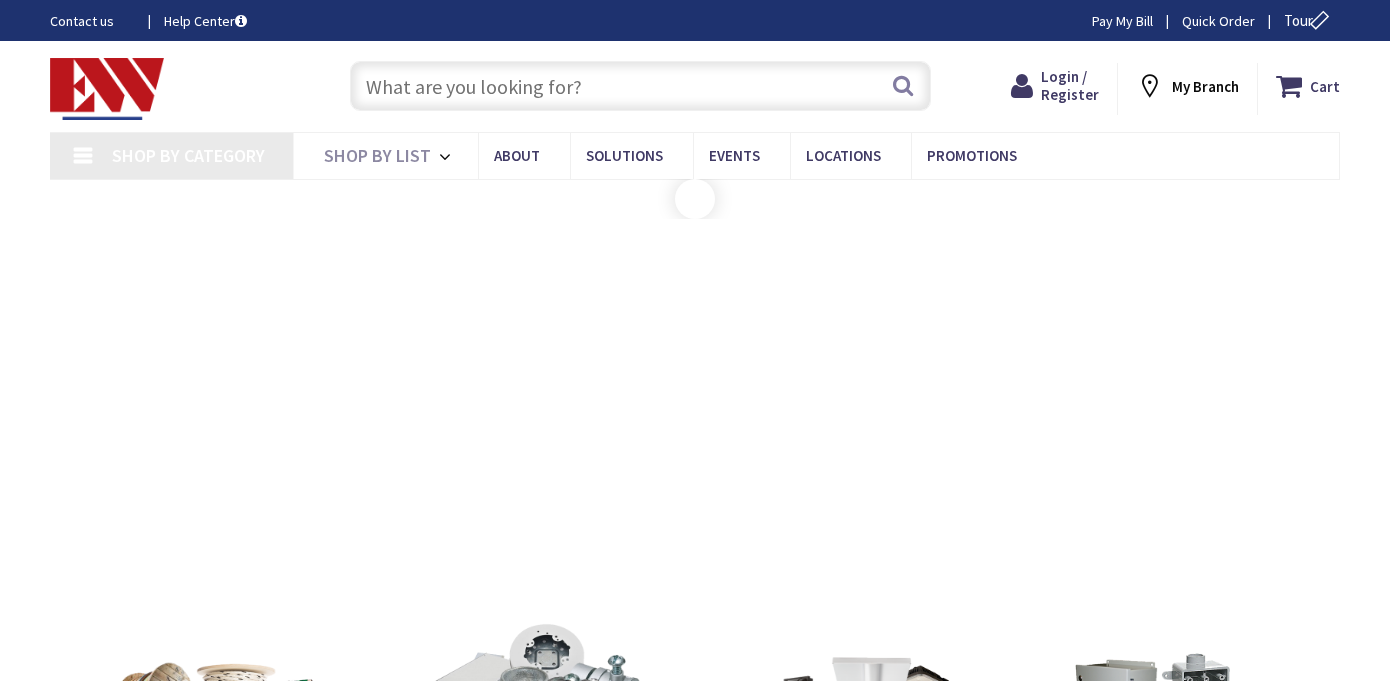 scroll, scrollTop: 0, scrollLeft: 0, axis: both 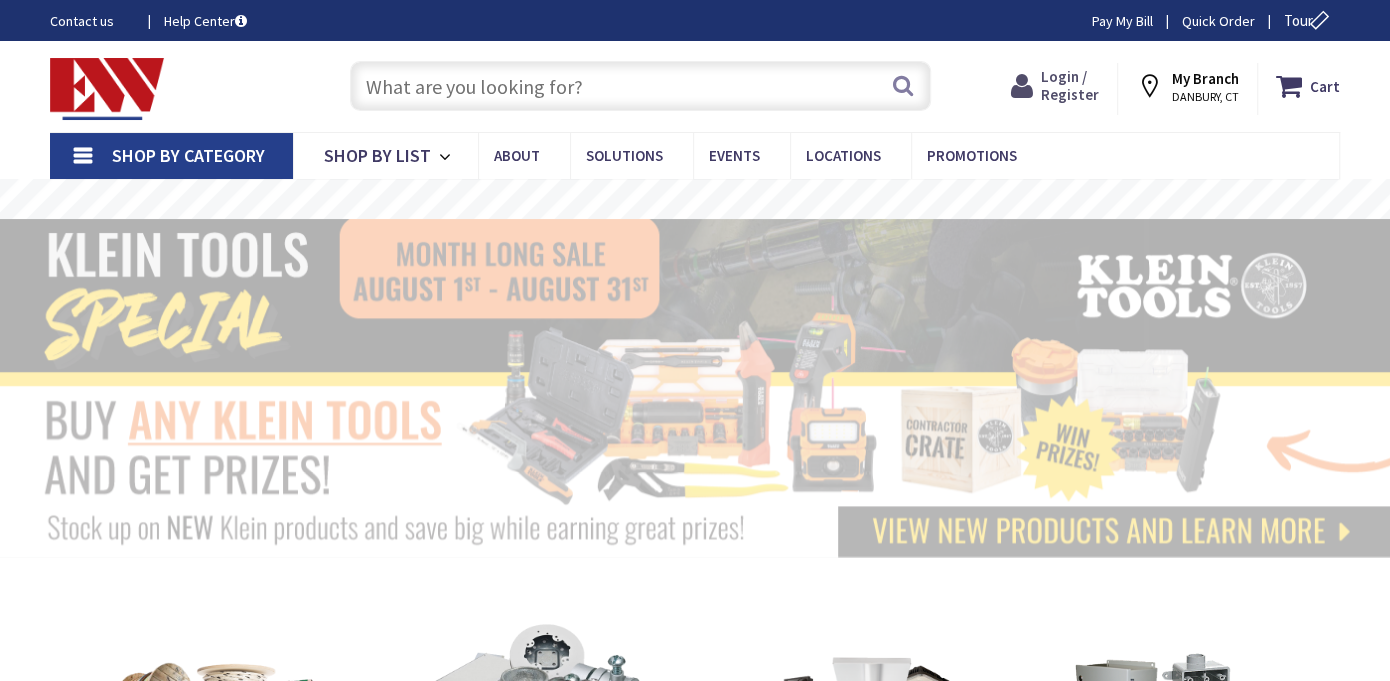 click on "Login / Register" at bounding box center [1070, 85] 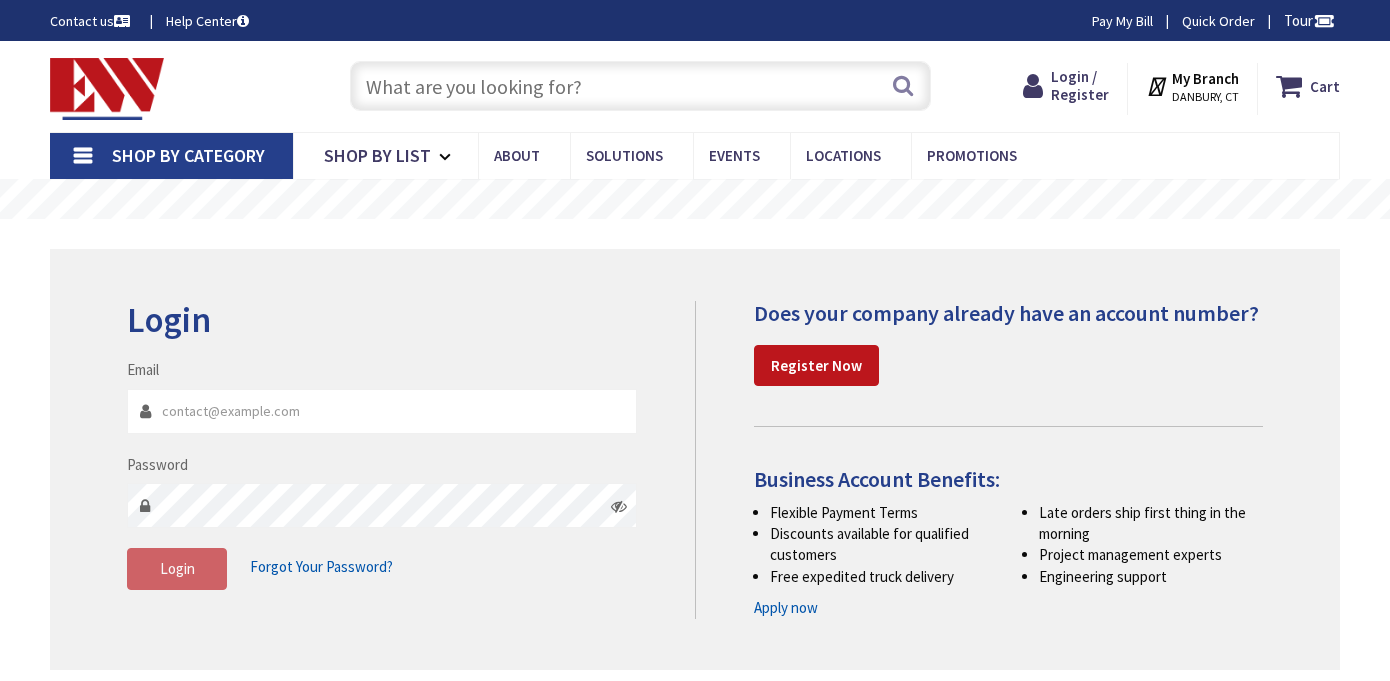 scroll, scrollTop: 0, scrollLeft: 0, axis: both 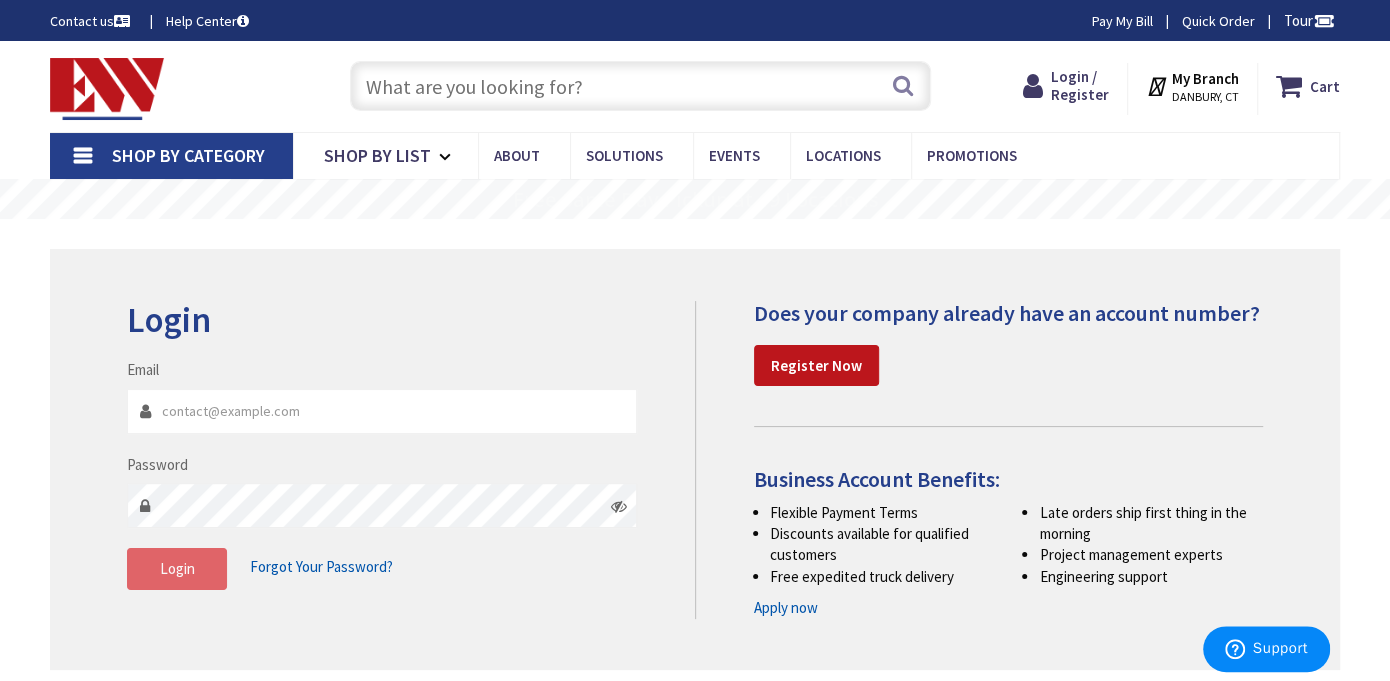 type on "russo1997russo@gmail.com" 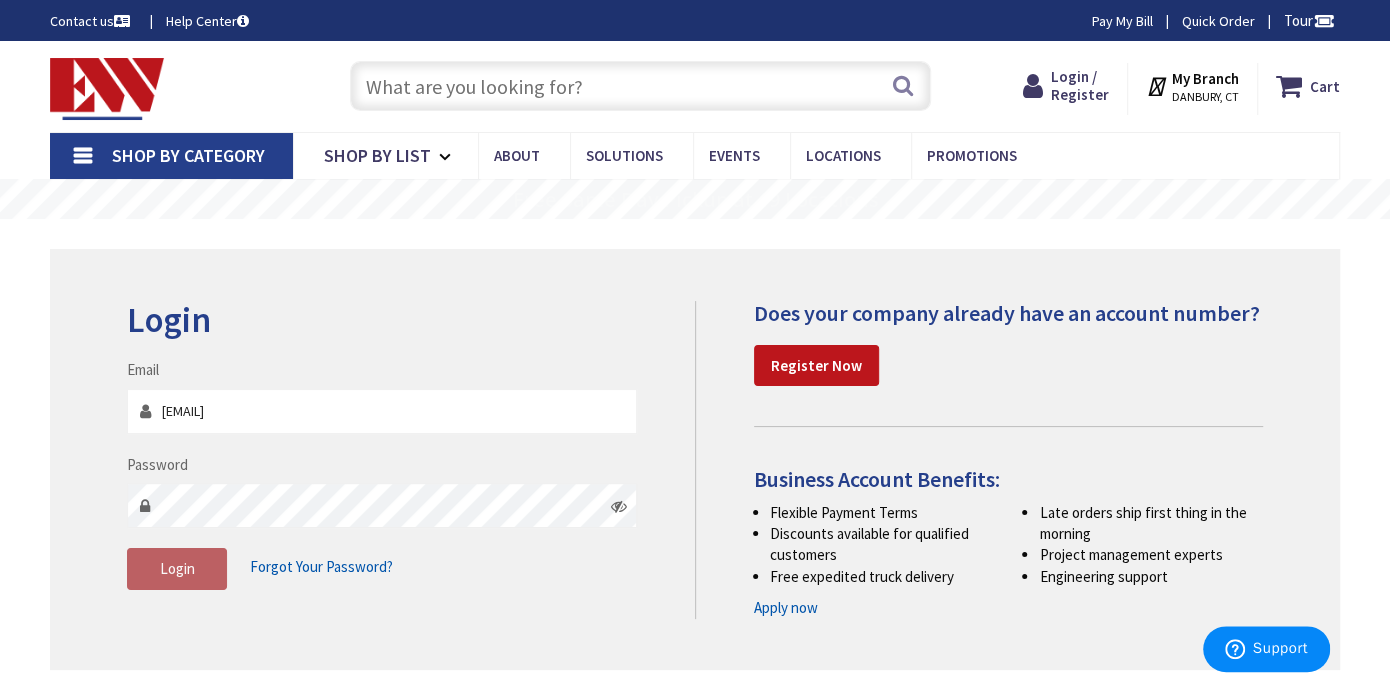 click on "Login" at bounding box center [177, 568] 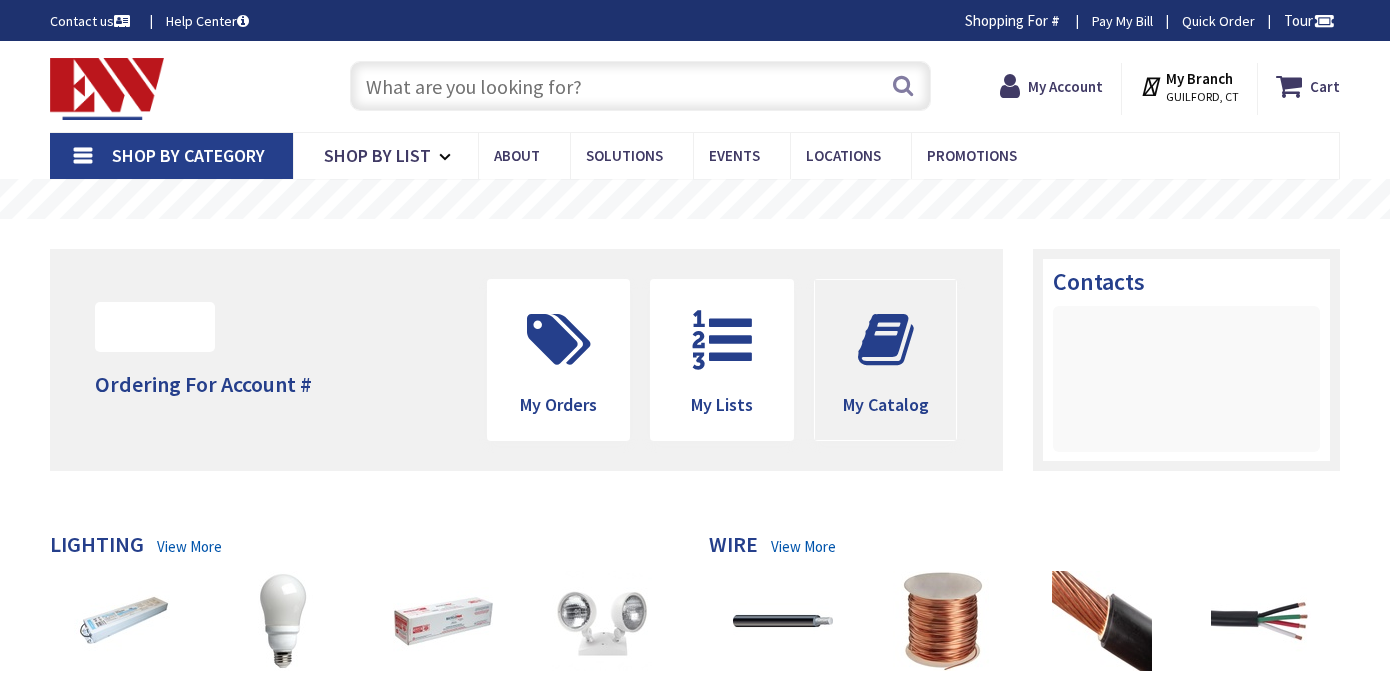 scroll, scrollTop: 0, scrollLeft: 0, axis: both 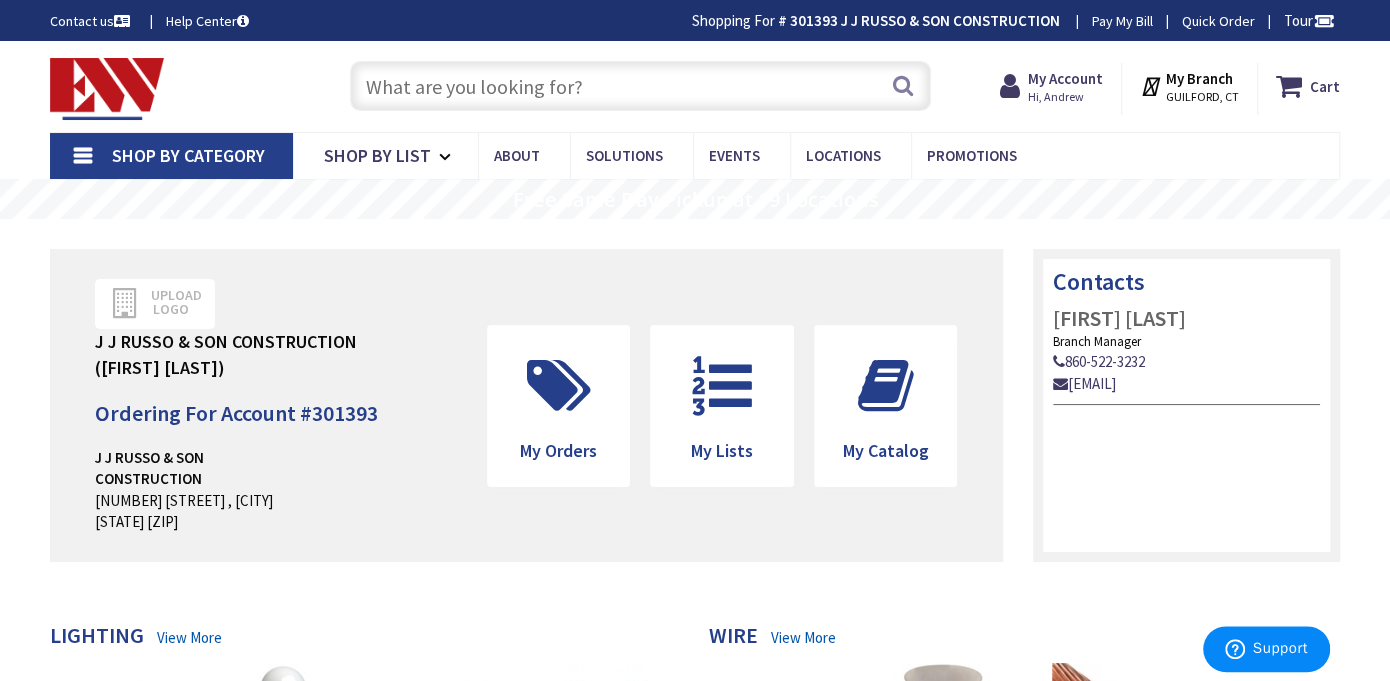 click at bounding box center (1153, 86) 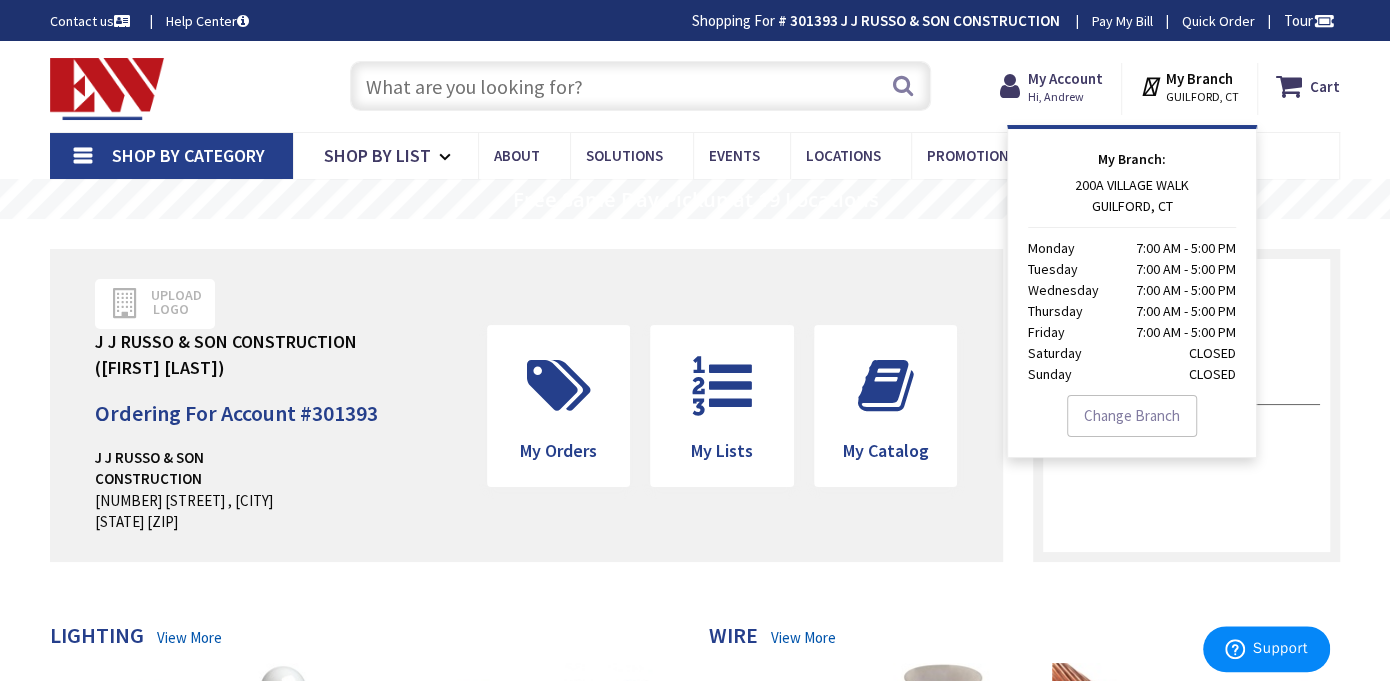 click at bounding box center [640, 86] 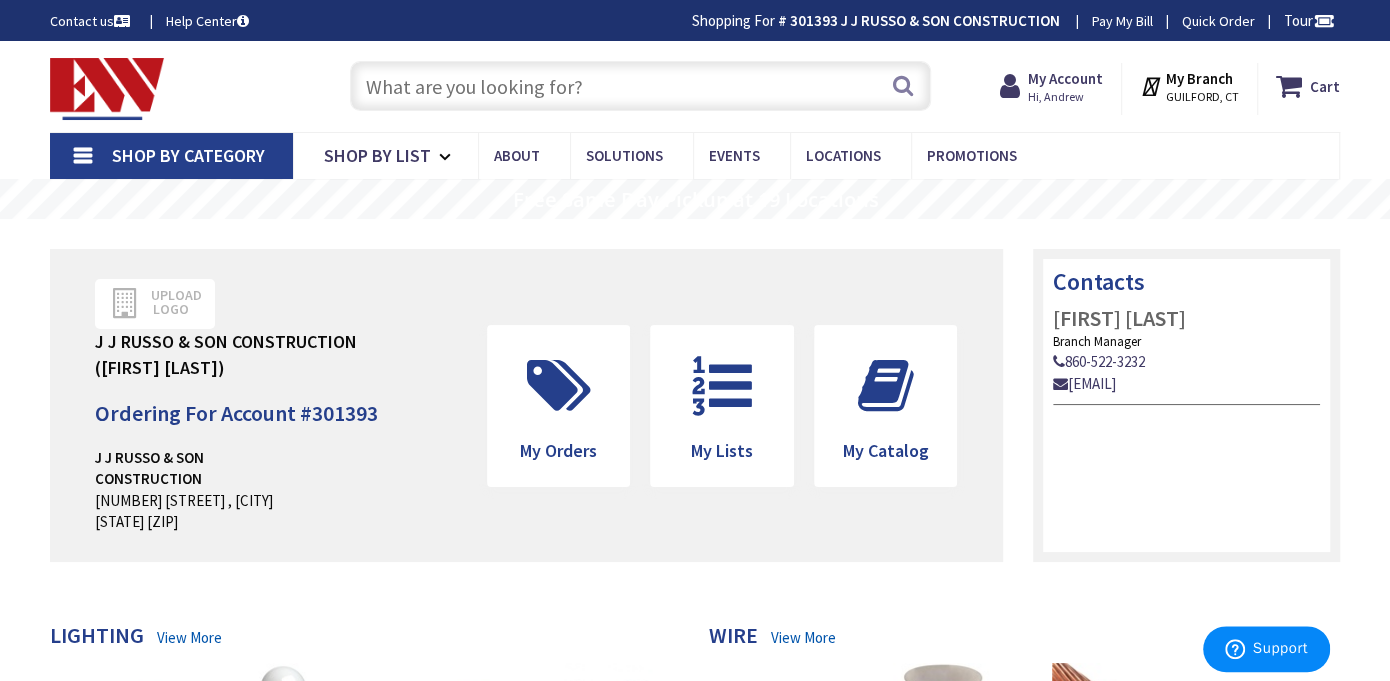 click at bounding box center (640, 86) 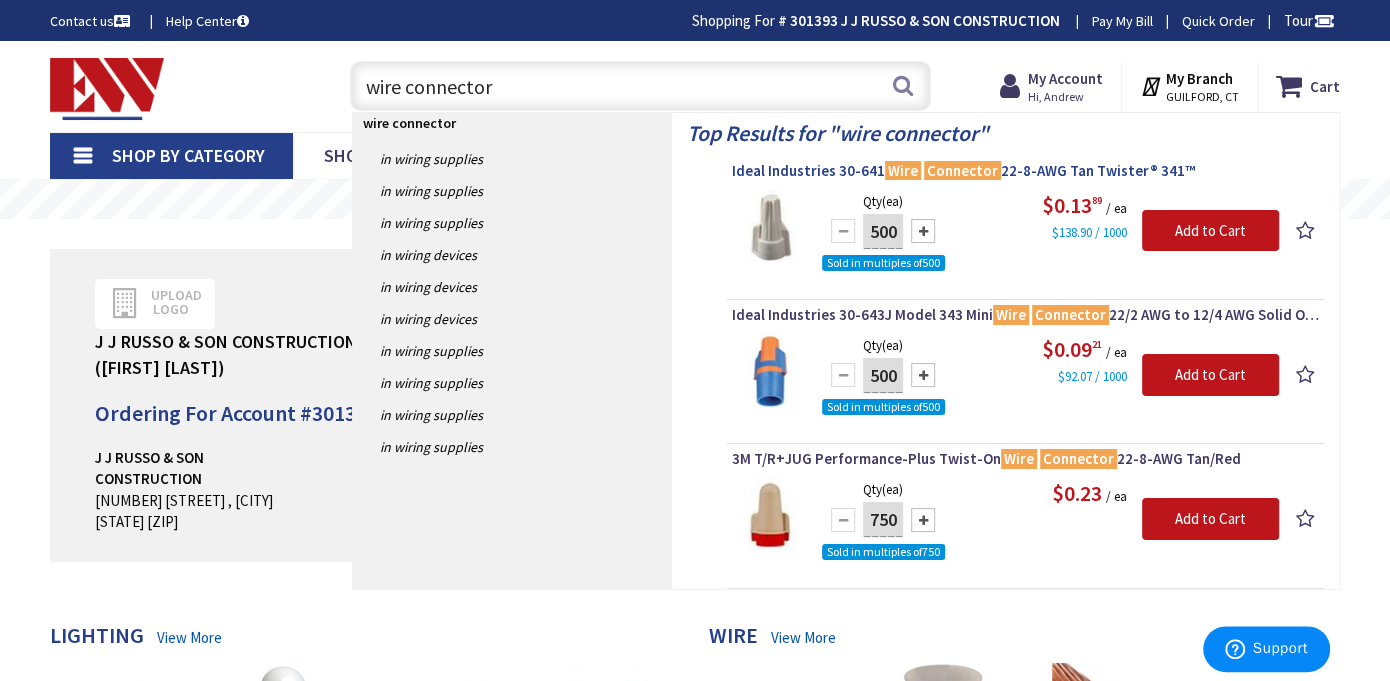 type on "wire connector" 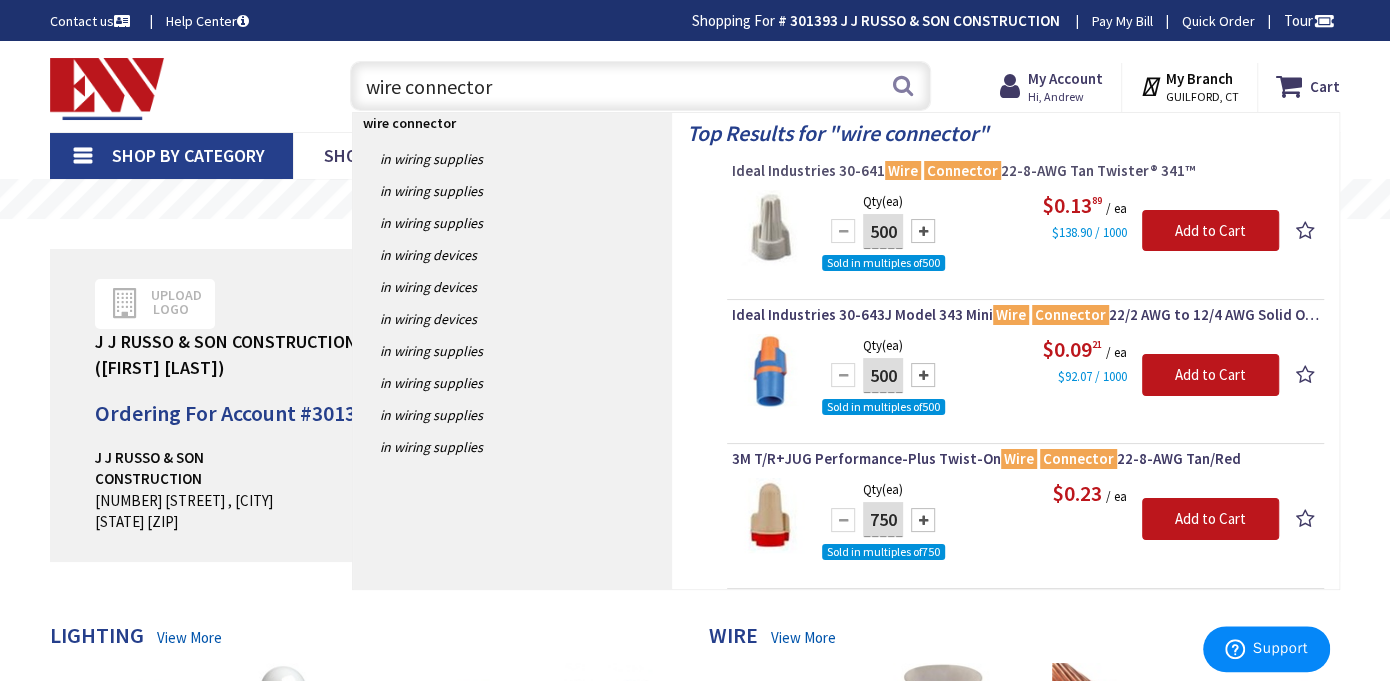 click on "Ideal Industries 30-641  Wire   Connector  22-8-AWG Tan Twister® 341™" at bounding box center [1025, 171] 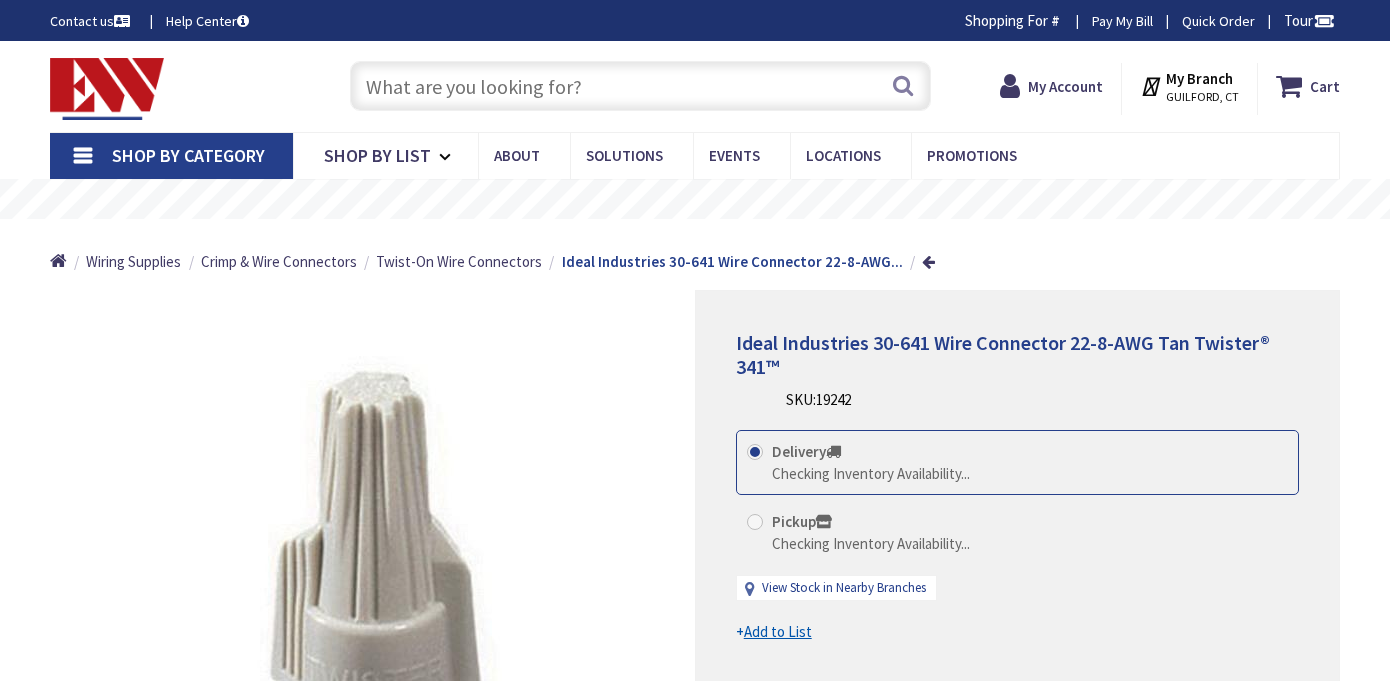 scroll, scrollTop: 0, scrollLeft: 0, axis: both 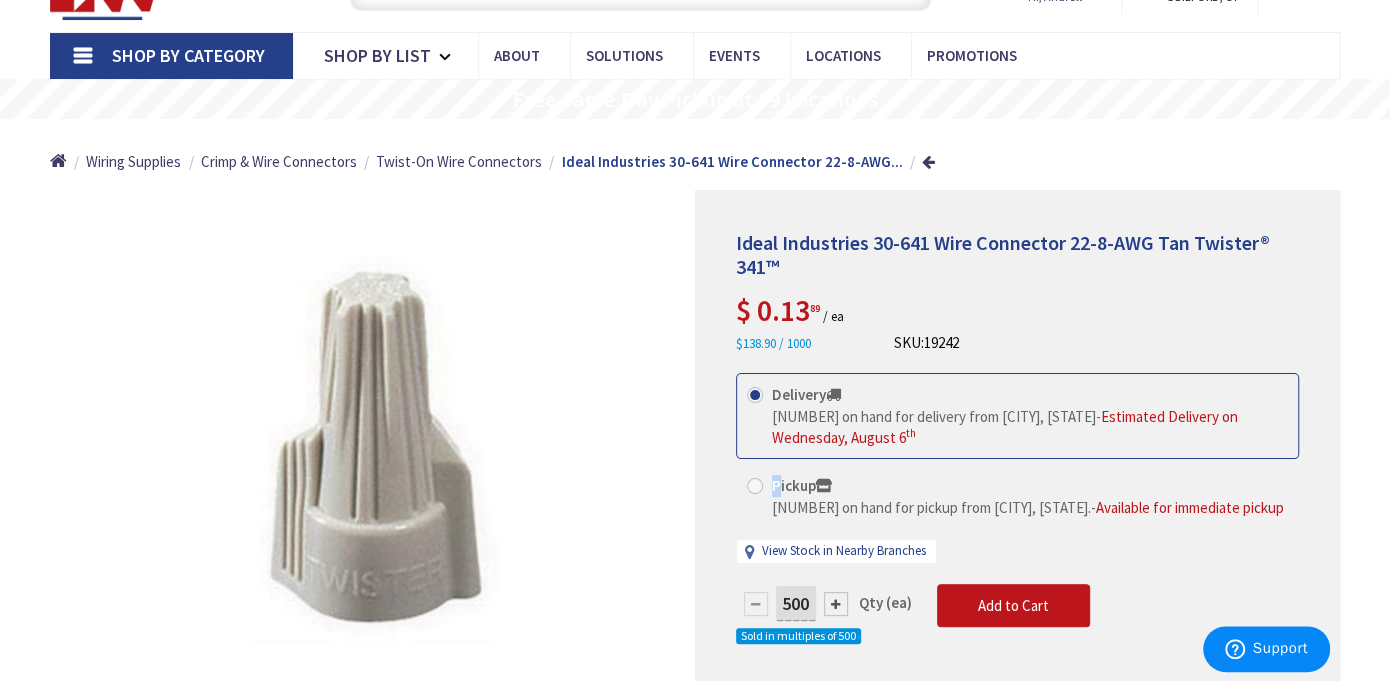 click on "Pickup" at bounding box center (802, 485) 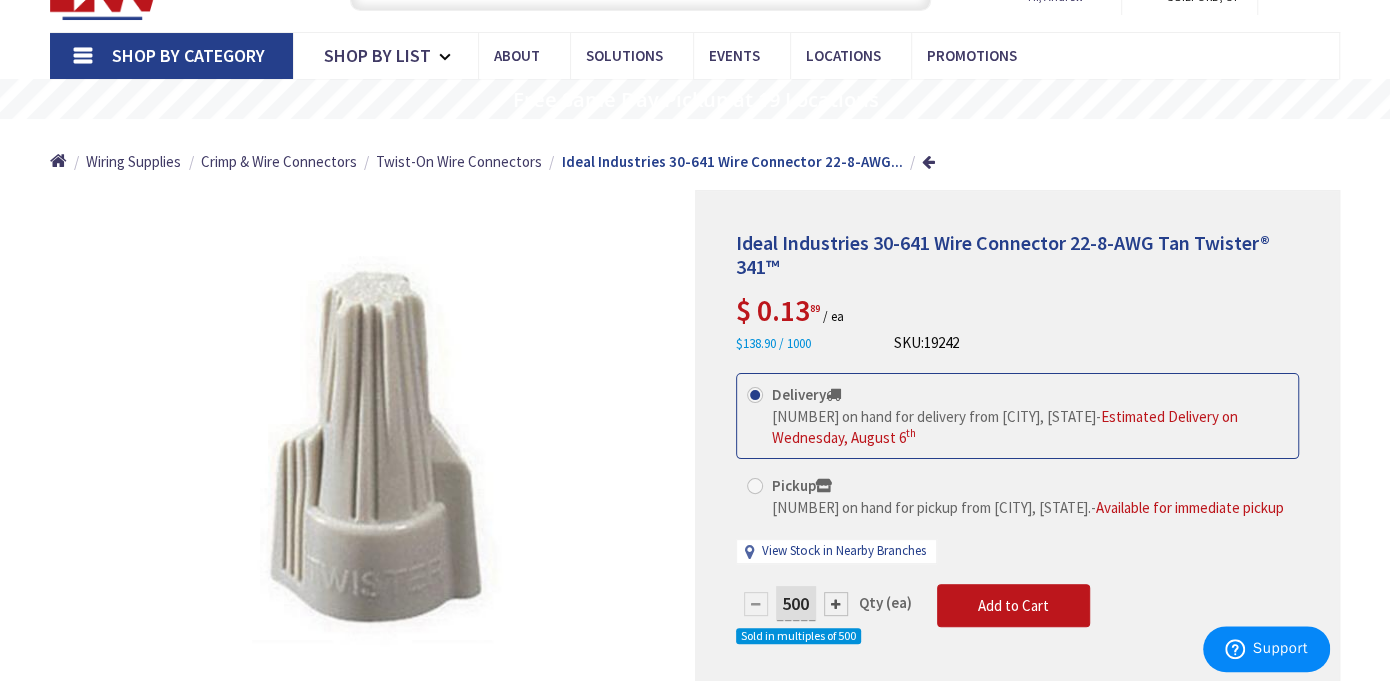 drag, startPoint x: 773, startPoint y: 498, endPoint x: 753, endPoint y: 495, distance: 20.22375 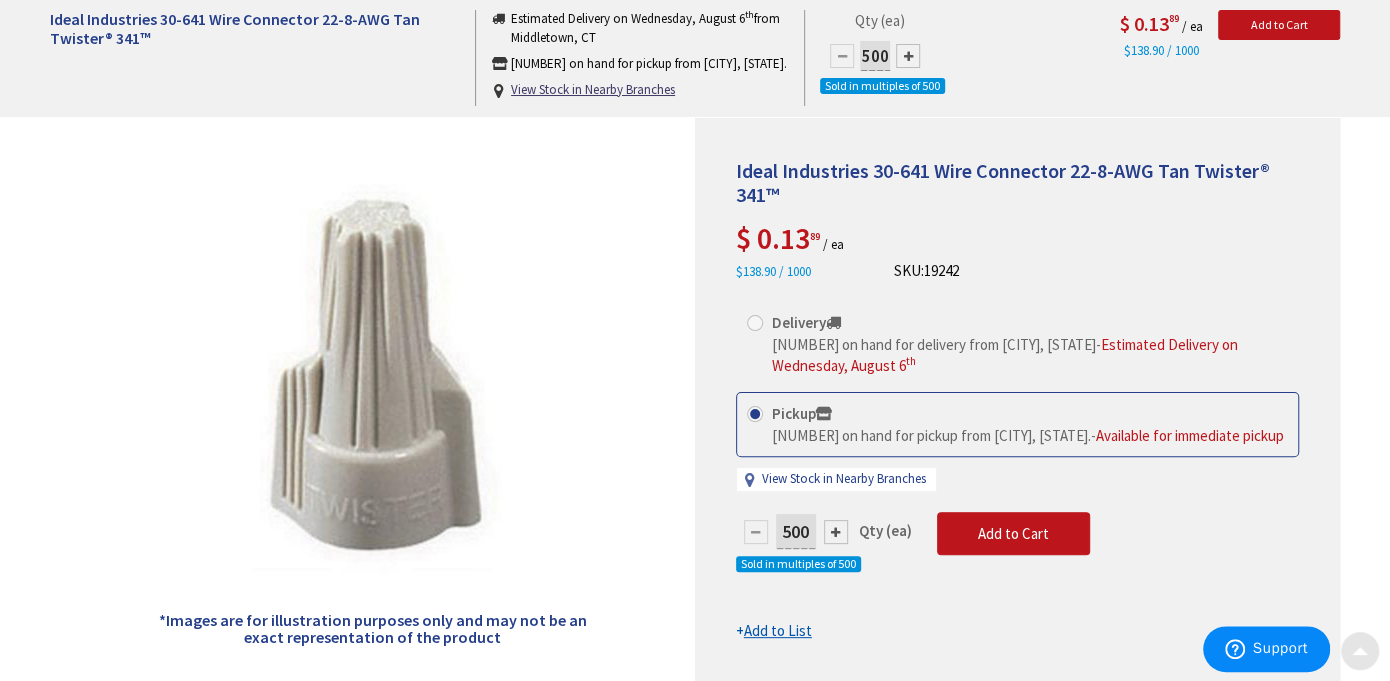 scroll, scrollTop: 300, scrollLeft: 0, axis: vertical 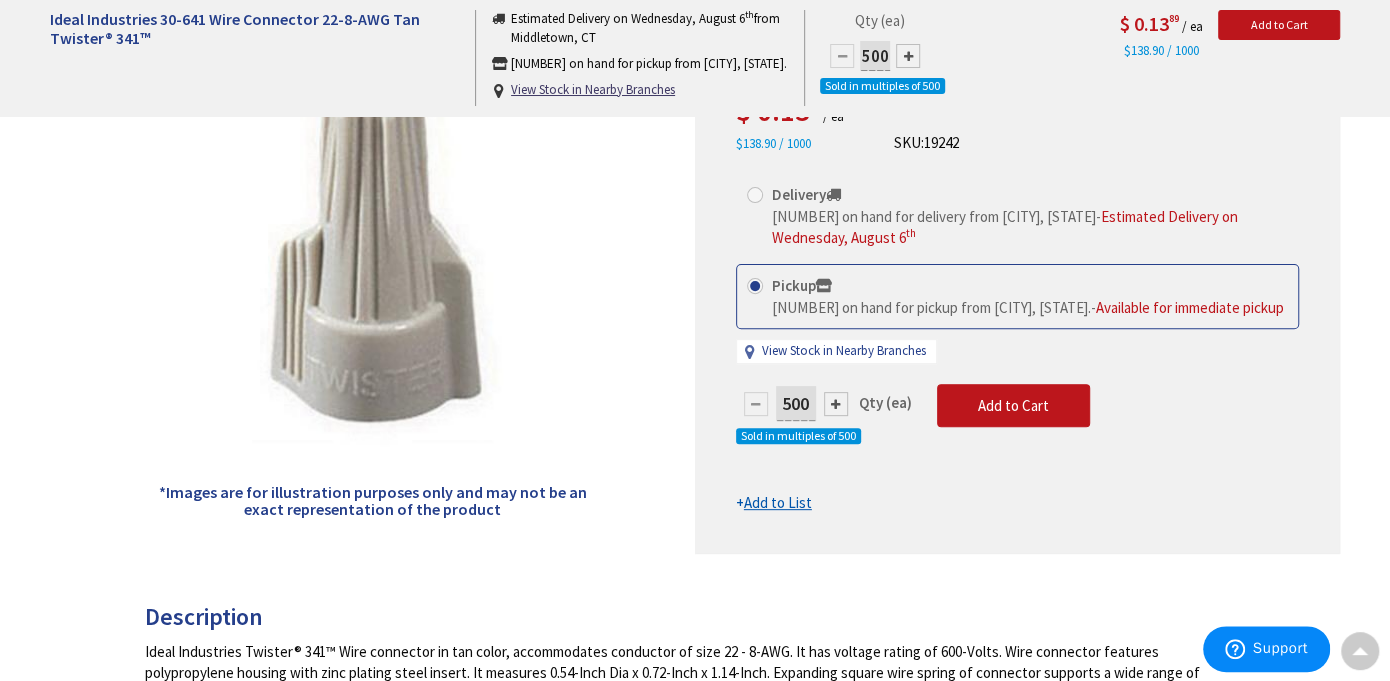click on "Add to List" at bounding box center [778, 502] 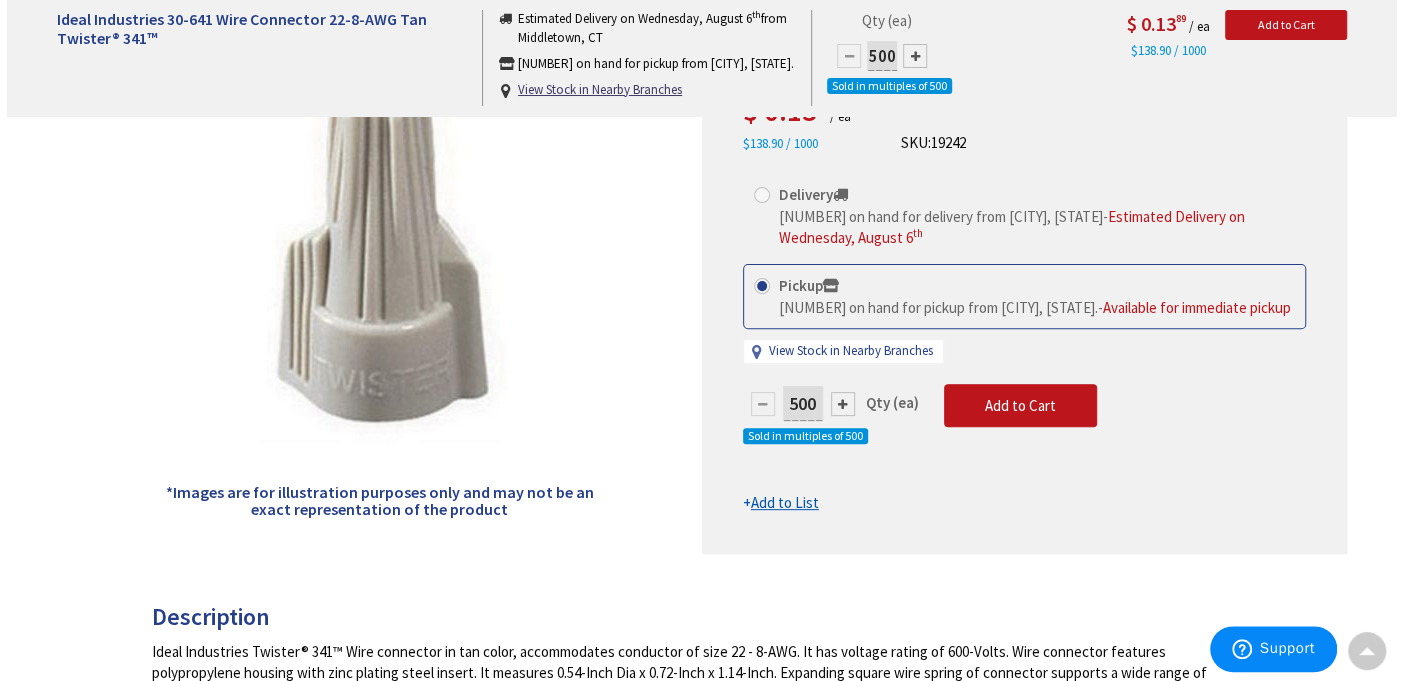 scroll, scrollTop: 300, scrollLeft: 0, axis: vertical 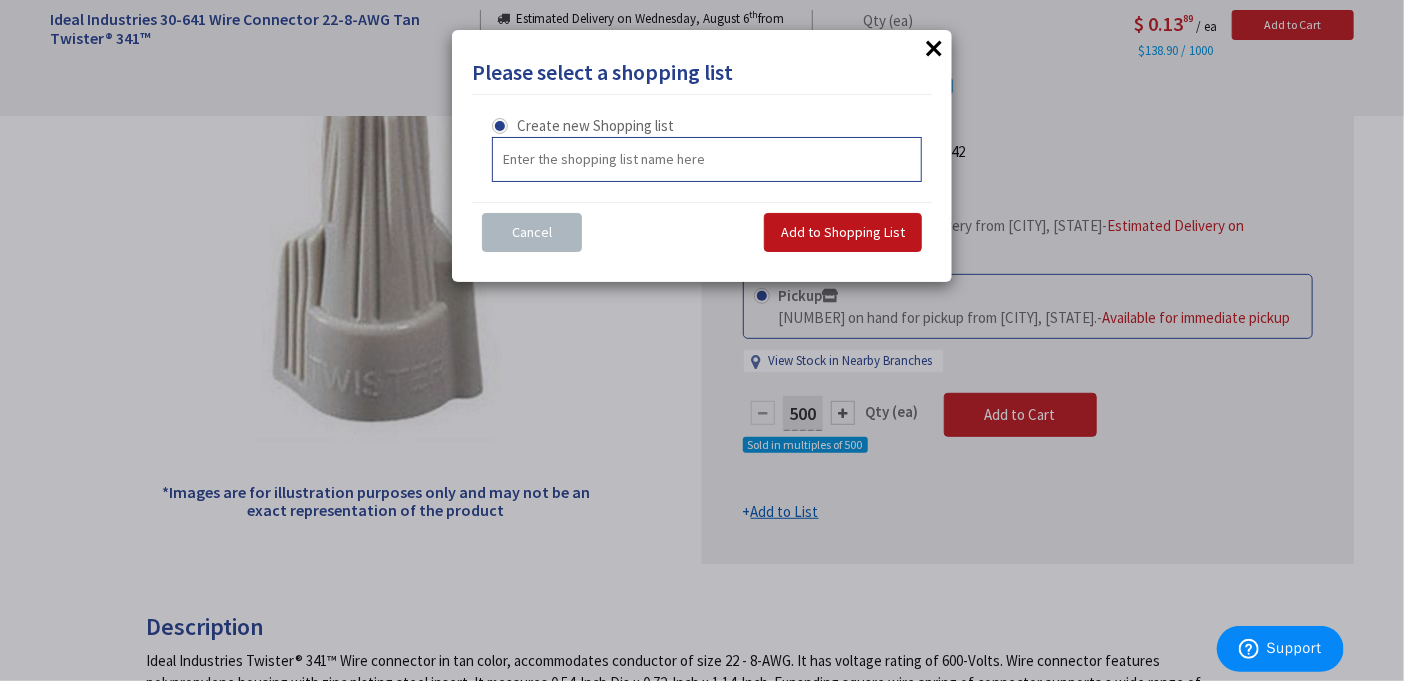 click at bounding box center (707, 159) 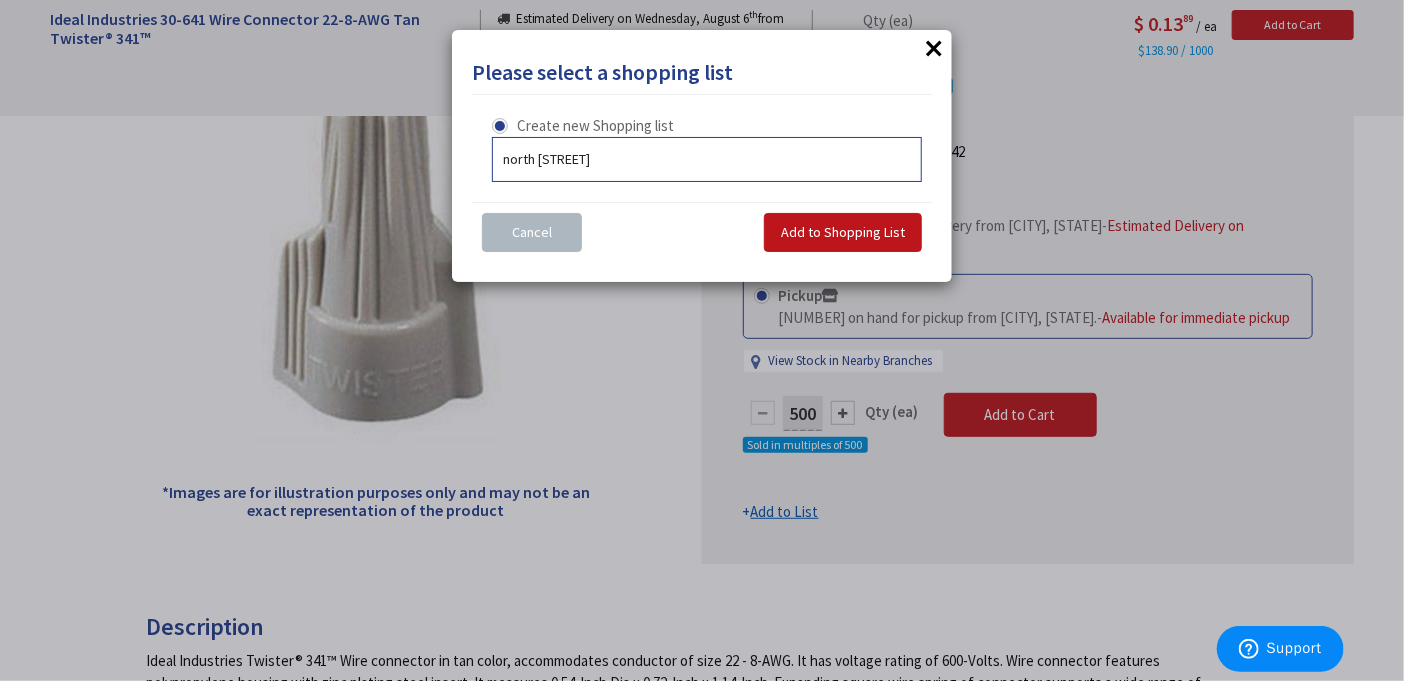 type on "north street" 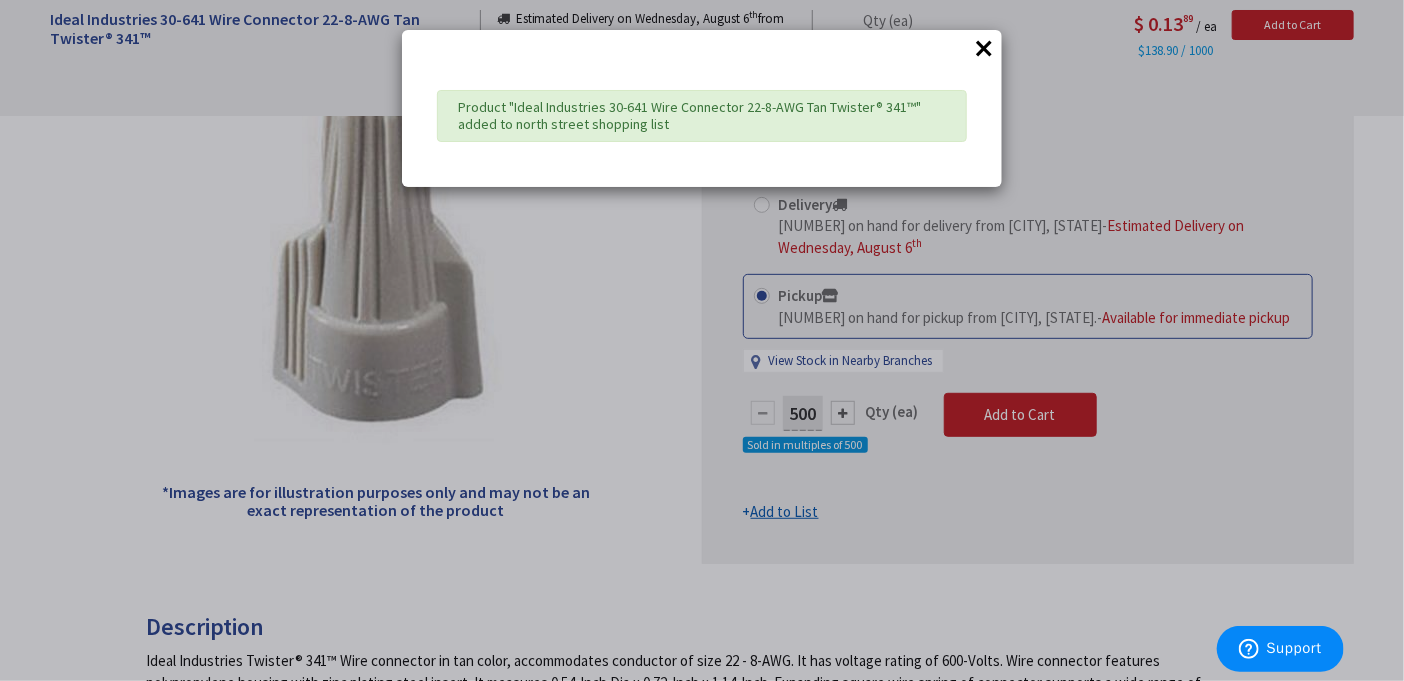click on "×" at bounding box center (984, 48) 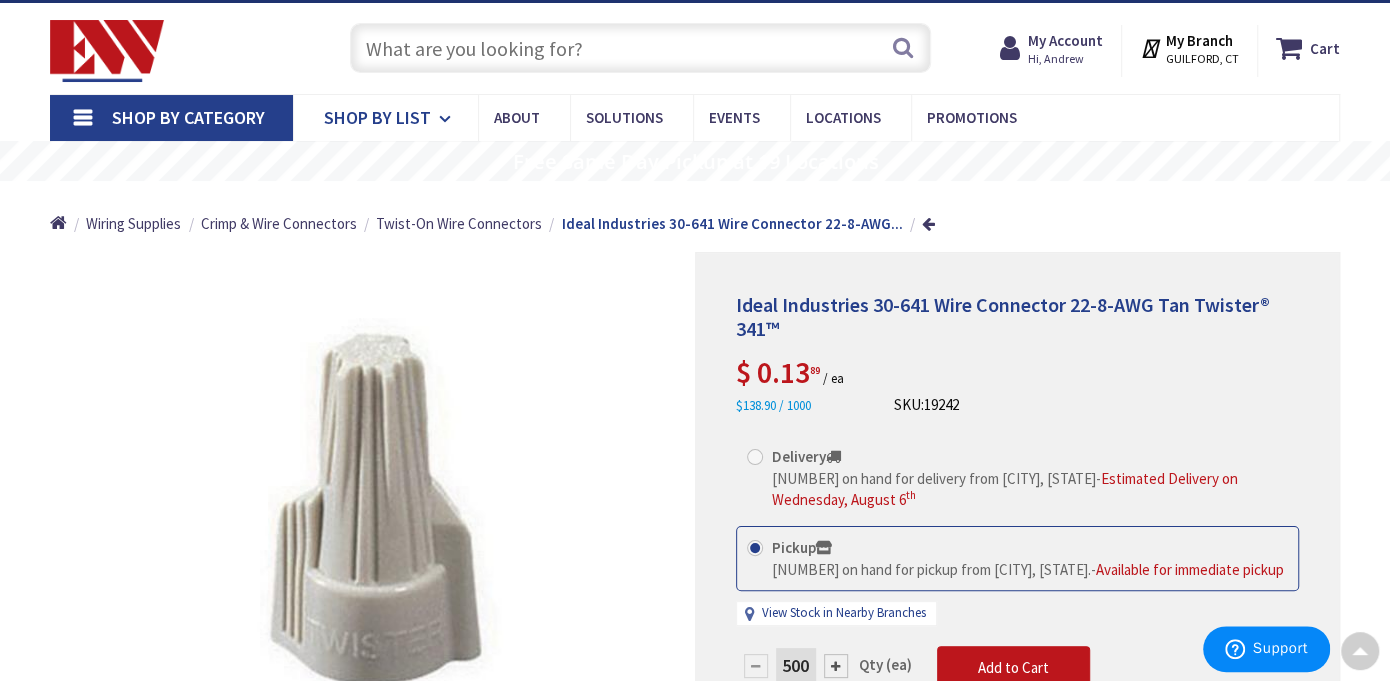 scroll, scrollTop: 0, scrollLeft: 0, axis: both 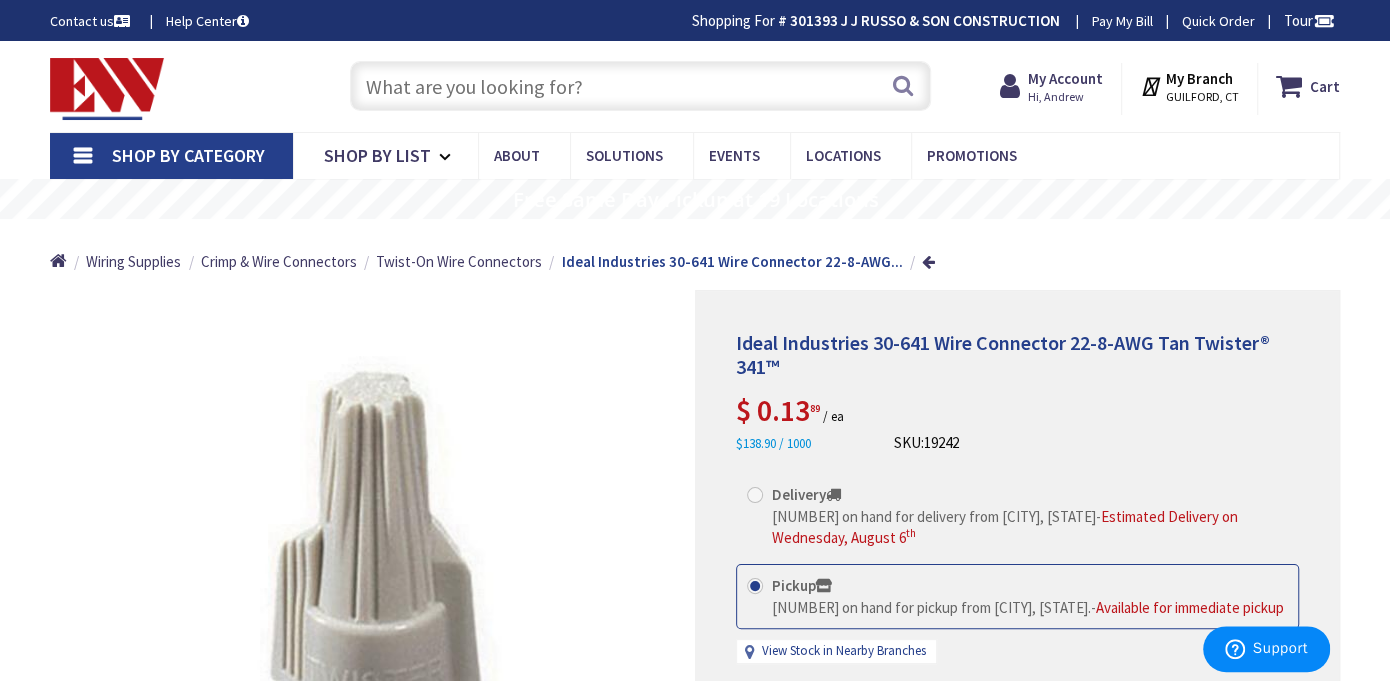 click at bounding box center (640, 86) 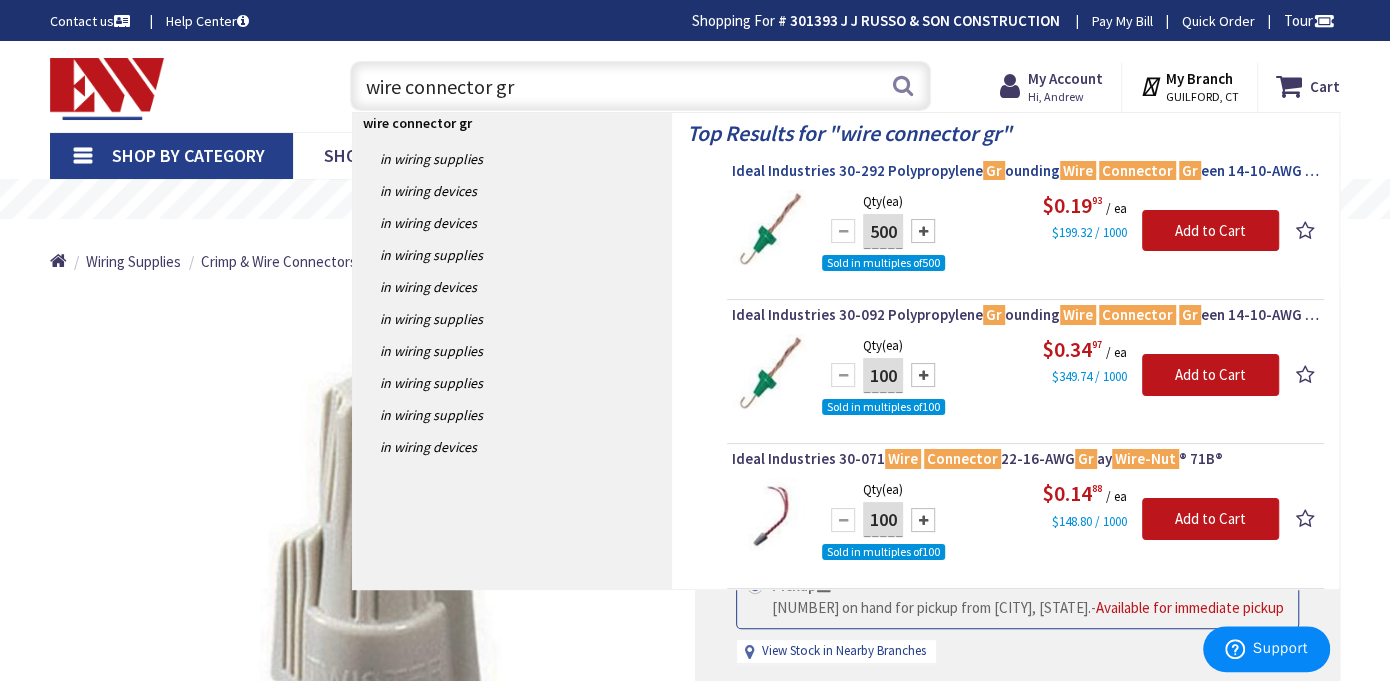 type on "wire connector gr" 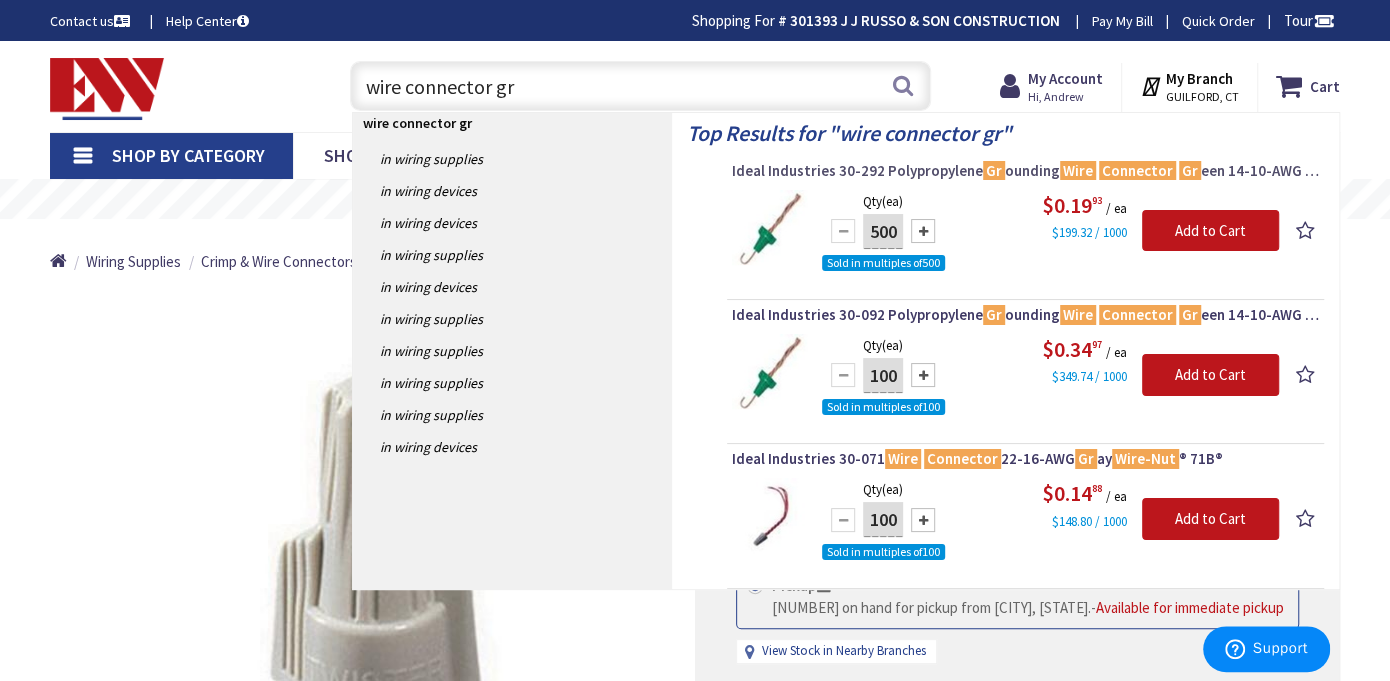 click on "Gr" at bounding box center [994, 170] 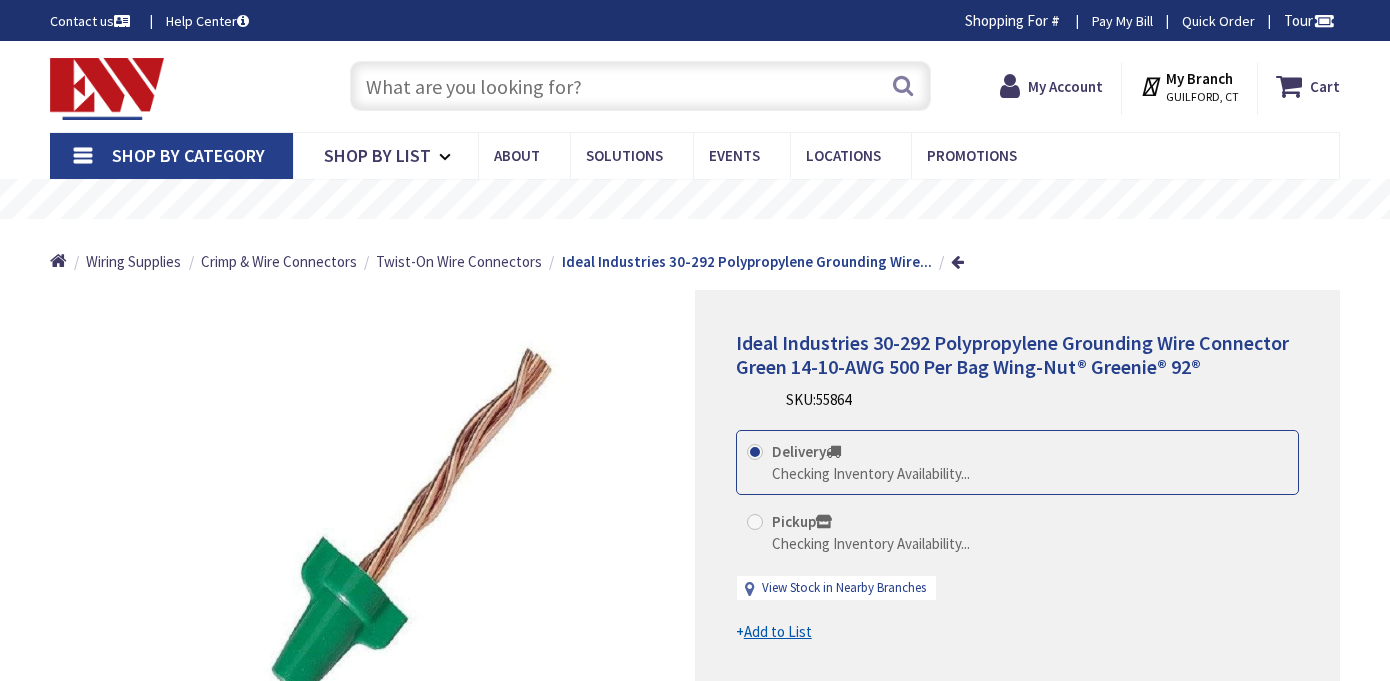scroll, scrollTop: 0, scrollLeft: 0, axis: both 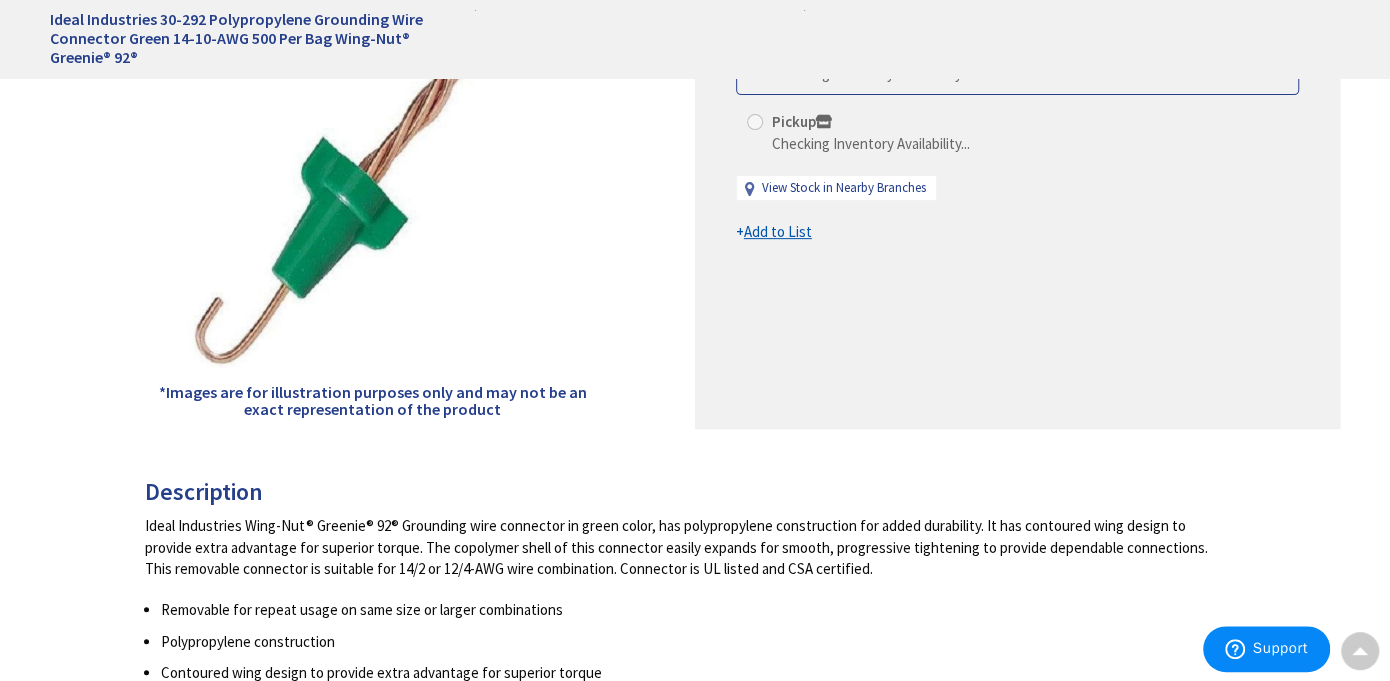 click on "Add to List" at bounding box center [778, 231] 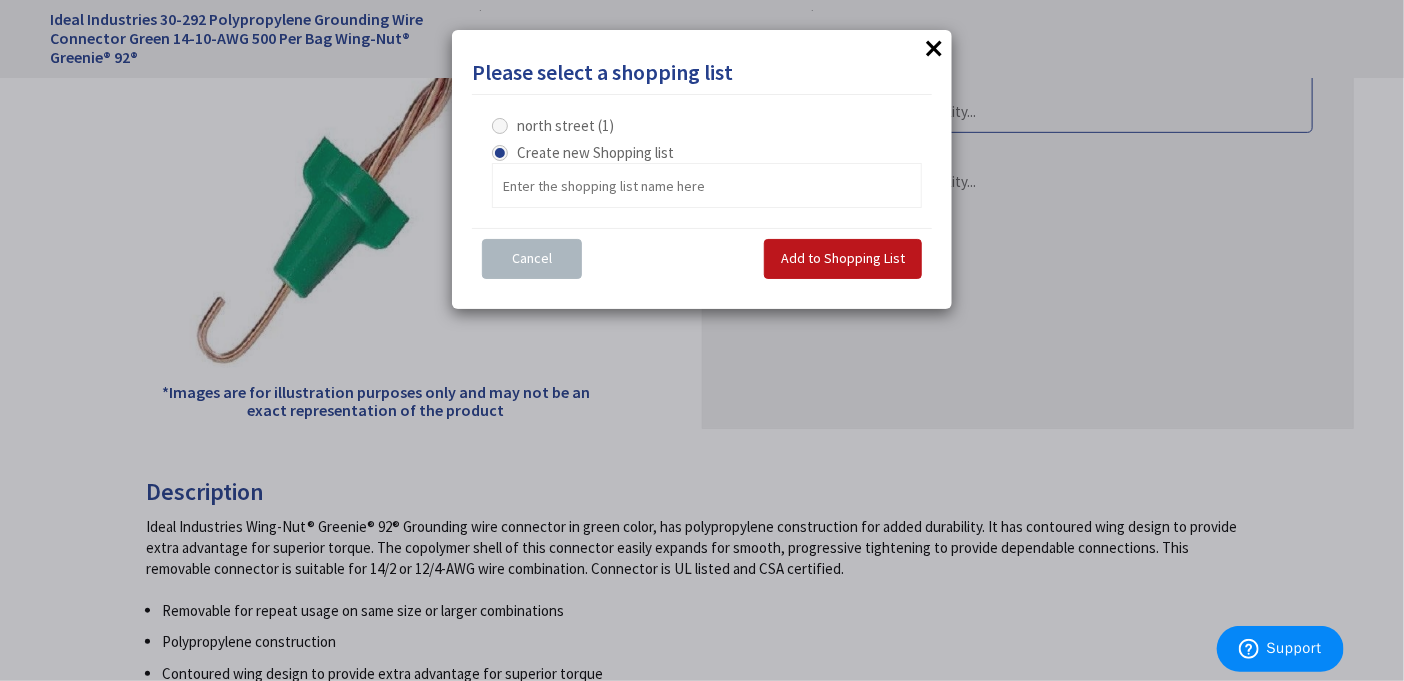 click at bounding box center [500, 126] 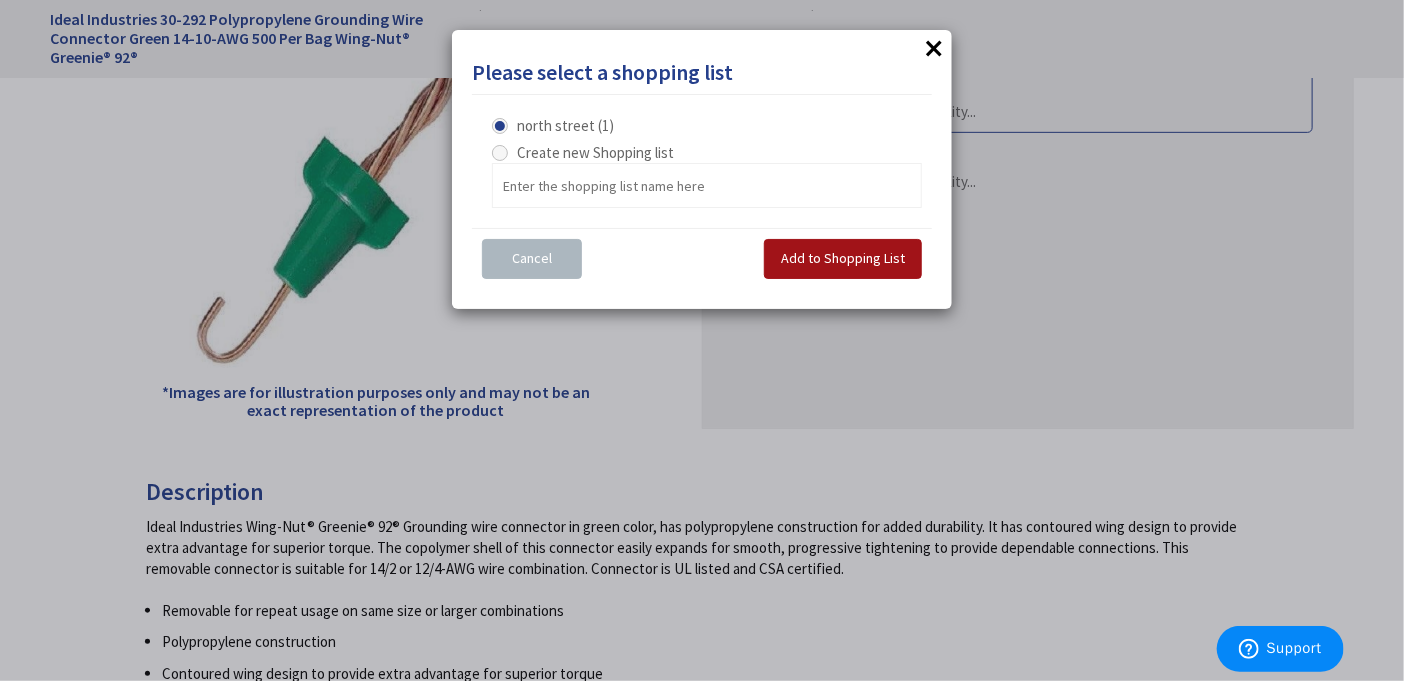 click on "Add to Shopping List" at bounding box center (843, 258) 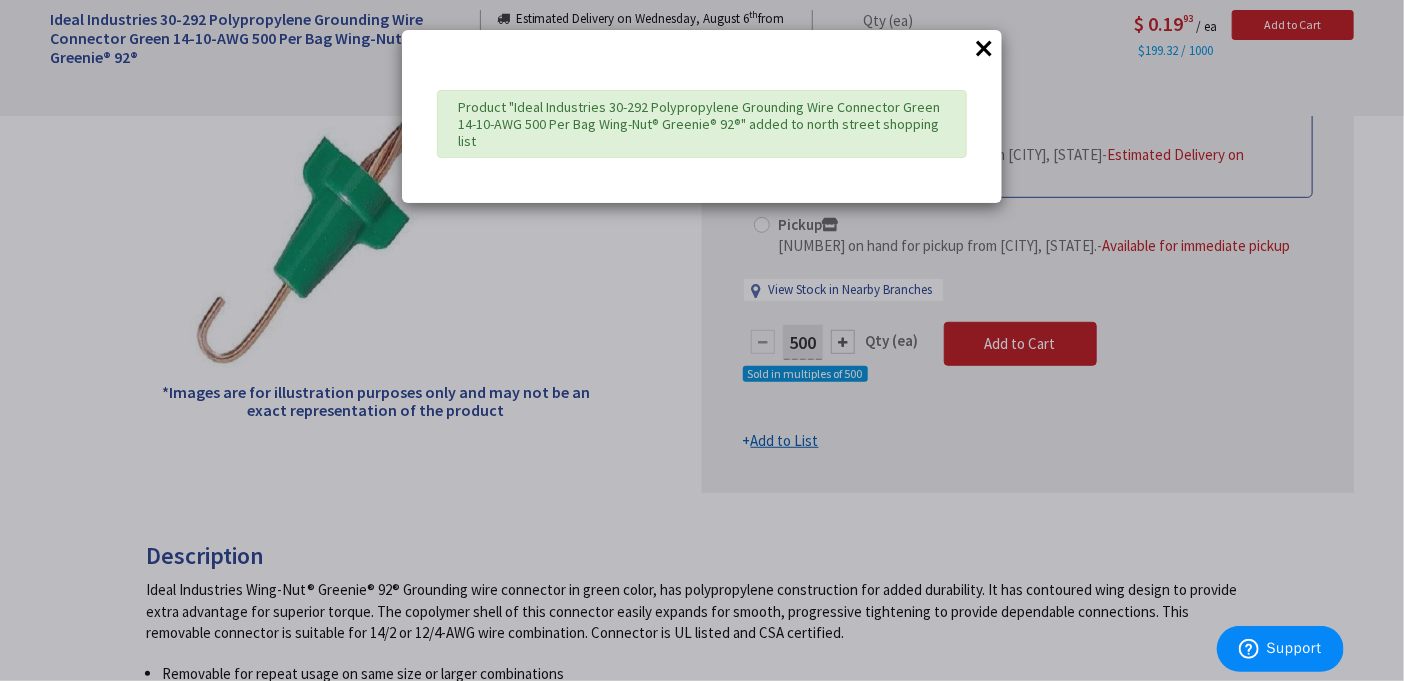 click on "×
Product "Ideal Industries 30-292 Polypropylene Grounding Wire Connector Green 14-10-AWG 500 Per Bag Wing-Nut® Greenie® 92®" added to north street shopping list" at bounding box center (702, 340) 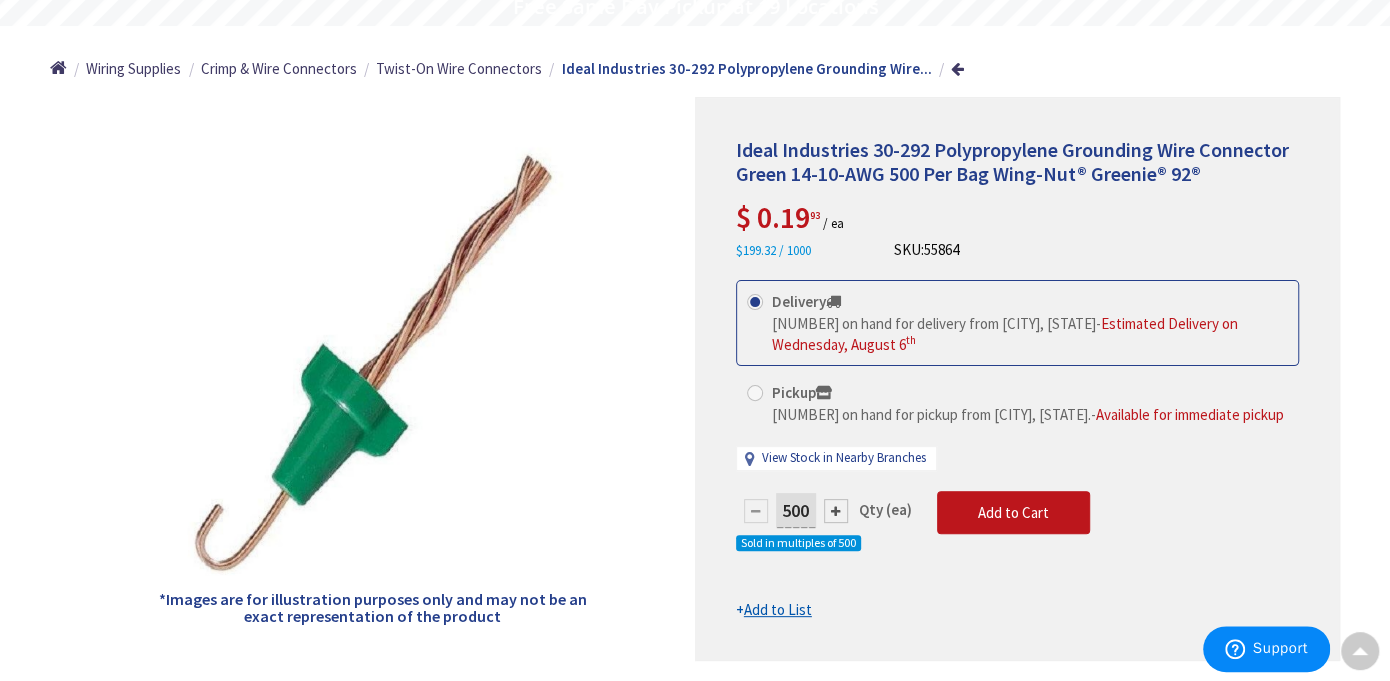 scroll, scrollTop: 0, scrollLeft: 0, axis: both 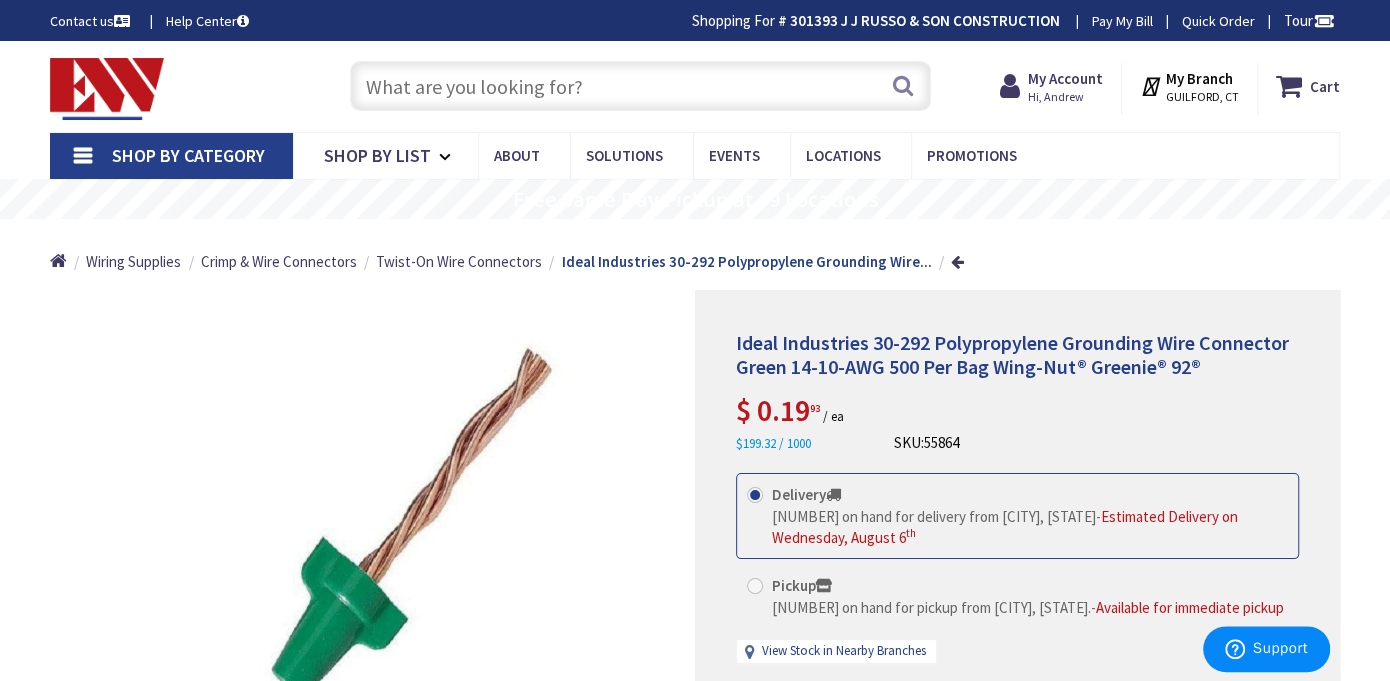 click at bounding box center (640, 86) 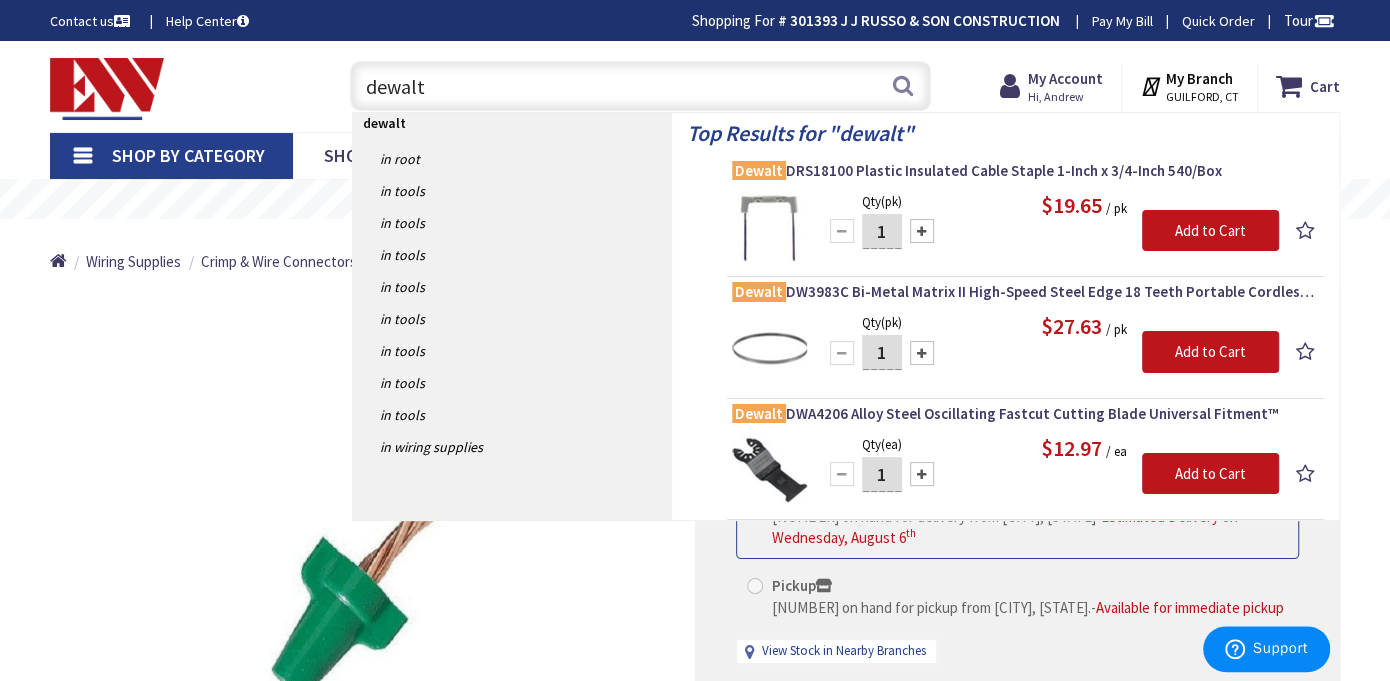 type on "dewalt" 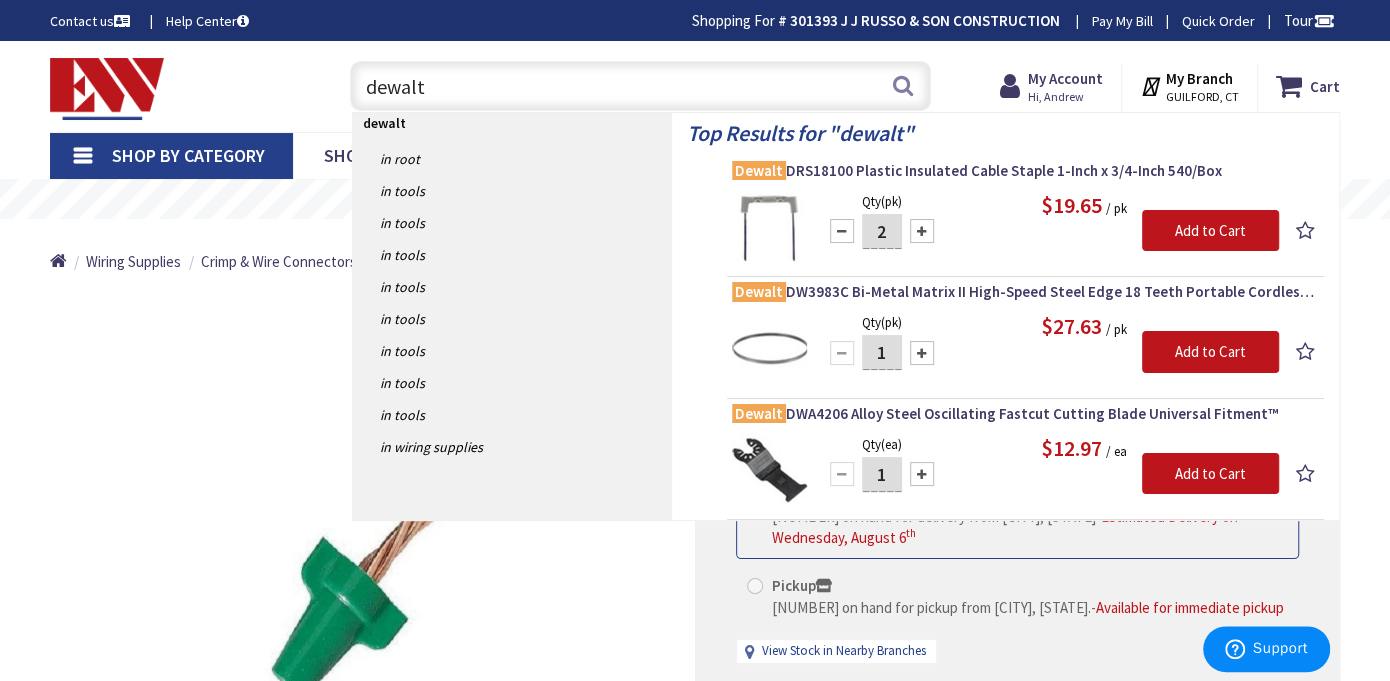 click at bounding box center (922, 231) 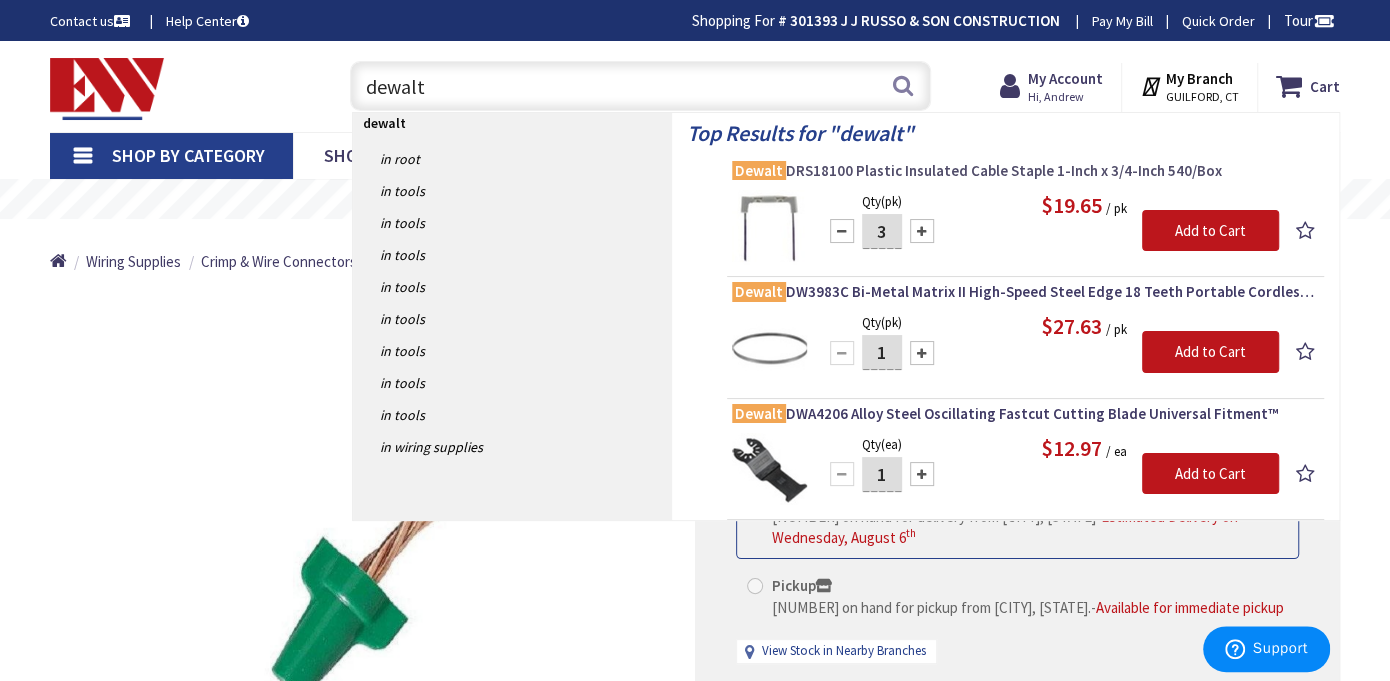 click on "Dewalt  DRS18100 Plastic Insulated Cable Staple 1-Inch x 3/4-Inch 540/Box" at bounding box center [1025, 171] 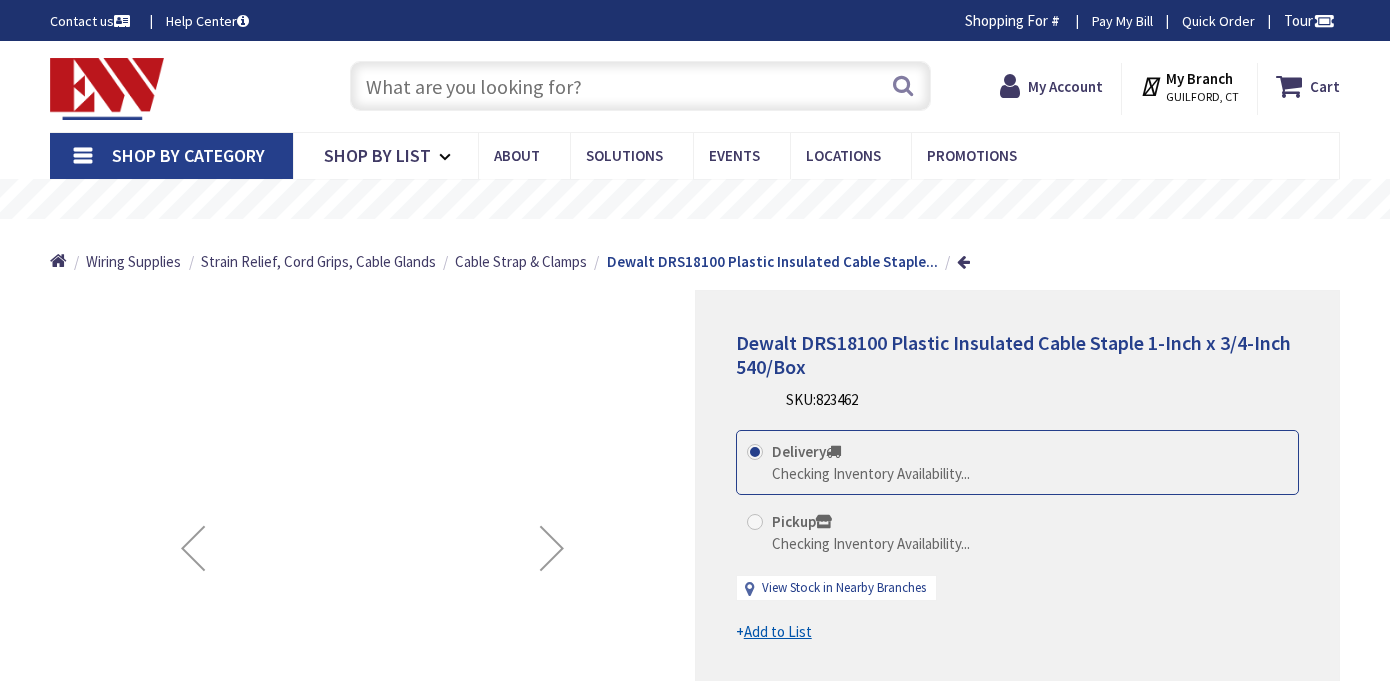 scroll, scrollTop: 0, scrollLeft: 0, axis: both 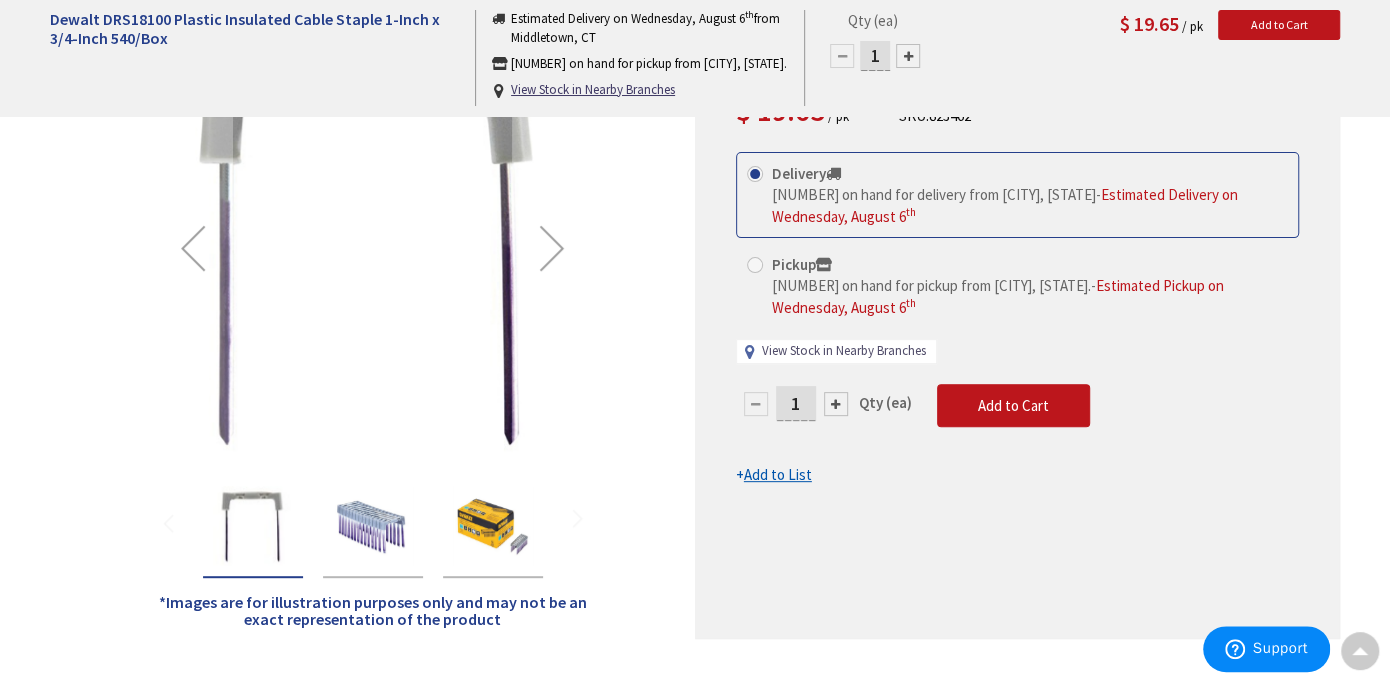 drag, startPoint x: 836, startPoint y: 367, endPoint x: 836, endPoint y: 379, distance: 12 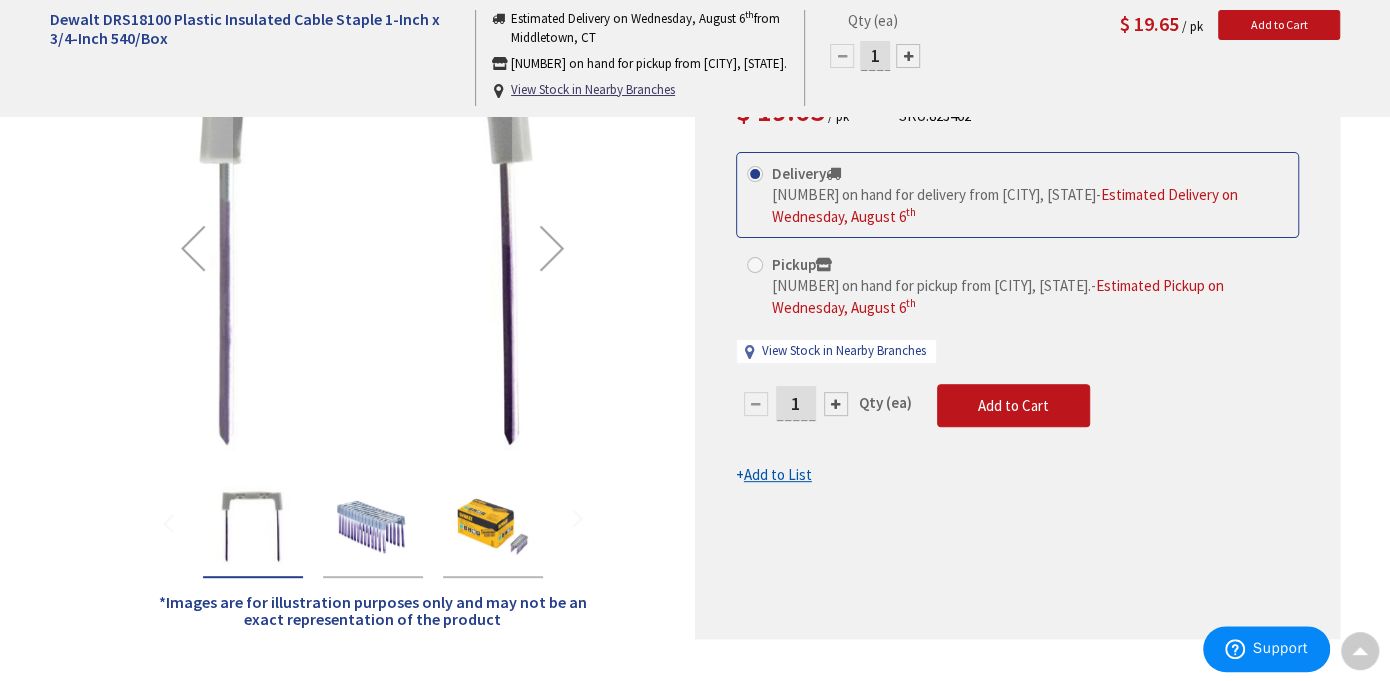 click at bounding box center [836, 404] 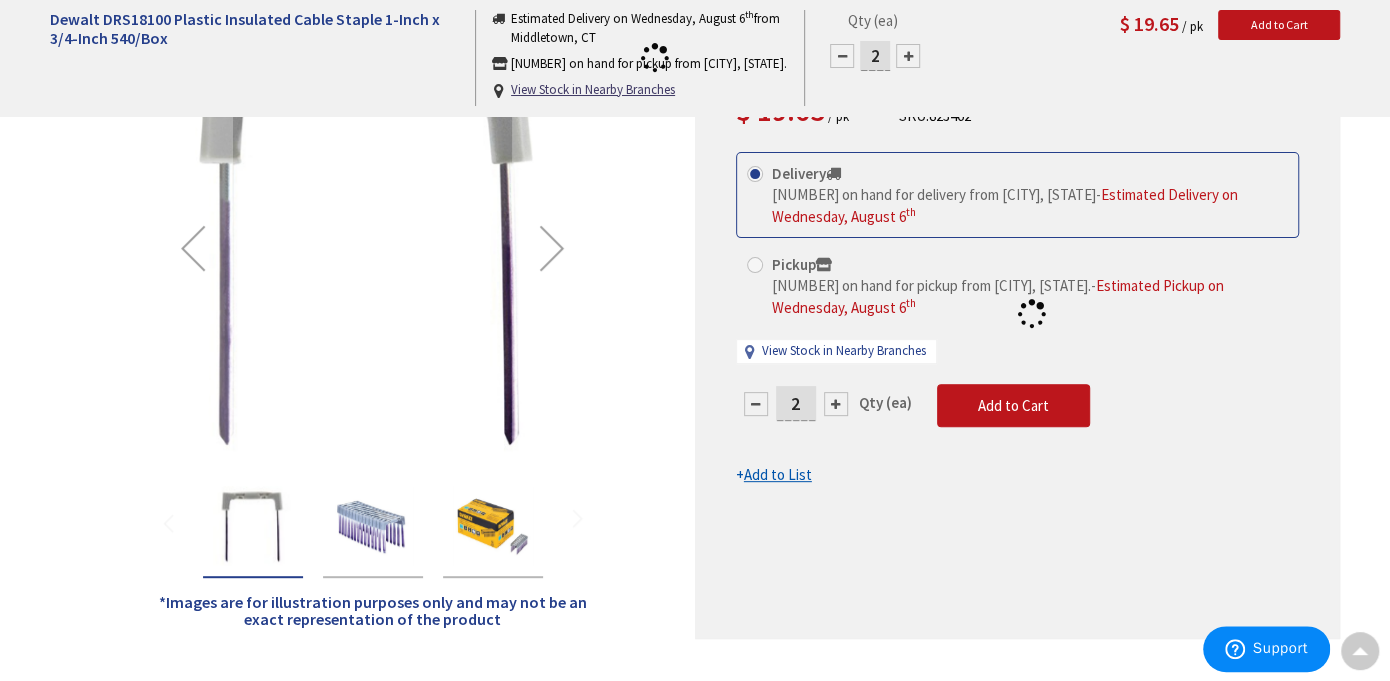 click at bounding box center (1017, 314) 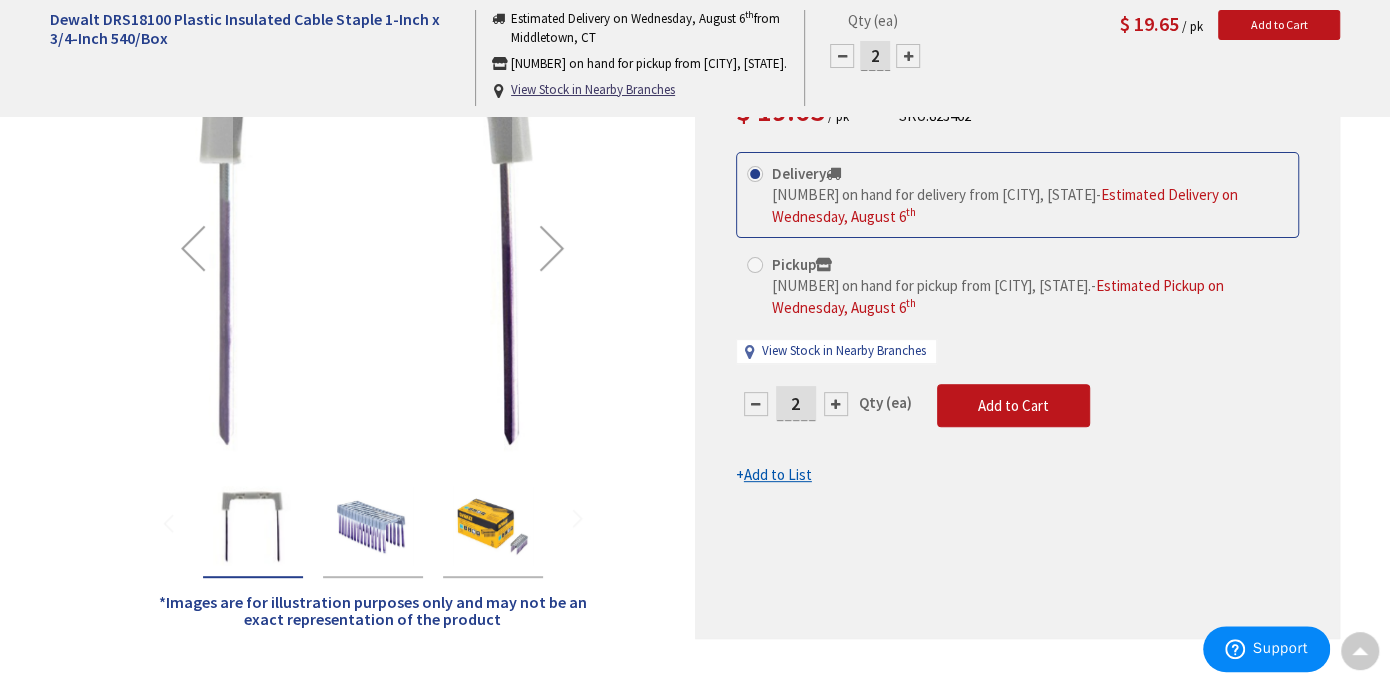 click at bounding box center [836, 404] 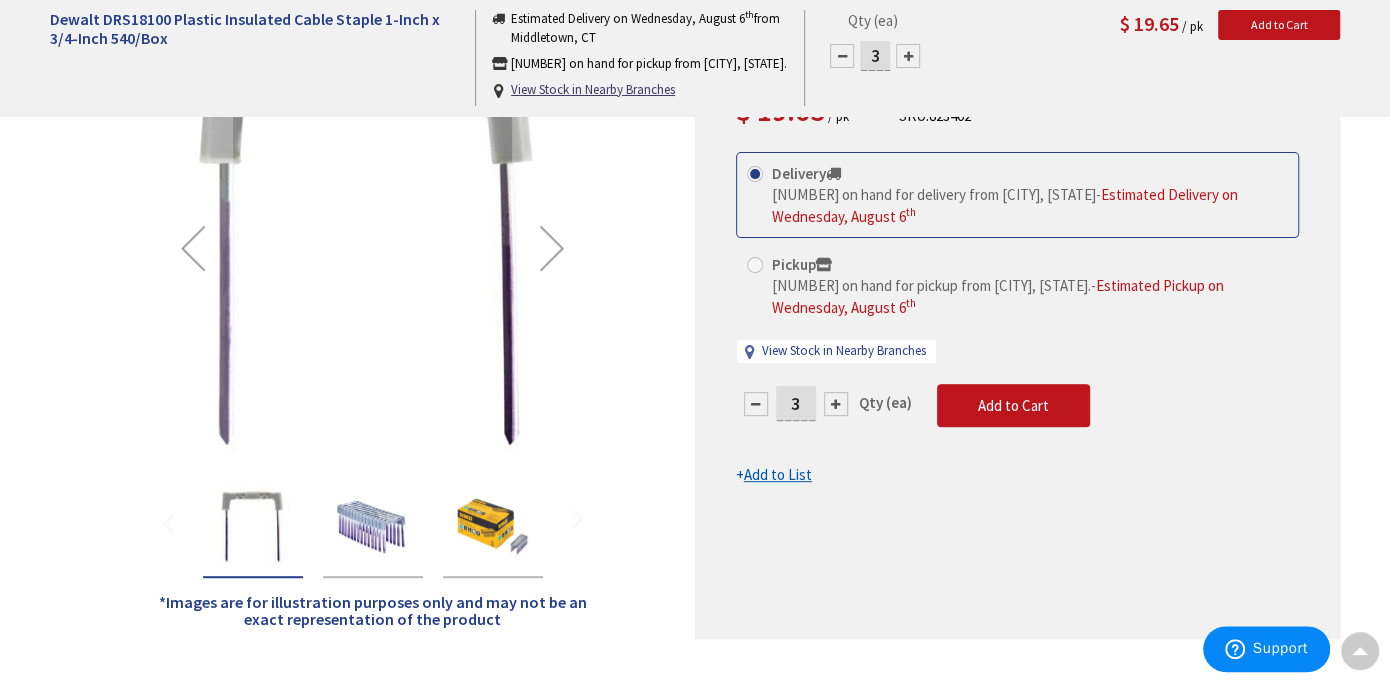click on "Add to List" at bounding box center (778, 474) 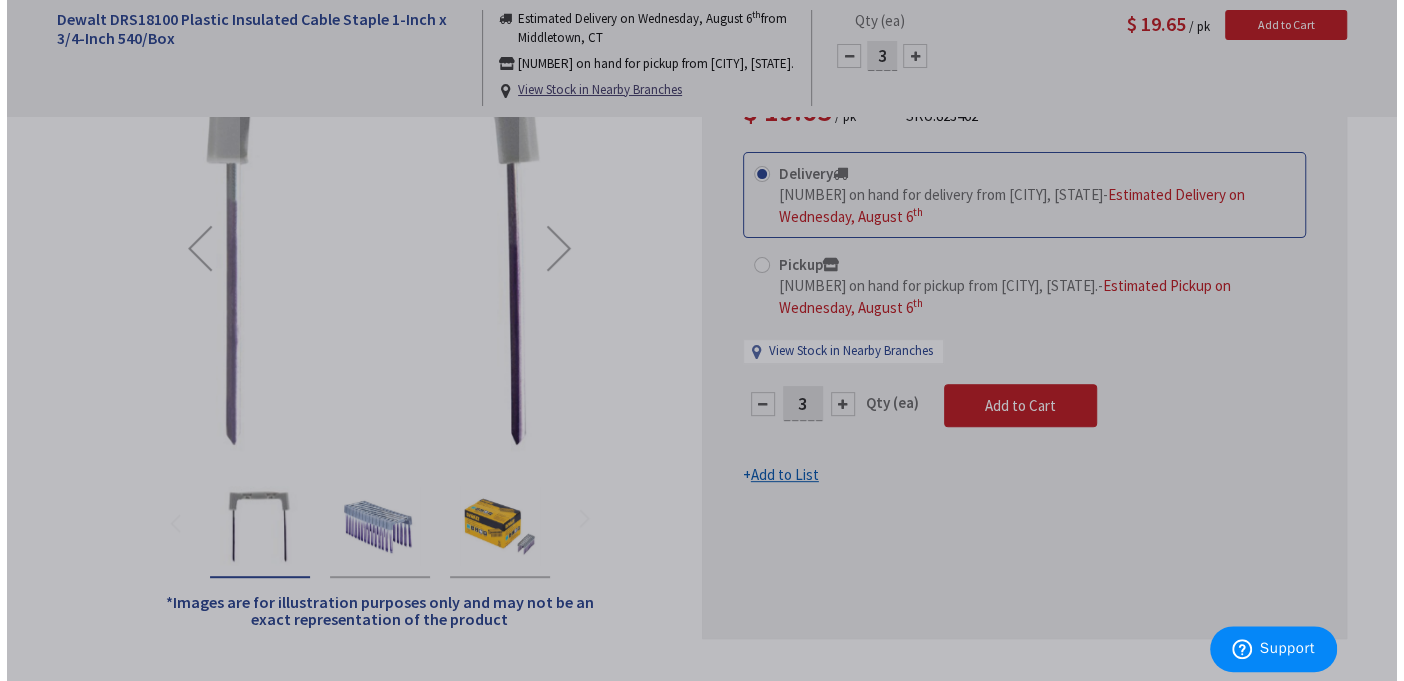 scroll, scrollTop: 300, scrollLeft: 0, axis: vertical 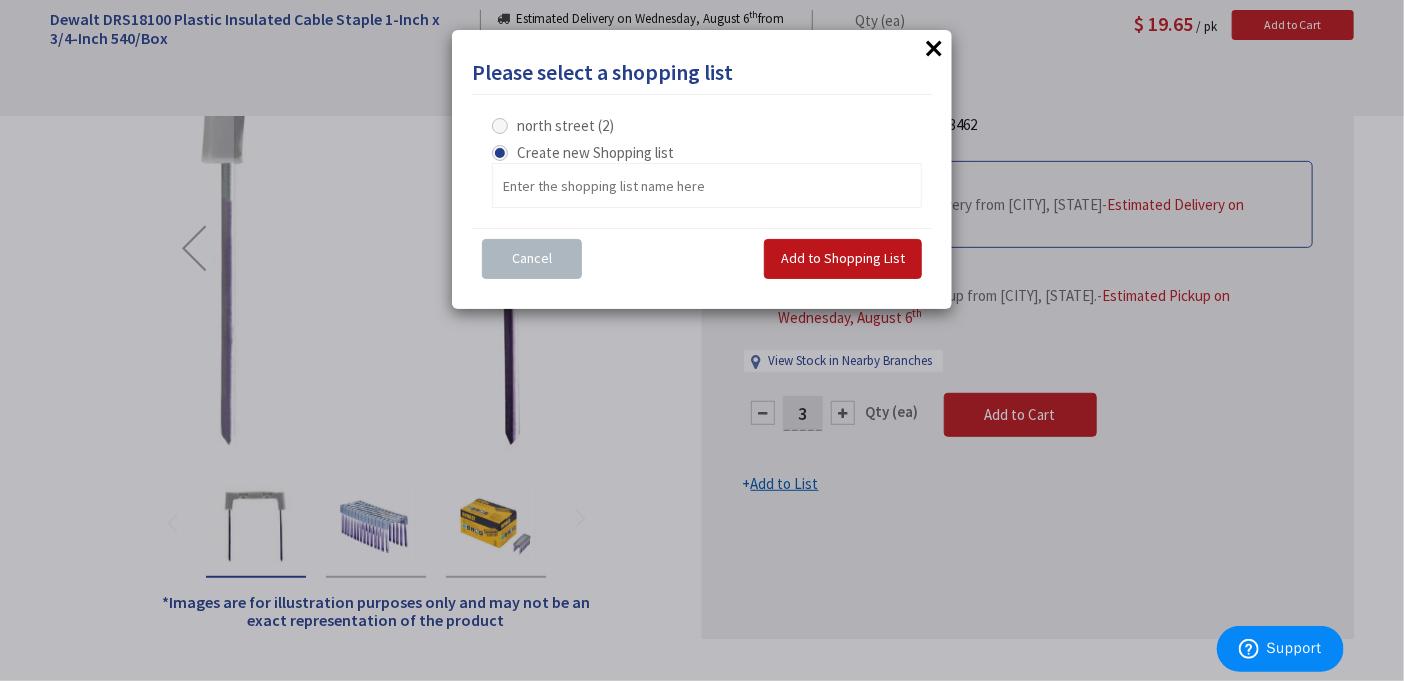 click on "north street (2)" at bounding box center (565, 125) 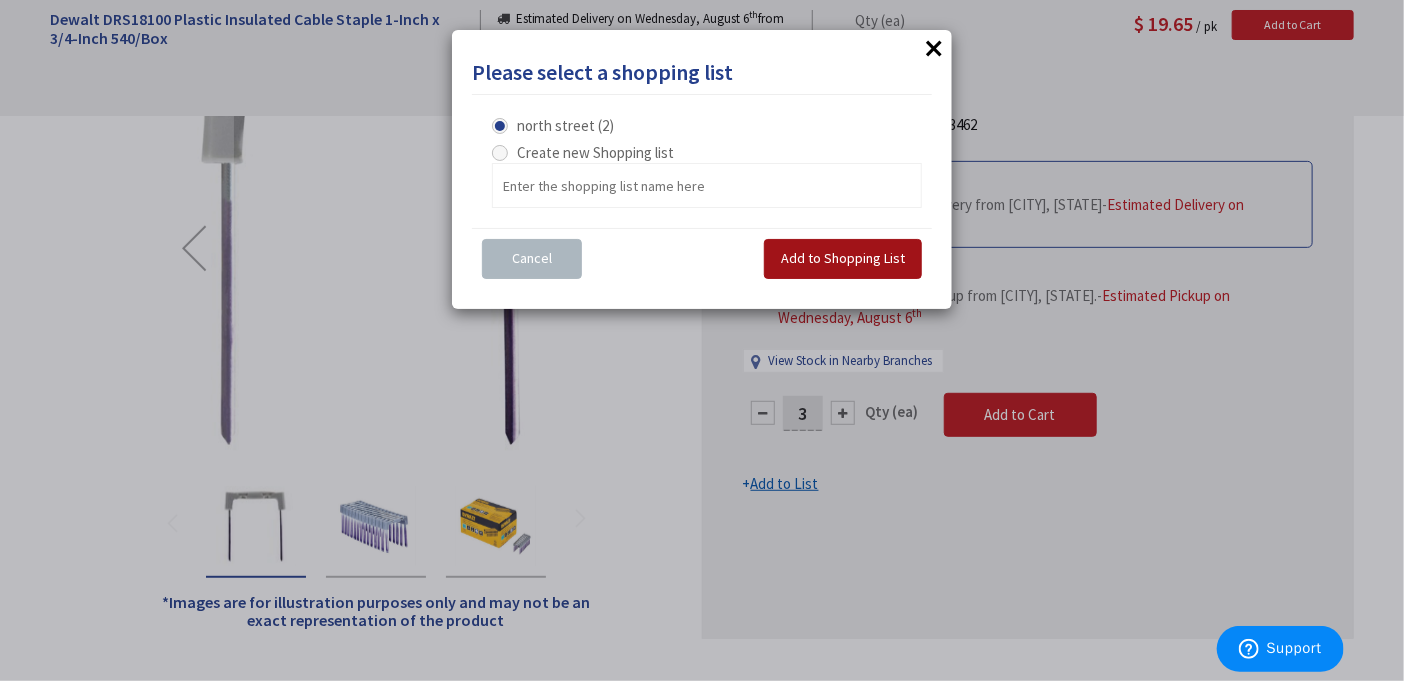 click on "Add to Shopping List" at bounding box center [843, 258] 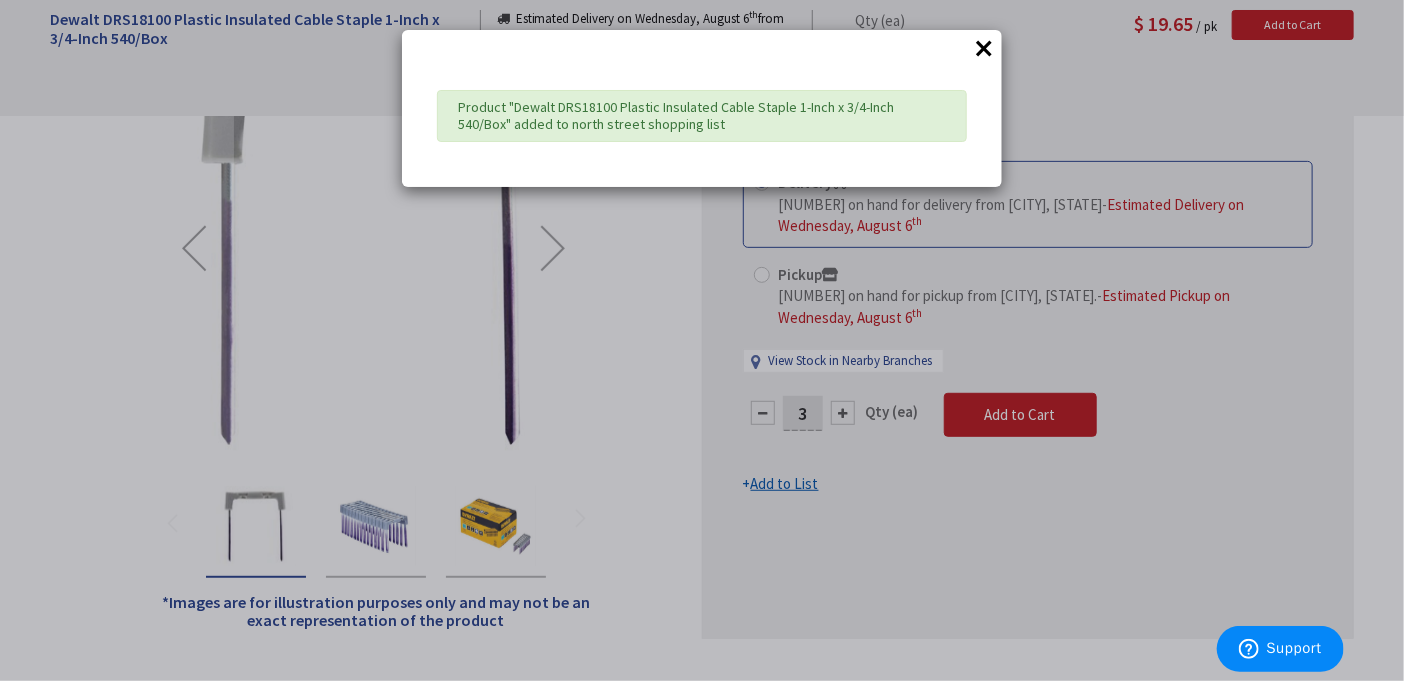 click on "×
Product "Dewalt DRS18100 Plastic Insulated Cable Staple 1-Inch x 3/4-Inch 540/Box" added to north street shopping list" at bounding box center [702, 340] 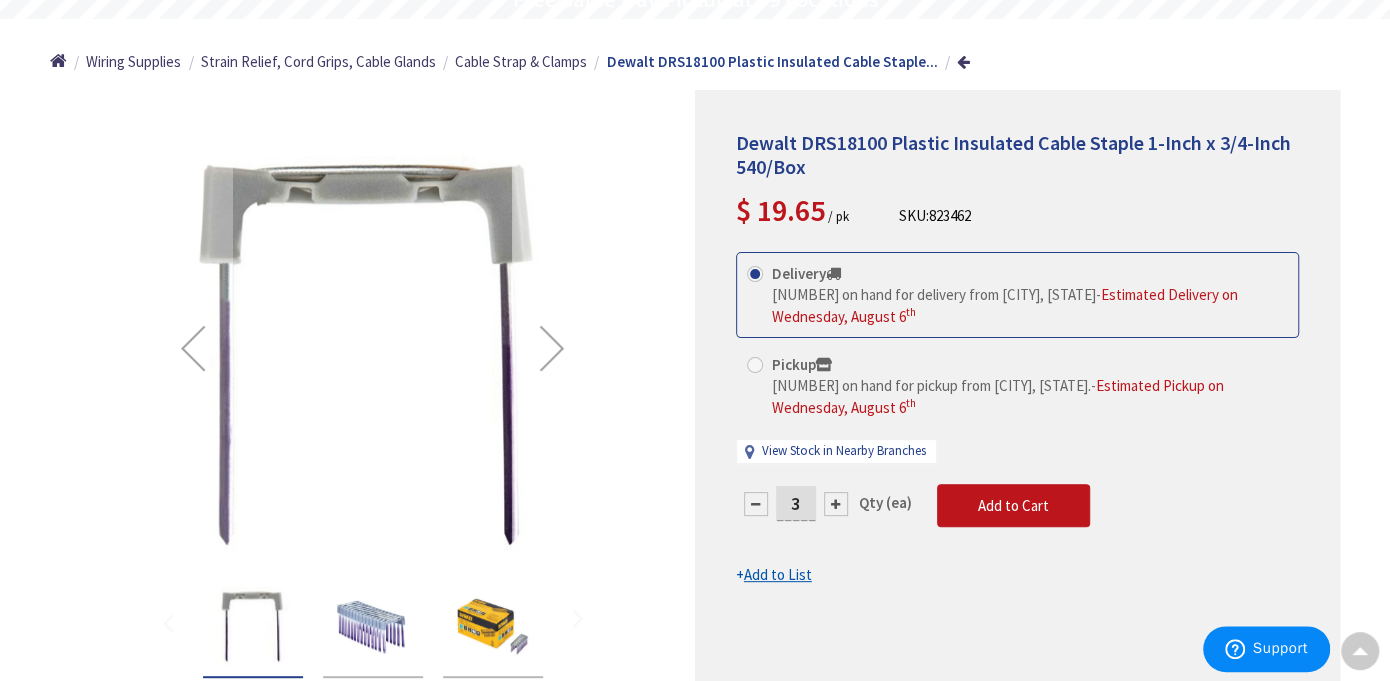 scroll, scrollTop: 0, scrollLeft: 0, axis: both 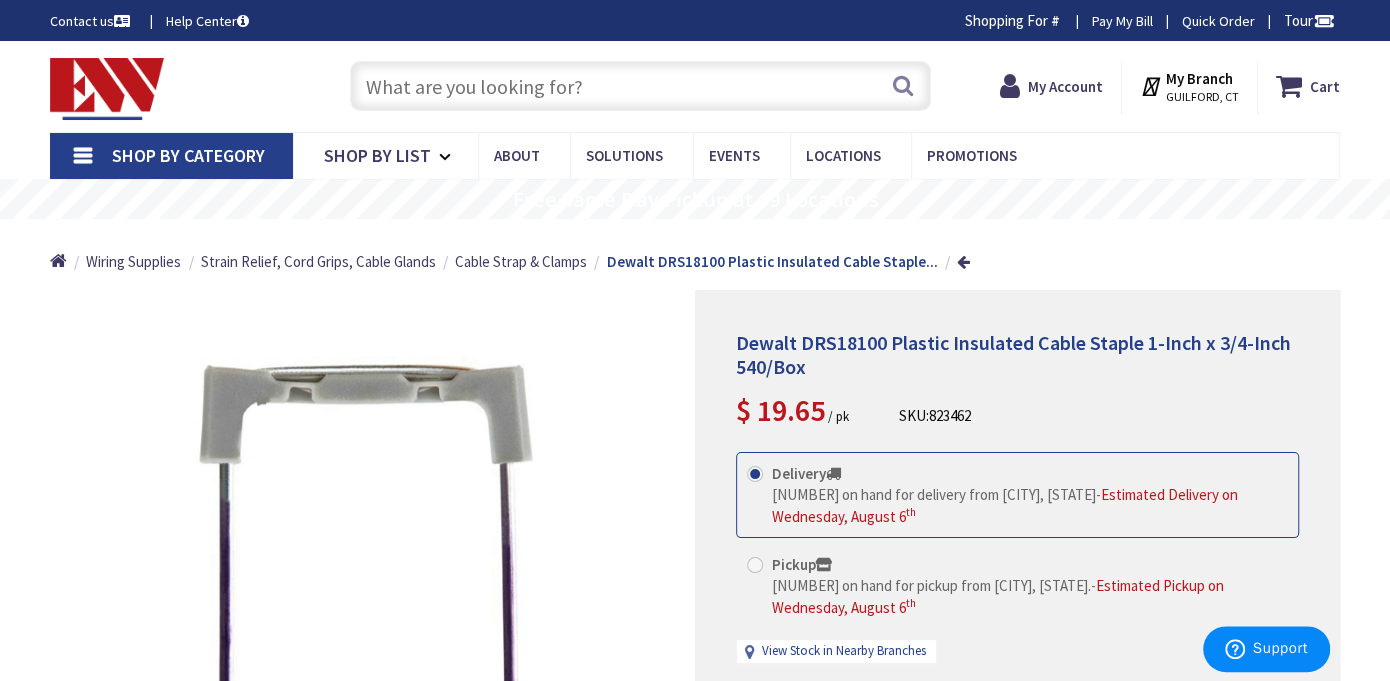 click at bounding box center (640, 86) 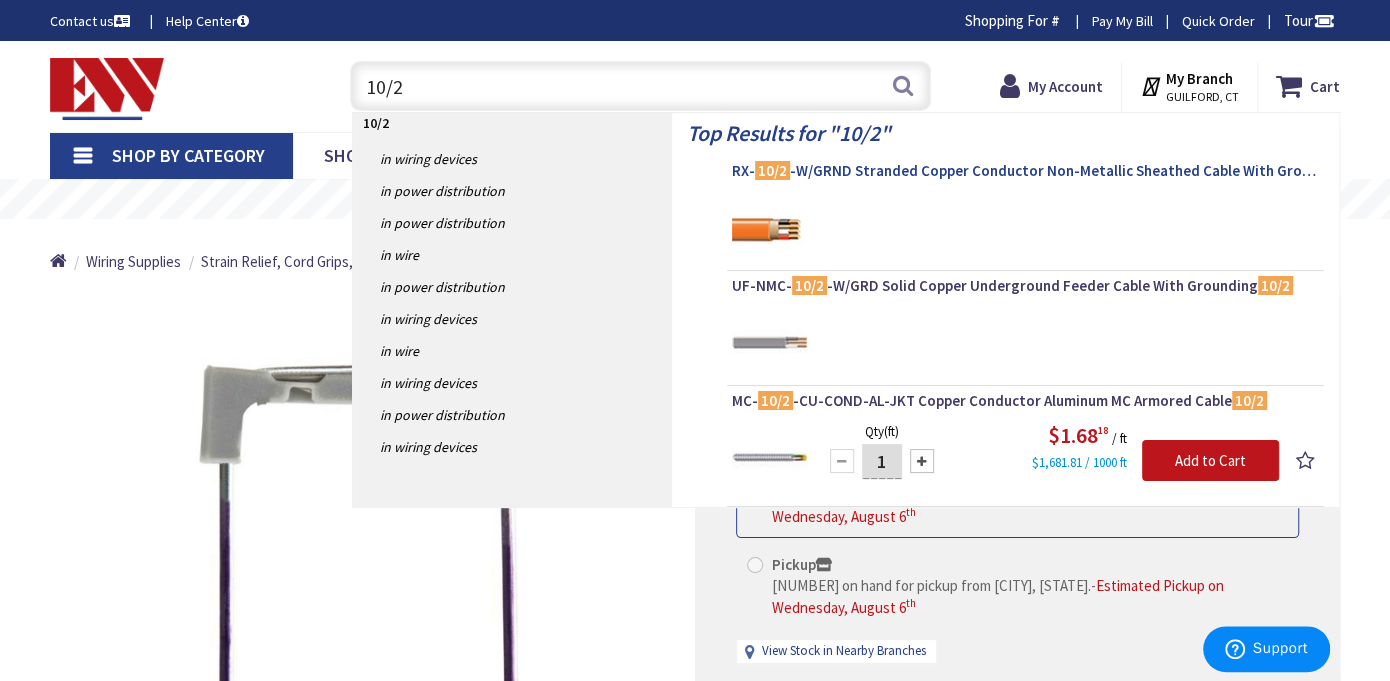 type on "10/2" 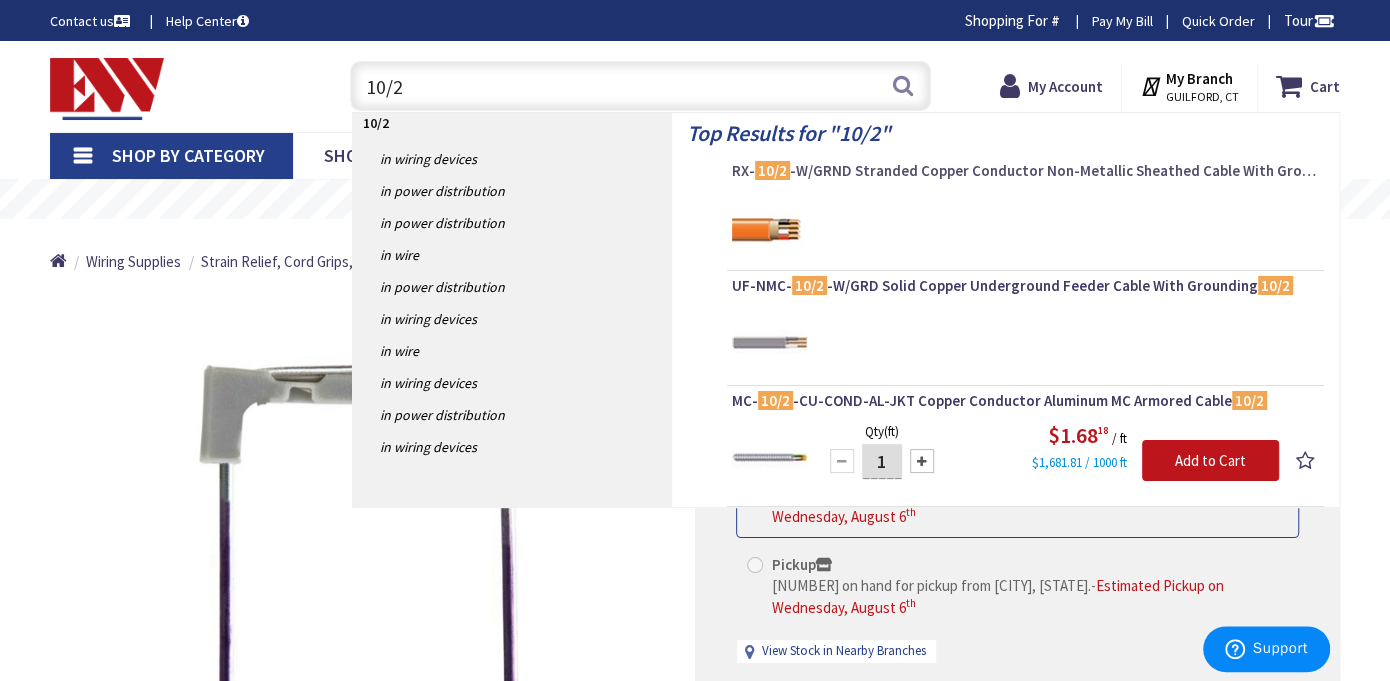 click on "RX- 10/2 -W/GRND Stranded Copper Conductor Non-Metallic Sheathed Cable With Grounding  10/2  Romex®" at bounding box center [1025, 171] 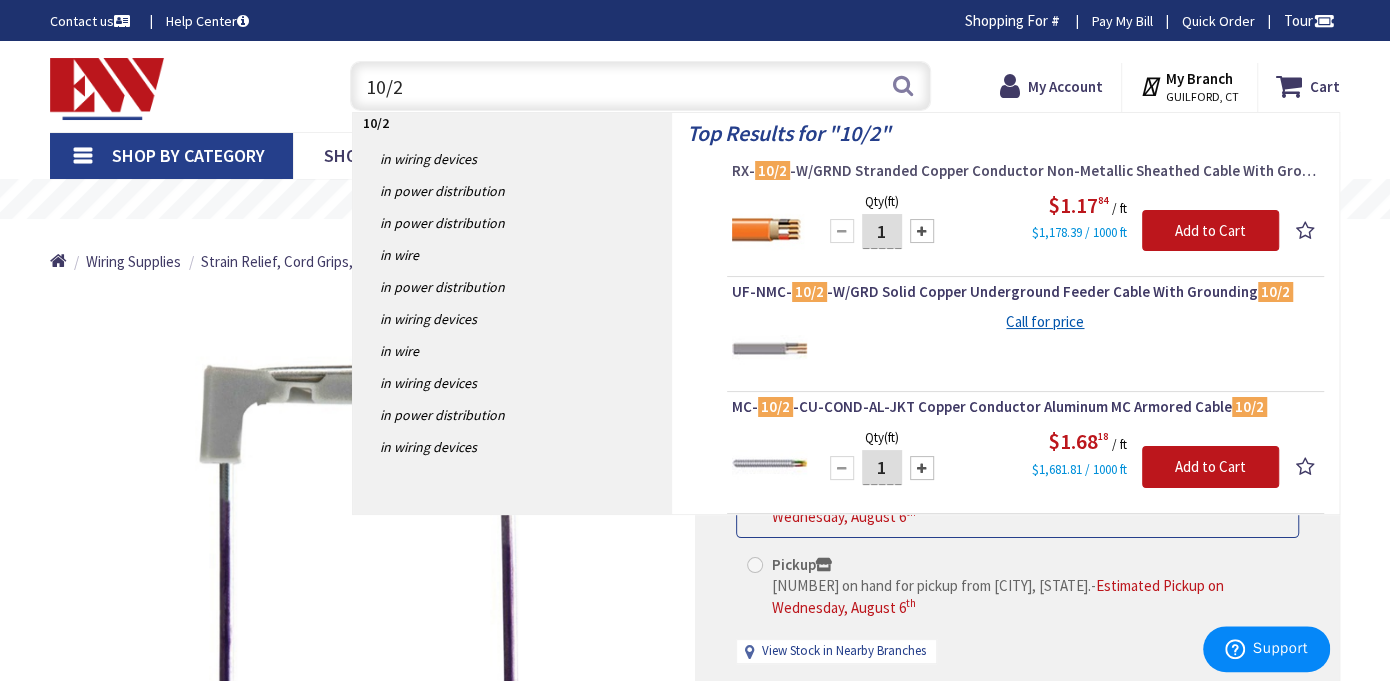 click on "RX- 10/2 -W/GRND Stranded Copper Conductor Non-Metallic Sheathed Cable With Grounding  10/2  Romex®" at bounding box center (1025, 171) 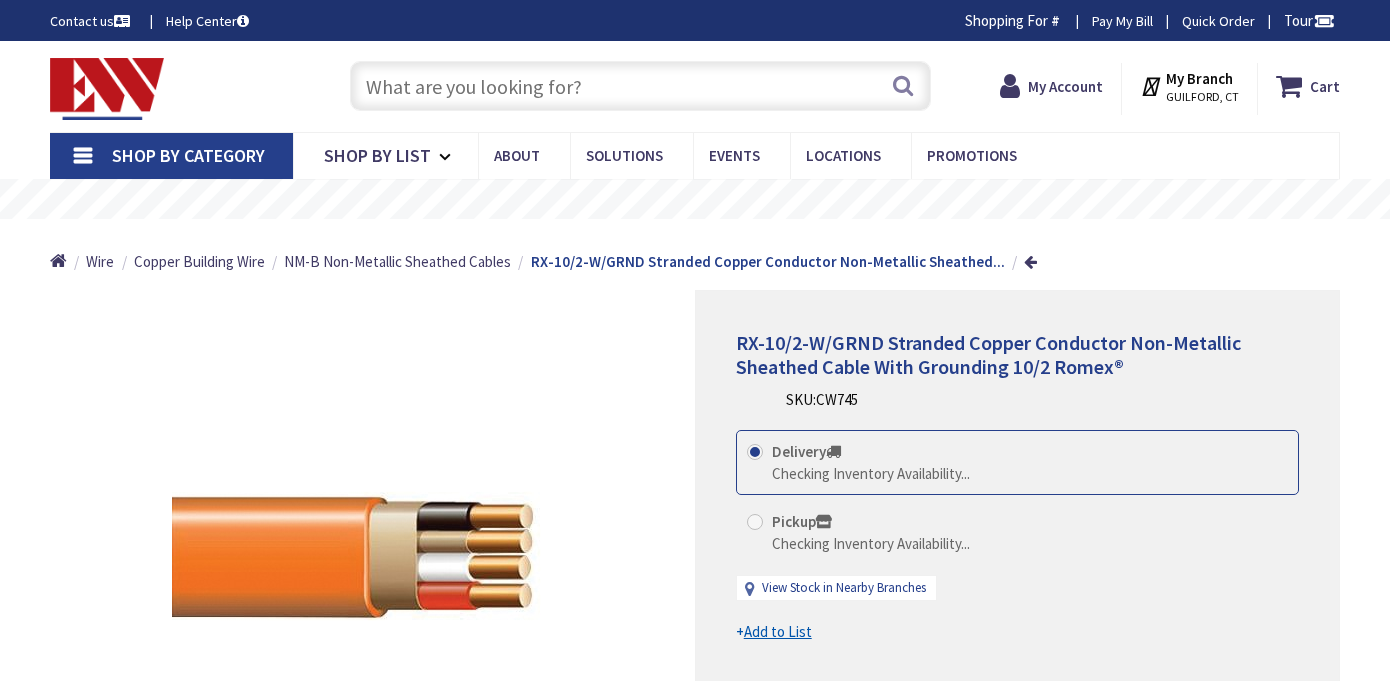 scroll, scrollTop: 0, scrollLeft: 0, axis: both 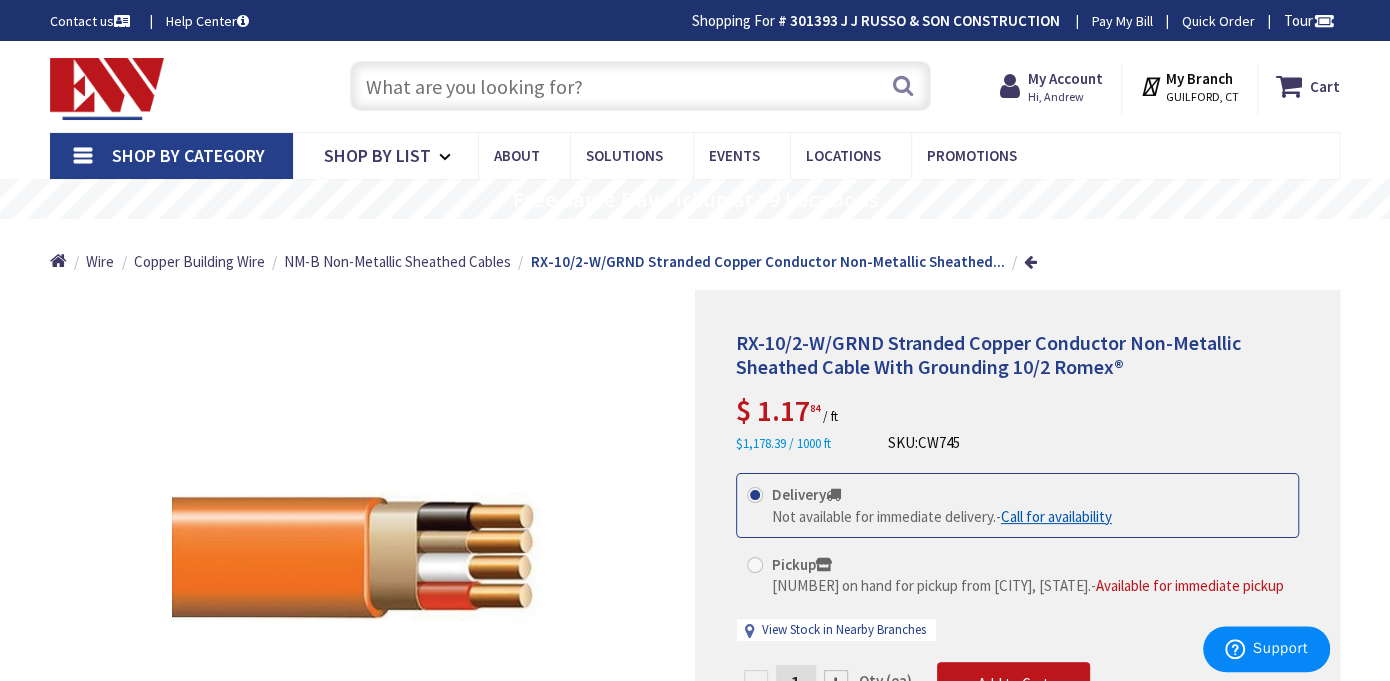 click at bounding box center (640, 86) 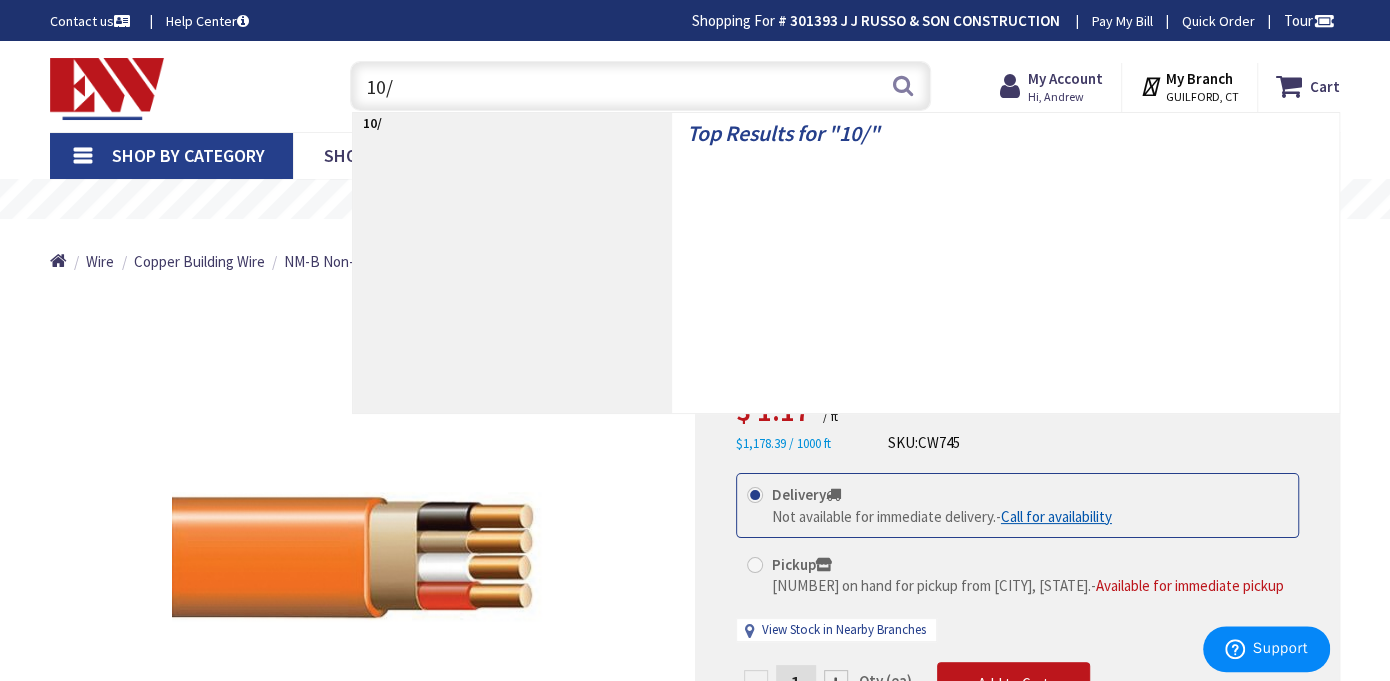 type on "10/2" 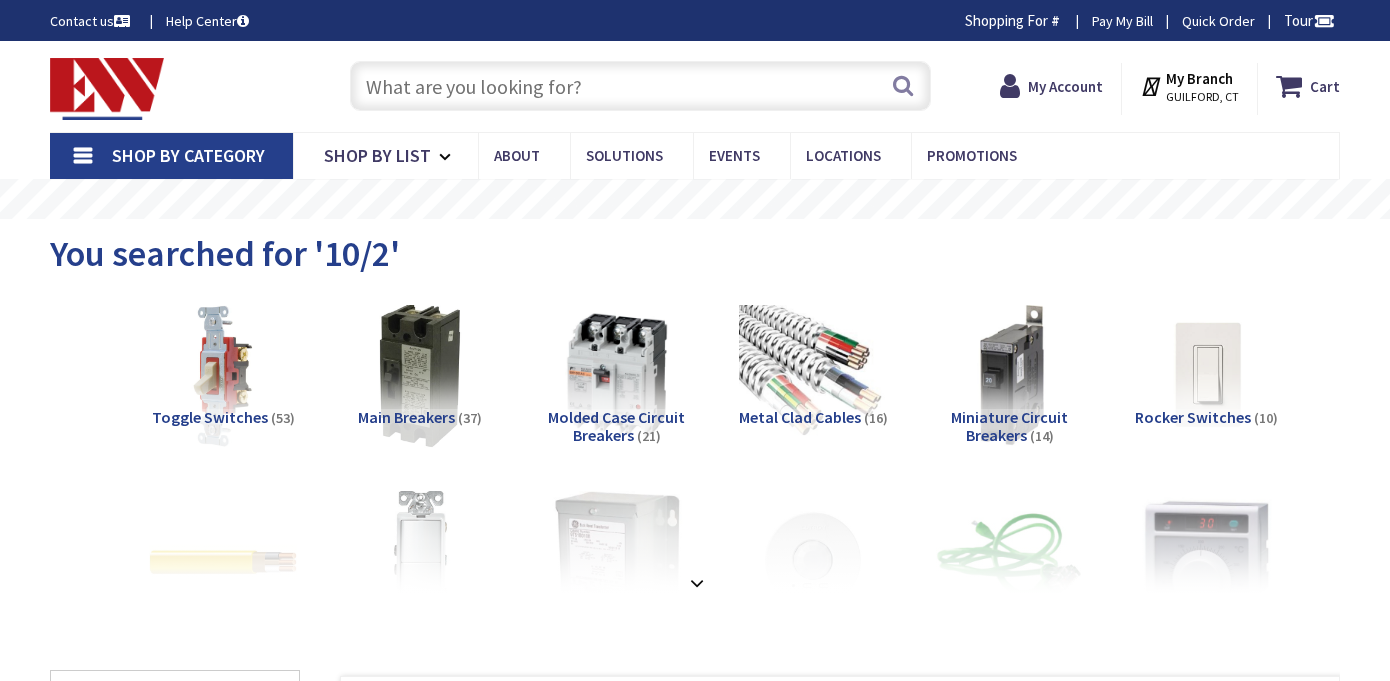 scroll, scrollTop: 0, scrollLeft: 0, axis: both 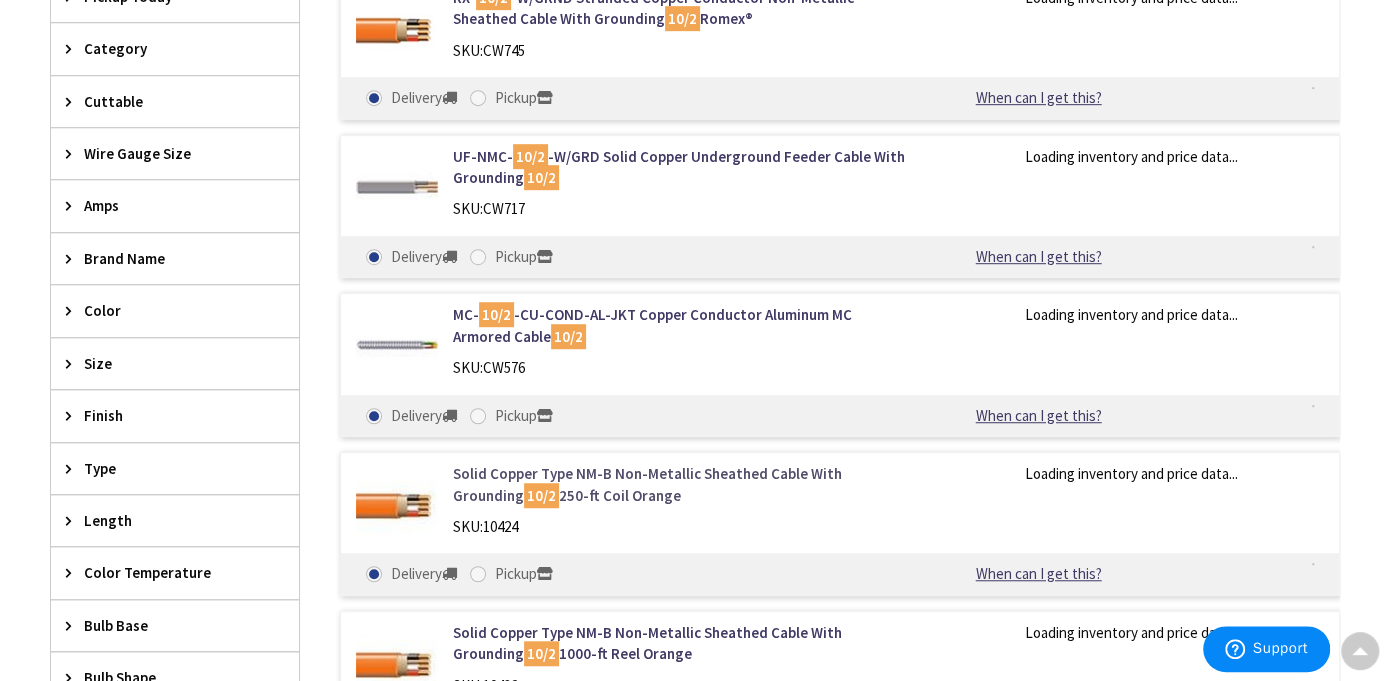click on "Solid Copper Type NM-B Non-Metallic Sheathed Cable With Grounding  10/2  250-ft Coil Orange" at bounding box center [680, 484] 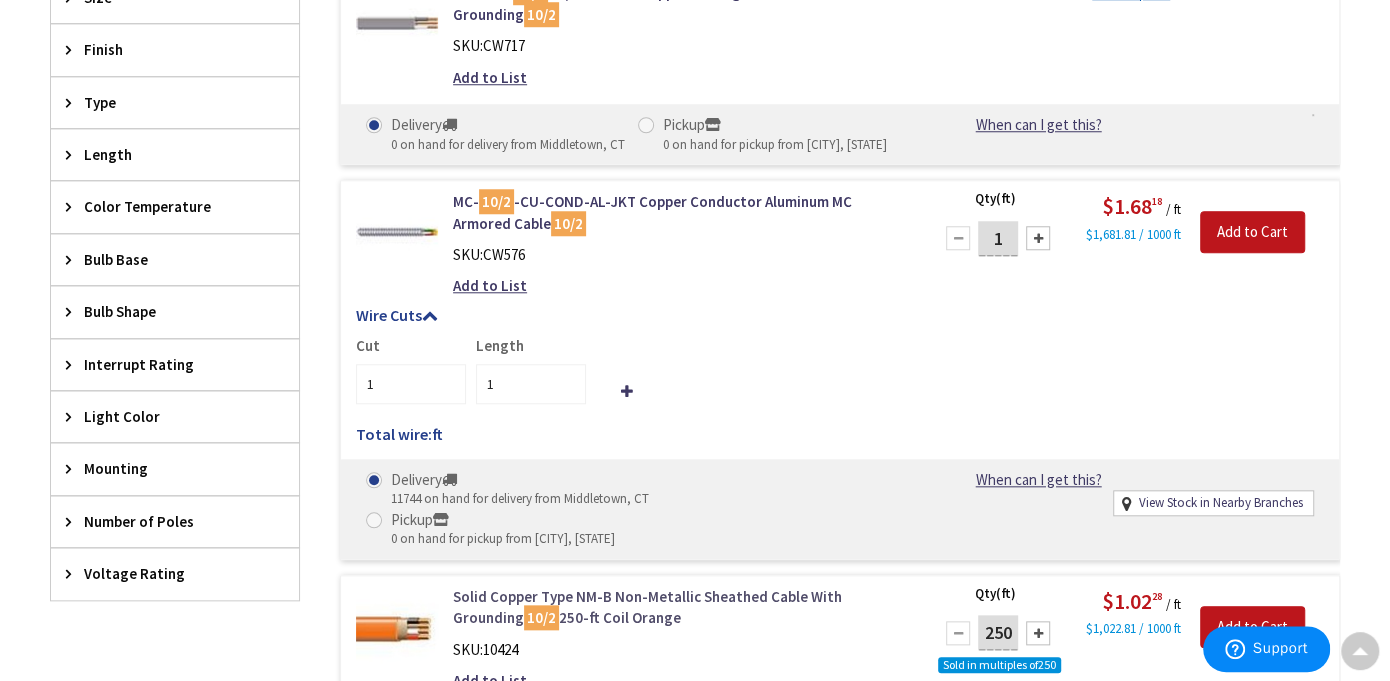 scroll, scrollTop: 1100, scrollLeft: 0, axis: vertical 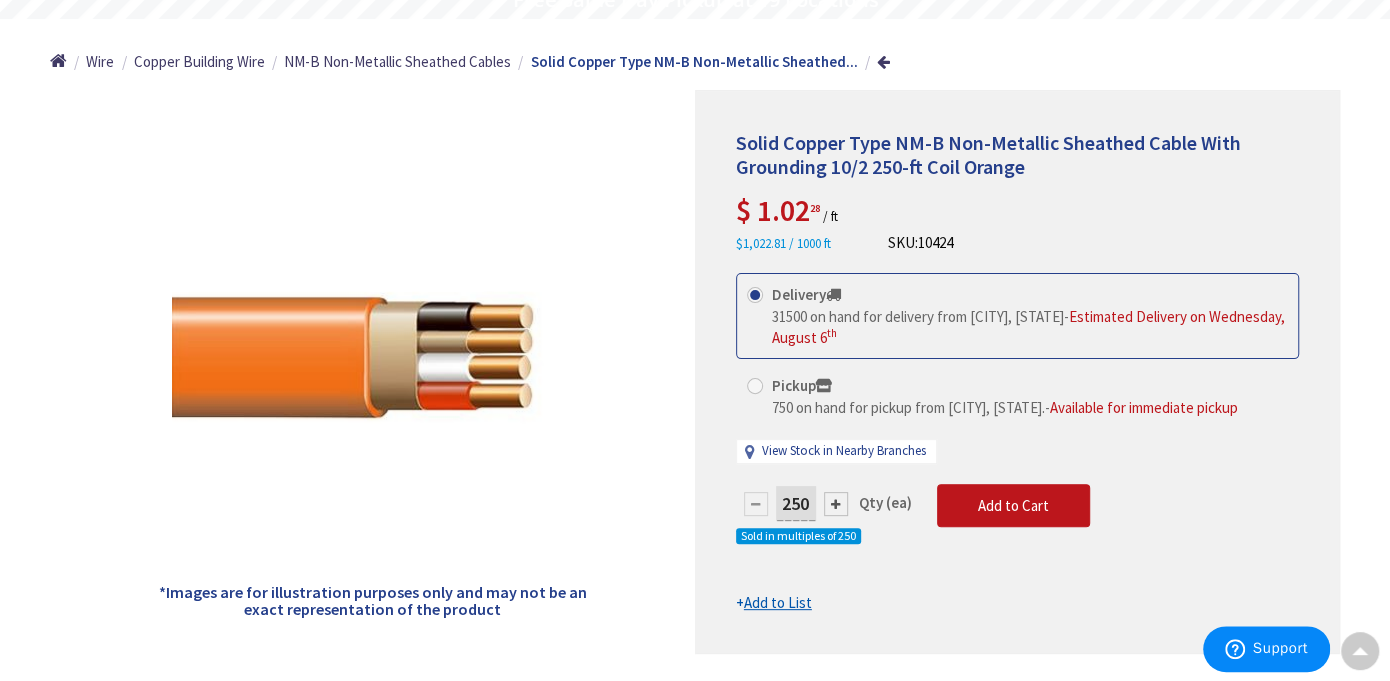 click on "Add to List" at bounding box center (778, 602) 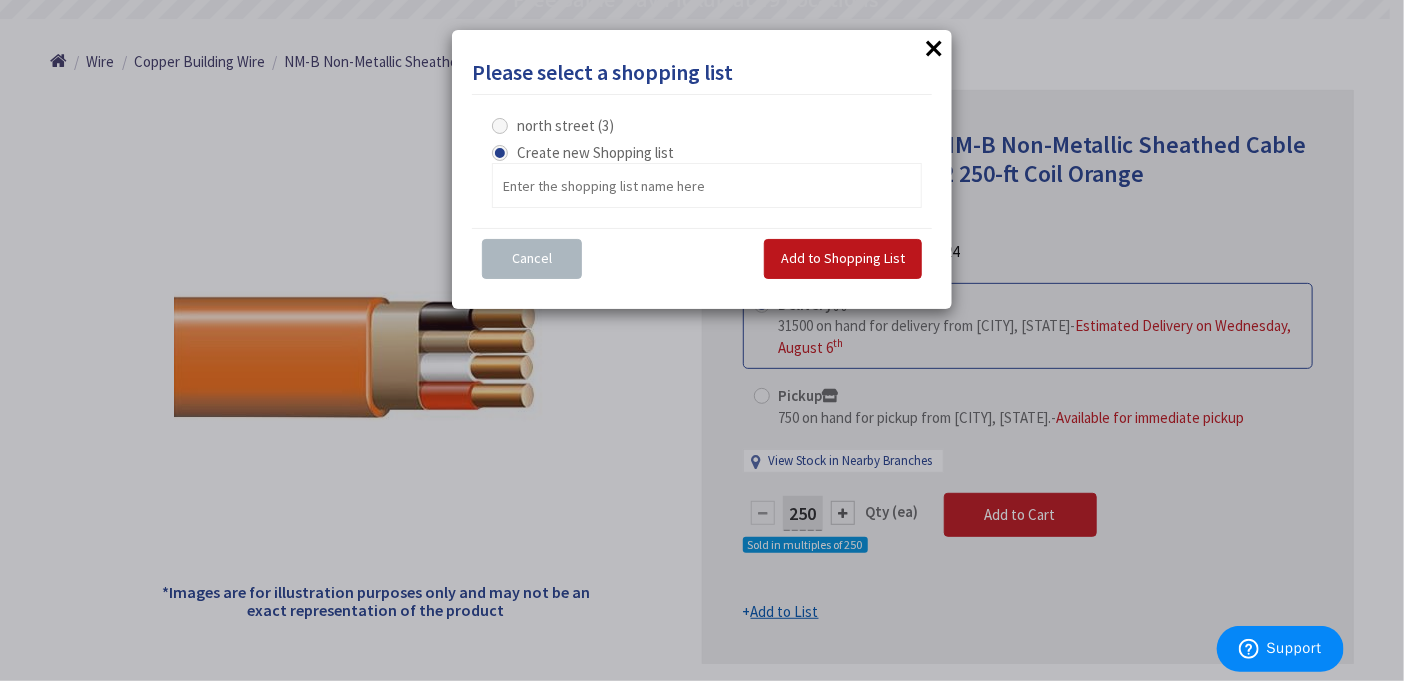 click on "north street (3)" at bounding box center [565, 125] 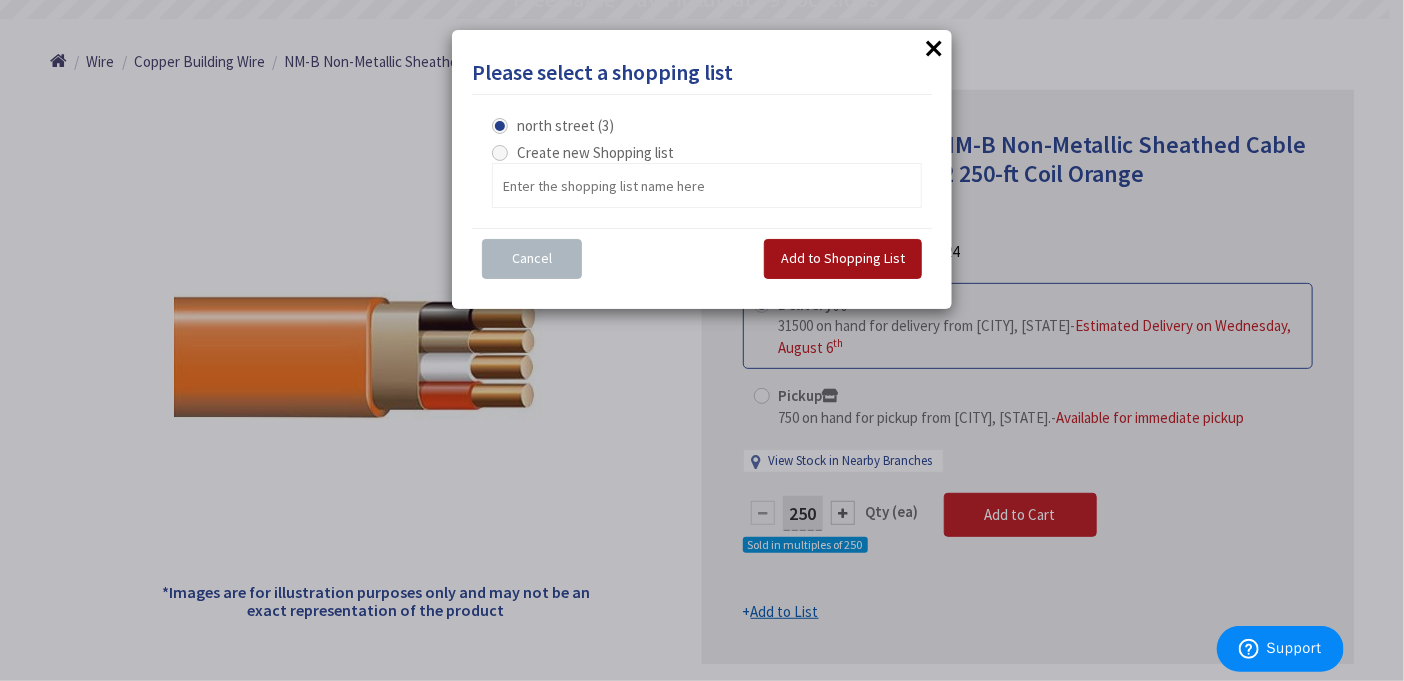 click on "Add to Shopping List" at bounding box center [843, 258] 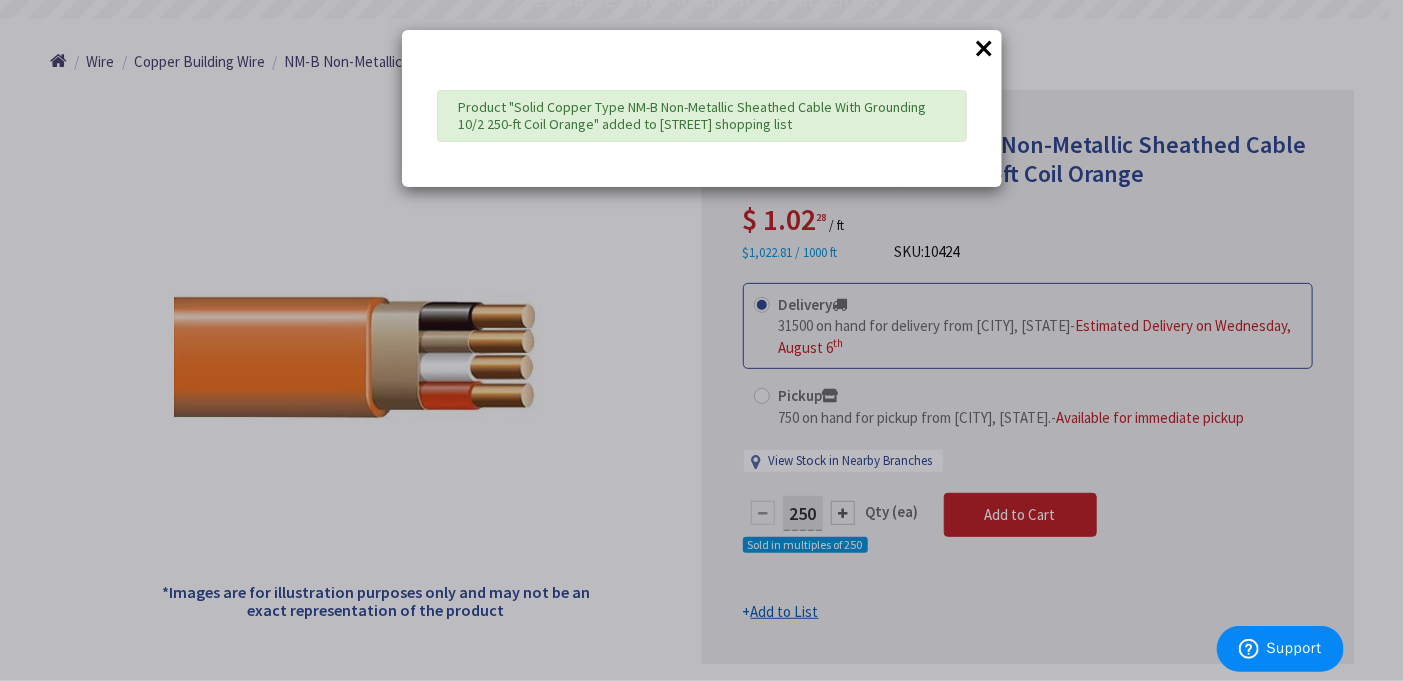 drag, startPoint x: 1270, startPoint y: 67, endPoint x: 806, endPoint y: 156, distance: 472.45847 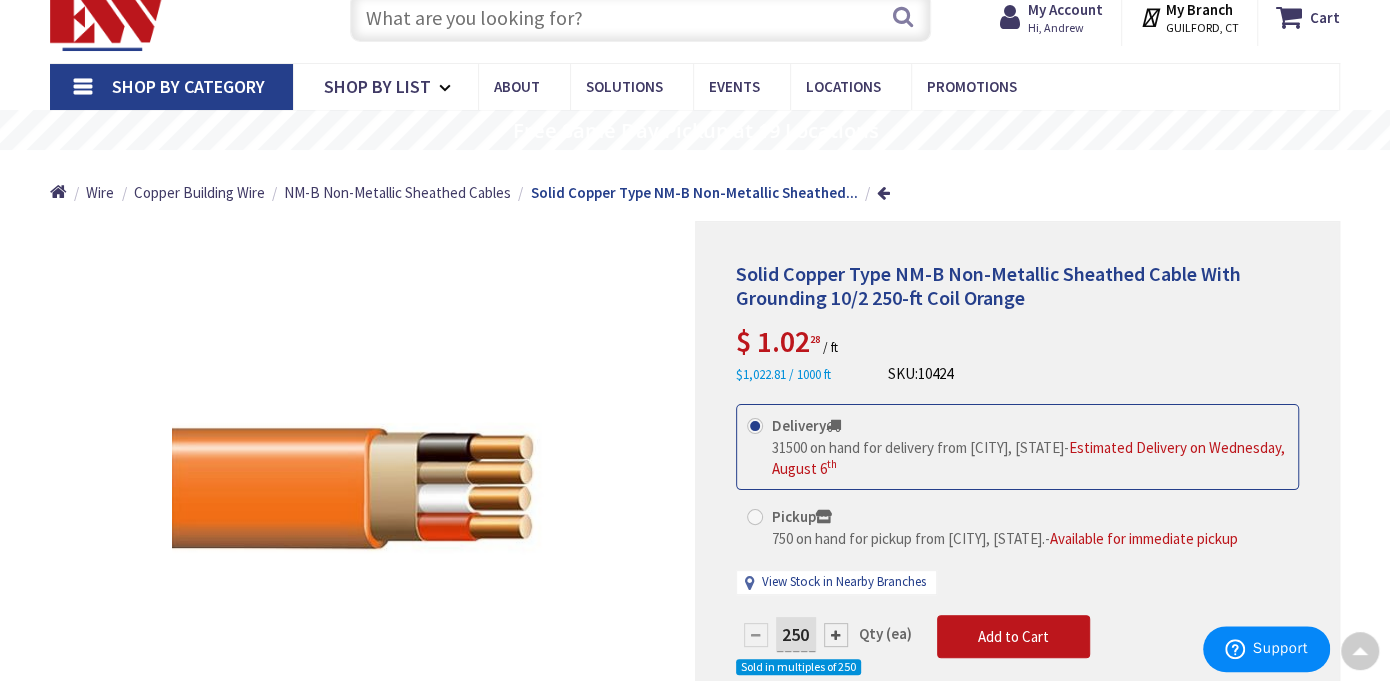 scroll, scrollTop: 0, scrollLeft: 0, axis: both 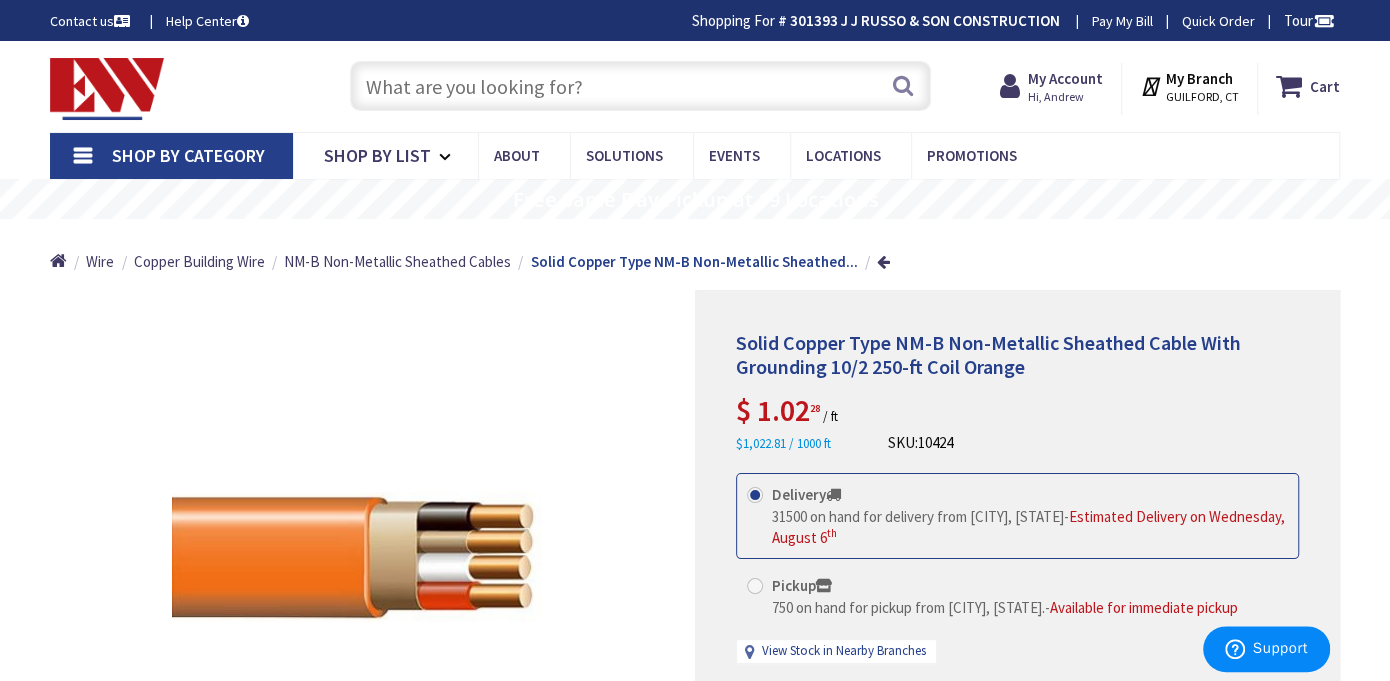 click at bounding box center [640, 86] 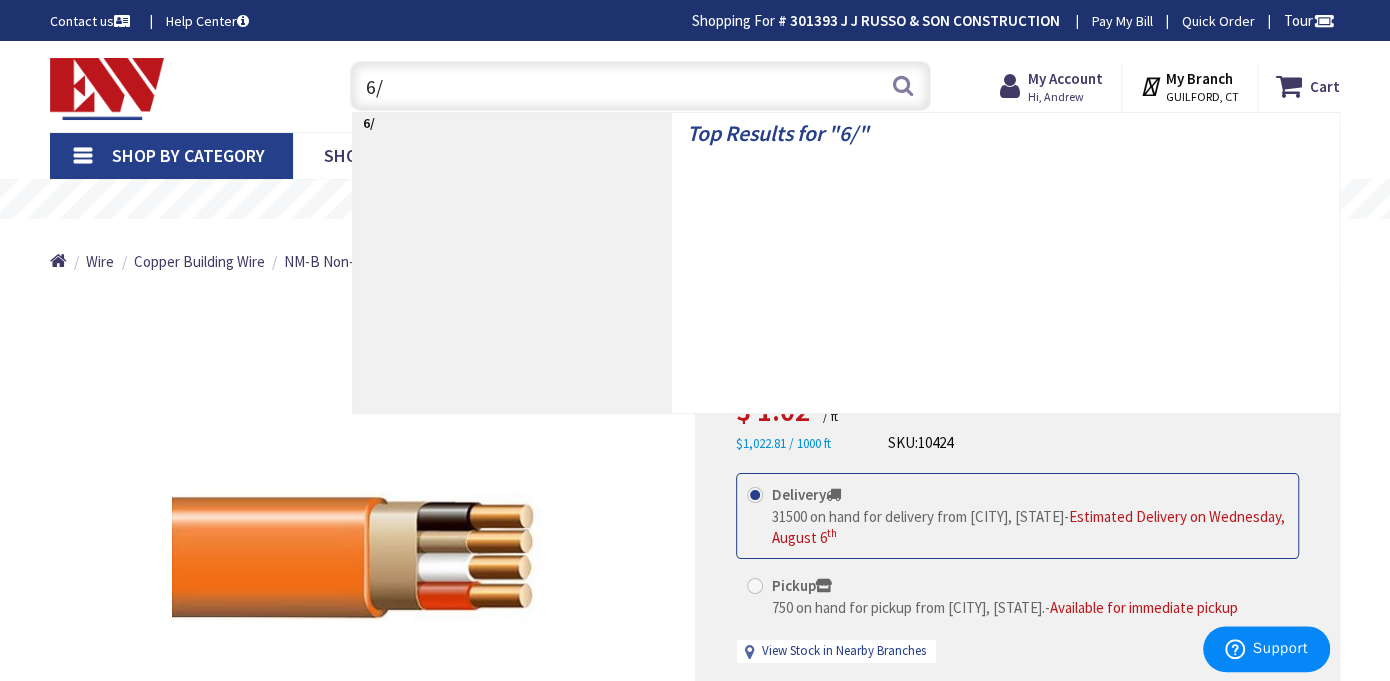 type on "6/3" 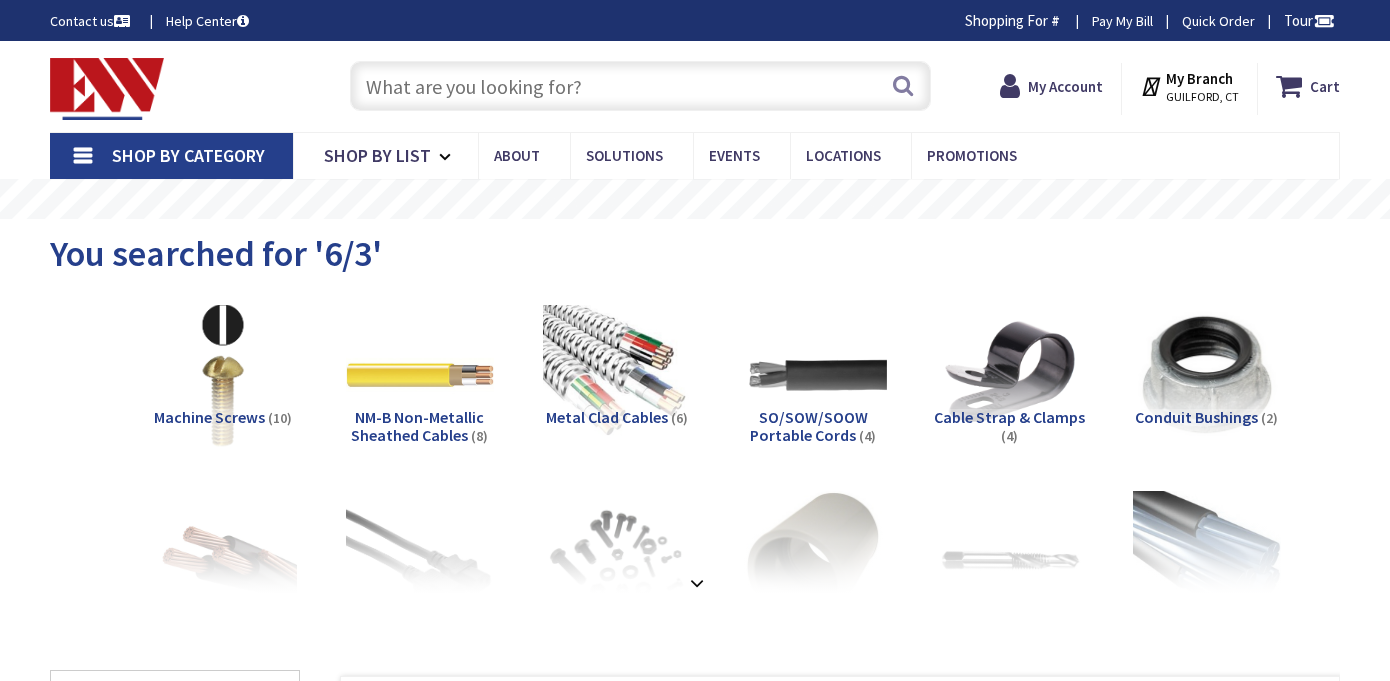 scroll, scrollTop: 0, scrollLeft: 0, axis: both 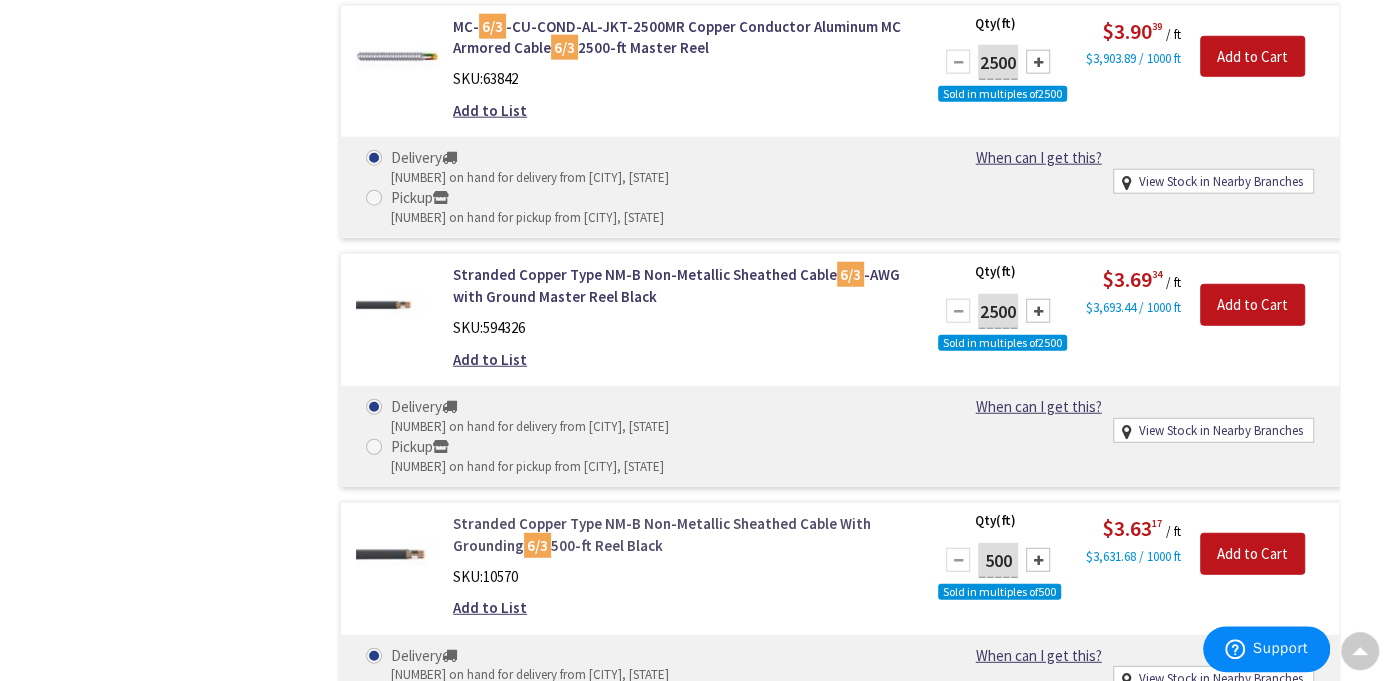 click on "Stranded Copper Type NM-B Non-Metallic Sheathed Cable With Grounding  6/3  500-ft Reel Black" at bounding box center [680, 534] 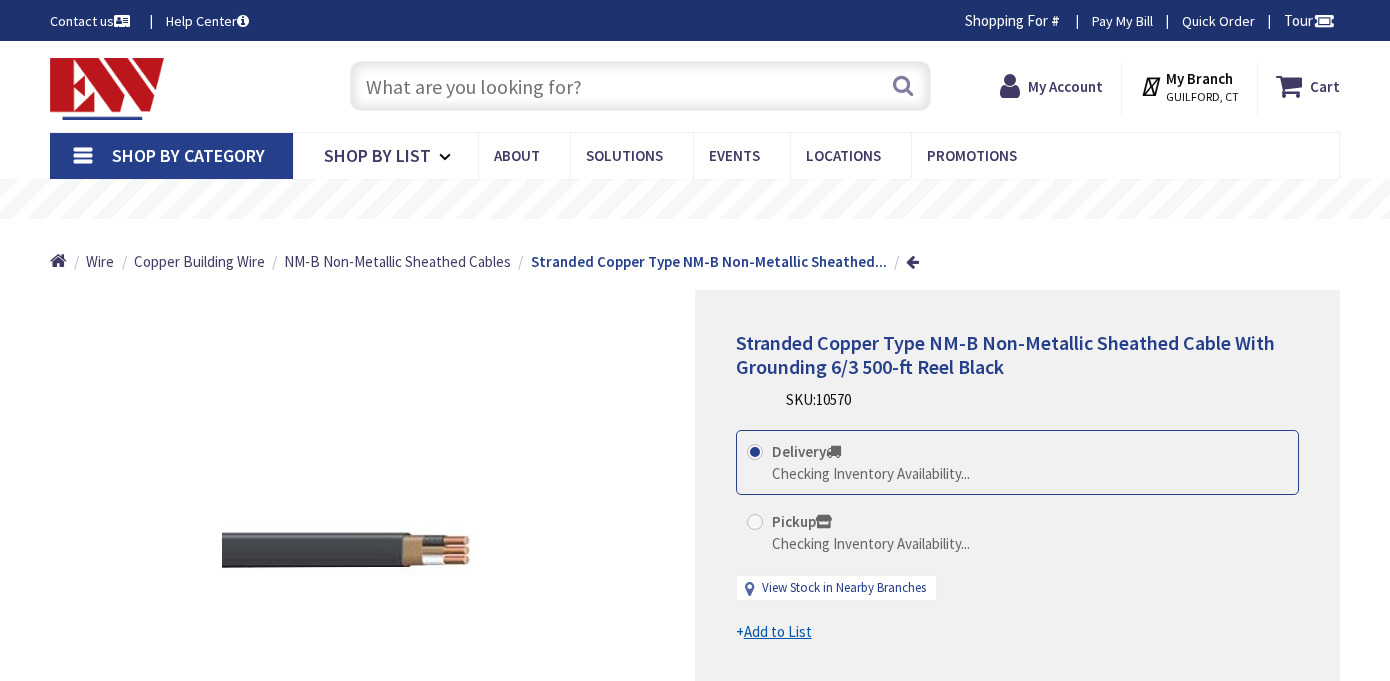 scroll, scrollTop: 0, scrollLeft: 0, axis: both 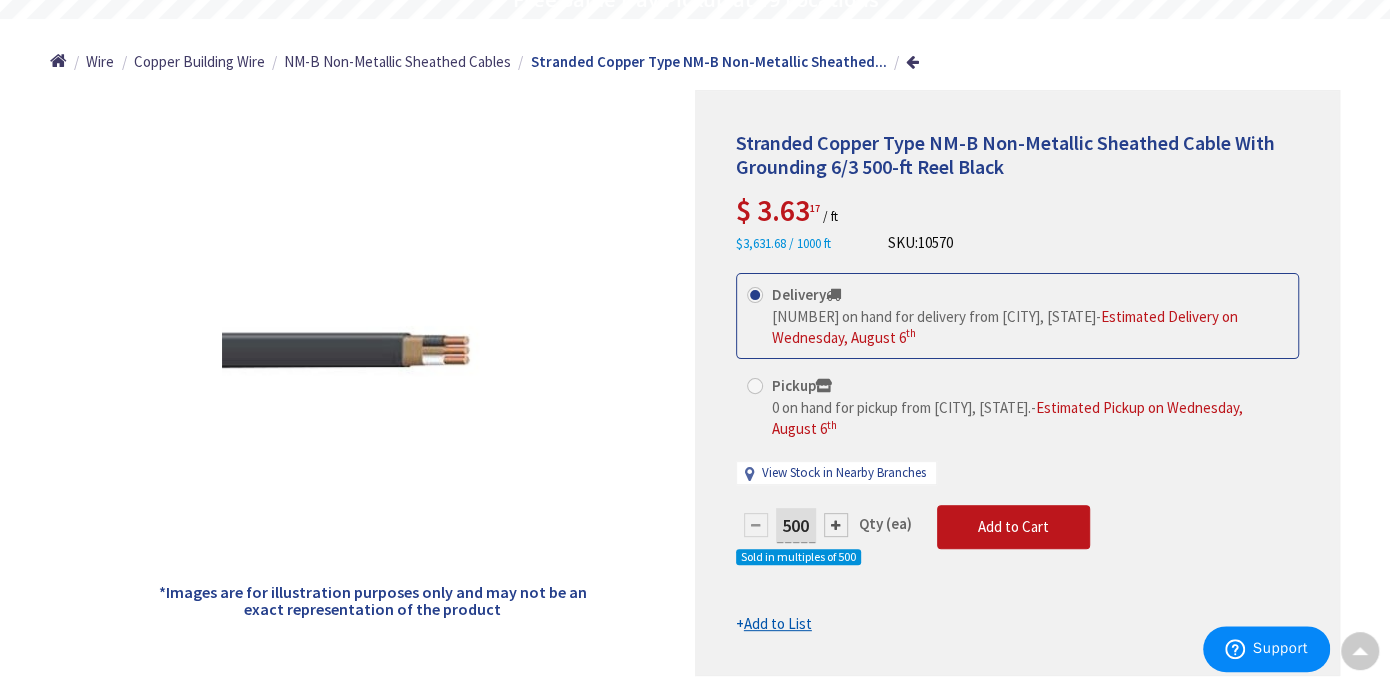click on "Add to List" at bounding box center (778, 623) 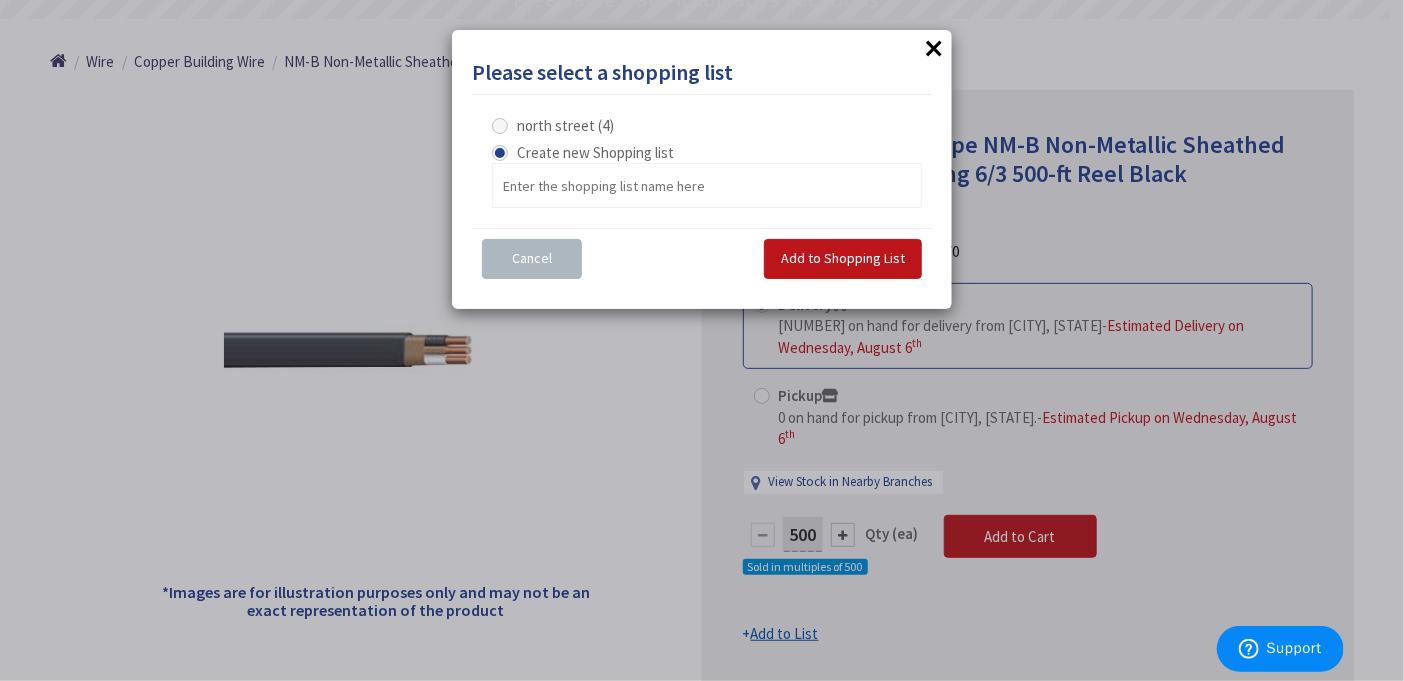 drag, startPoint x: 511, startPoint y: 114, endPoint x: 530, endPoint y: 136, distance: 29.068884 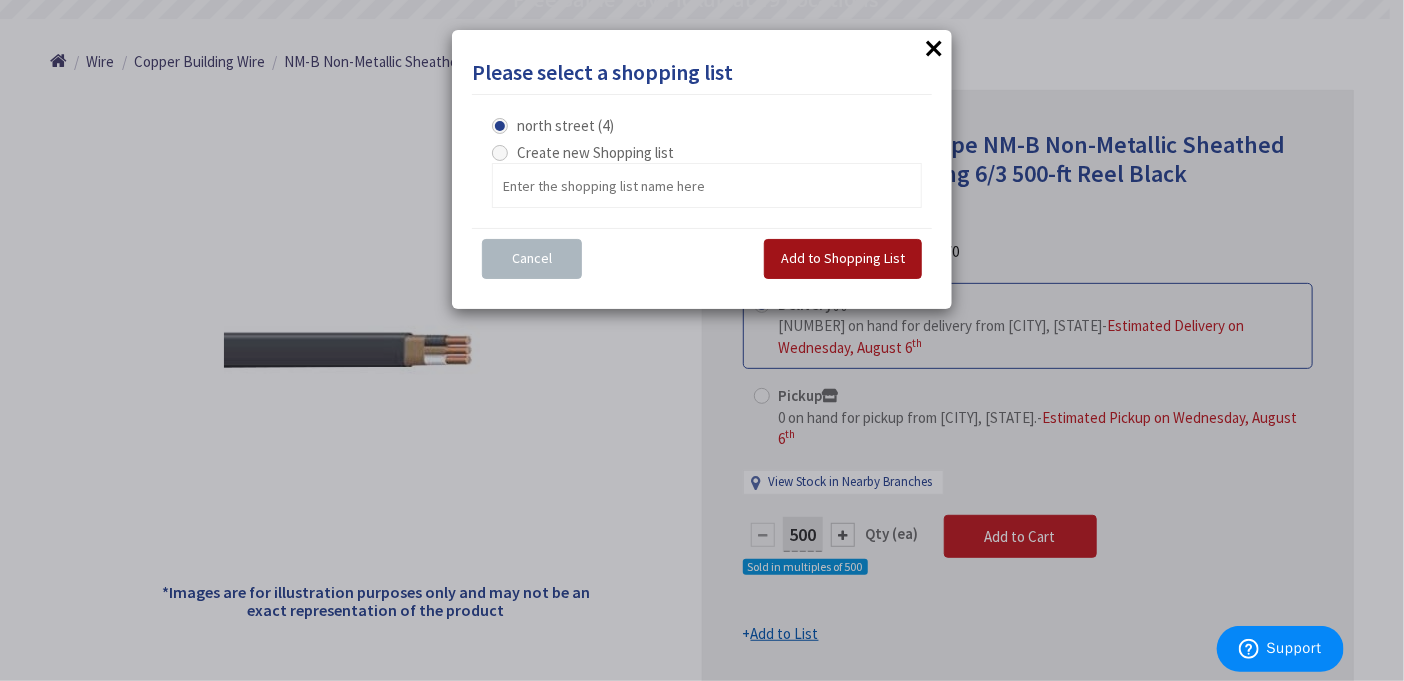 click on "Add to Shopping List" at bounding box center (843, 258) 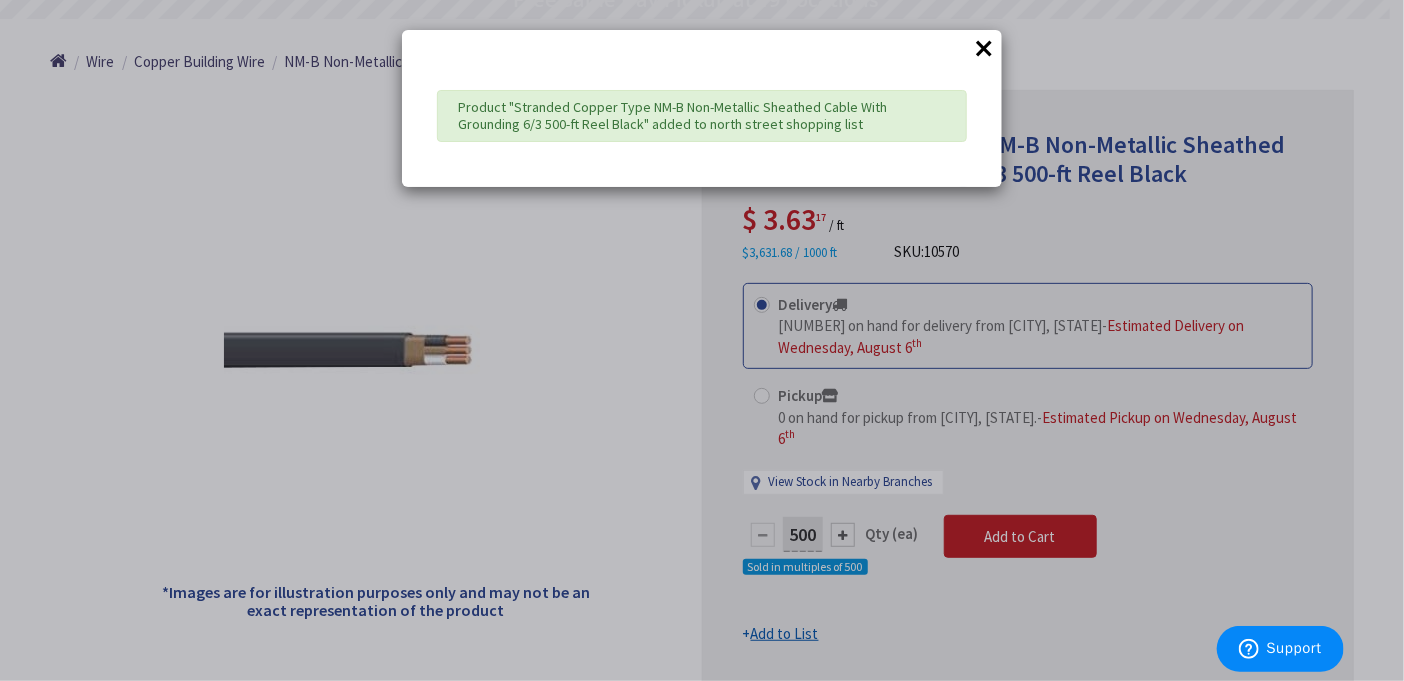 click on "×" at bounding box center (984, 48) 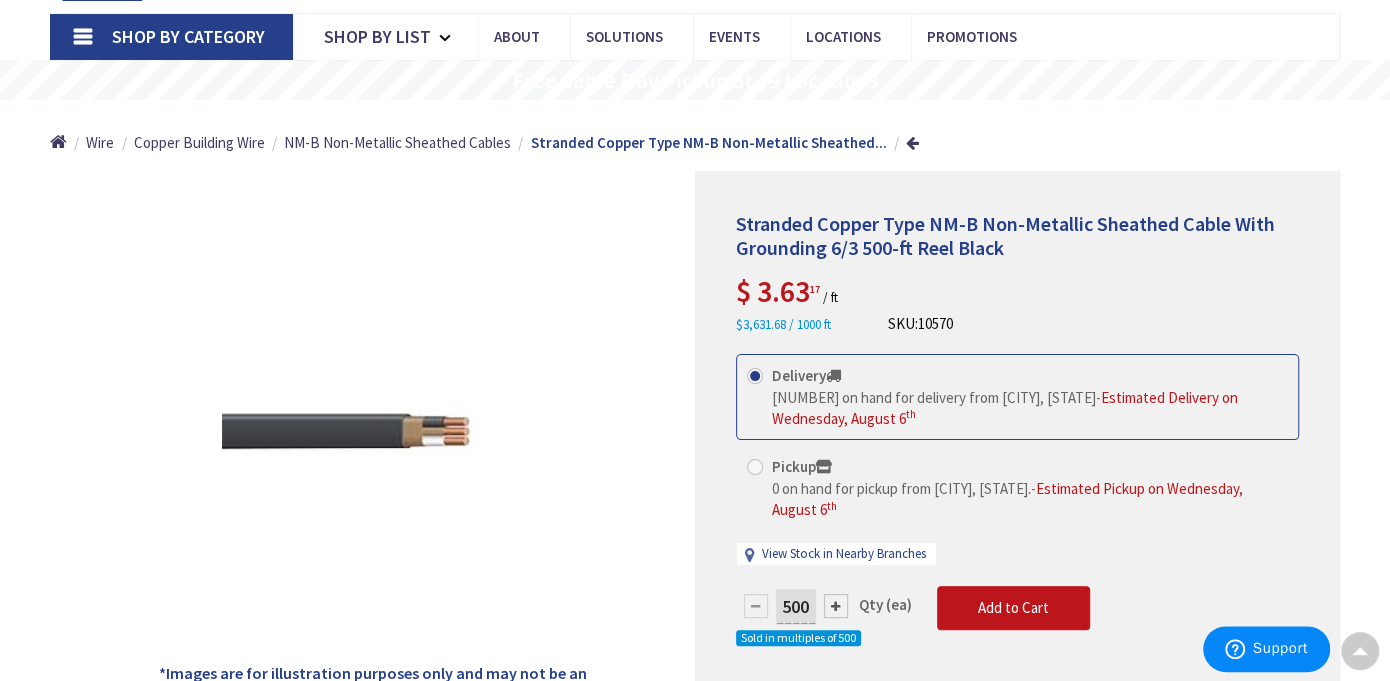 scroll, scrollTop: 0, scrollLeft: 0, axis: both 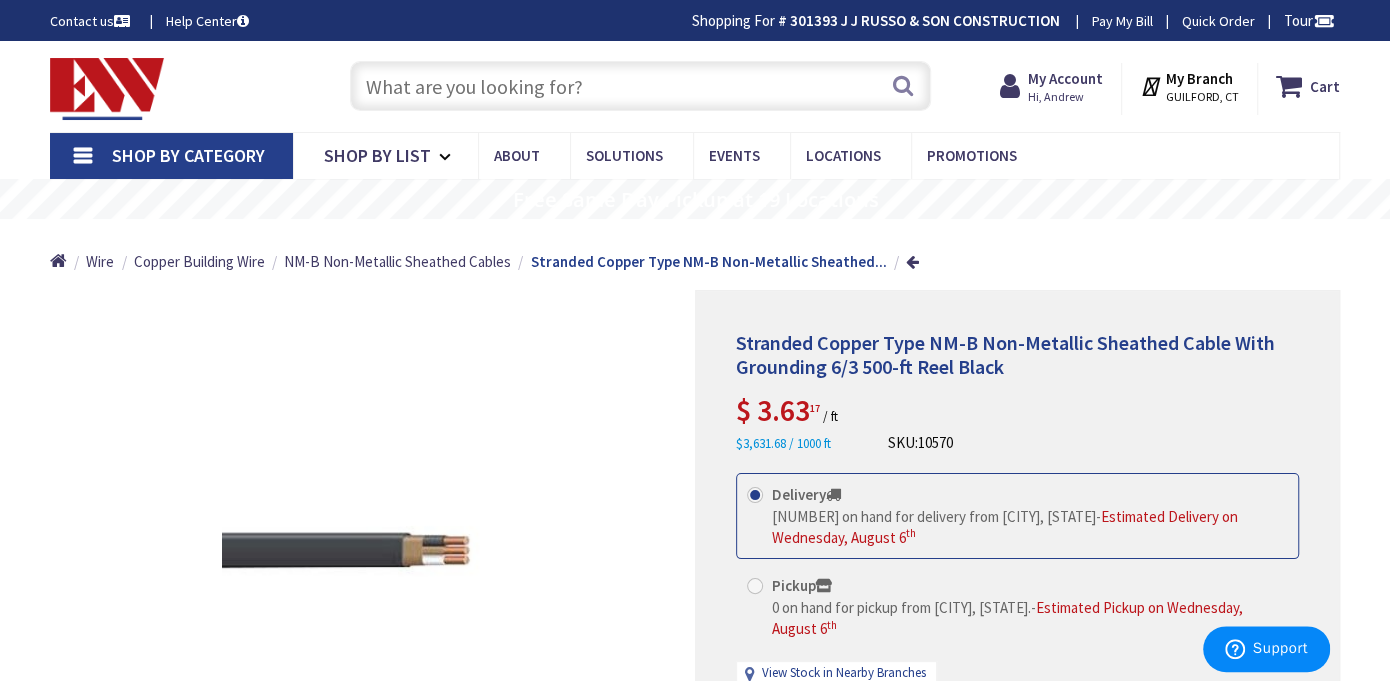 click at bounding box center [640, 86] 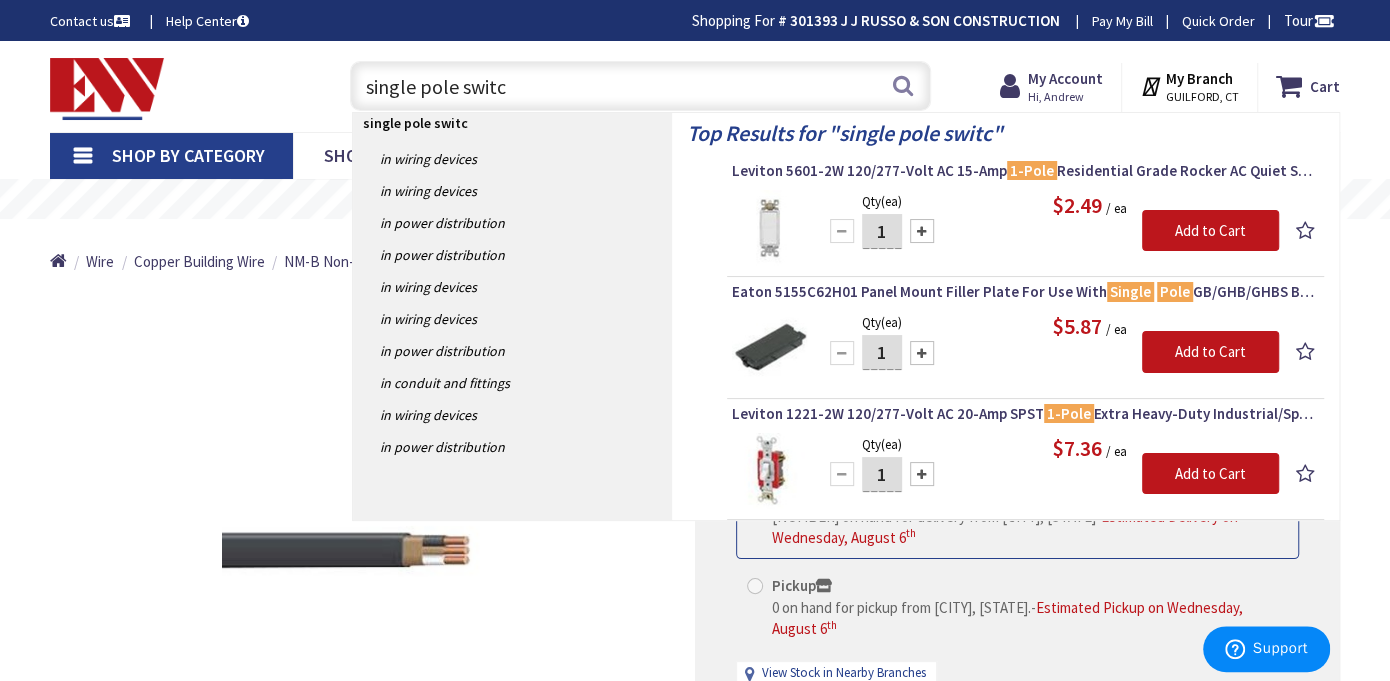 type on "single pole switch" 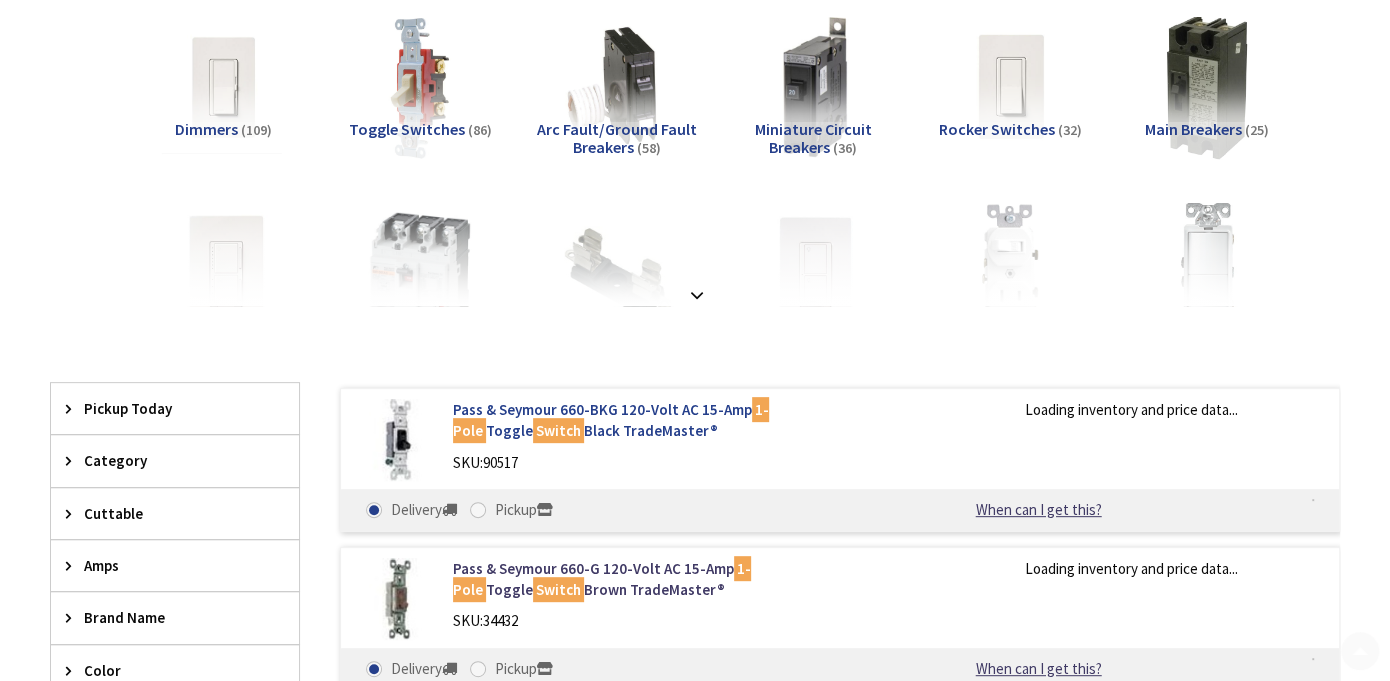 scroll, scrollTop: 433, scrollLeft: 0, axis: vertical 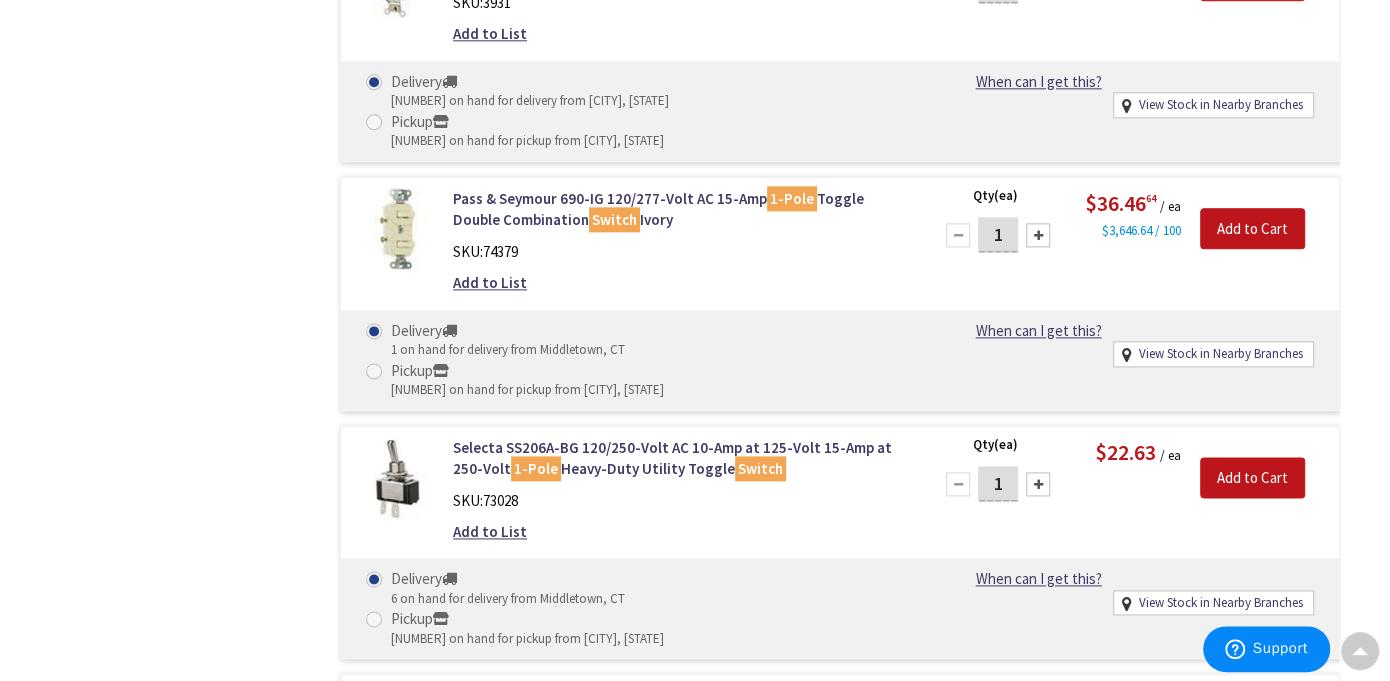 click on "Leviton 1451-2W 120-Volt AC 15-Amp  1-Pole  Residential Grade Toggle Framed AC Quiet  Switch  White" at bounding box center [680, 706] 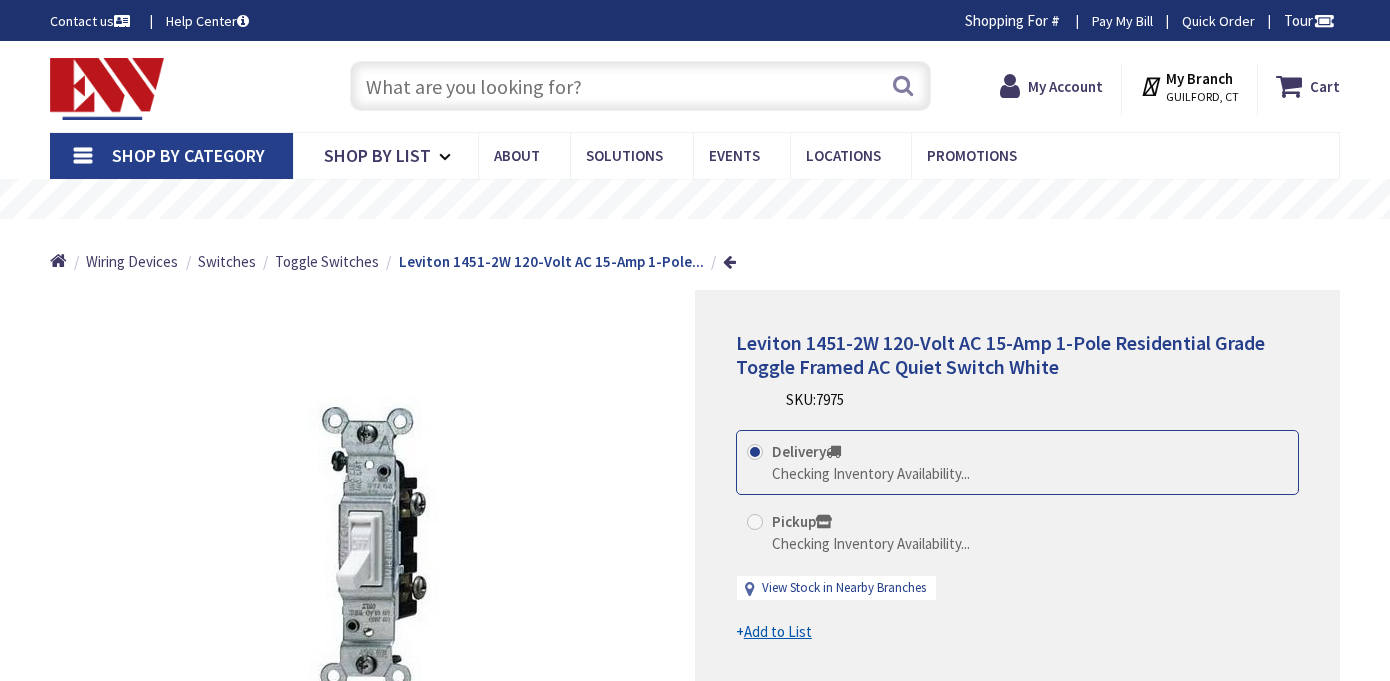 scroll, scrollTop: 0, scrollLeft: 0, axis: both 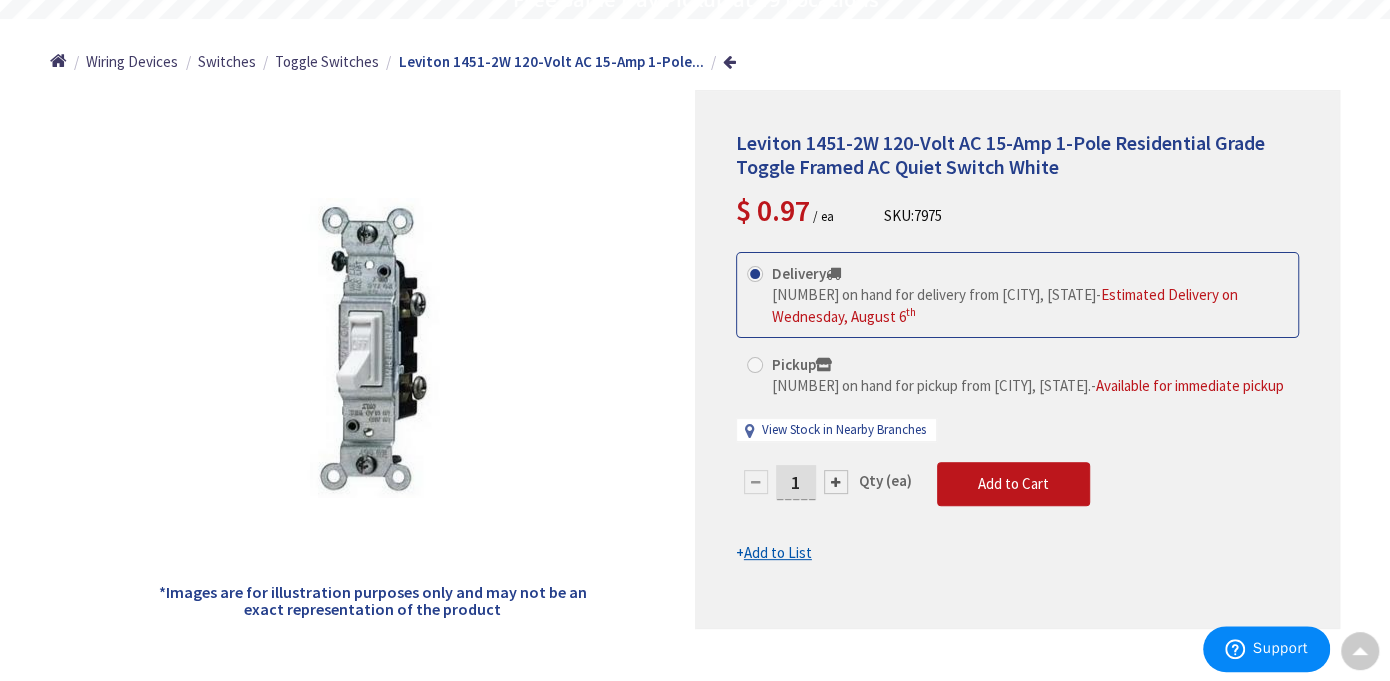 click on "1" at bounding box center [796, 482] 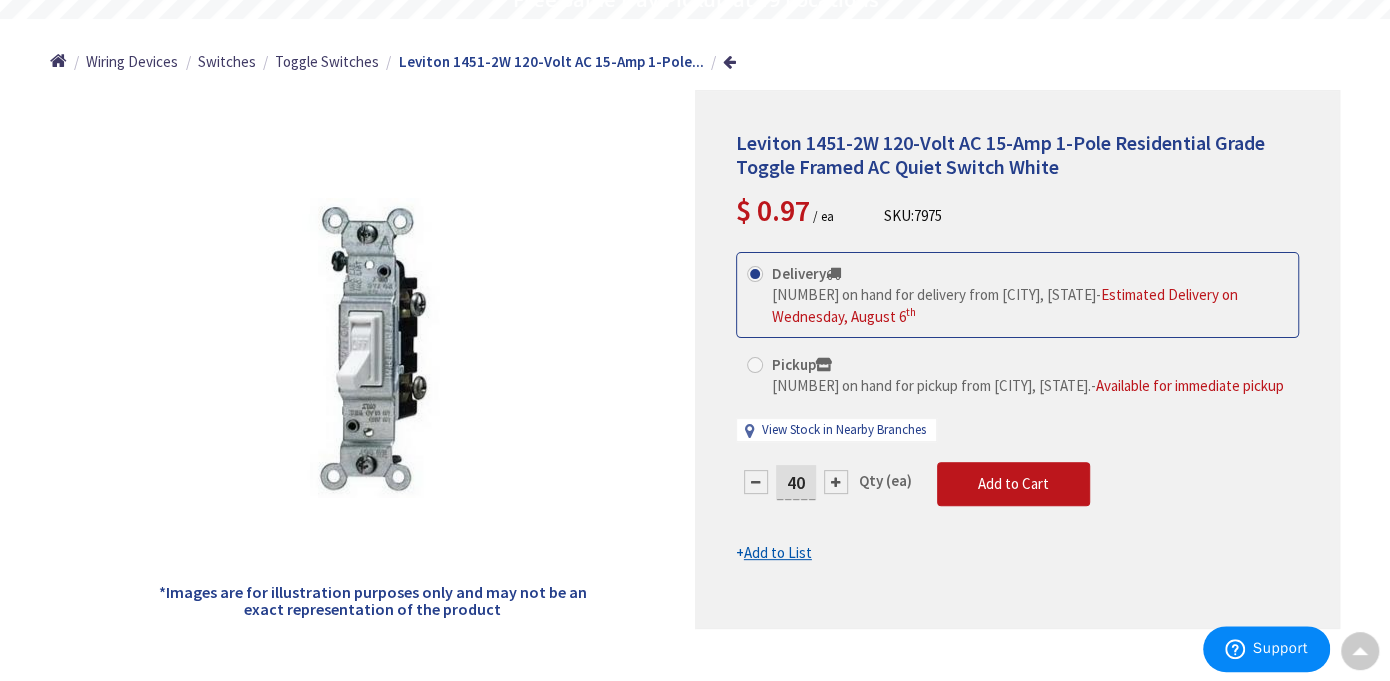 type on "40" 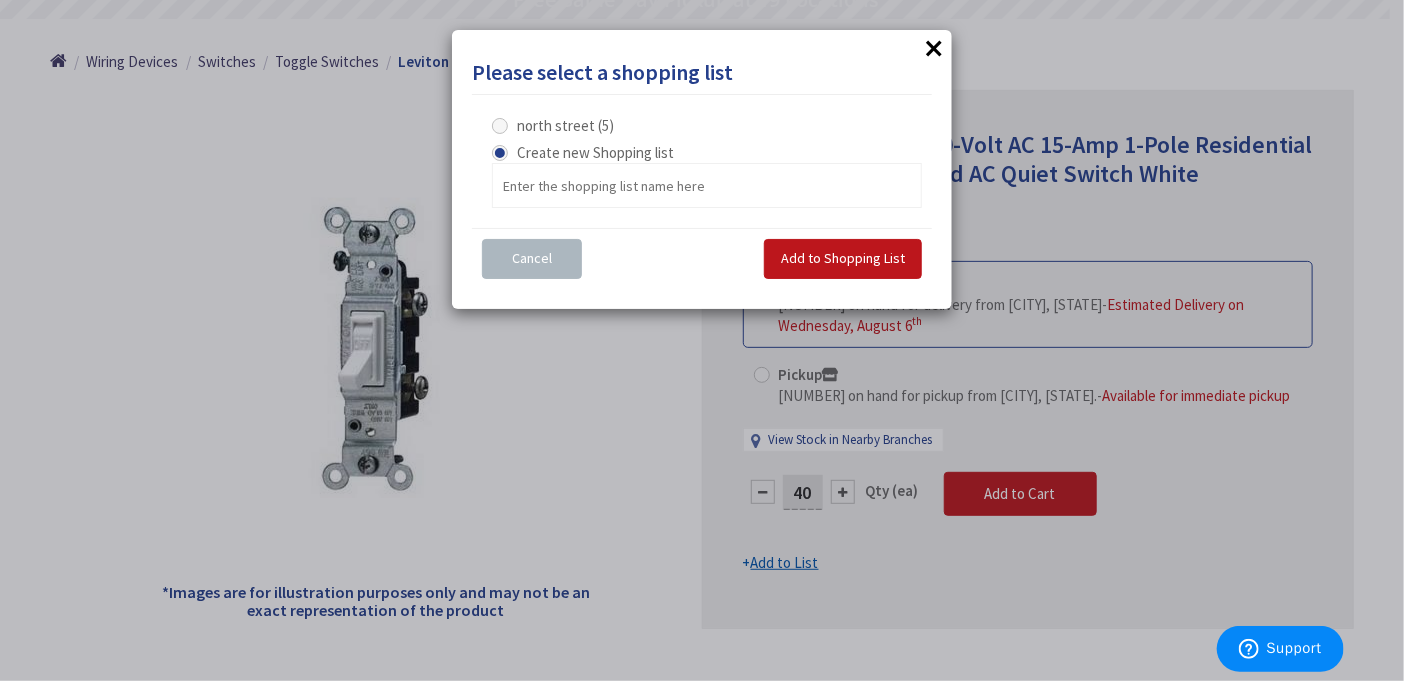 click on "north street (5)" at bounding box center (553, 125) 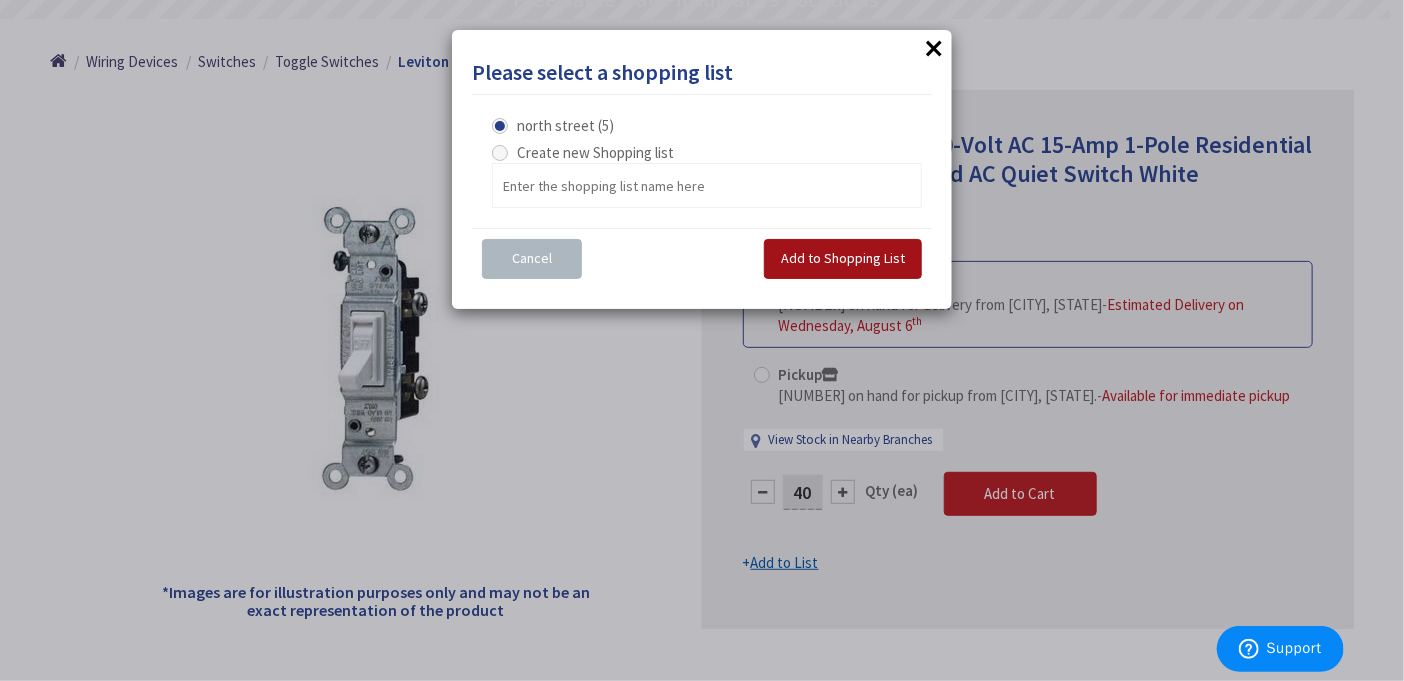 click on "Add to Shopping List" at bounding box center (843, 258) 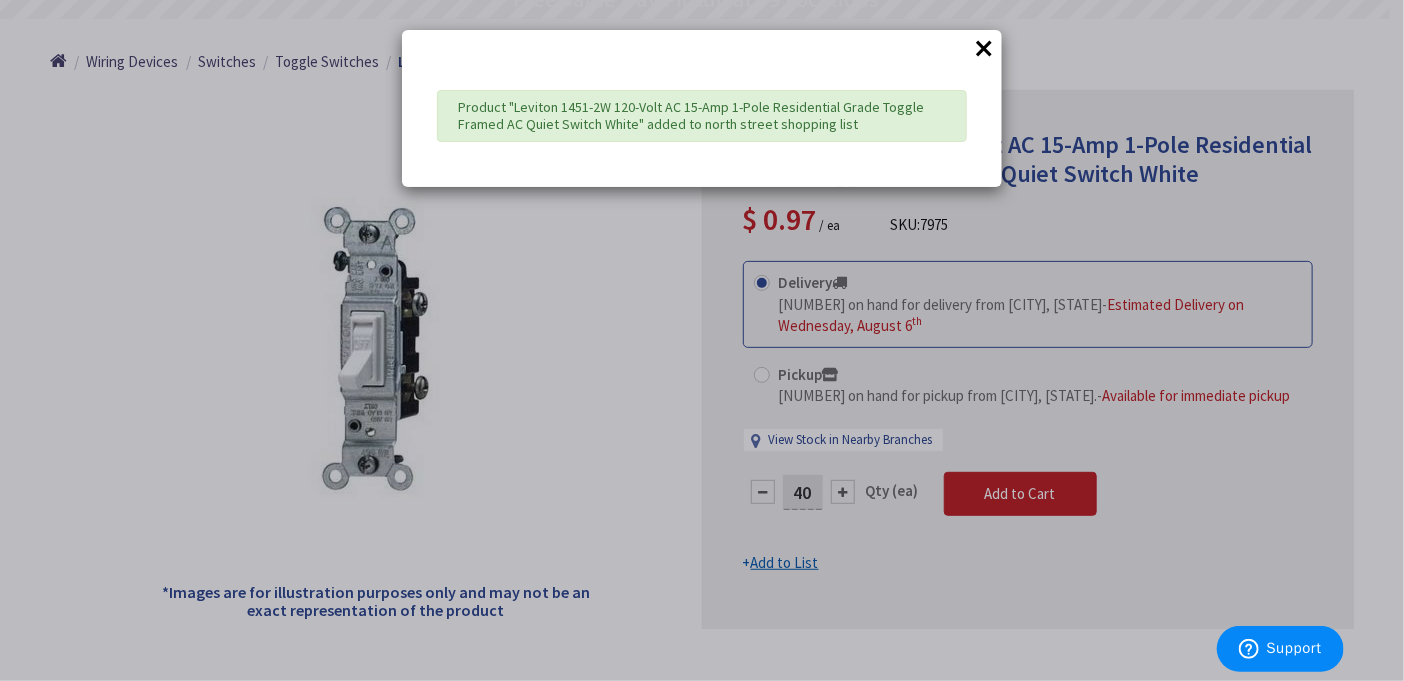 click on "×" at bounding box center [984, 48] 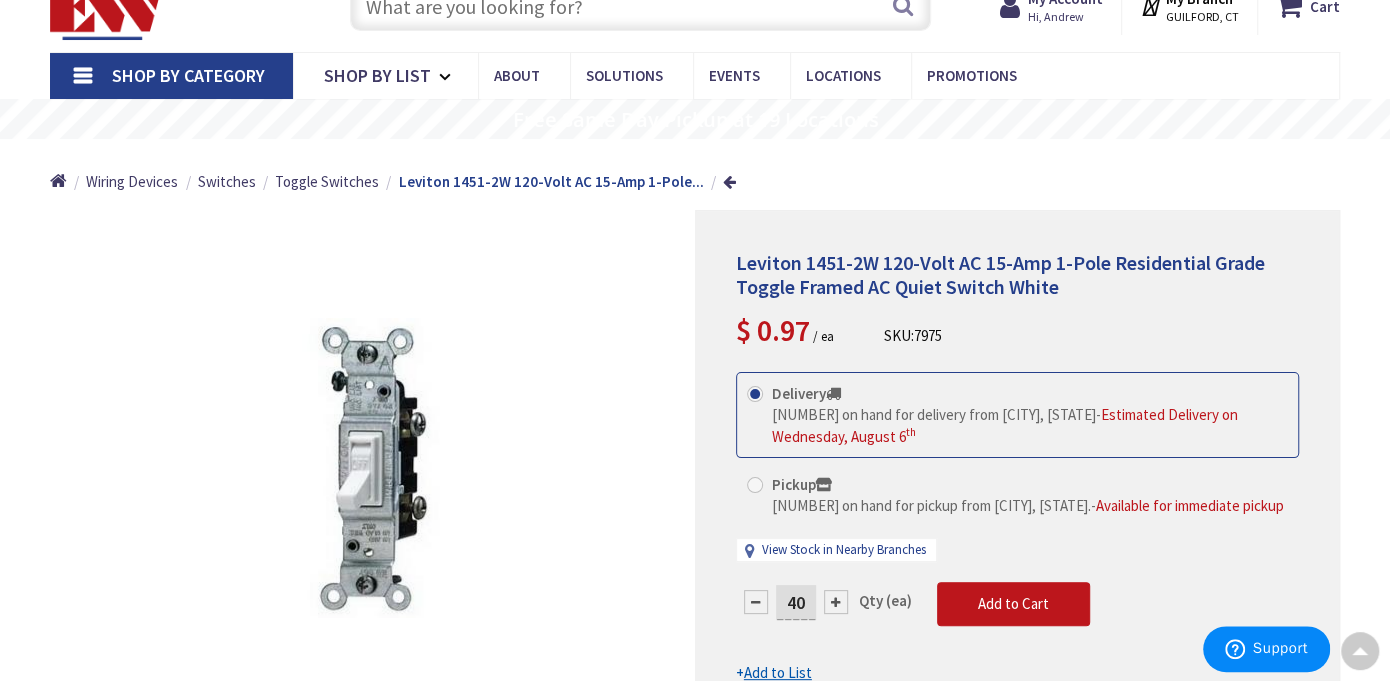 scroll, scrollTop: 0, scrollLeft: 0, axis: both 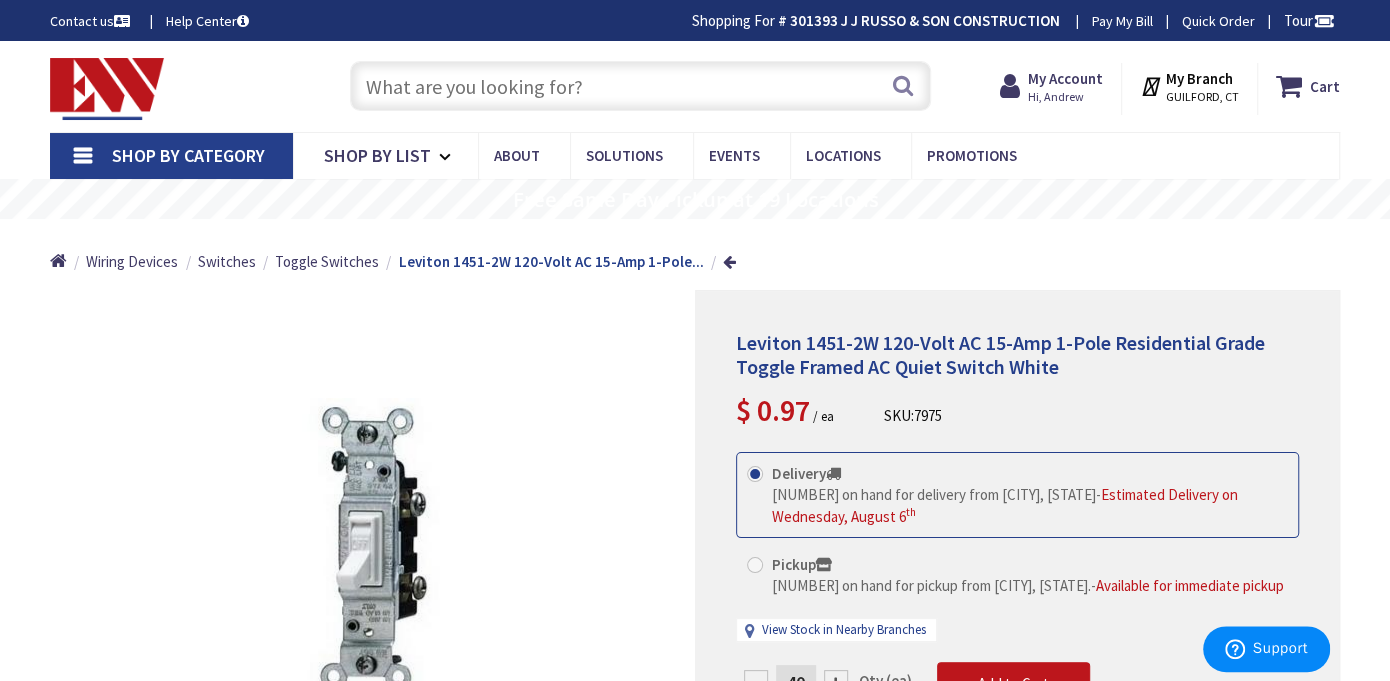 click at bounding box center (640, 86) 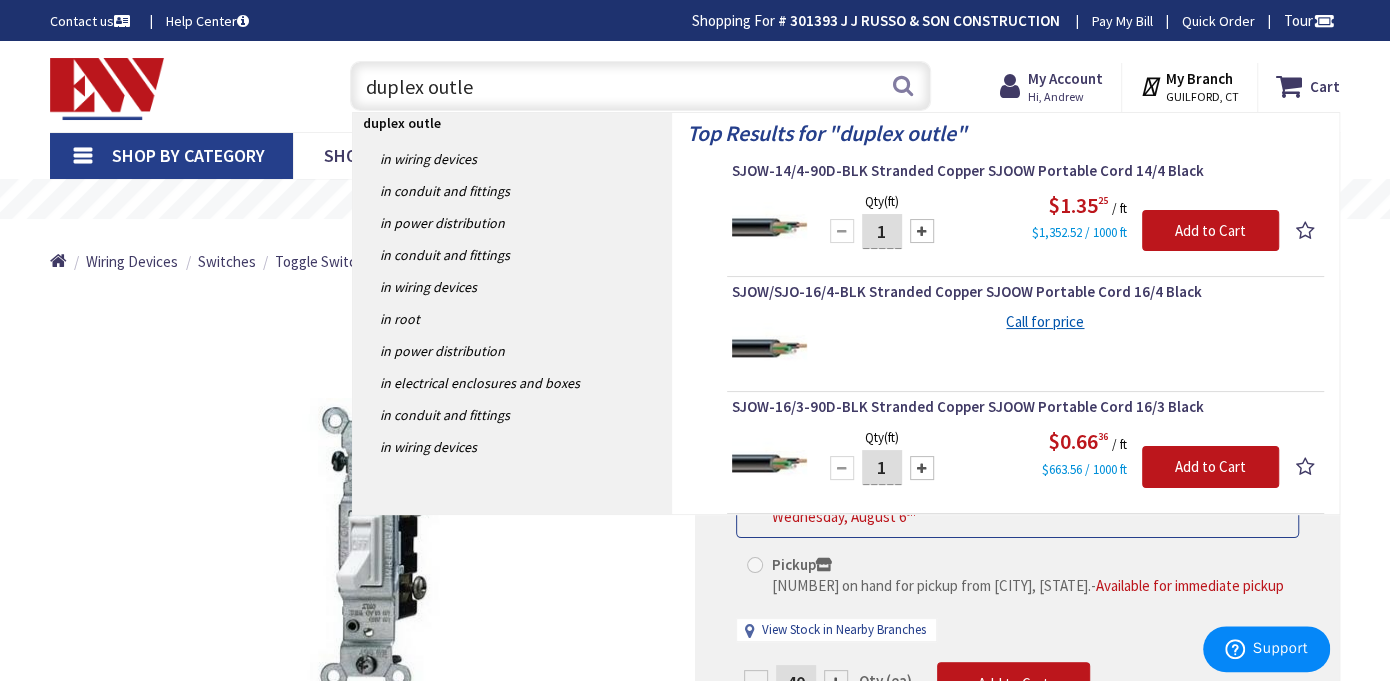 type on "duplex outlet" 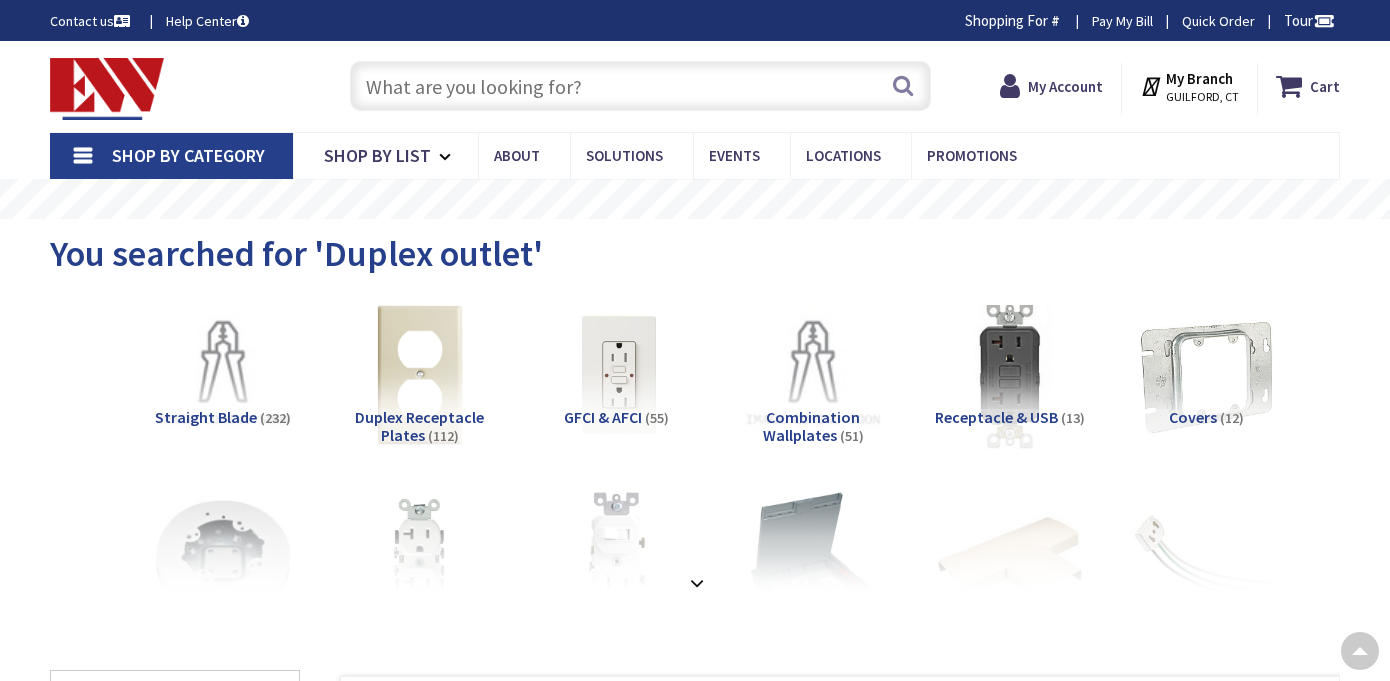 scroll, scrollTop: 381, scrollLeft: 0, axis: vertical 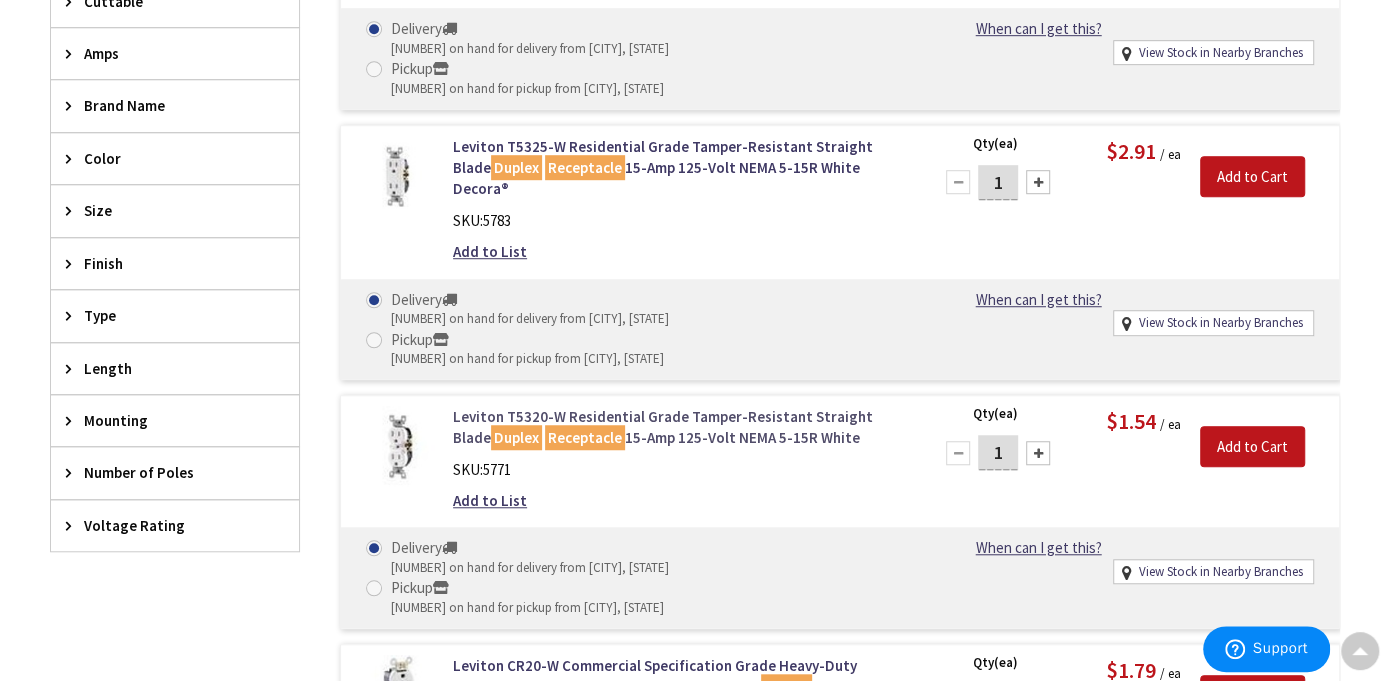 click on "Leviton T5320-W Residential Grade Tamper-Resistant Straight Blade  Duplex   Receptacle  15-Amp 125-Volt NEMA 5-15R White" at bounding box center [680, 427] 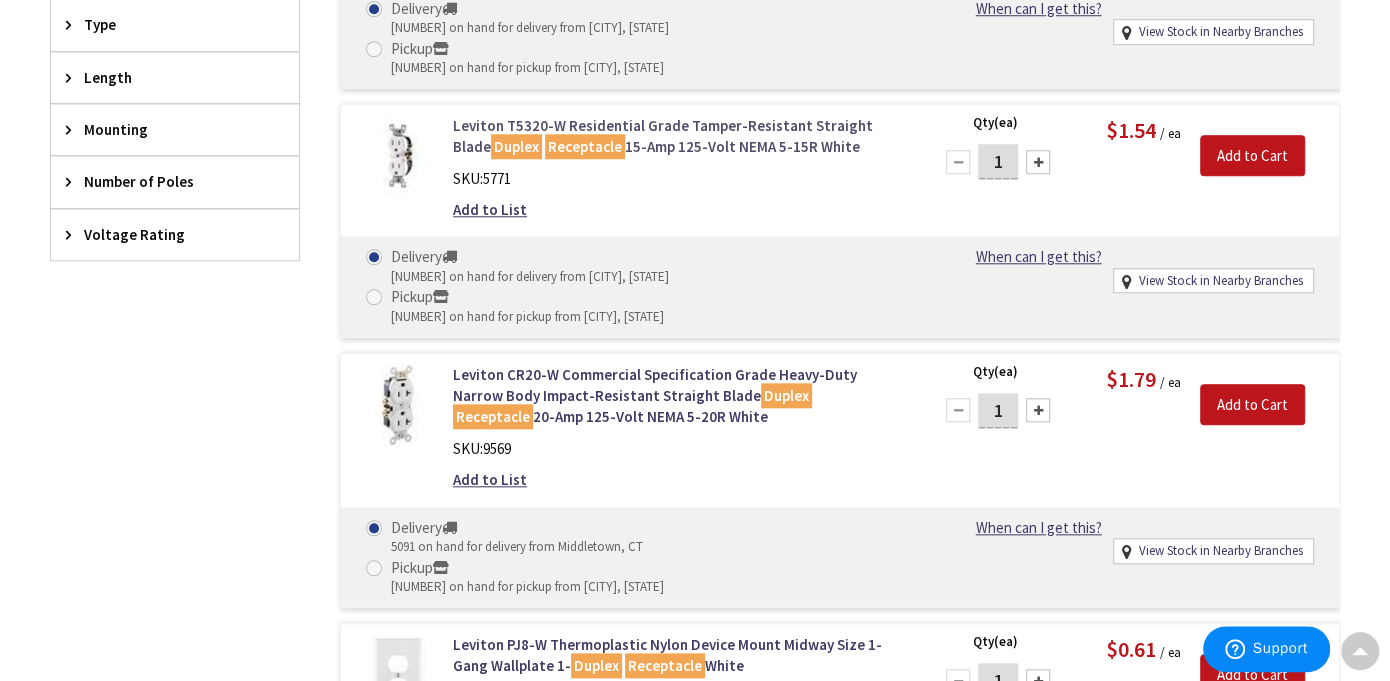 scroll, scrollTop: 1100, scrollLeft: 0, axis: vertical 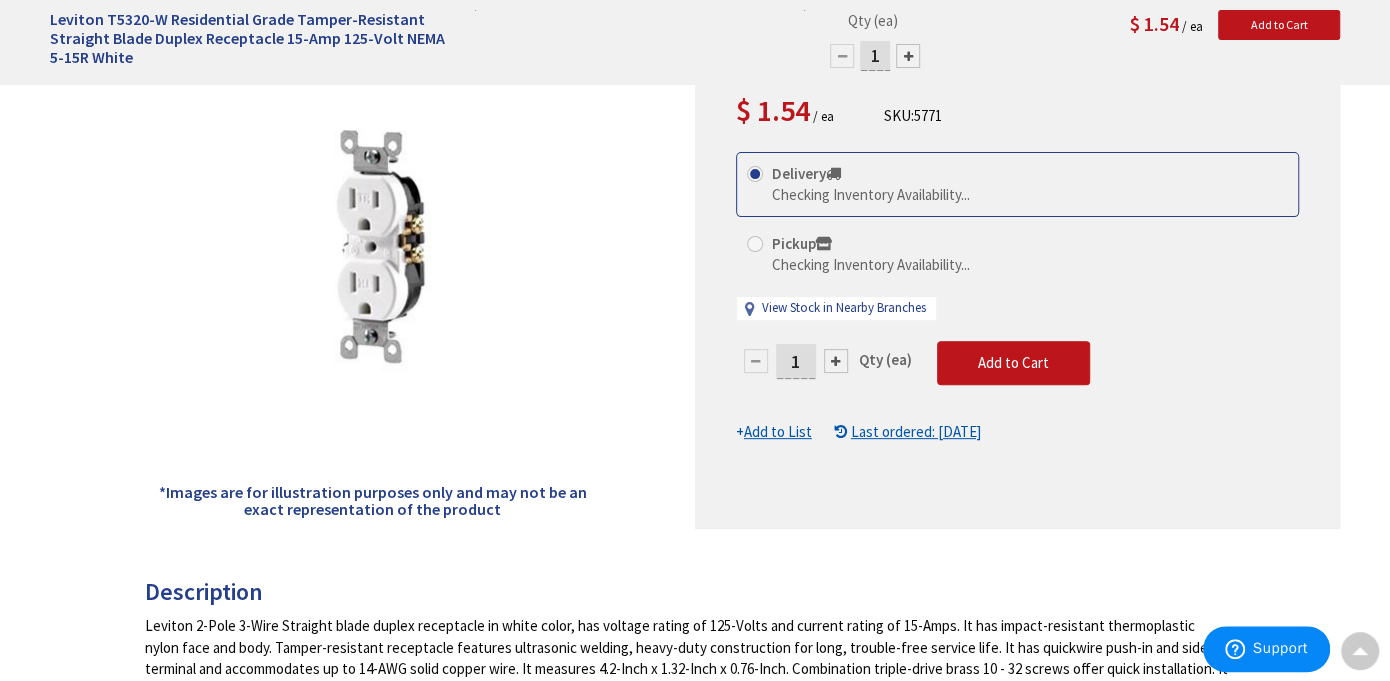 drag, startPoint x: 801, startPoint y: 403, endPoint x: 758, endPoint y: 397, distance: 43.416588 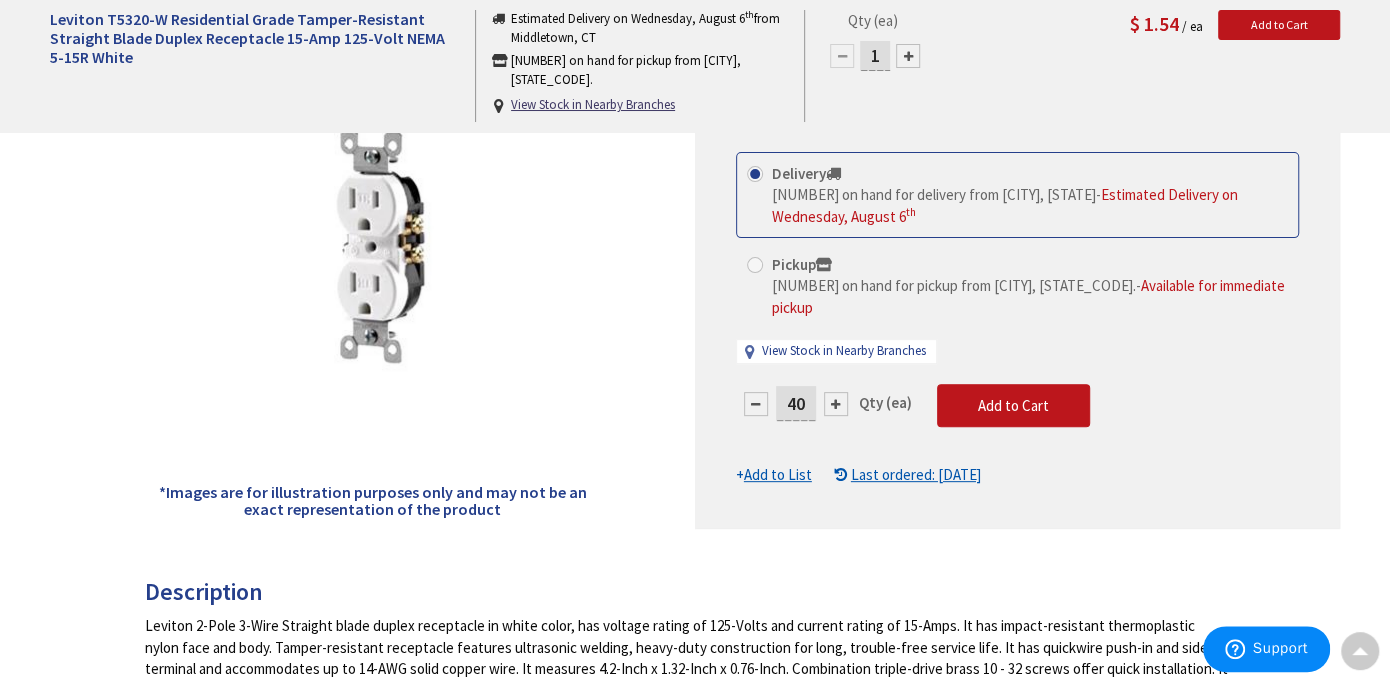 type on "40" 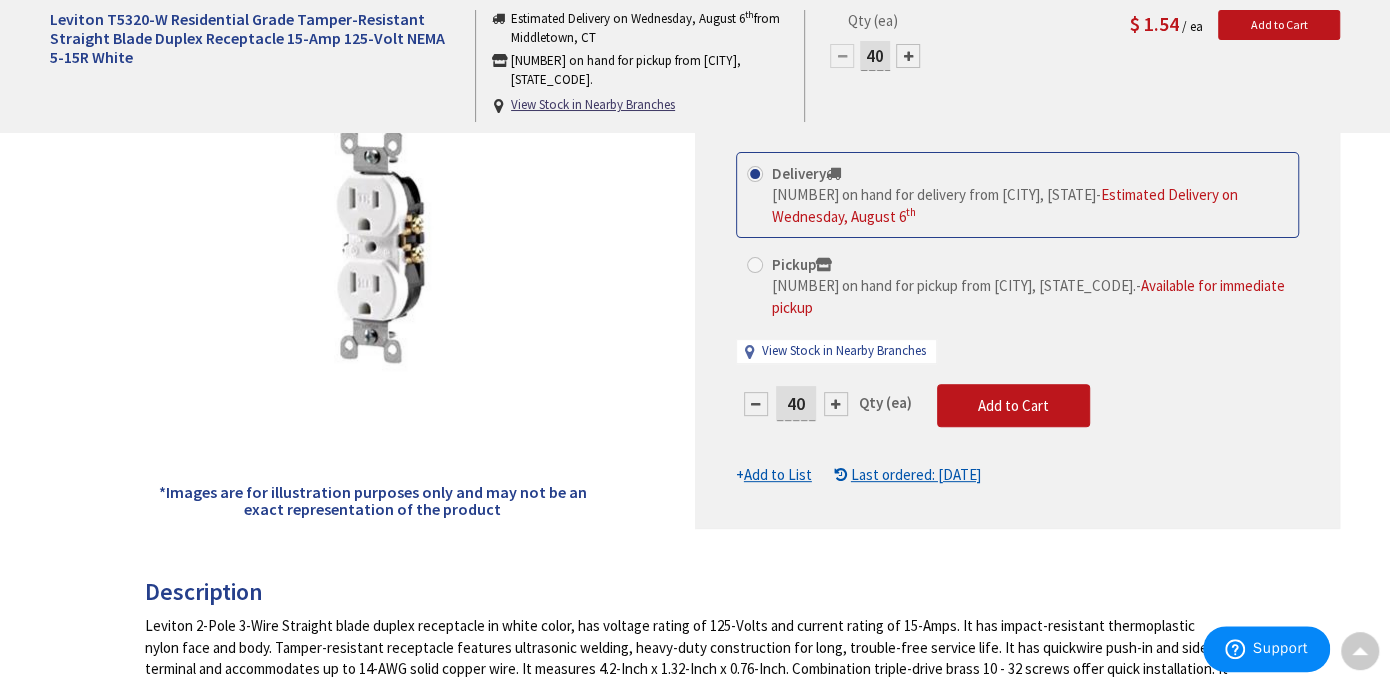 click on "This product is Discontinued
Delivery
[NUMBER] on hand for delivery from [CITY], [STATE]
-  Estimated Delivery on Wednesday, August 6 th
Pickup
[NUMBER] on hand for pickup from [CITY], [STATE_CODE].
-  Available for immediate pickup
View Stock in Nearby Branches
[NUMBER] Qty (ea)" at bounding box center [1017, 319] 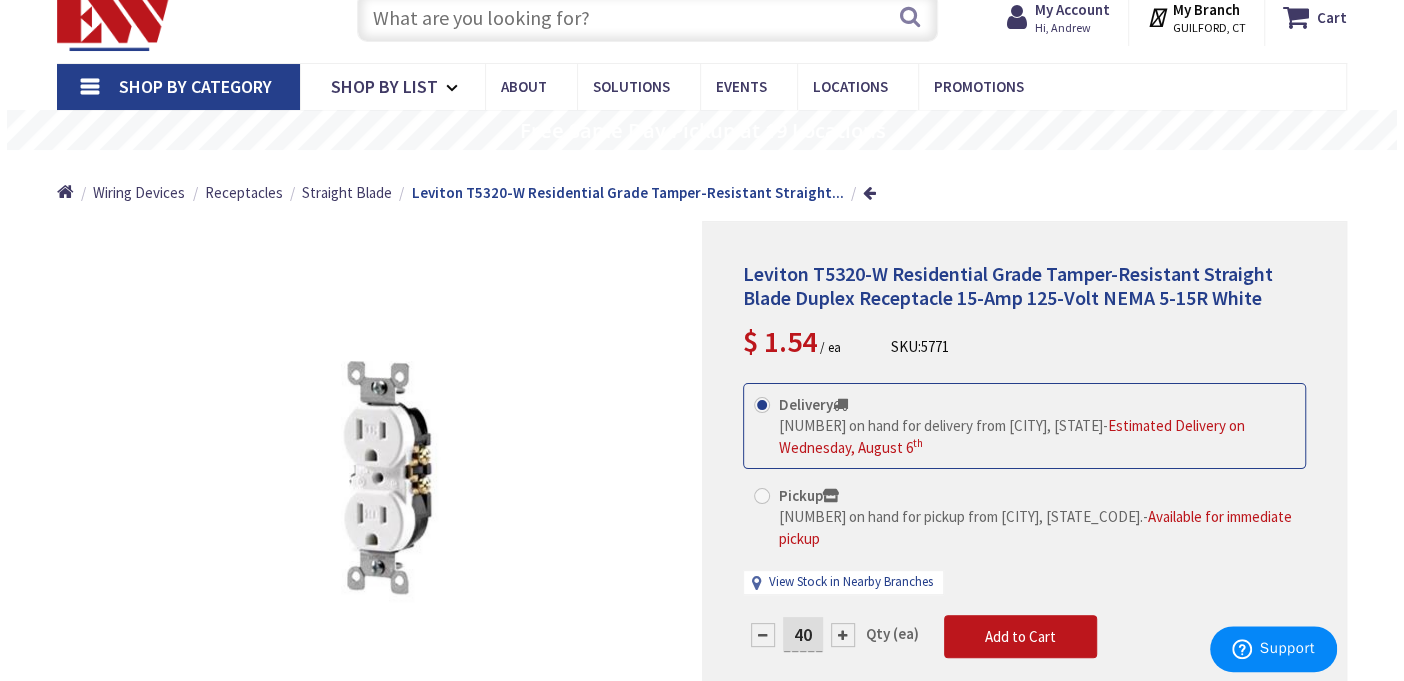 scroll, scrollTop: 200, scrollLeft: 0, axis: vertical 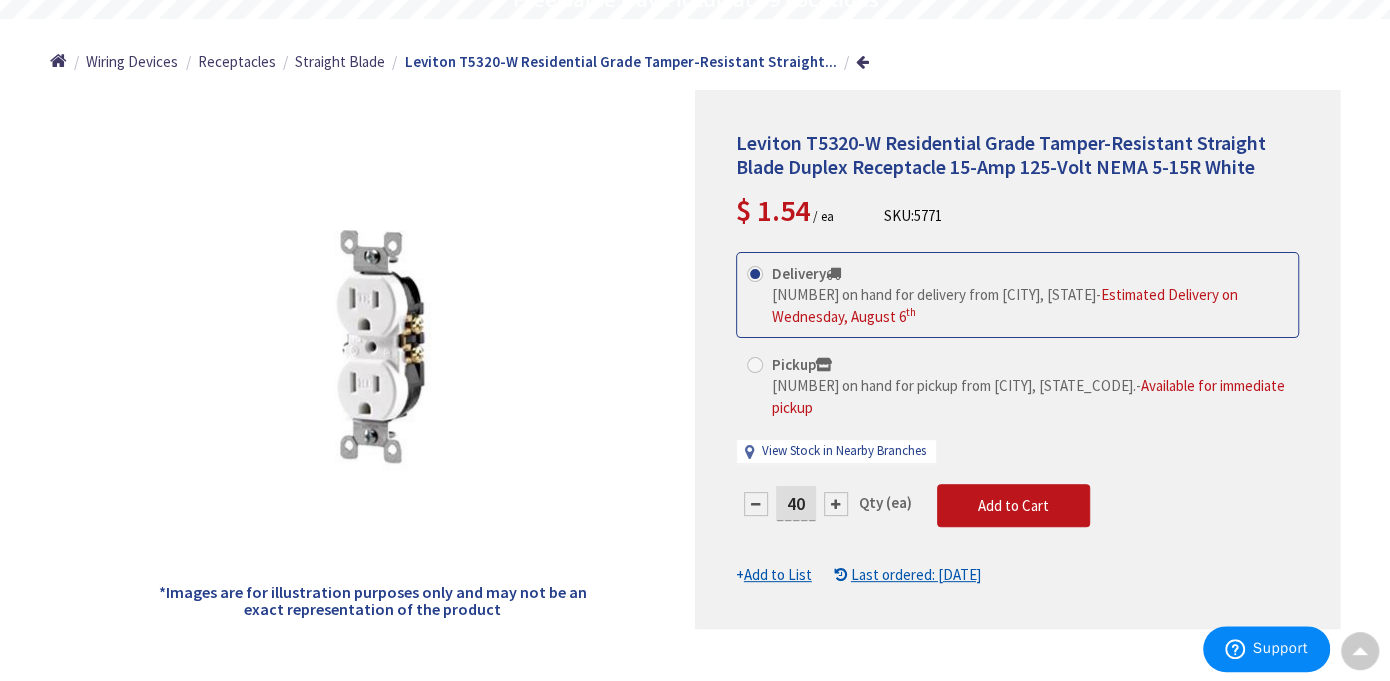 click on "Add to List" at bounding box center [778, 574] 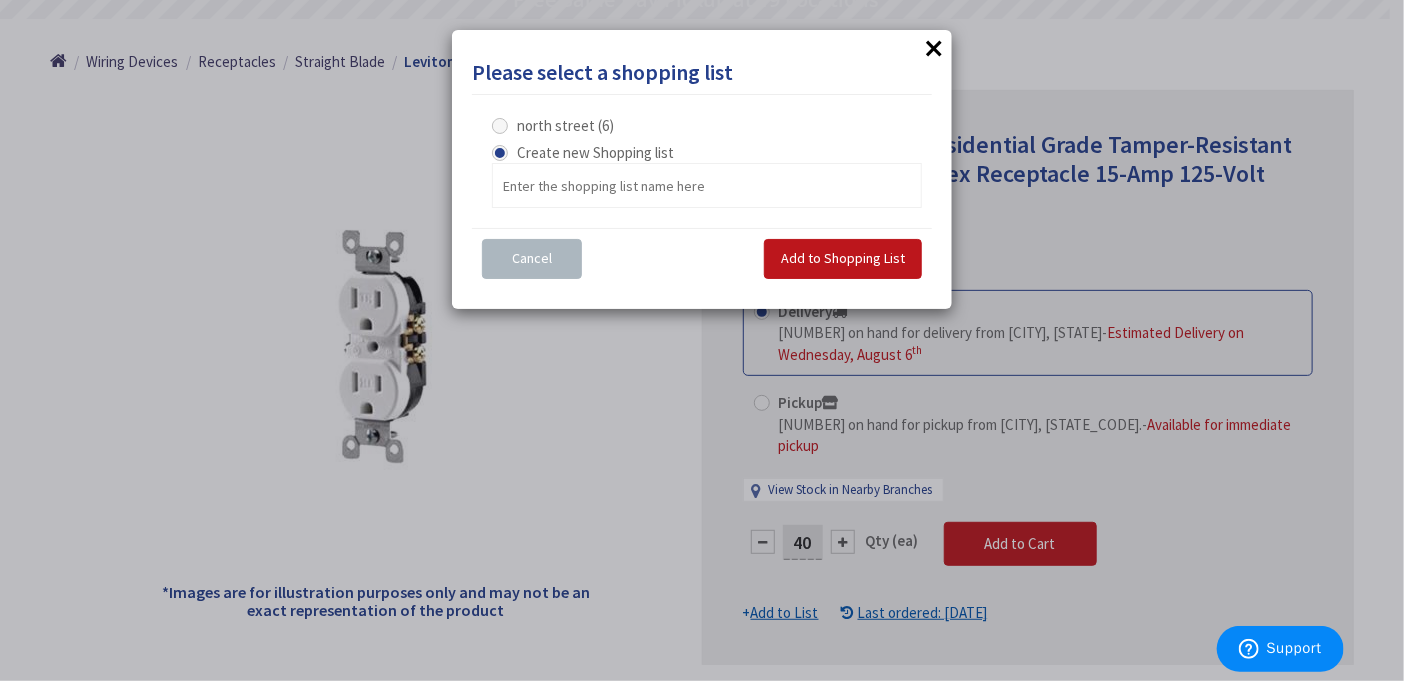 click on "north street (6)" at bounding box center [565, 125] 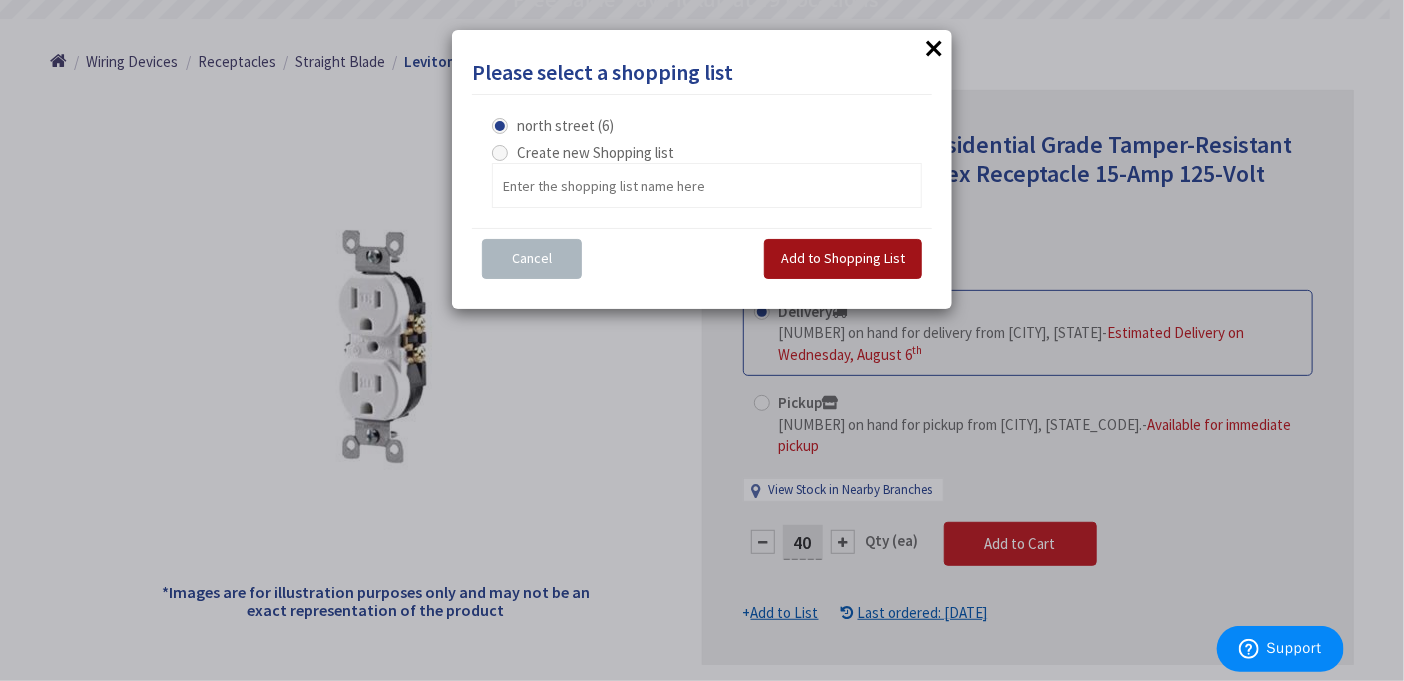 click on "Add to Shopping List" at bounding box center (843, 258) 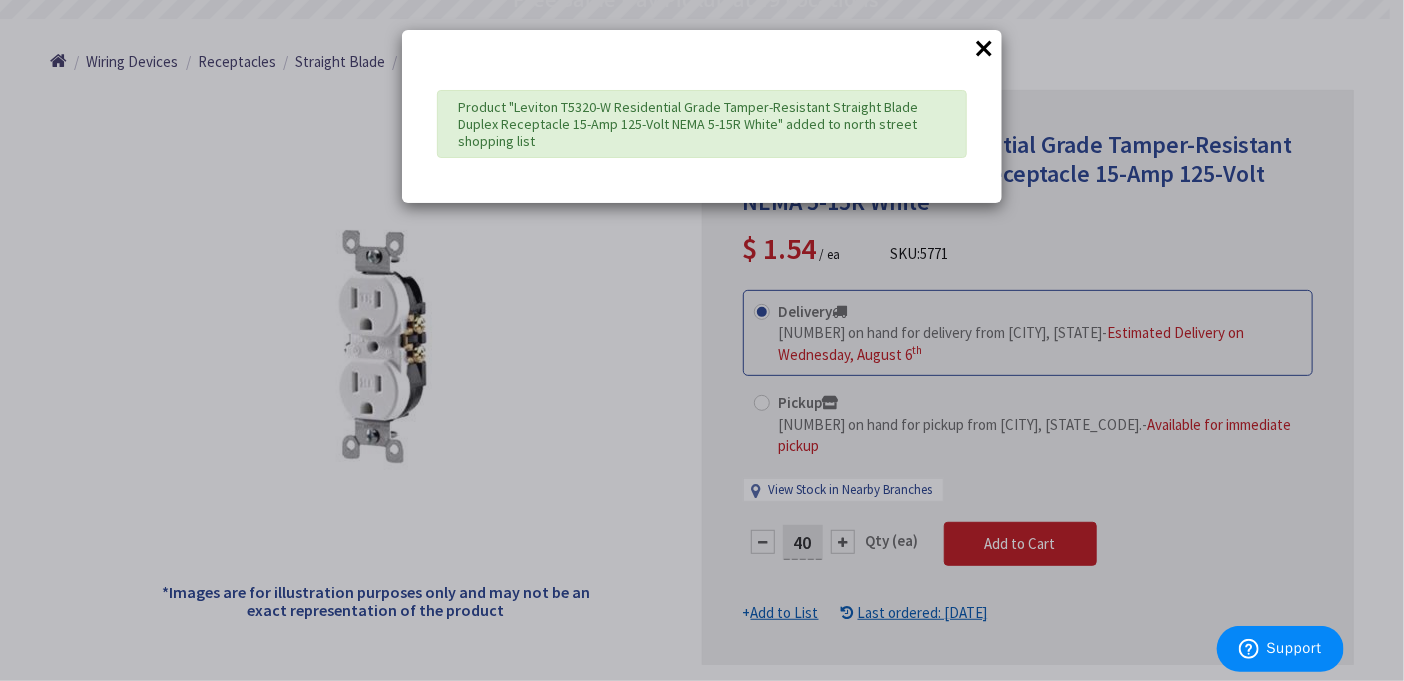 click on "×
Product "Leviton T5320-W Residential Grade Tamper-Resistant Straight Blade Duplex Receptacle 15-Amp 125-Volt NEMA 5-15R White" added to north street shopping list" at bounding box center [702, 340] 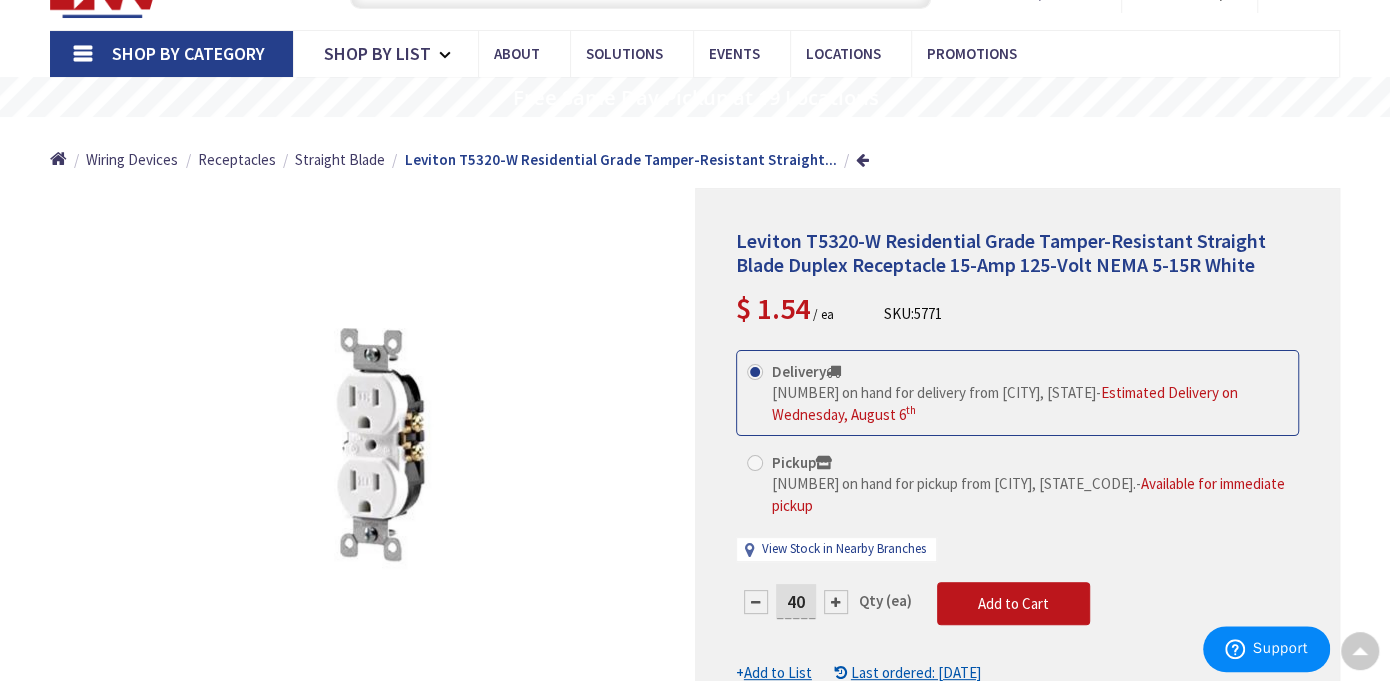 scroll, scrollTop: 0, scrollLeft: 0, axis: both 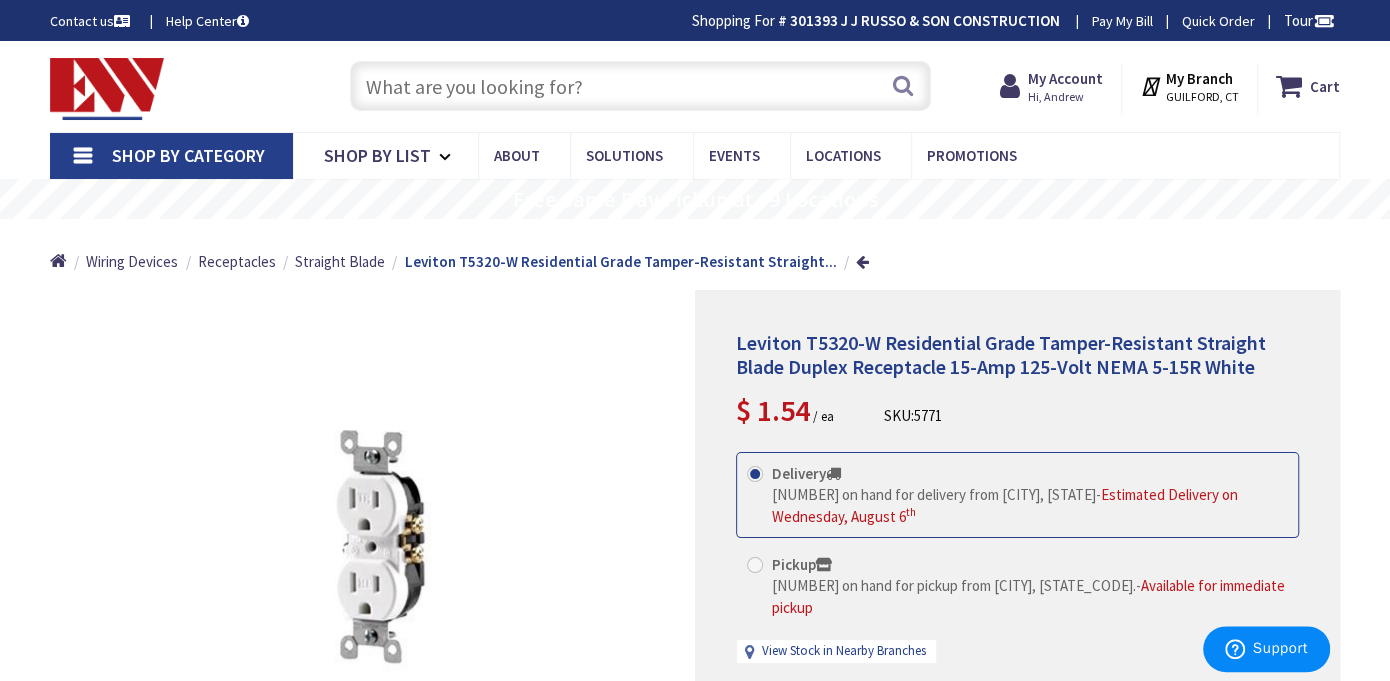 click at bounding box center (640, 86) 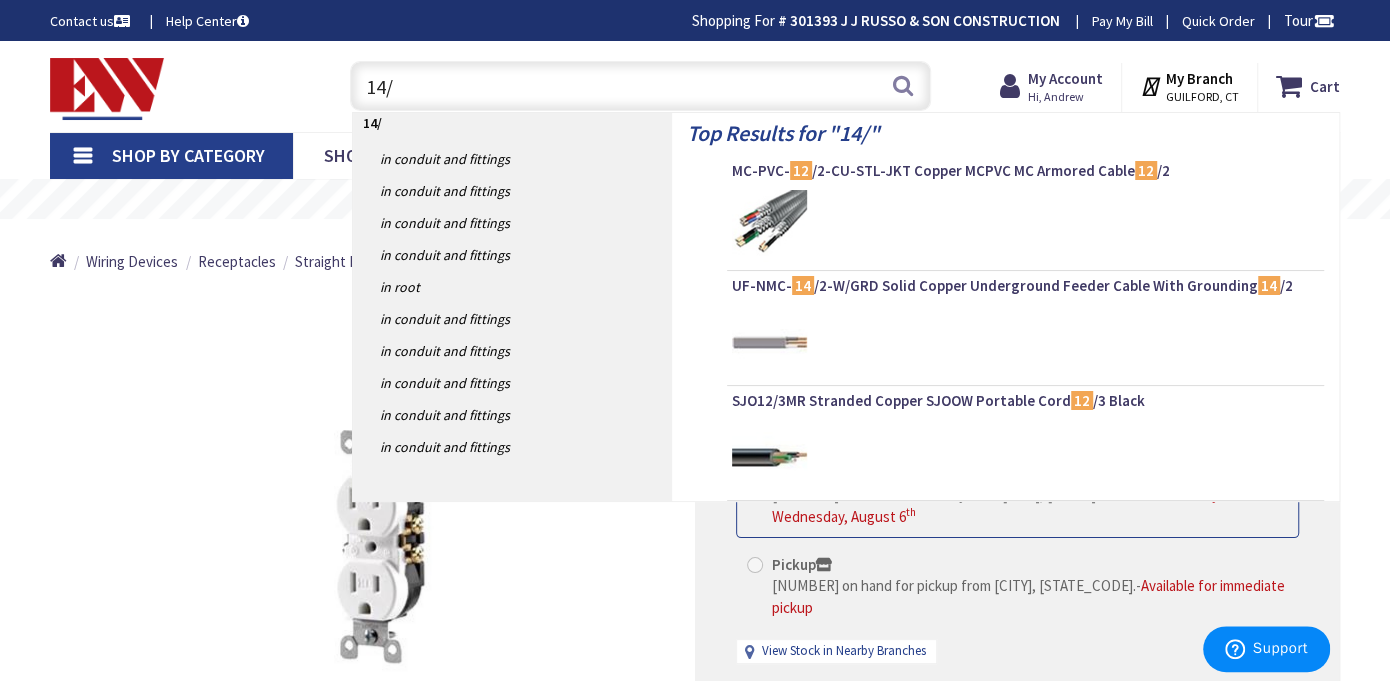 type on "14/3" 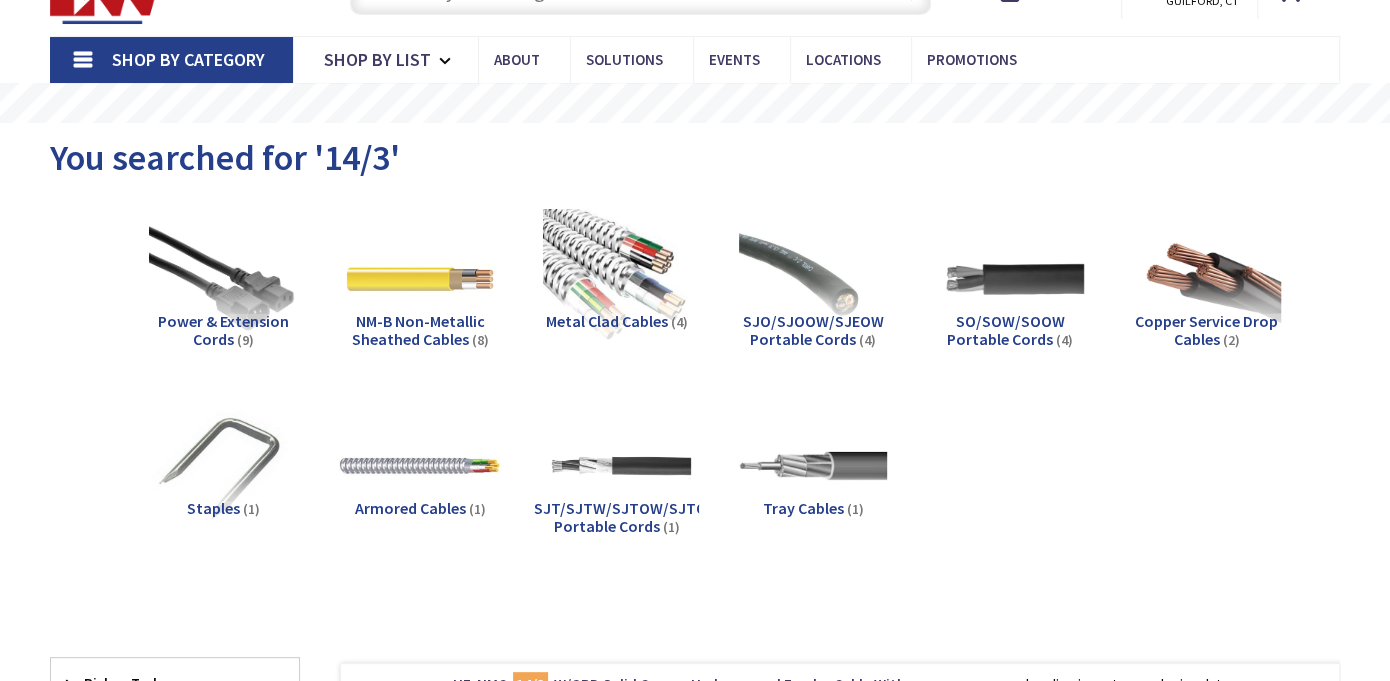 scroll, scrollTop: 0, scrollLeft: 0, axis: both 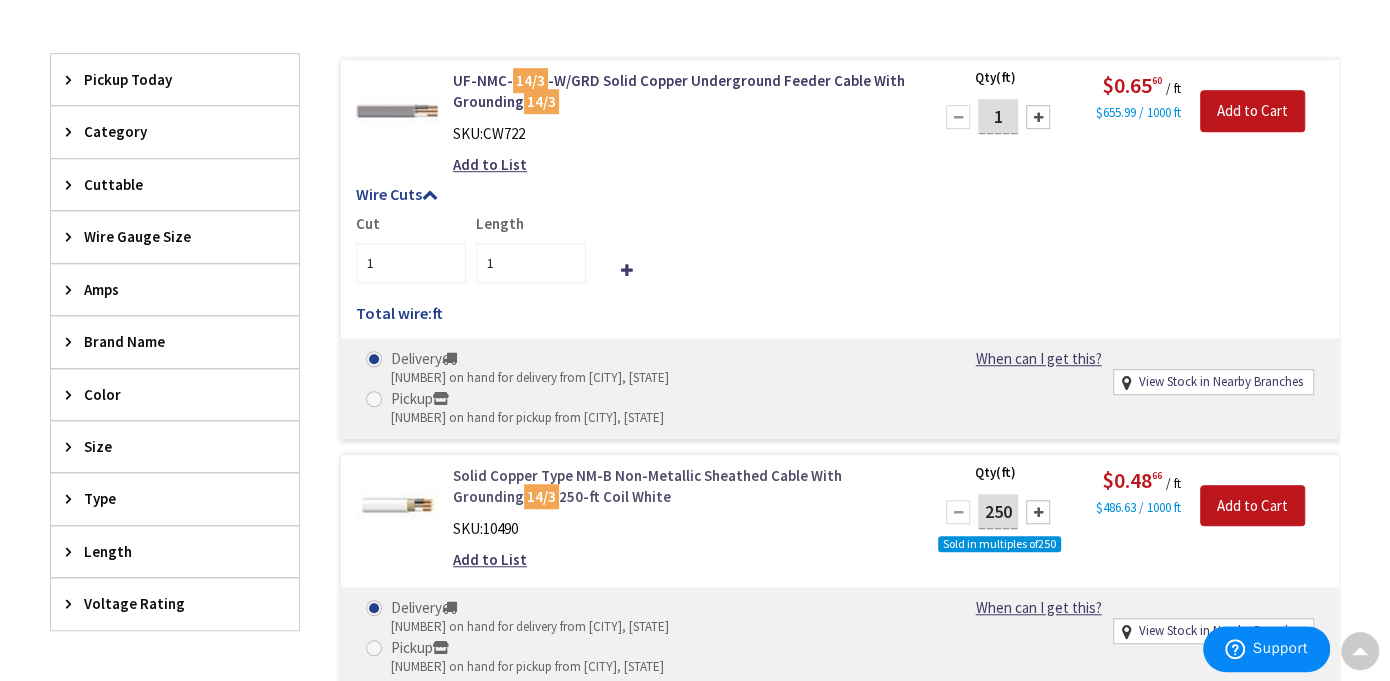 click on "Solid Copper Type NM-B Non-Metallic Sheathed Cable With Grounding  14/3  250-ft Coil White" at bounding box center (680, 486) 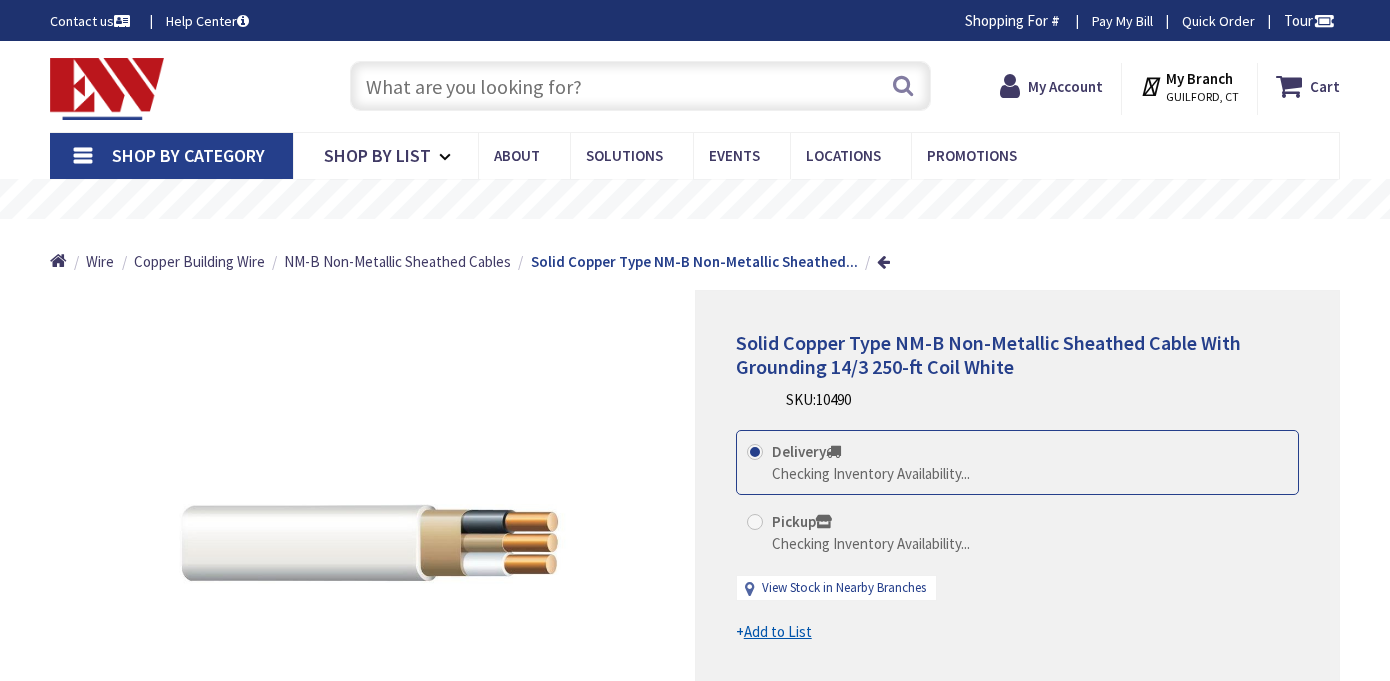 scroll, scrollTop: 0, scrollLeft: 0, axis: both 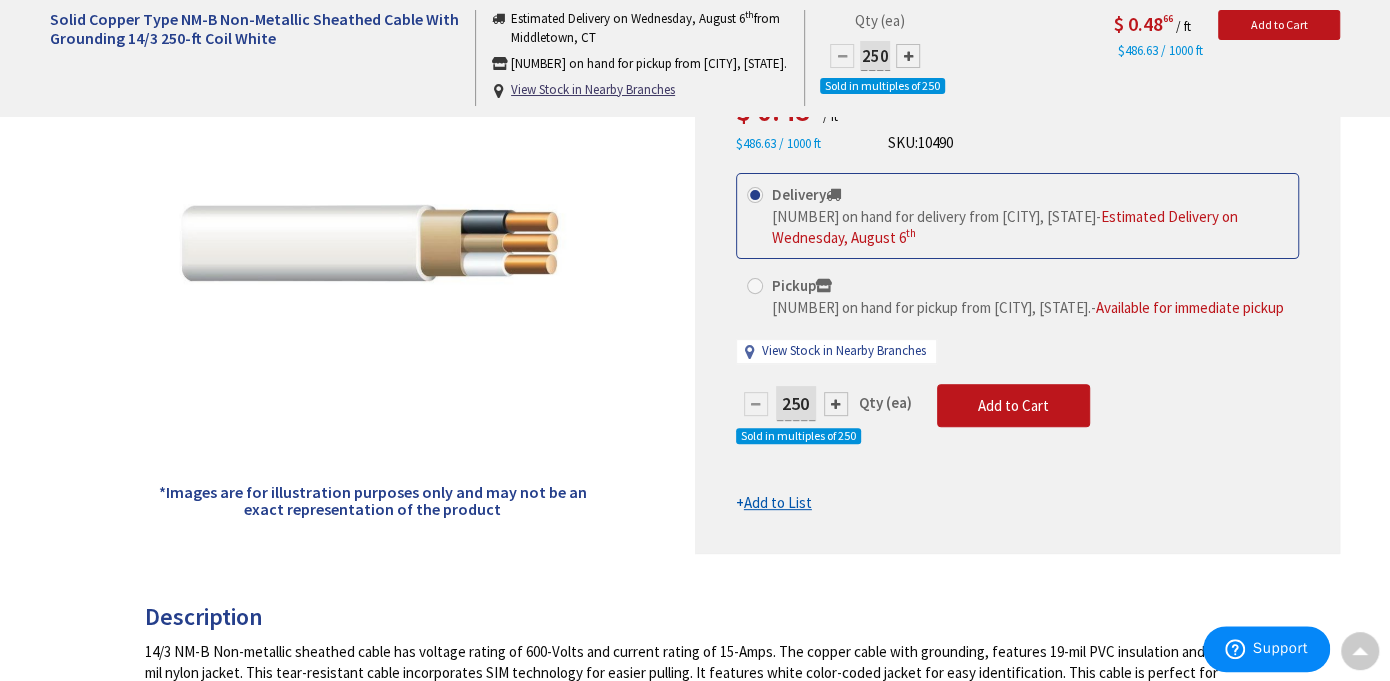 click at bounding box center [836, 404] 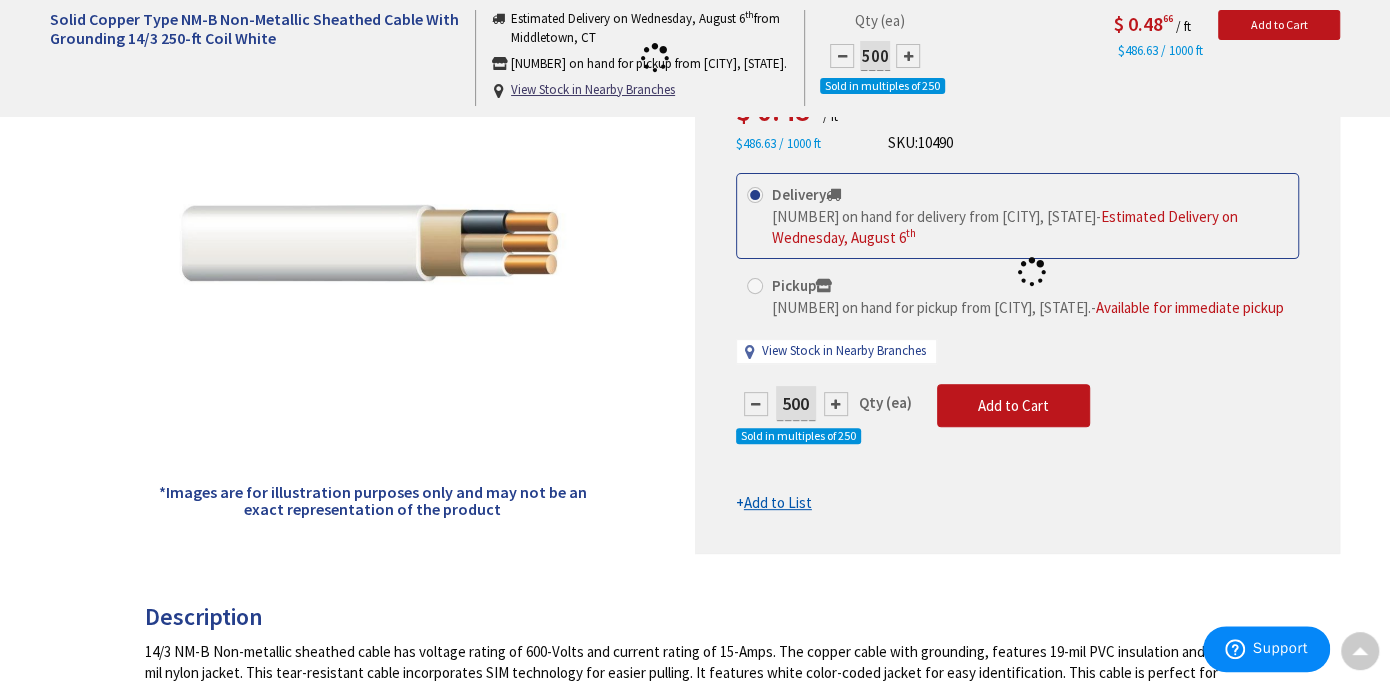click at bounding box center (1017, 272) 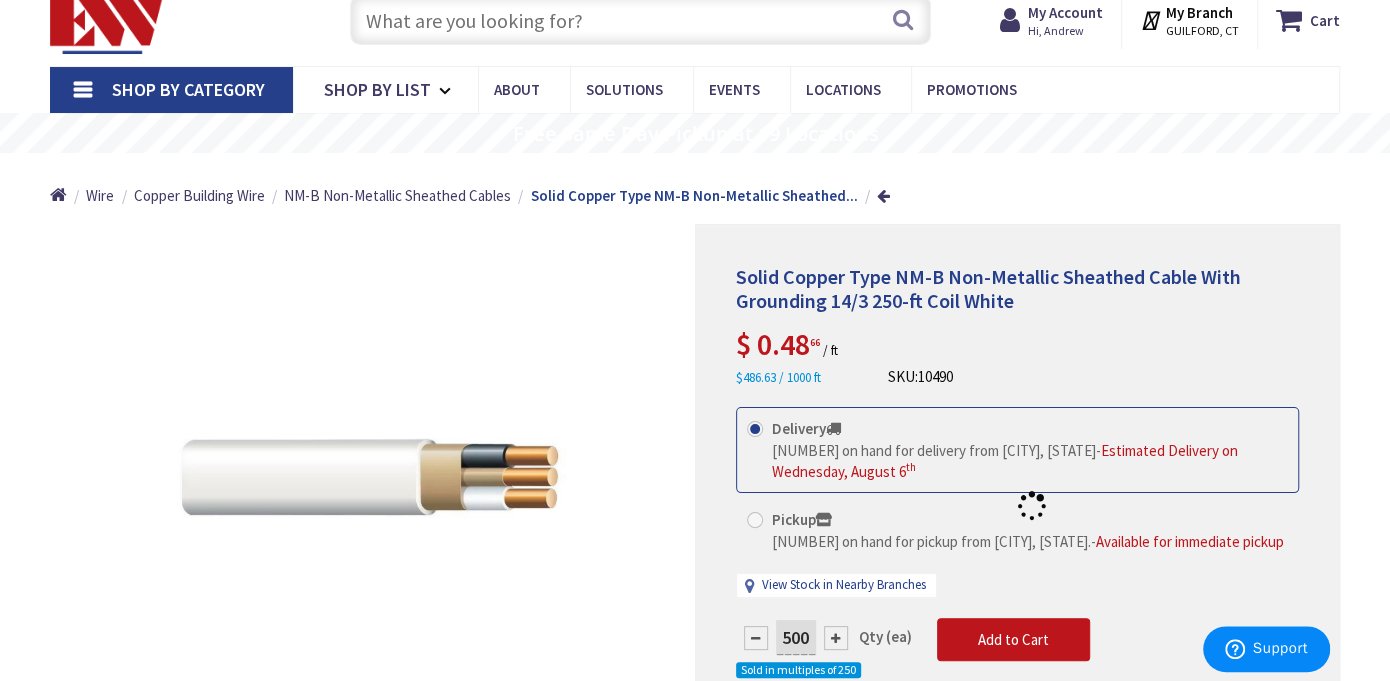 scroll, scrollTop: 100, scrollLeft: 0, axis: vertical 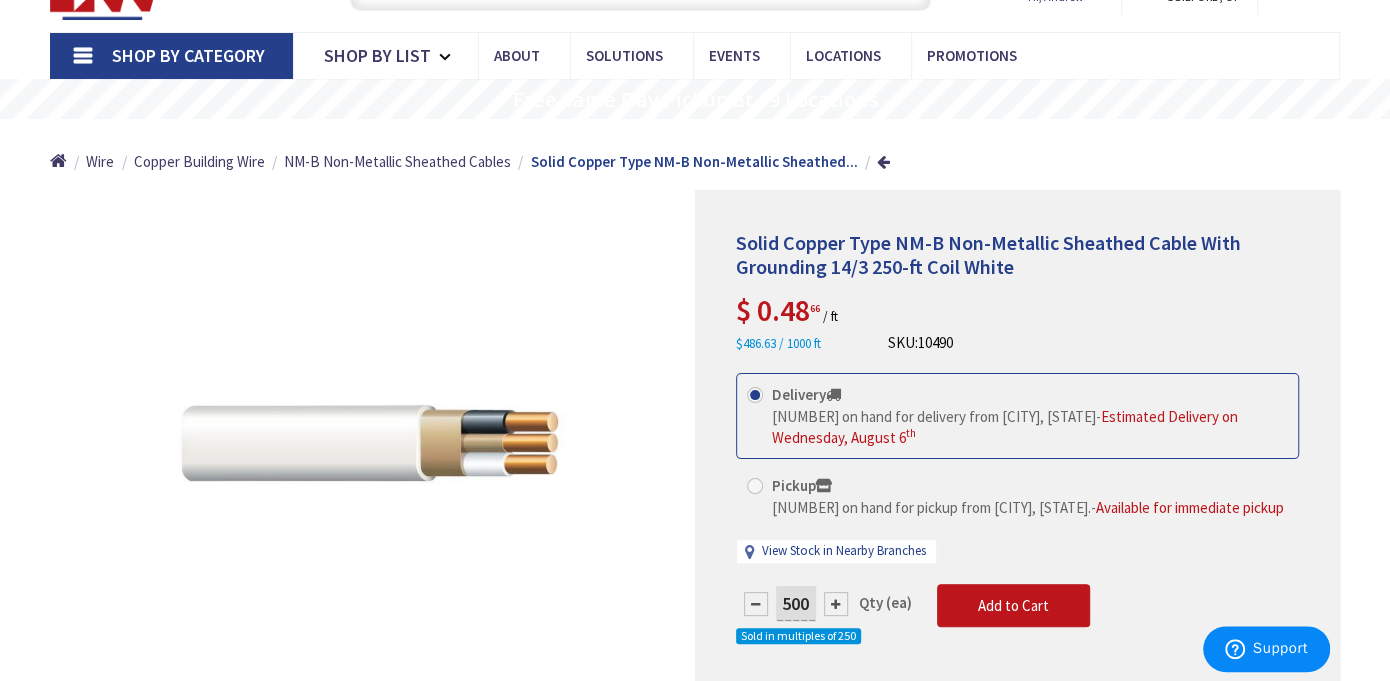 click at bounding box center [756, 604] 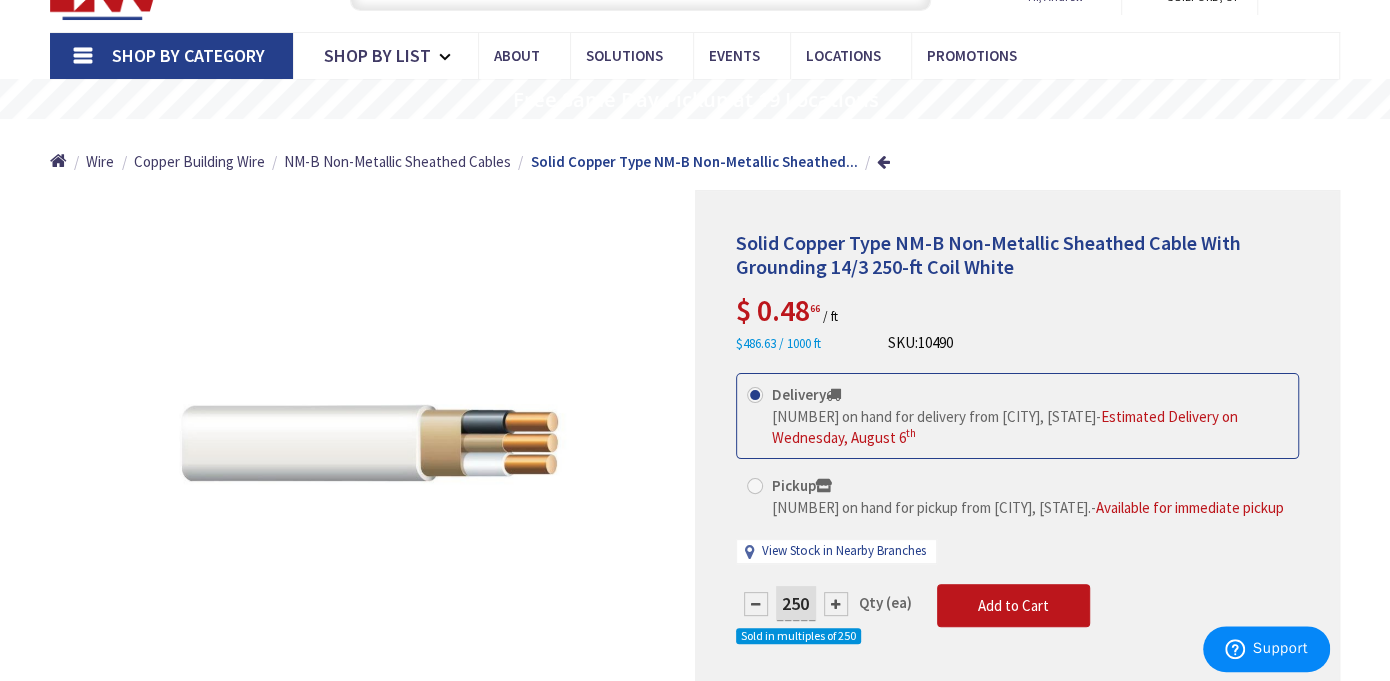 click at bounding box center [836, 604] 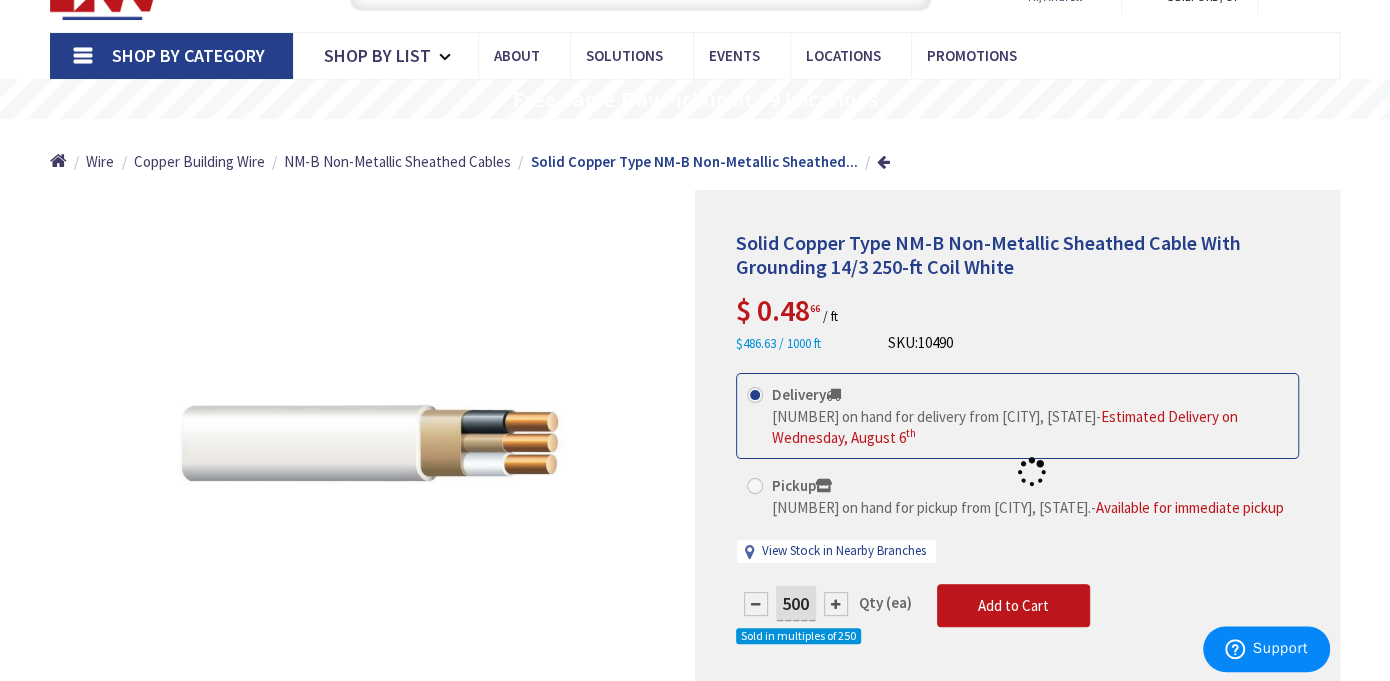 click at bounding box center (1017, 472) 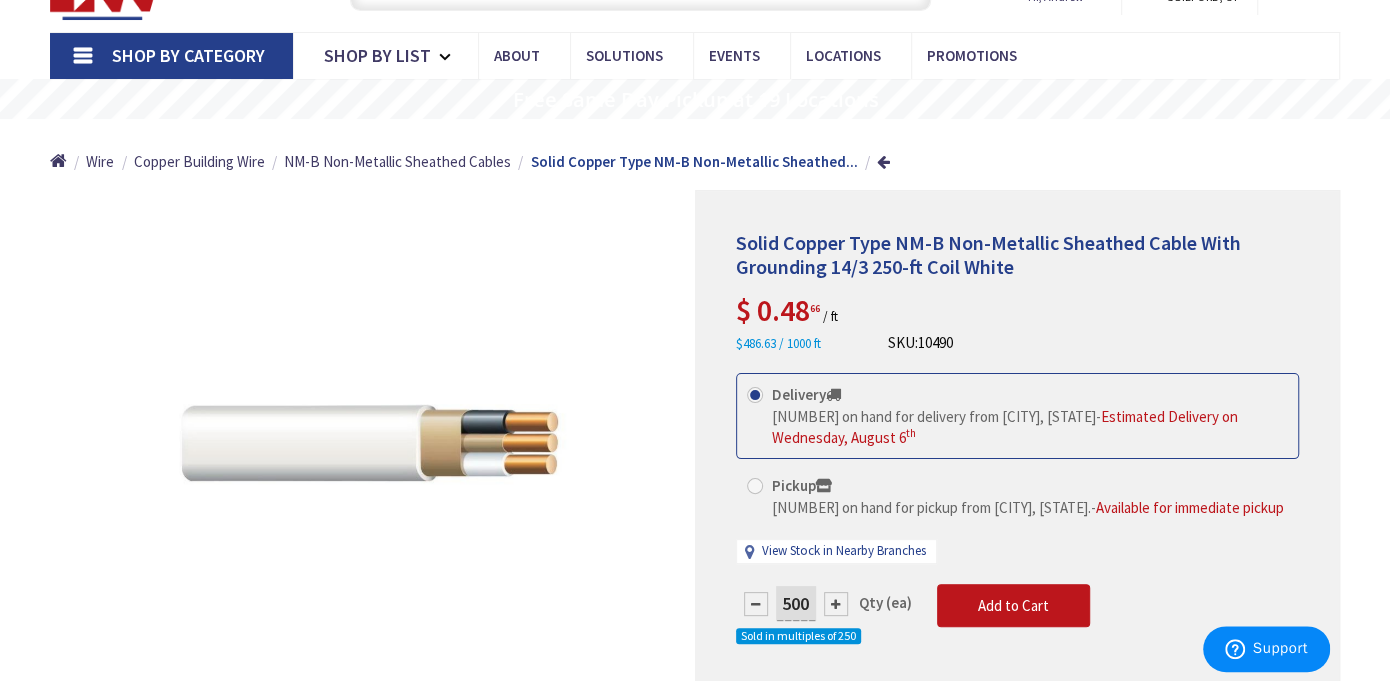 click at bounding box center [836, 604] 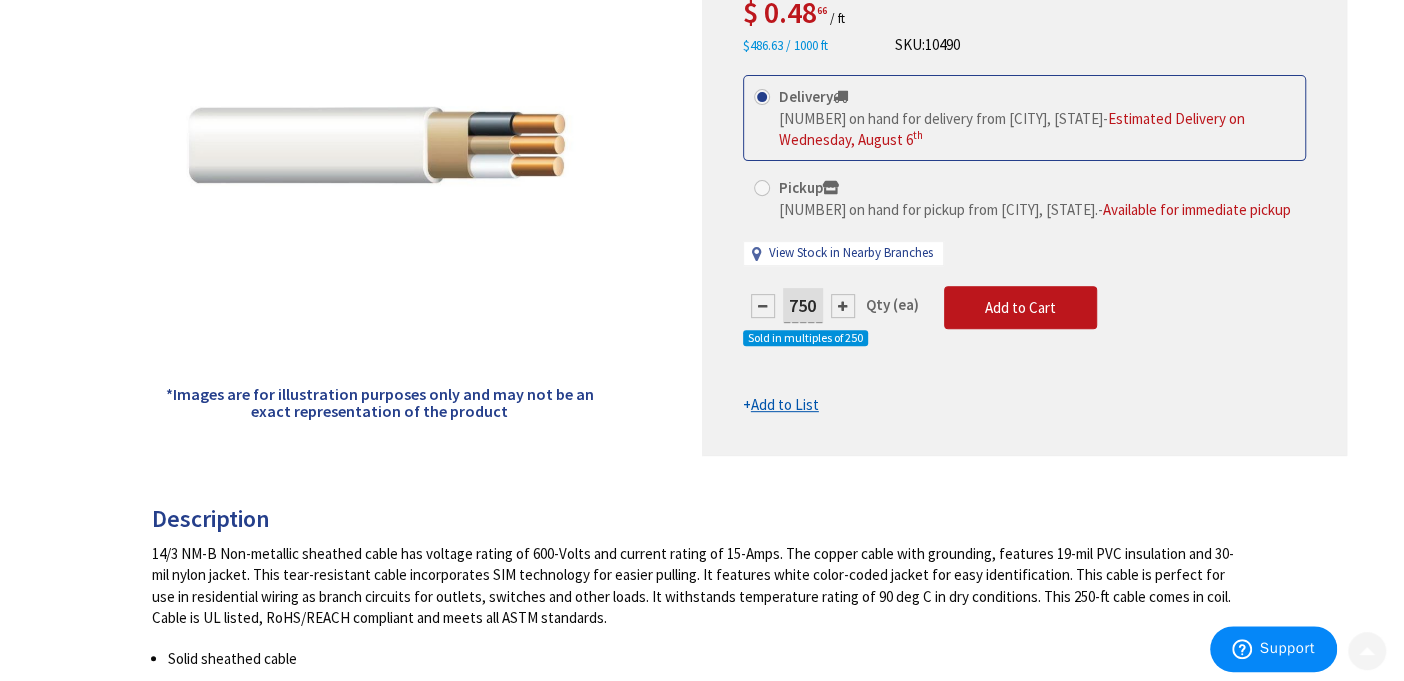 scroll, scrollTop: 400, scrollLeft: 0, axis: vertical 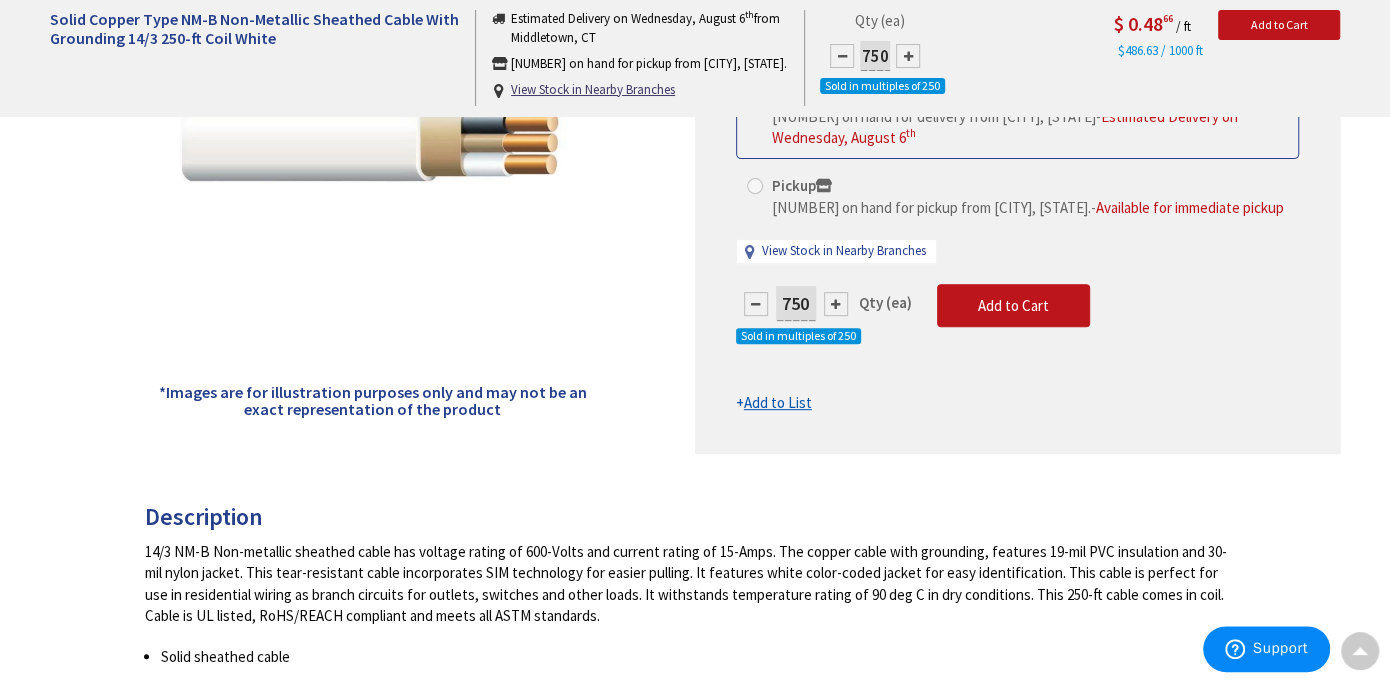 click on "Add to List" at bounding box center [778, 402] 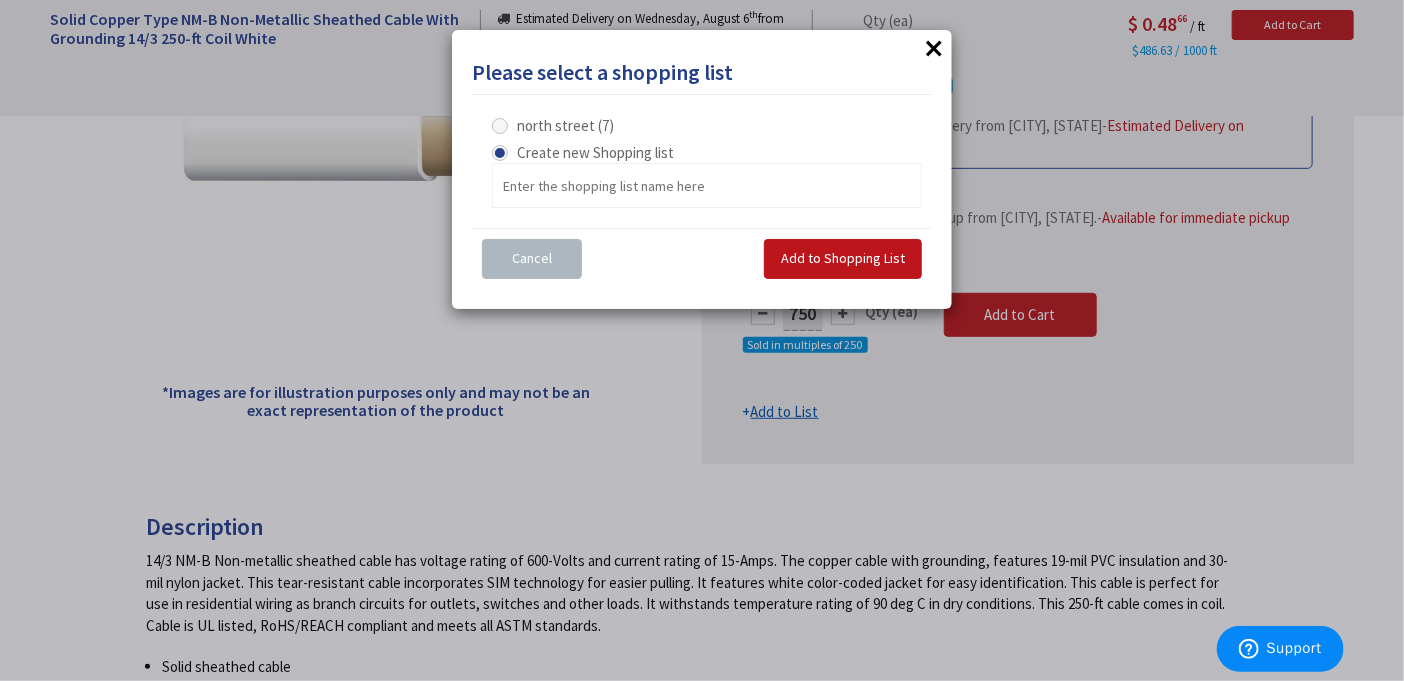 click on "north street (7)" at bounding box center (565, 125) 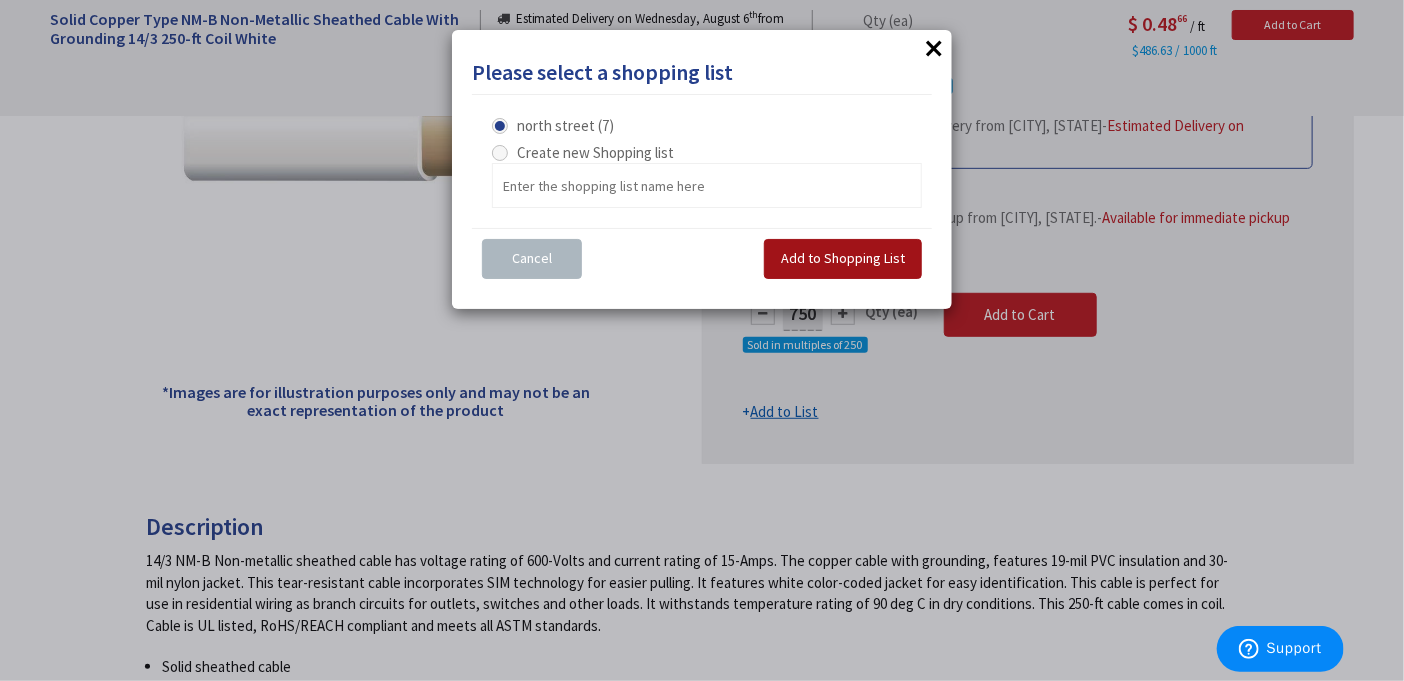 click on "Add to Shopping List" at bounding box center [843, 259] 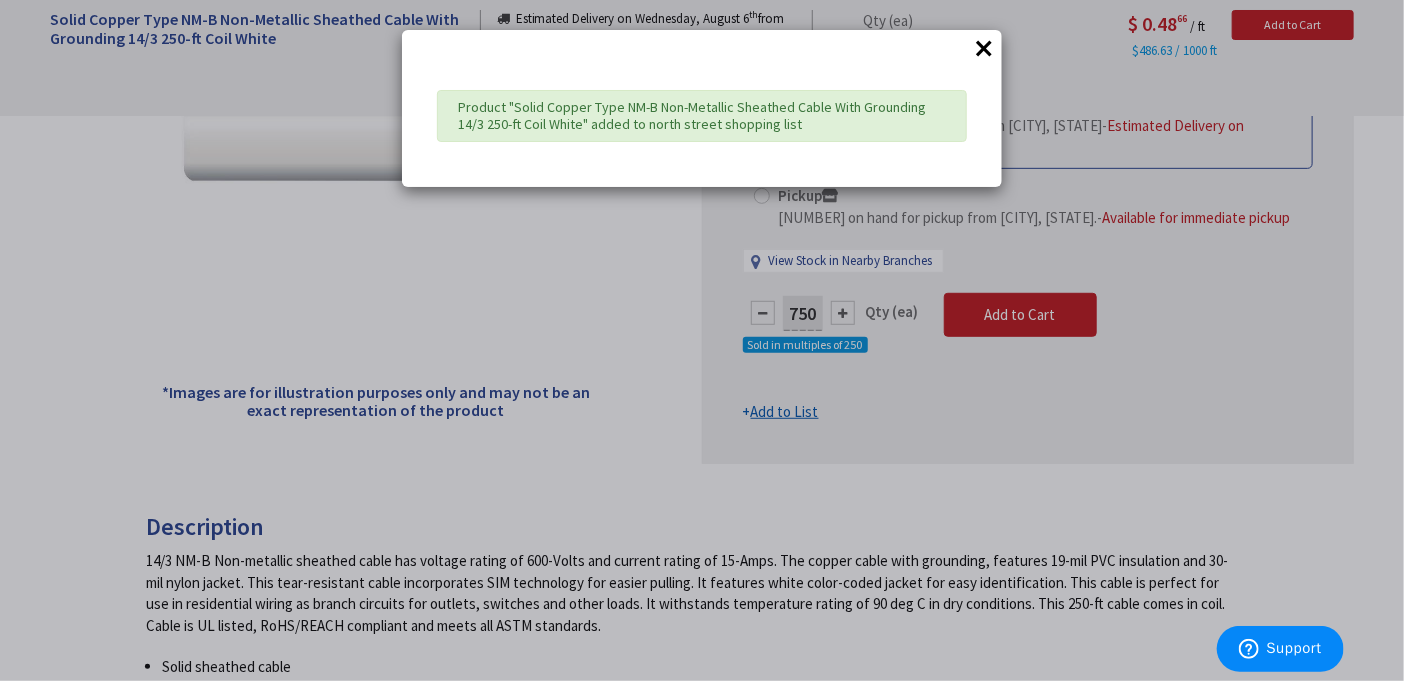 click on "×" at bounding box center (984, 48) 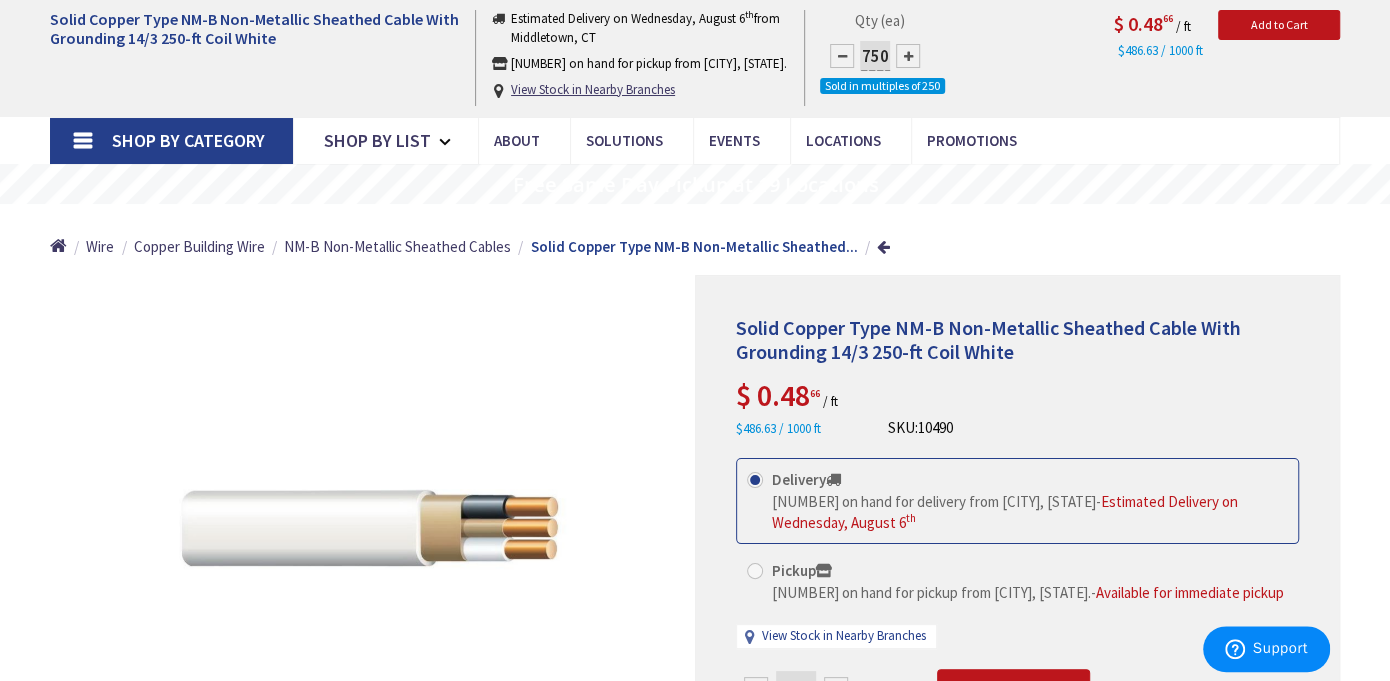 scroll, scrollTop: 0, scrollLeft: 0, axis: both 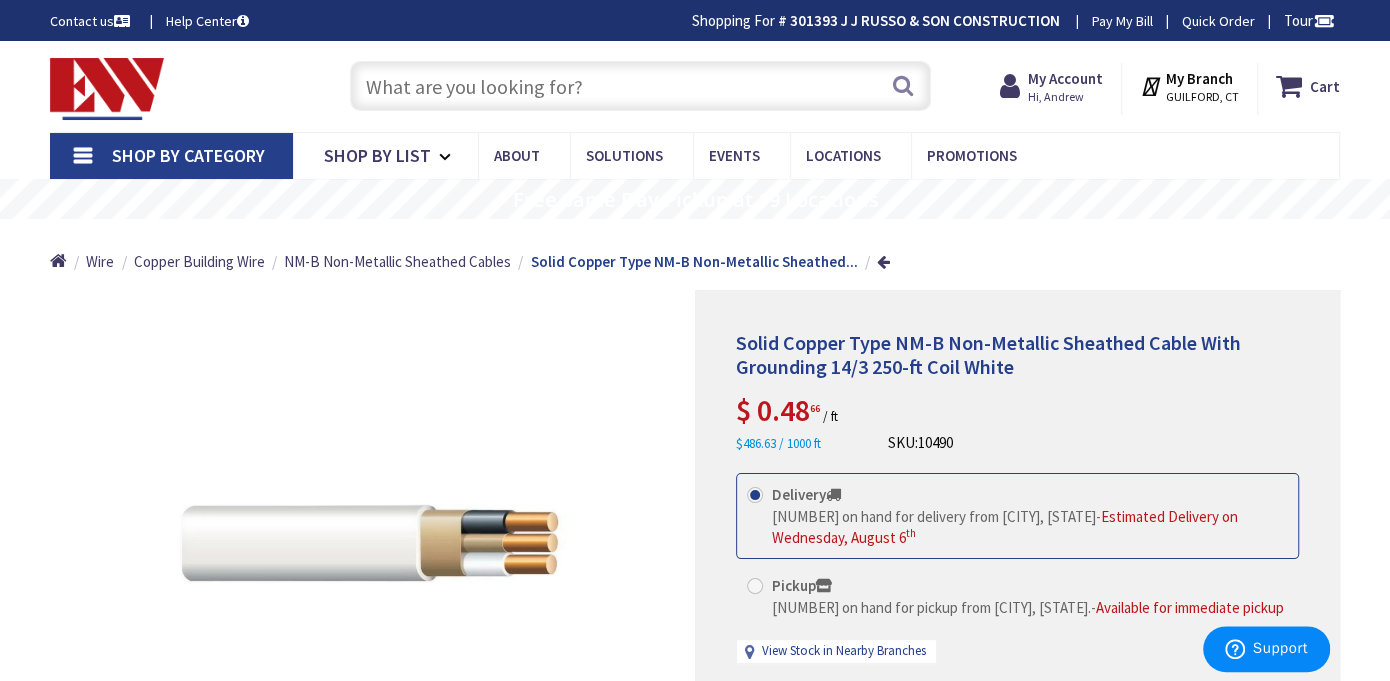 click at bounding box center [640, 86] 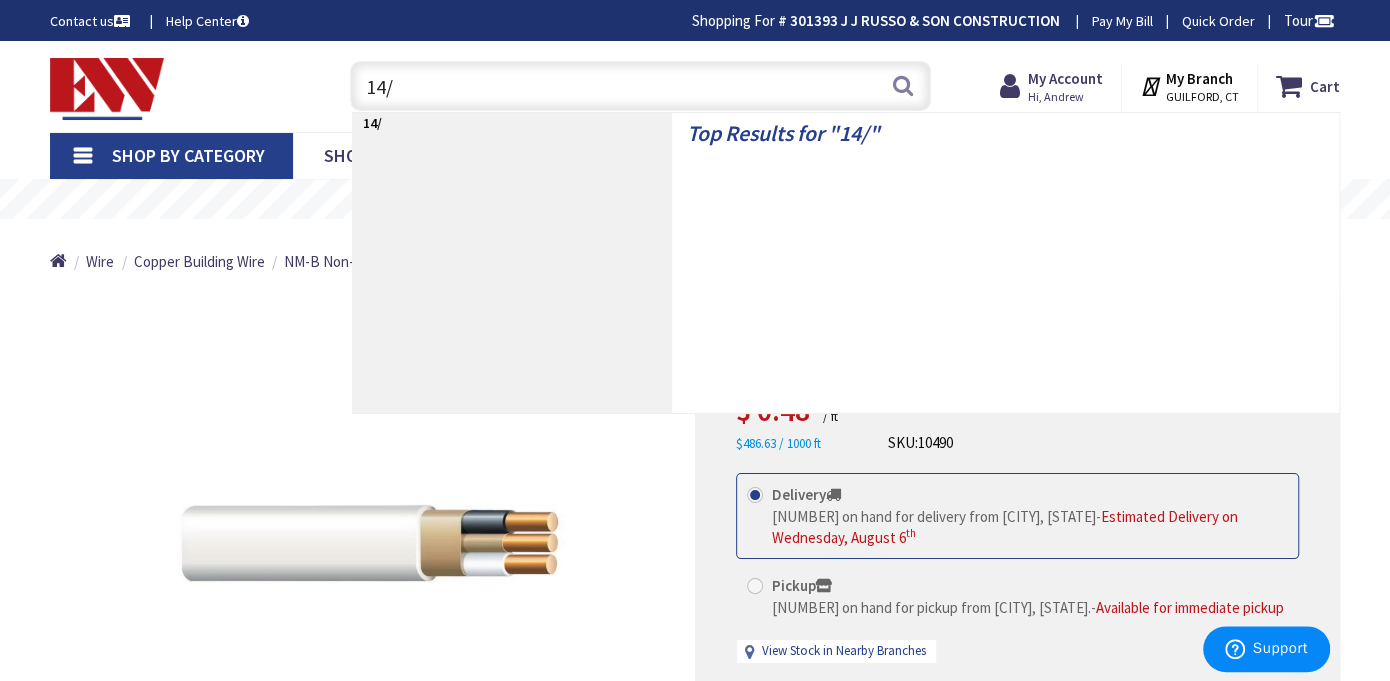 type on "14/2" 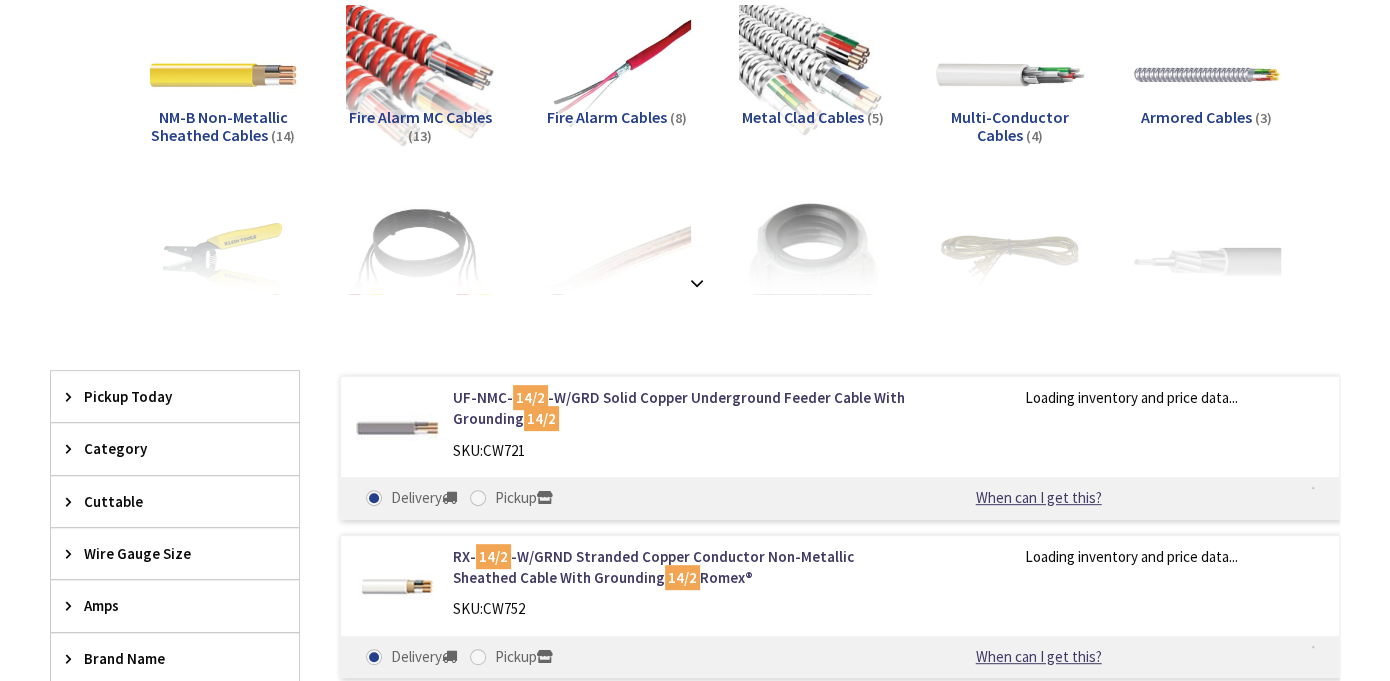 scroll, scrollTop: 300, scrollLeft: 0, axis: vertical 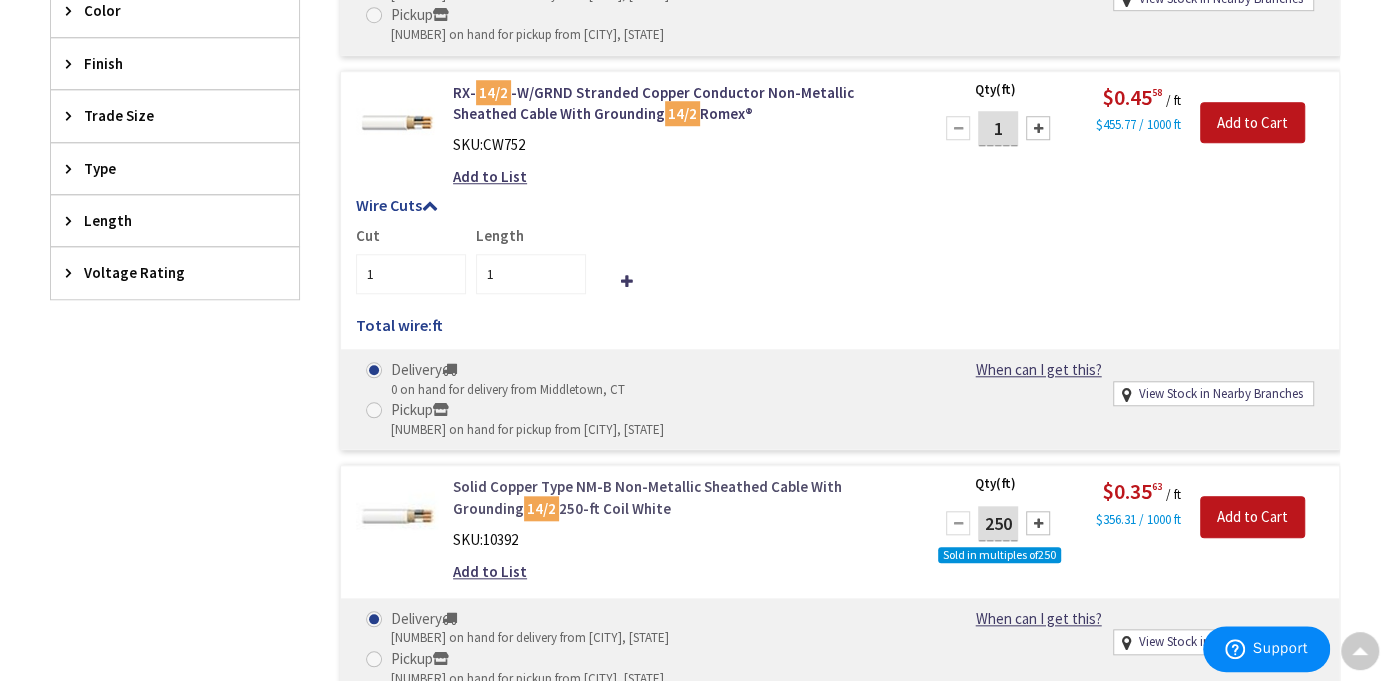 click on "Solid Copper Type NM-B Non-Metallic Sheathed Cable With Grounding  14/2  250-ft Coil White" at bounding box center [680, 497] 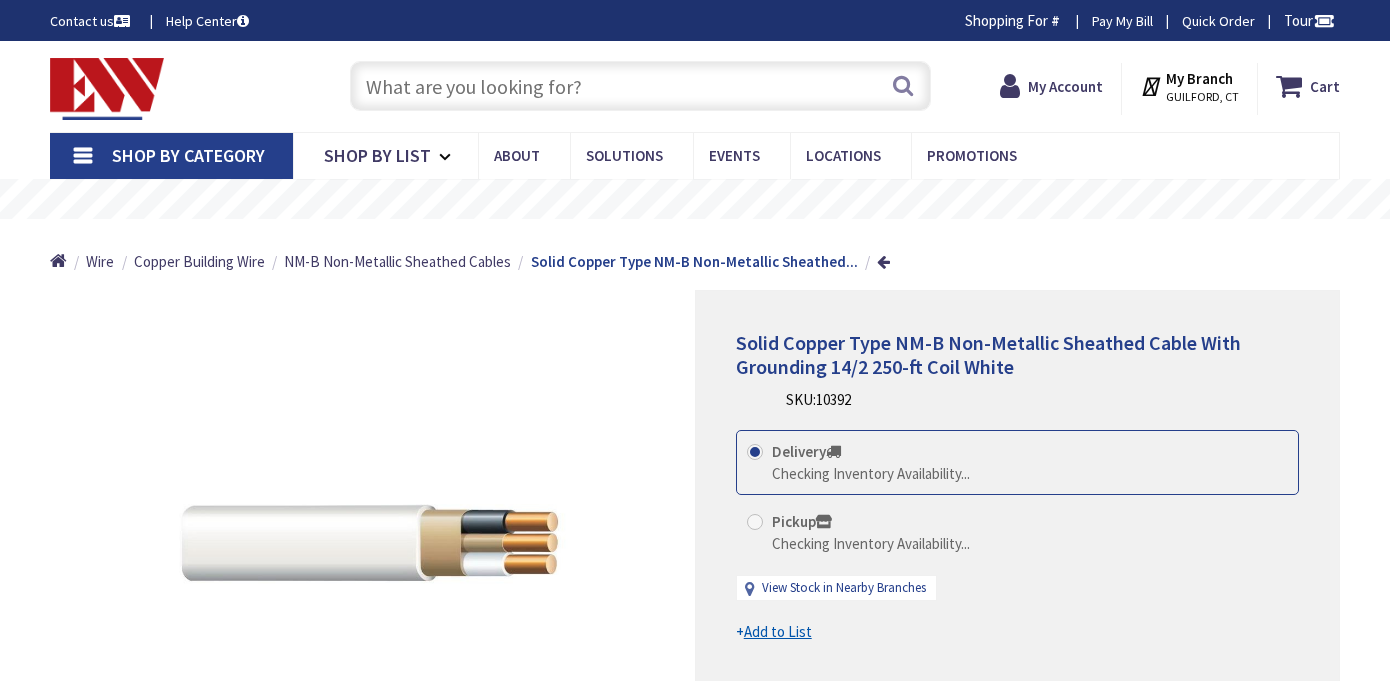 scroll, scrollTop: 0, scrollLeft: 0, axis: both 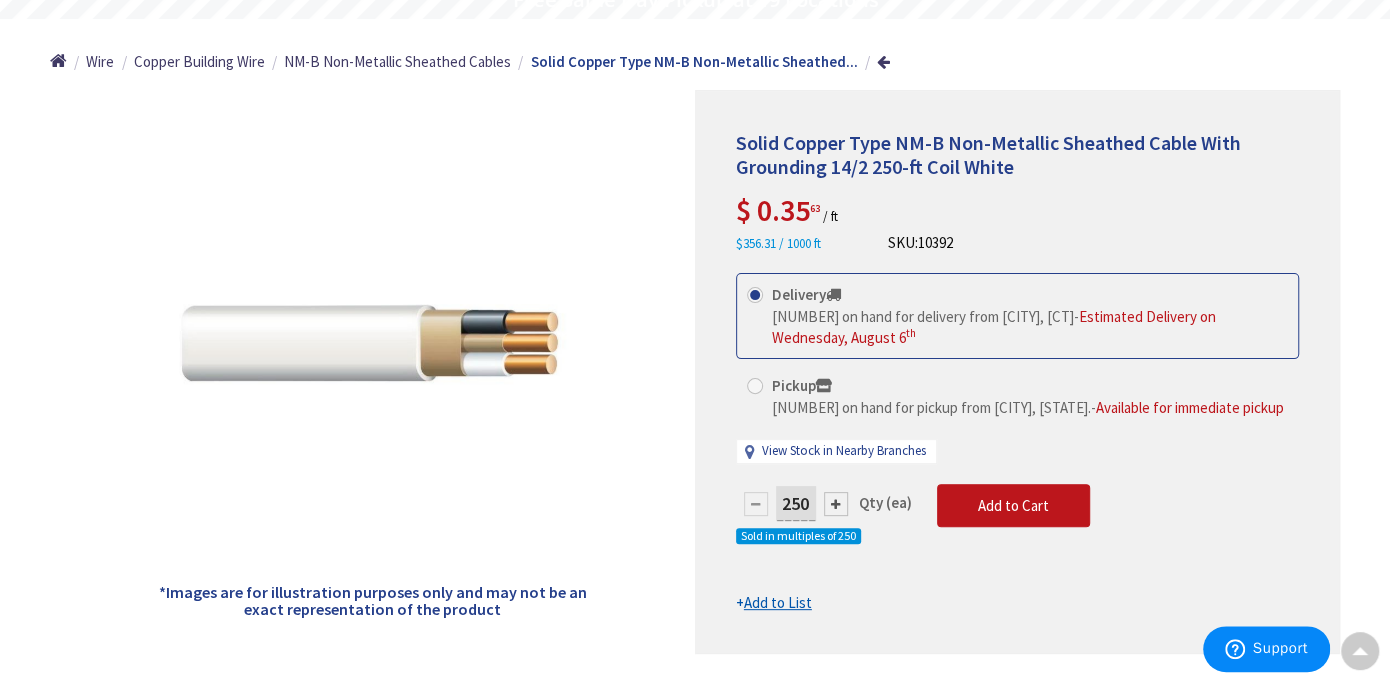 click on "Delivery
[NUMBER] on hand for delivery from [CITY], [CT]
-  Estimated Delivery on Wednesday, August 6 th
Pickup
[NUMBER] on hand for pickup from [CITY], [CT].
-  Available for immediate pickup
View Stock in Nearby Branches" at bounding box center (1017, 378) 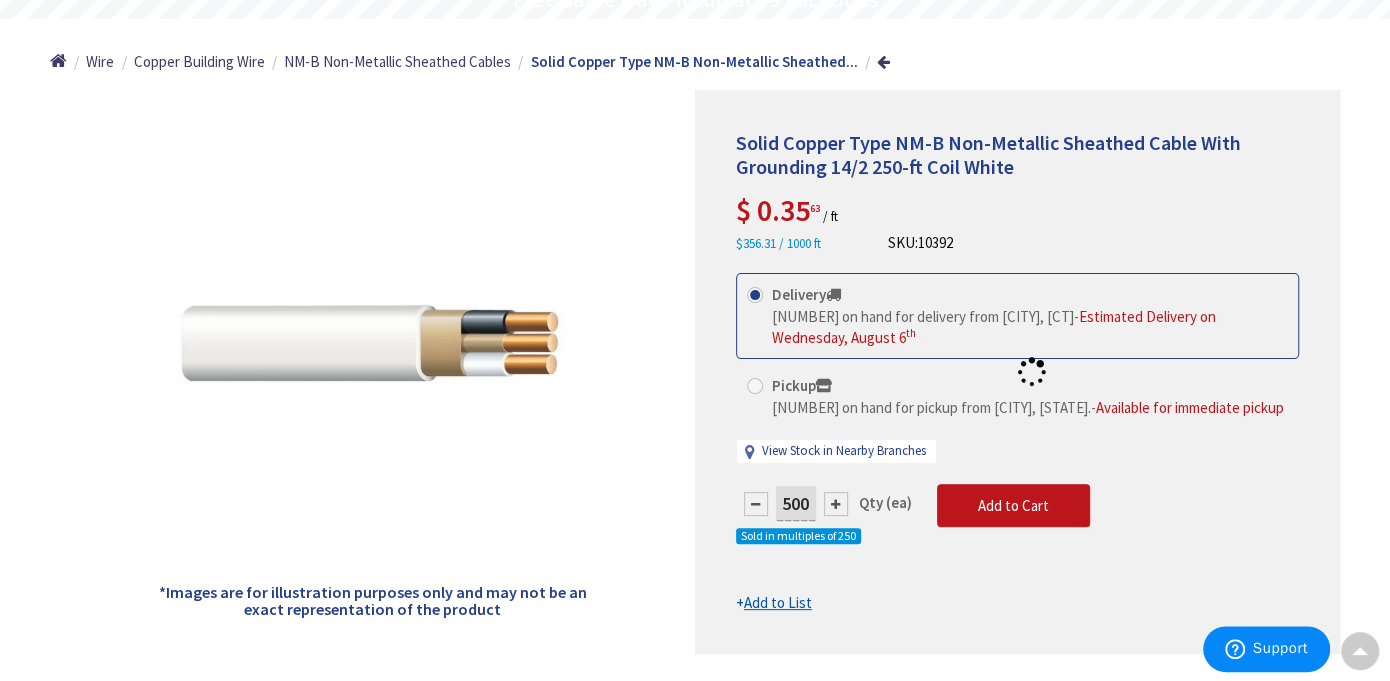 click at bounding box center [1017, 372] 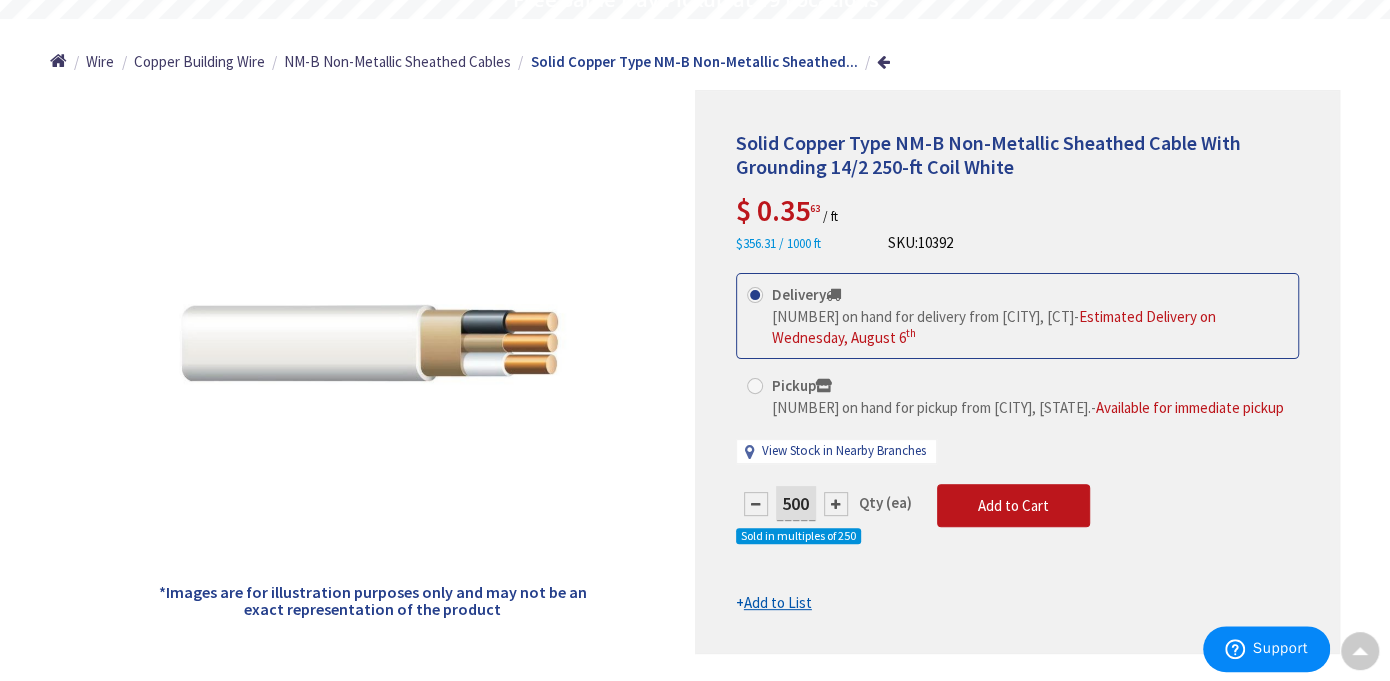 click at bounding box center [836, 504] 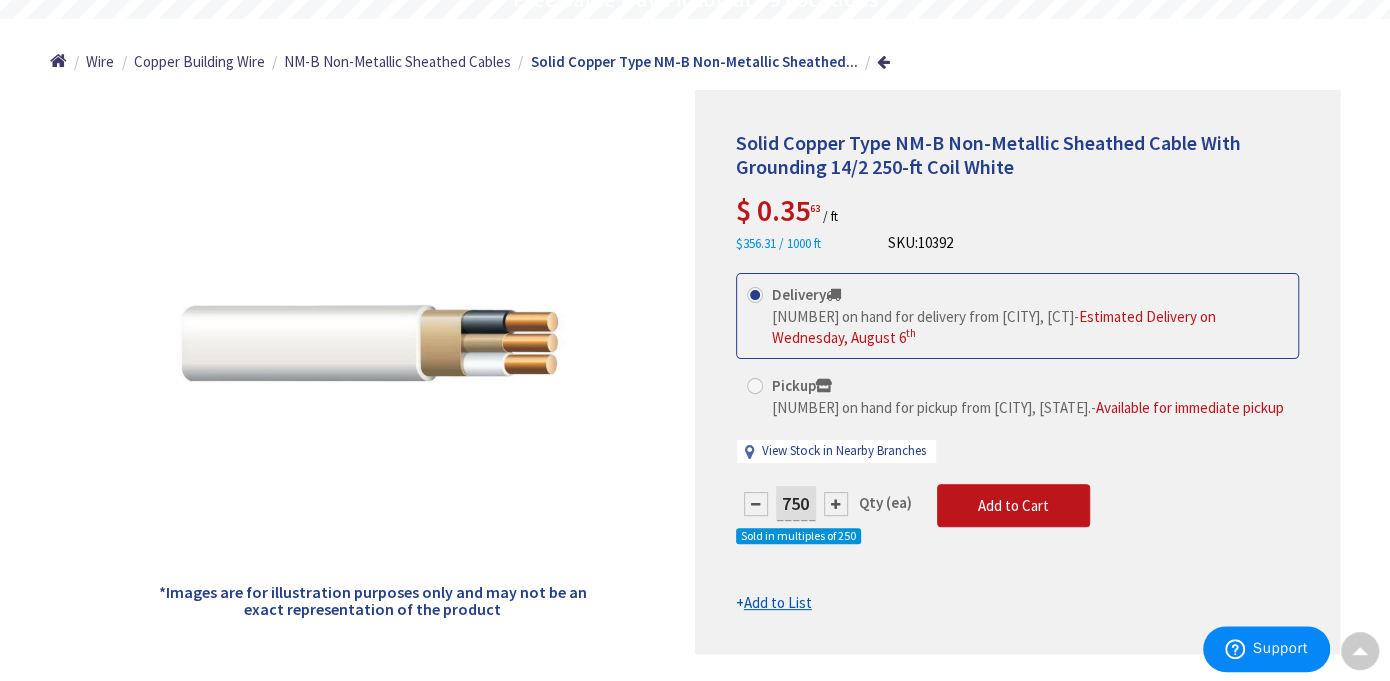 click on "Add to List" at bounding box center (778, 602) 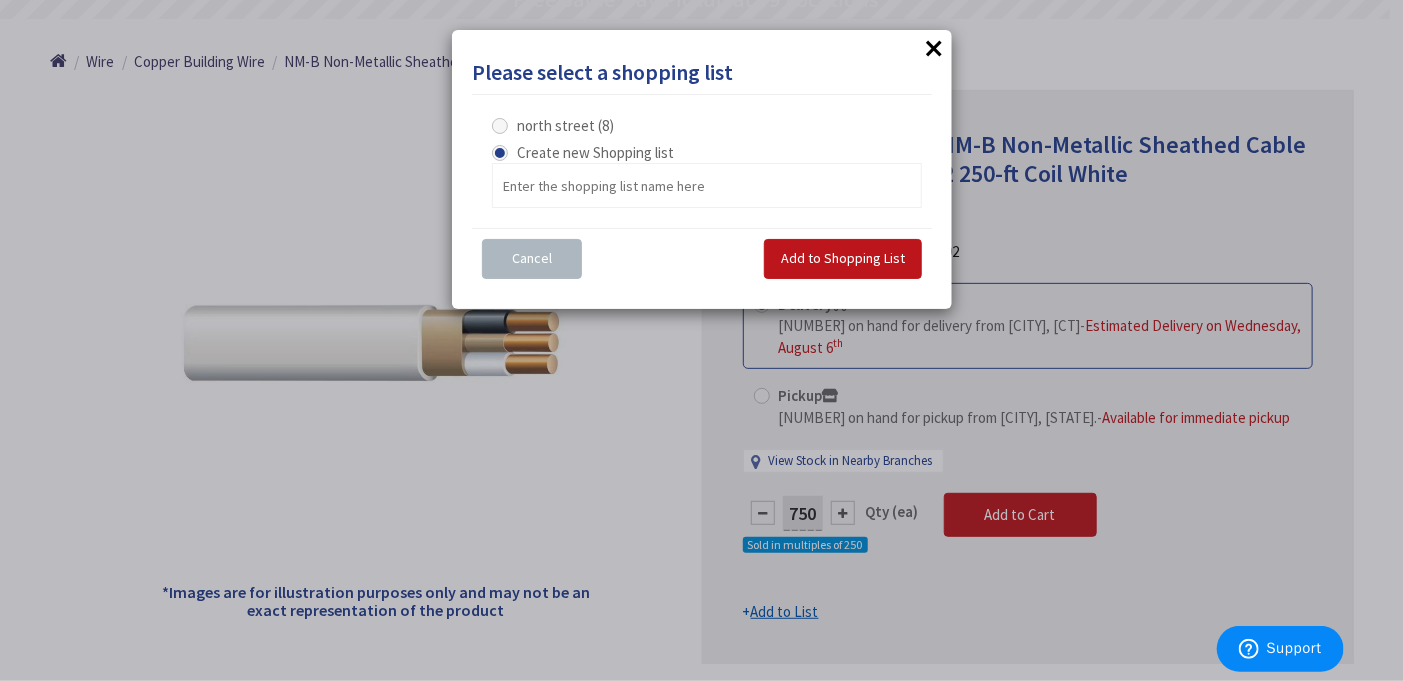 click on "north street (8)" at bounding box center (565, 125) 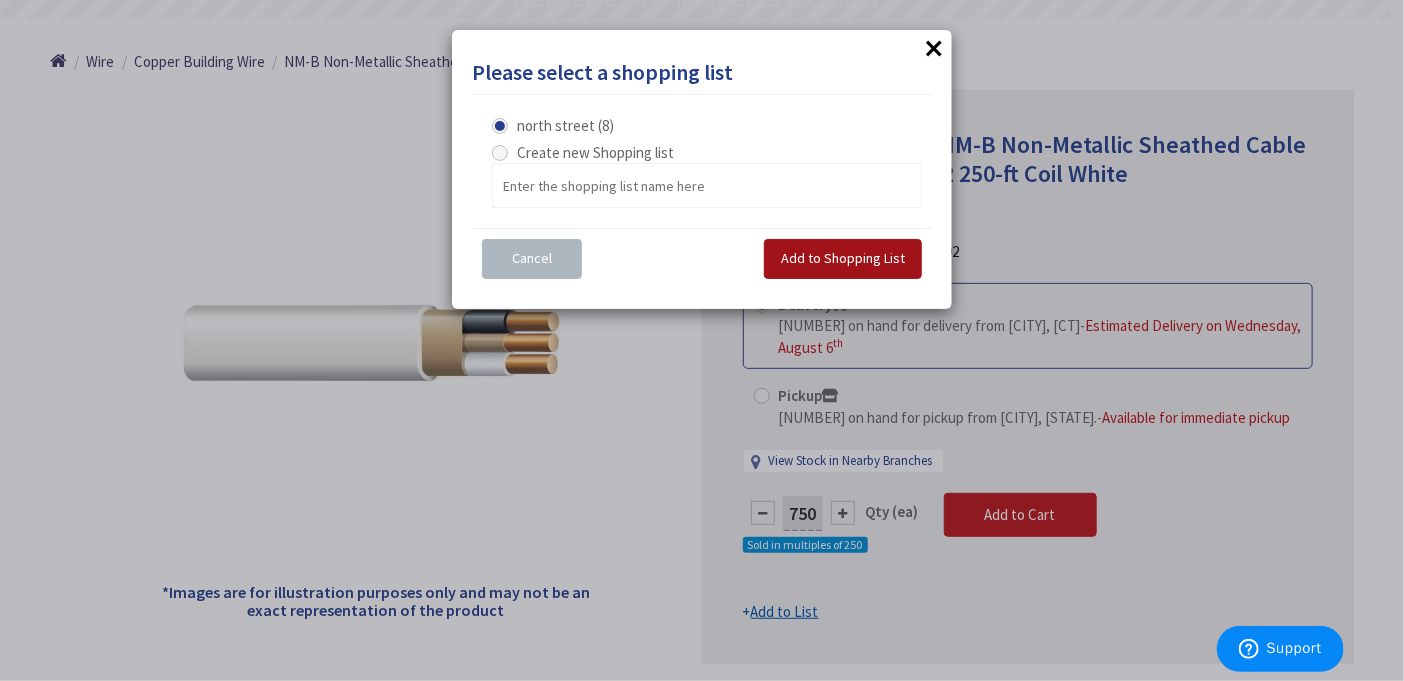 click on "Add to Shopping List" at bounding box center (843, 259) 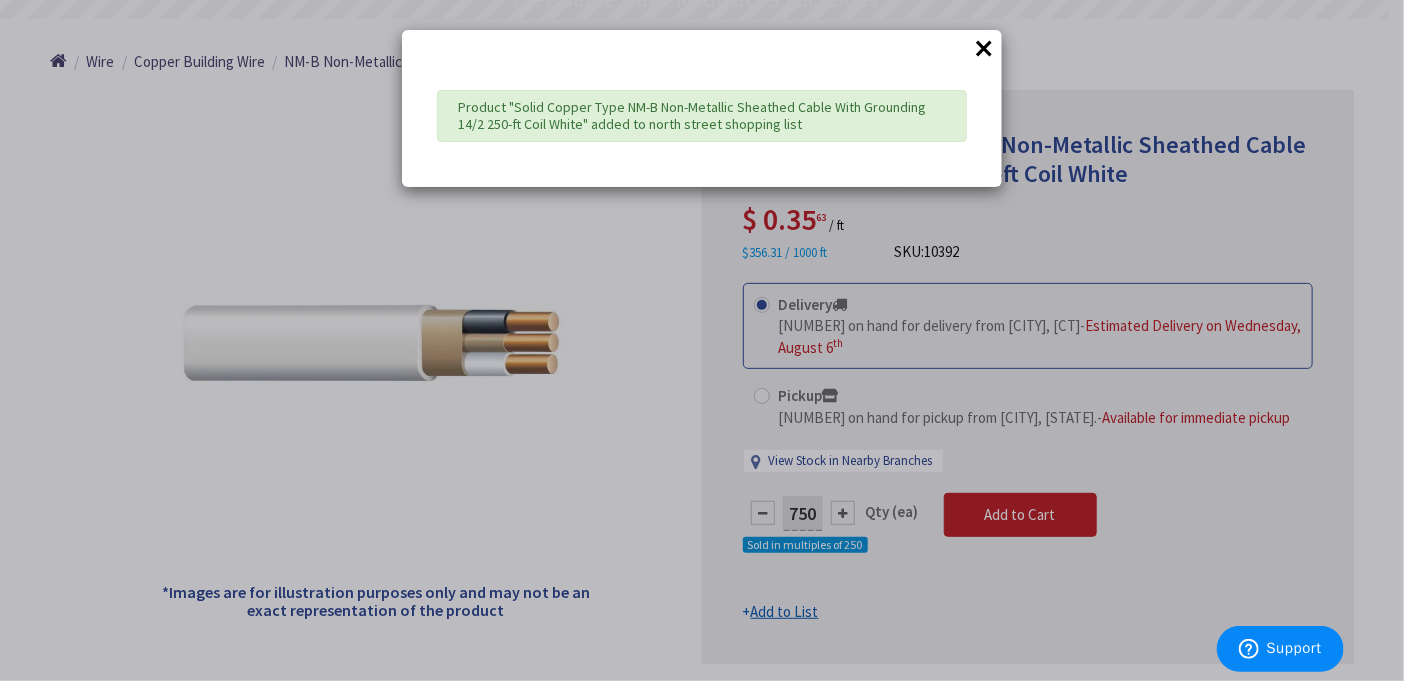 click on "×" at bounding box center [984, 48] 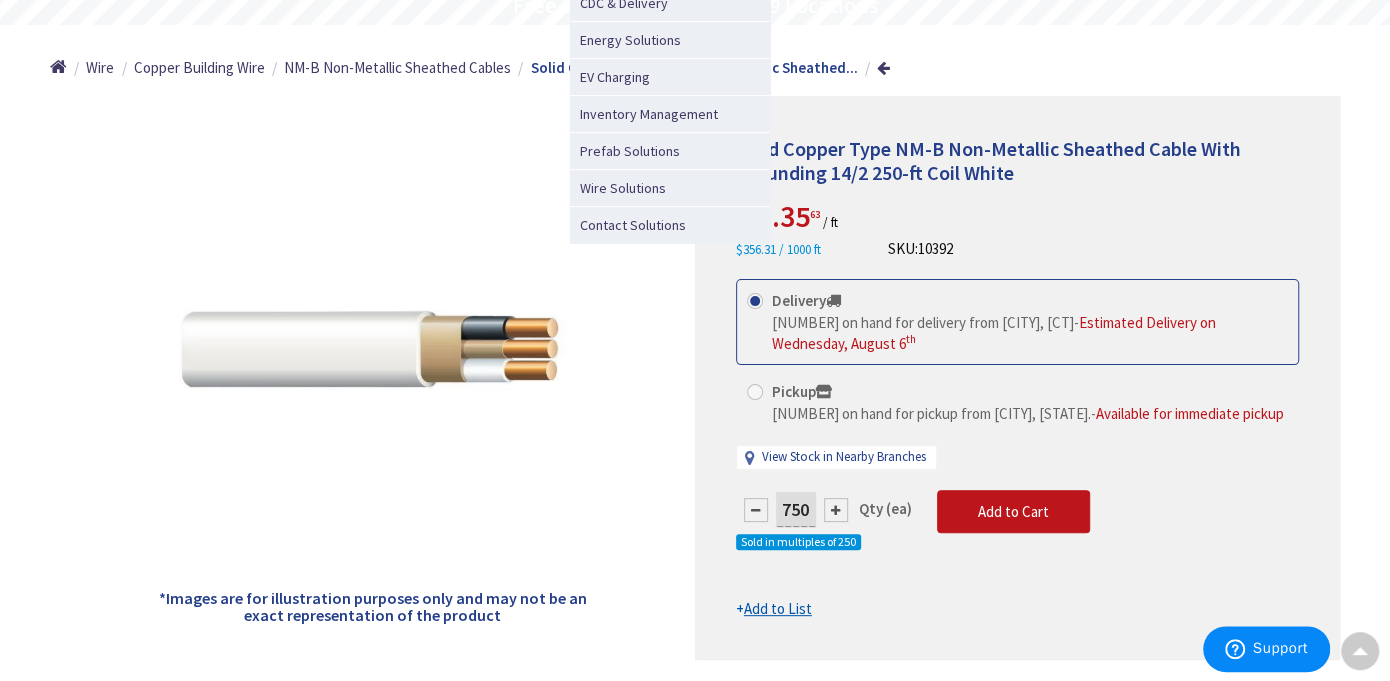 scroll, scrollTop: 0, scrollLeft: 0, axis: both 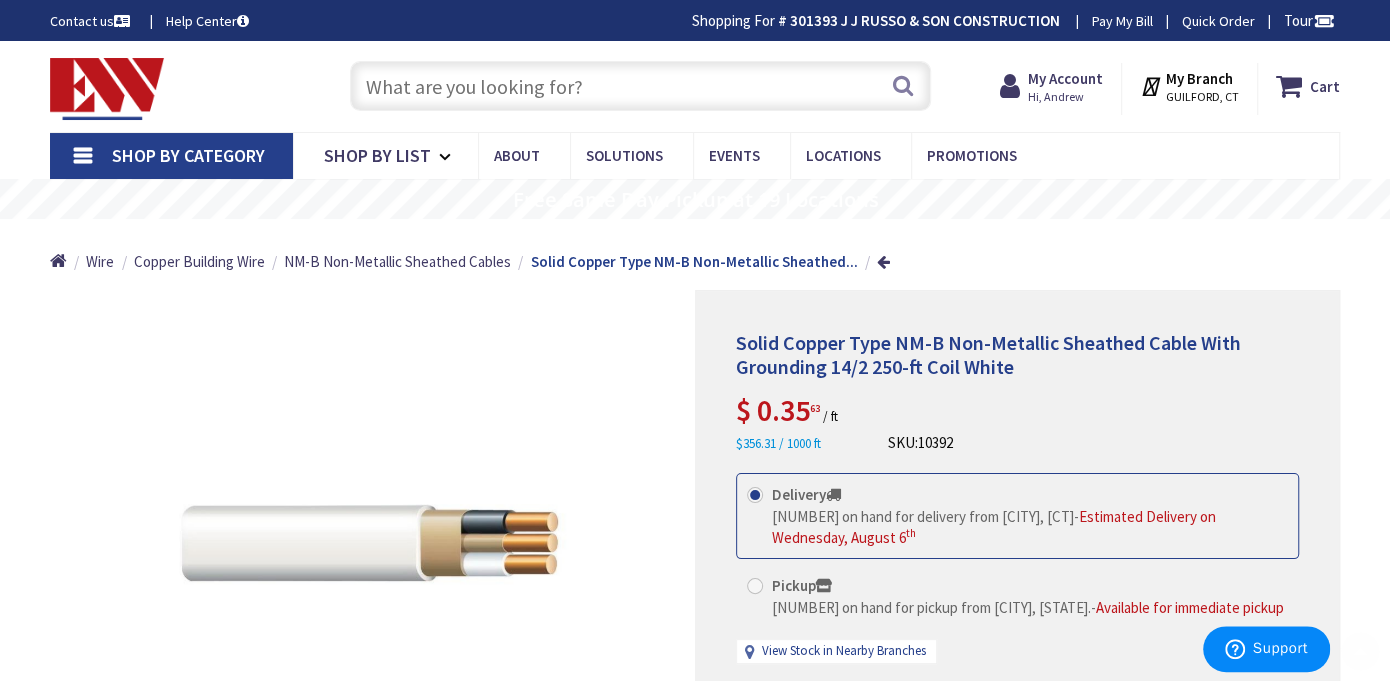 click at bounding box center (640, 86) 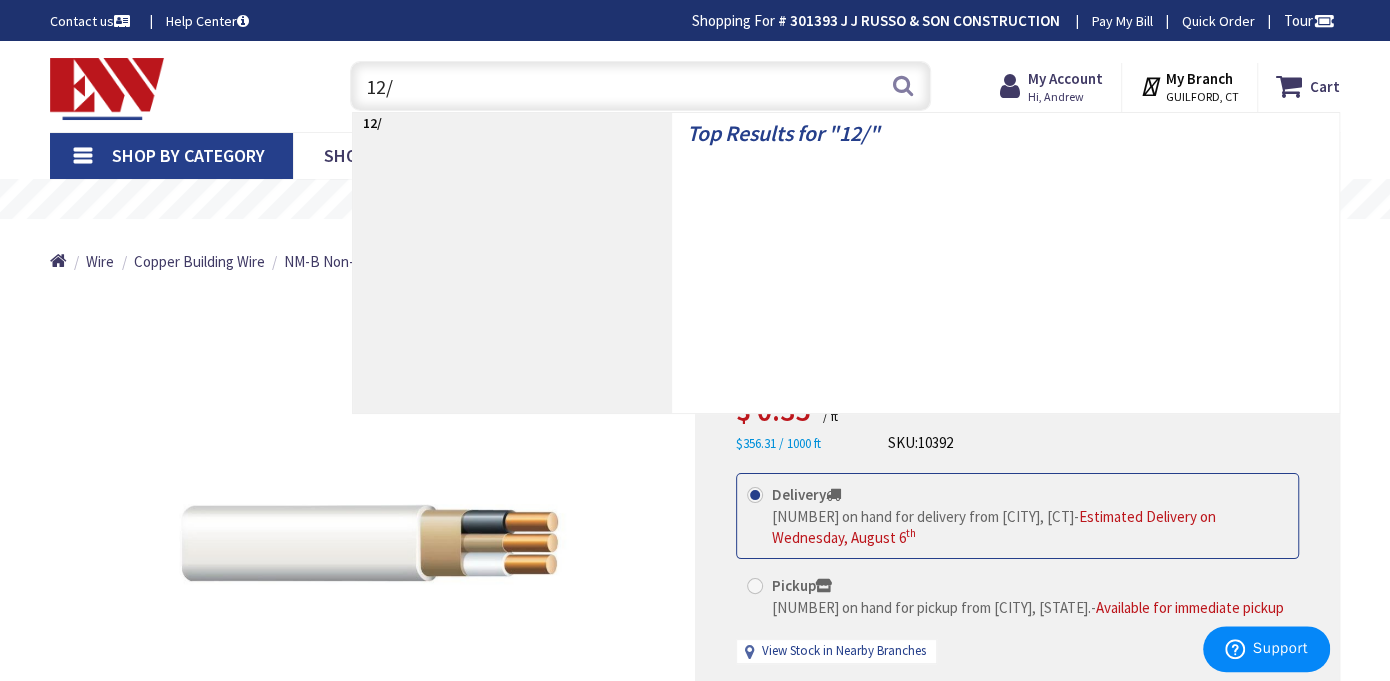 type on "12/2" 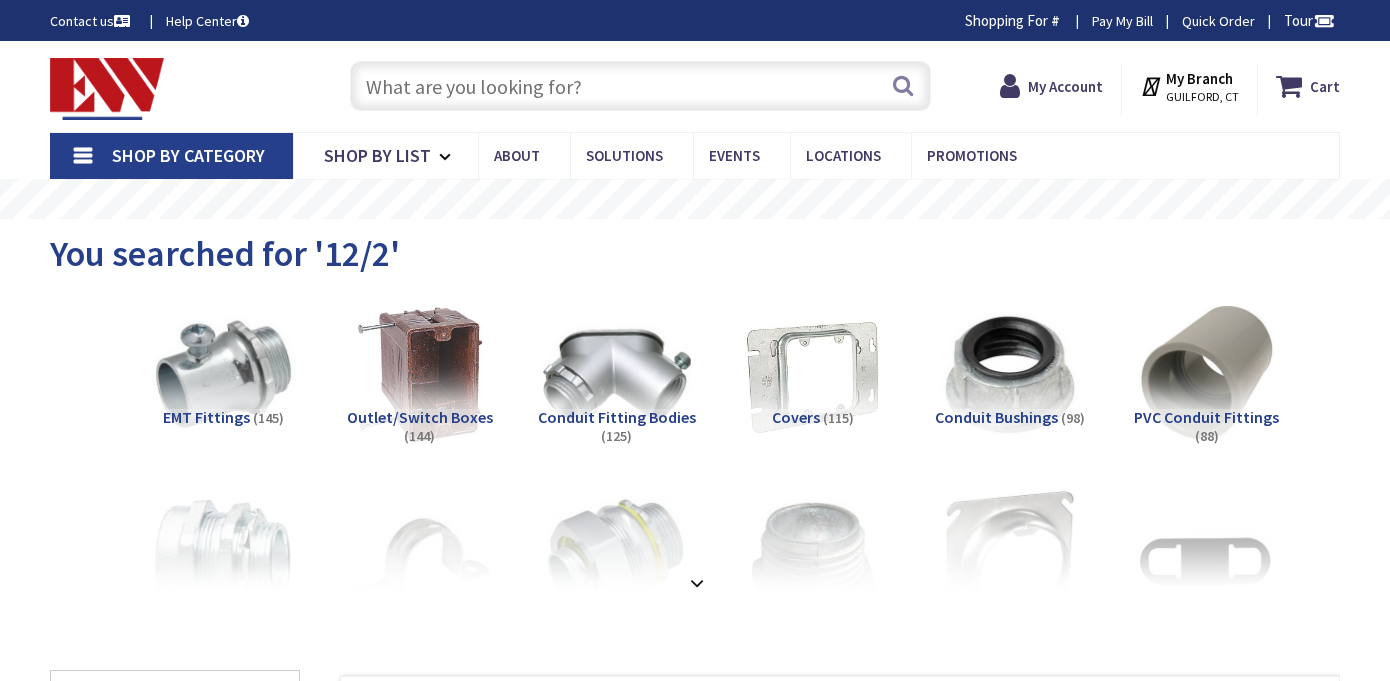 scroll, scrollTop: 0, scrollLeft: 0, axis: both 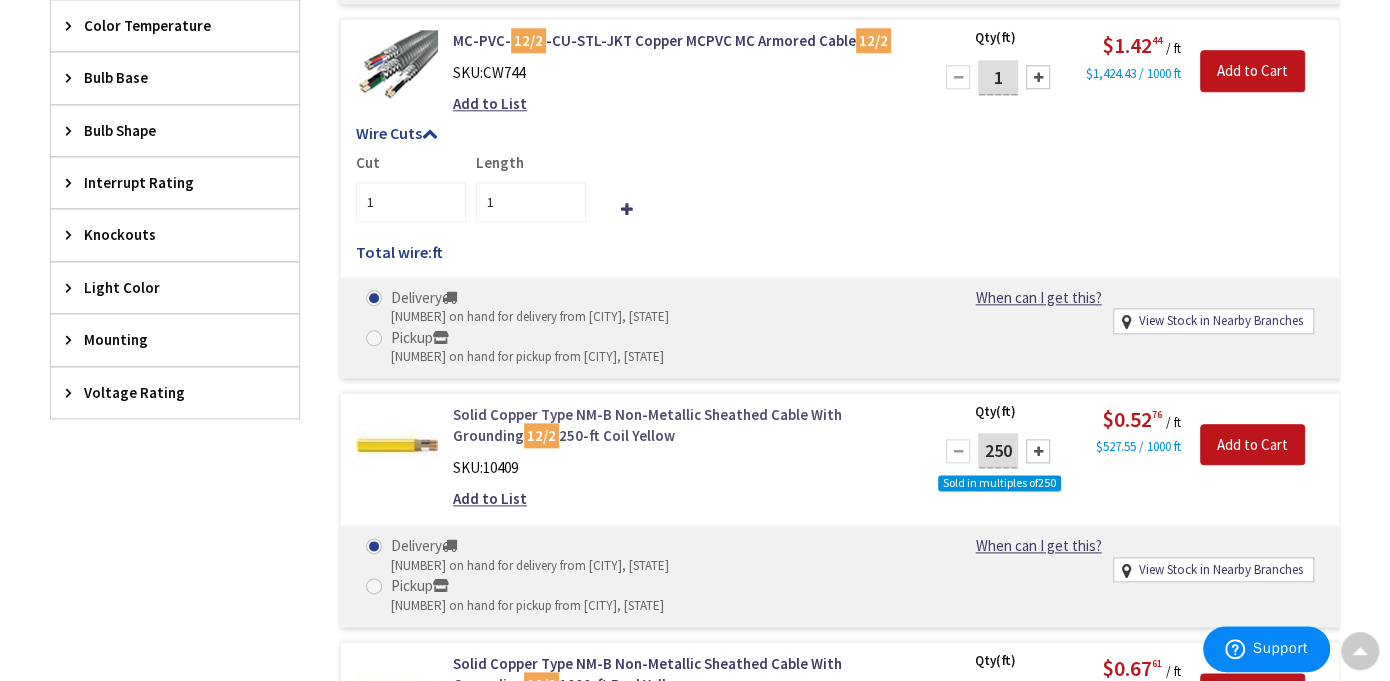 click on "Solid Copper Type NM-B Non-Metallic Sheathed Cable With Grounding  12/2  250-ft Coil Yellow" at bounding box center [680, 425] 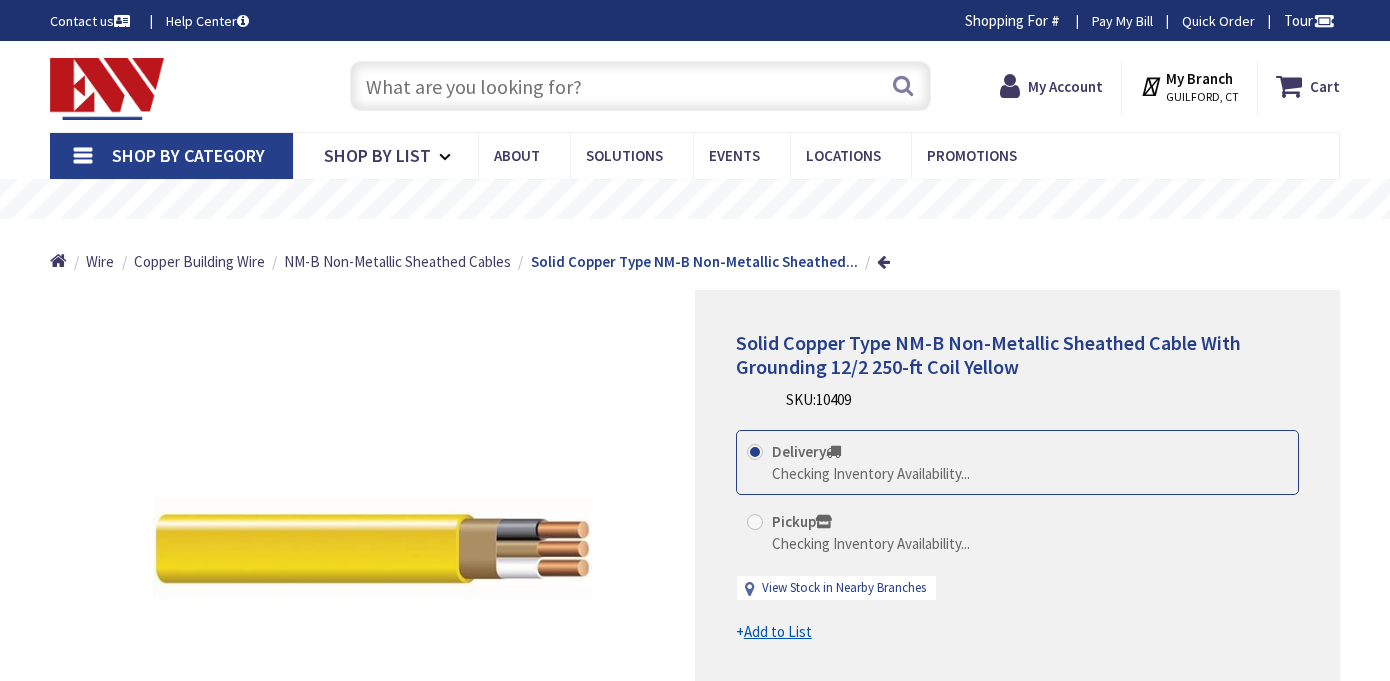 scroll, scrollTop: 0, scrollLeft: 0, axis: both 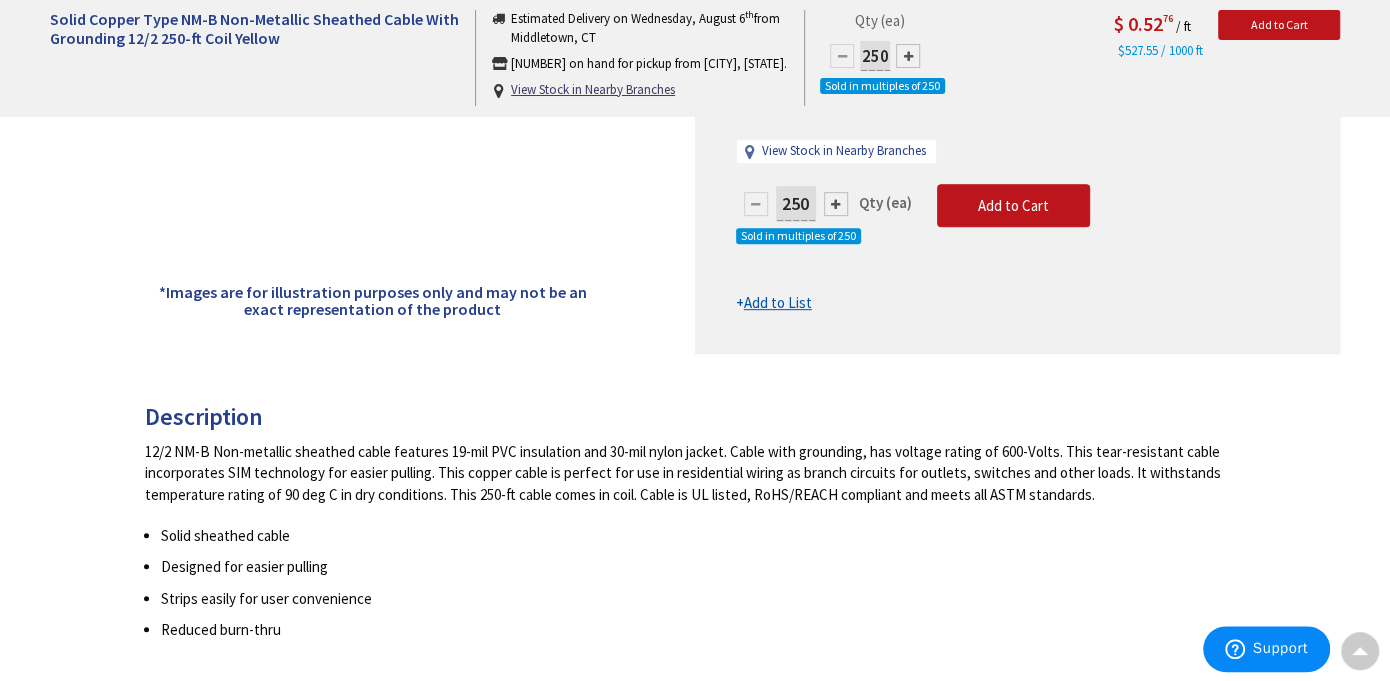 click at bounding box center (836, 204) 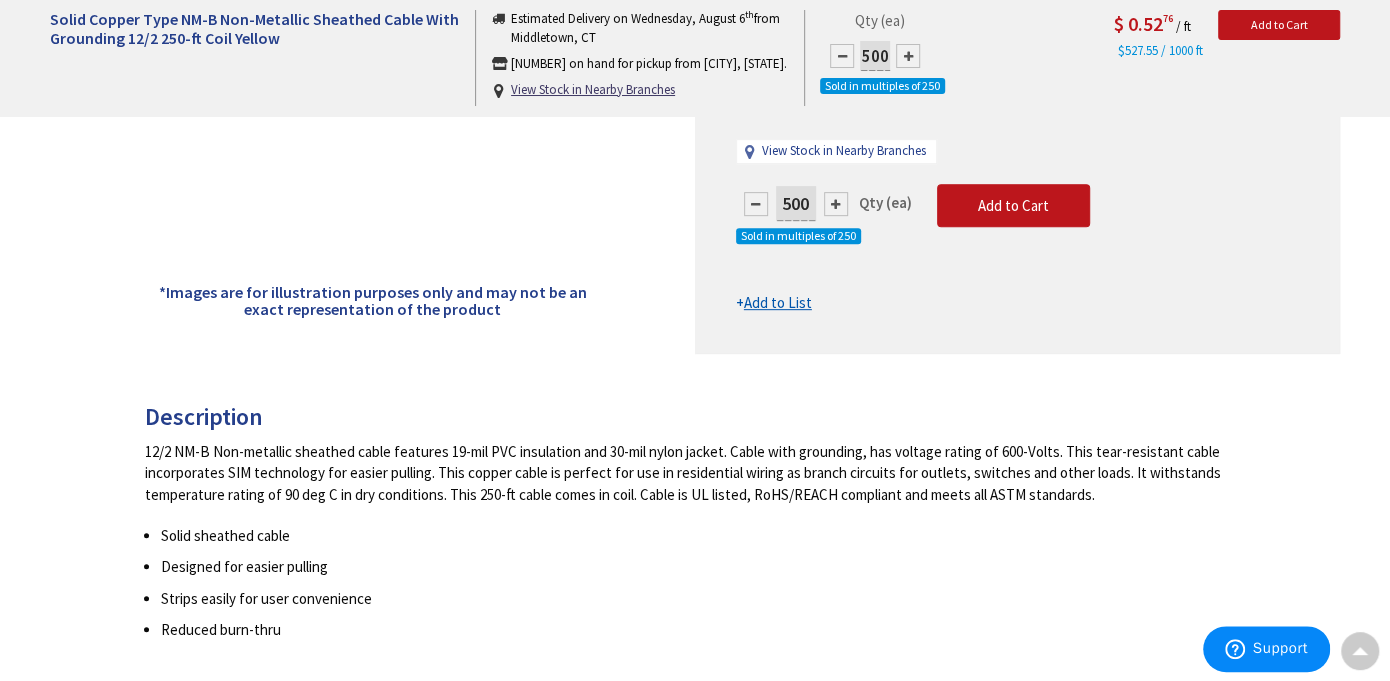 click at bounding box center (836, 204) 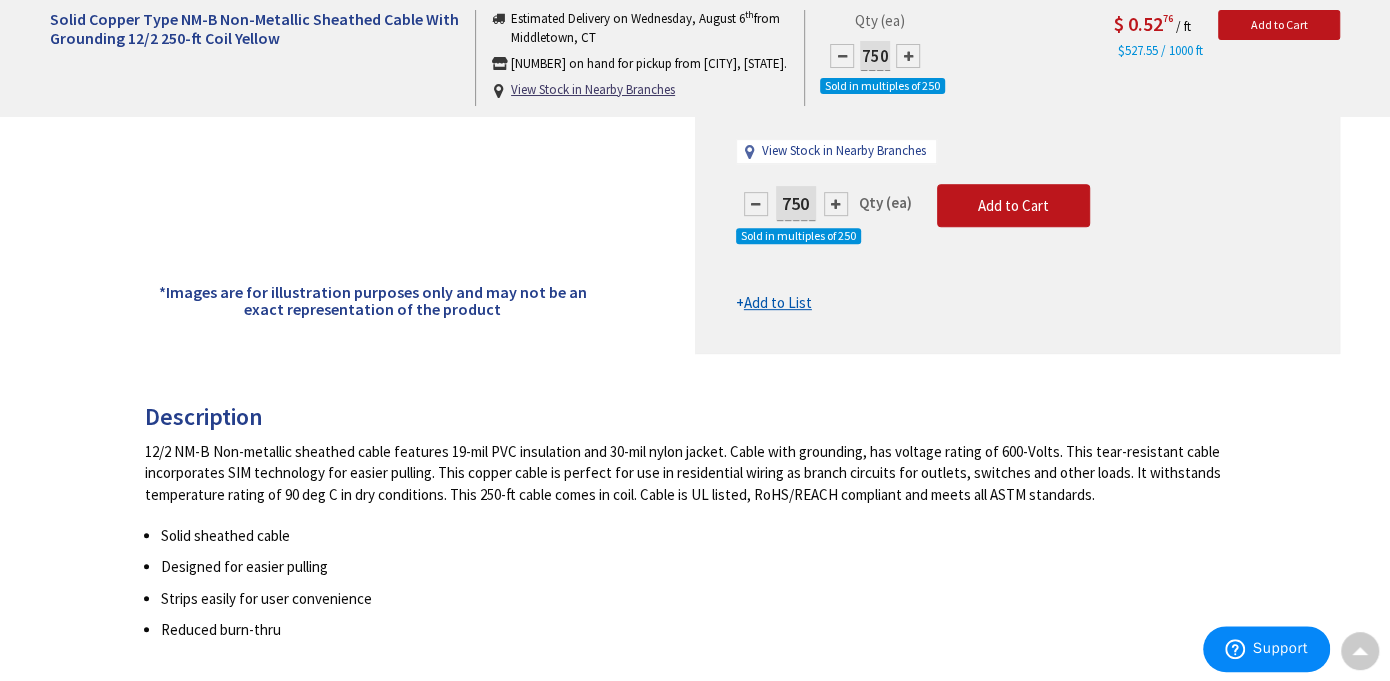 click on "Add to List" at bounding box center (778, 302) 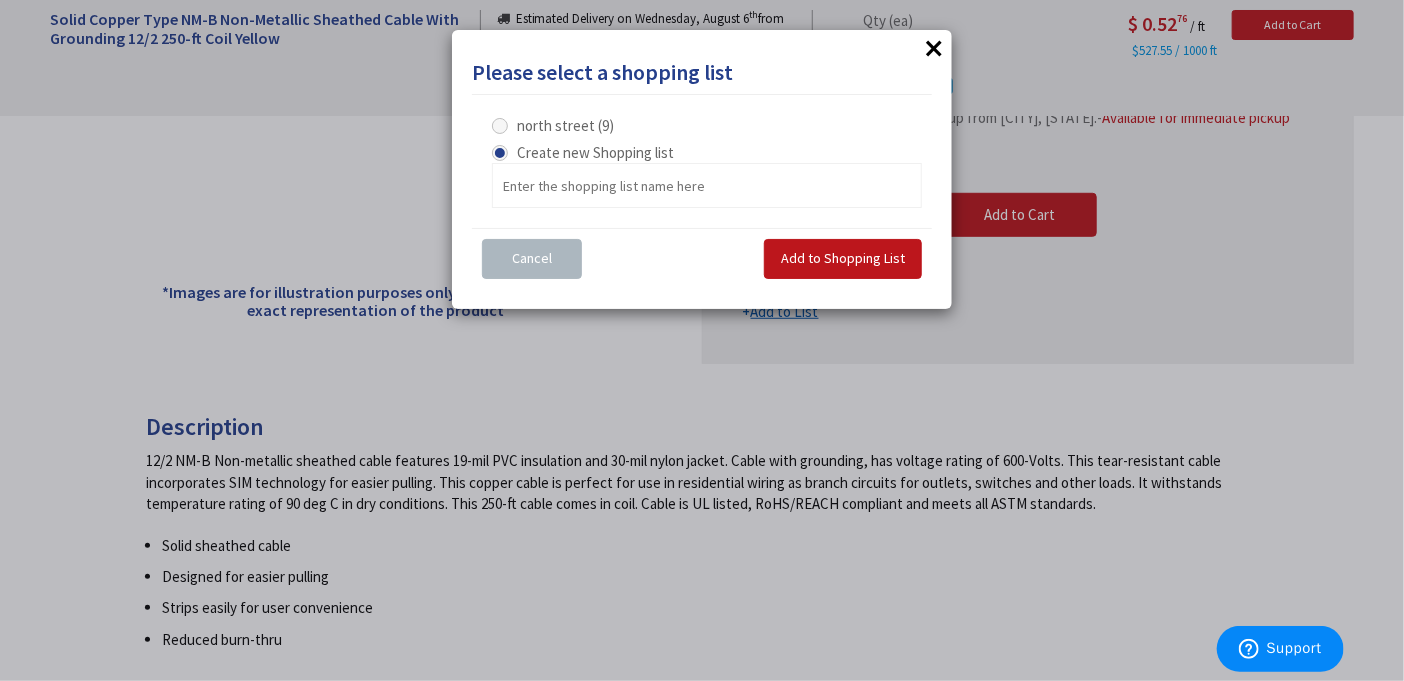 click on "north street (9)" at bounding box center (565, 125) 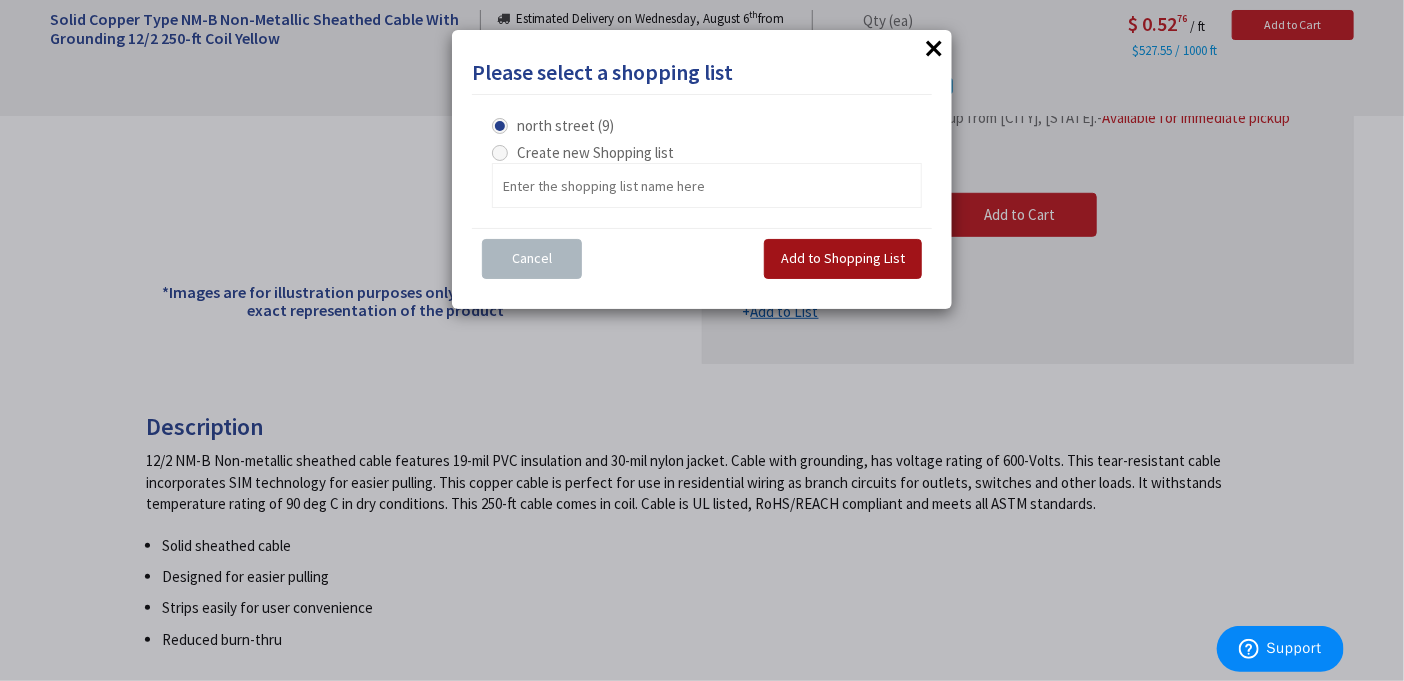 click on "Add to Shopping List" at bounding box center [843, 258] 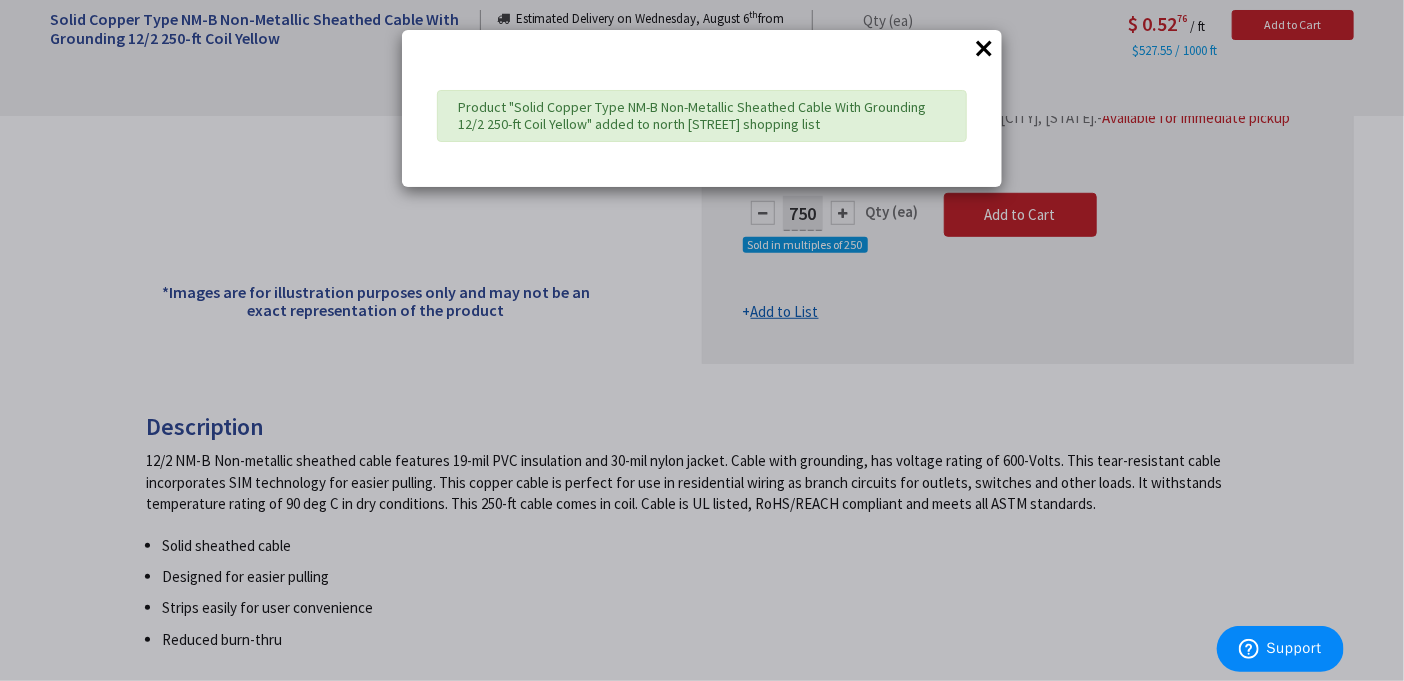 click on "×" at bounding box center [984, 48] 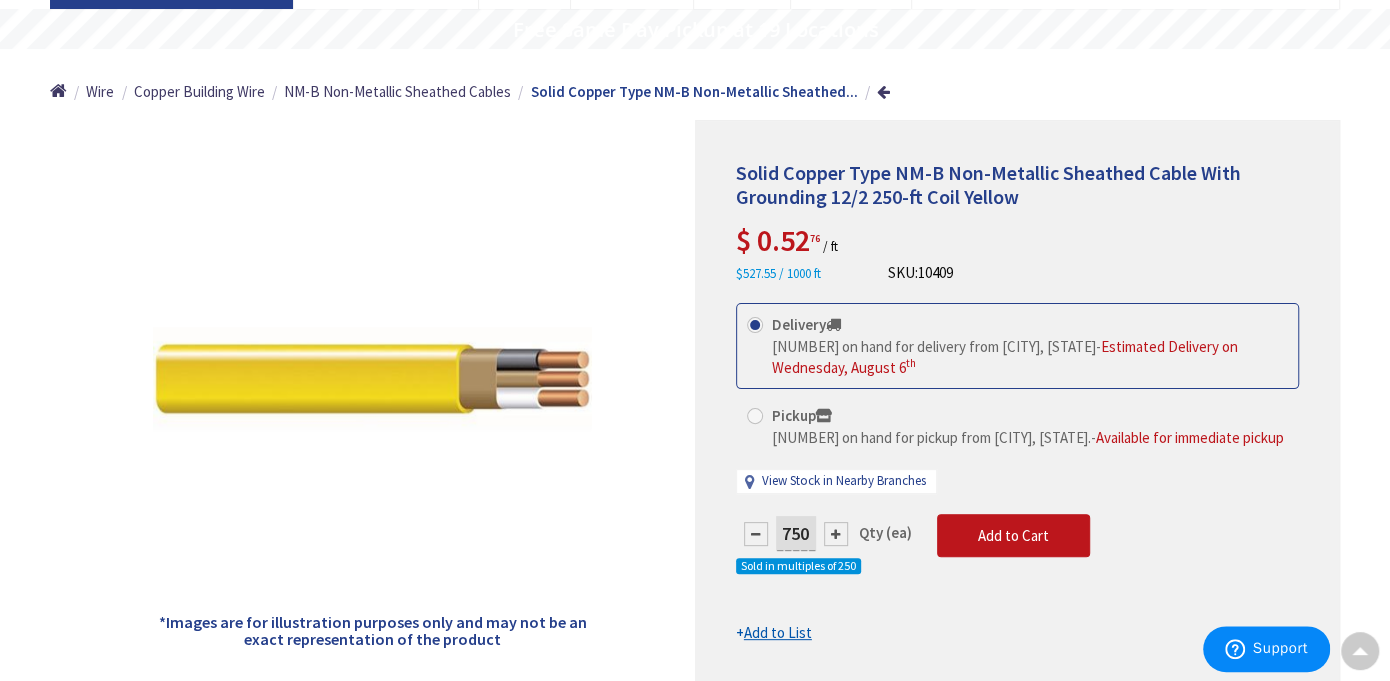 scroll, scrollTop: 0, scrollLeft: 0, axis: both 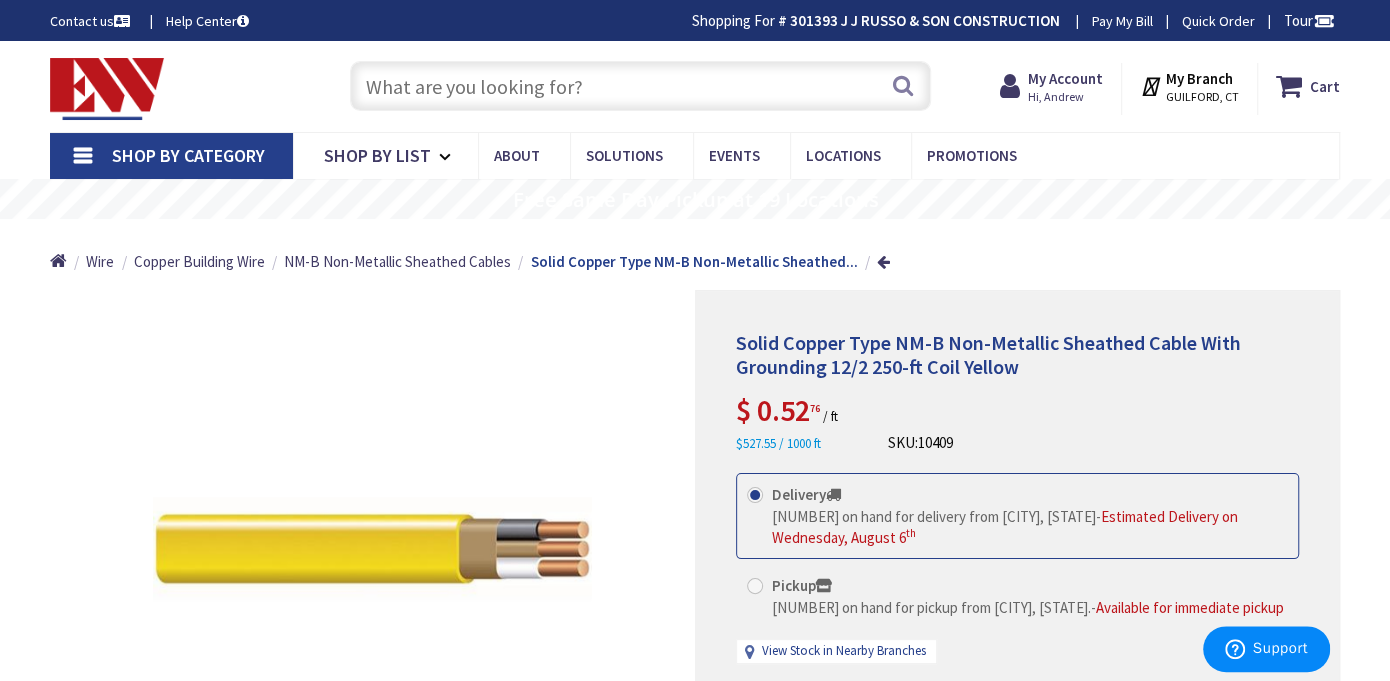 click at bounding box center (640, 86) 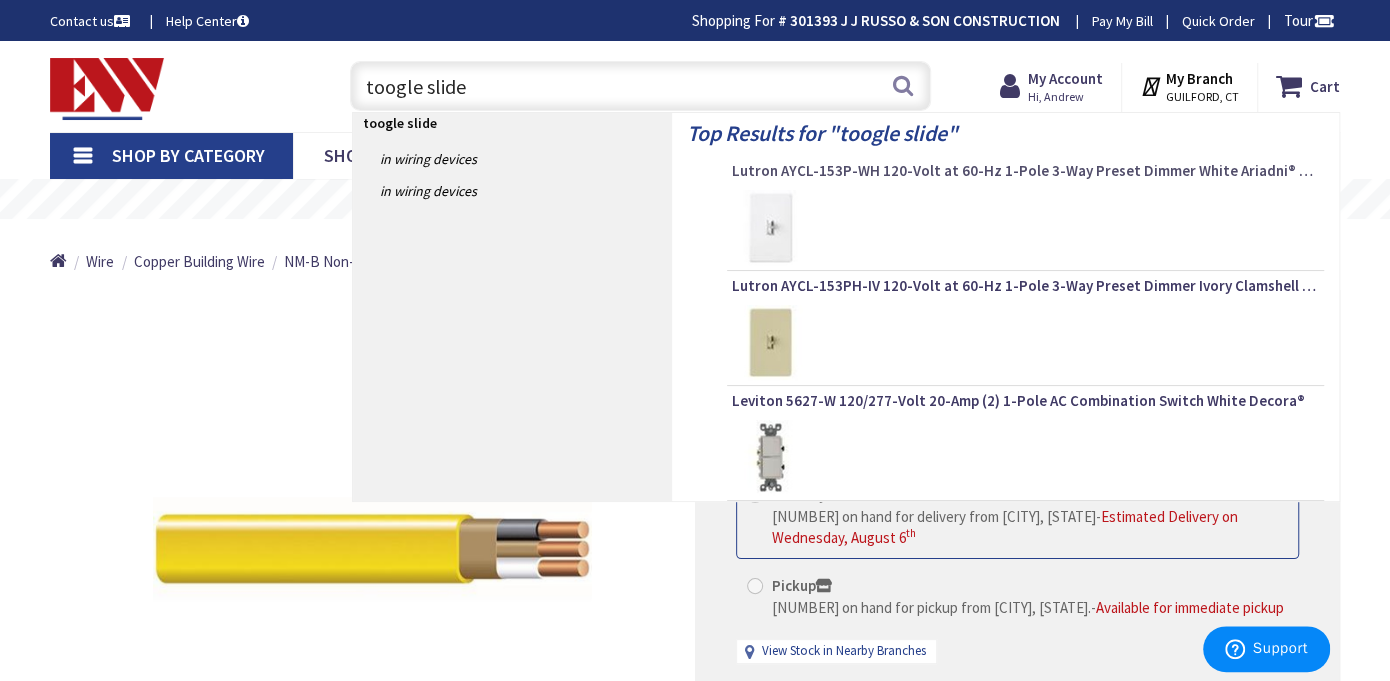 click on "Lutron AYCL-153P-WH 120-Volt at 60-Hz 1-Pole 3-Way Preset Dimmer White Ariadni® CL®" at bounding box center [1025, 171] 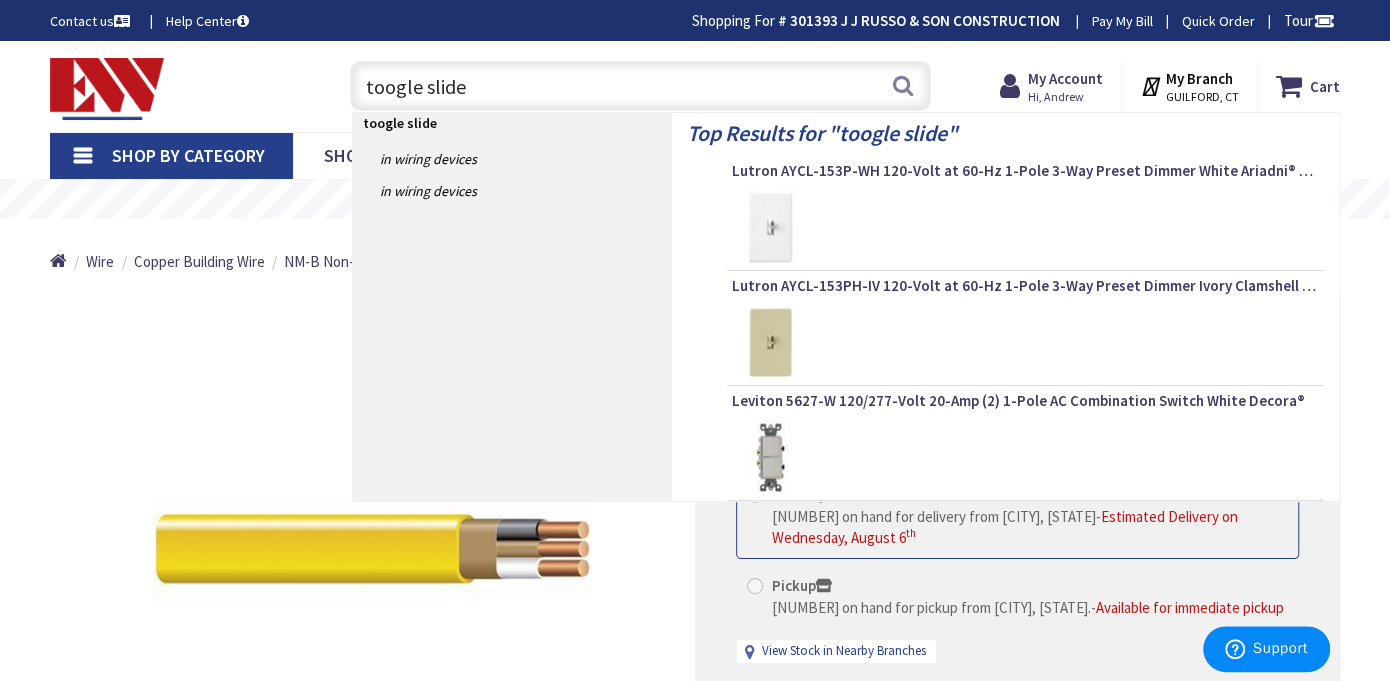 click on "toogle slide" at bounding box center (640, 86) 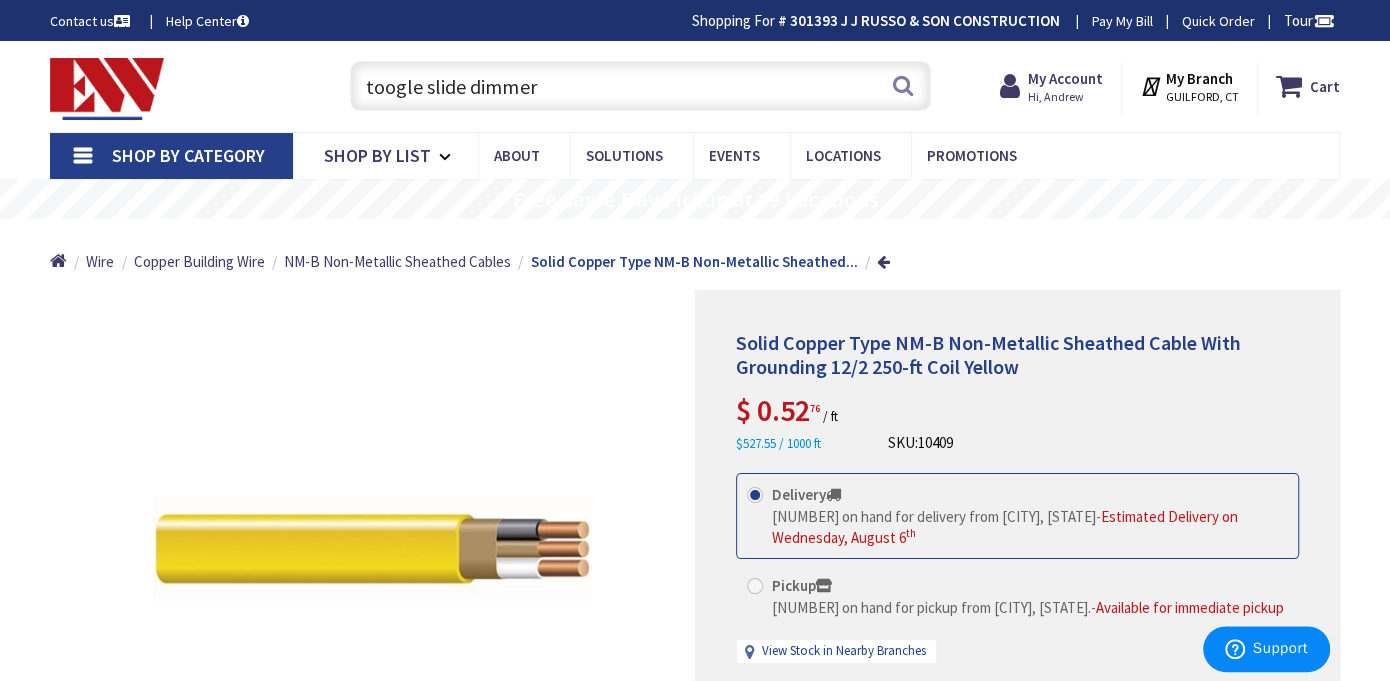 click on "toogle slide dimmer" at bounding box center (640, 86) 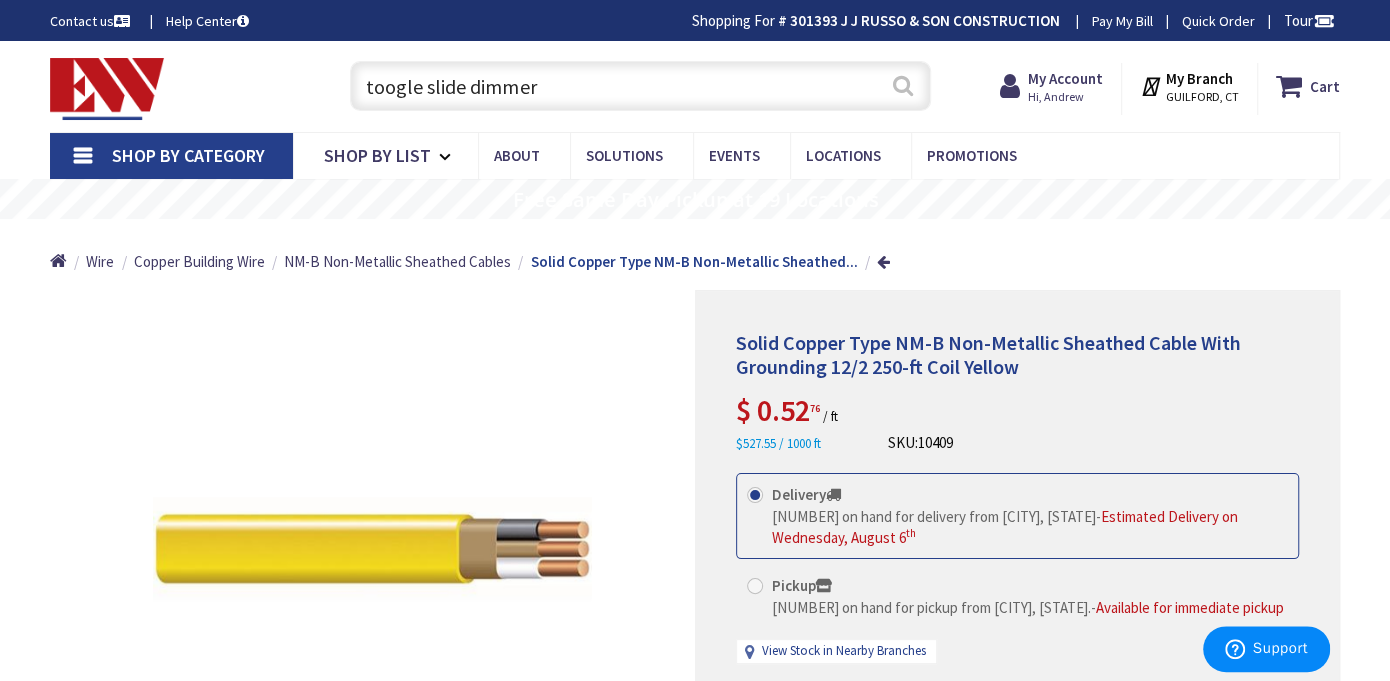 click on "Search" at bounding box center (903, 85) 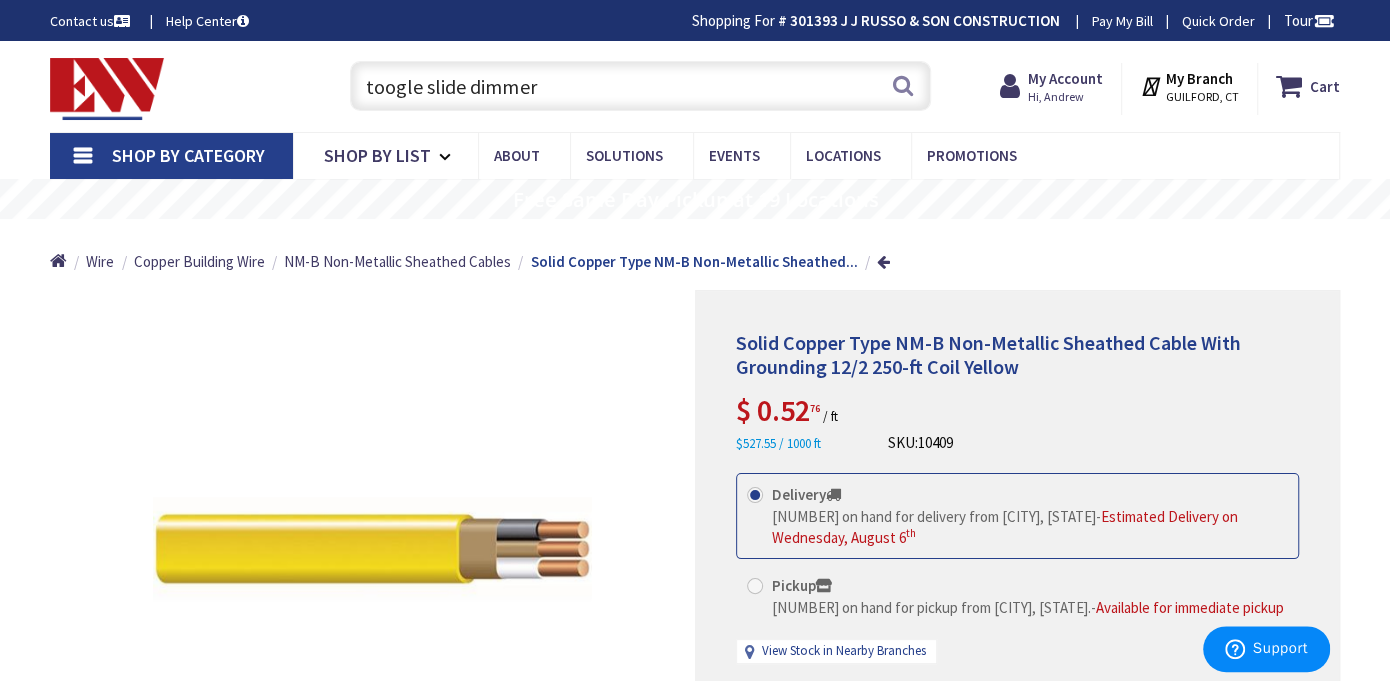 click on "toogle slide dimmer" at bounding box center (640, 86) 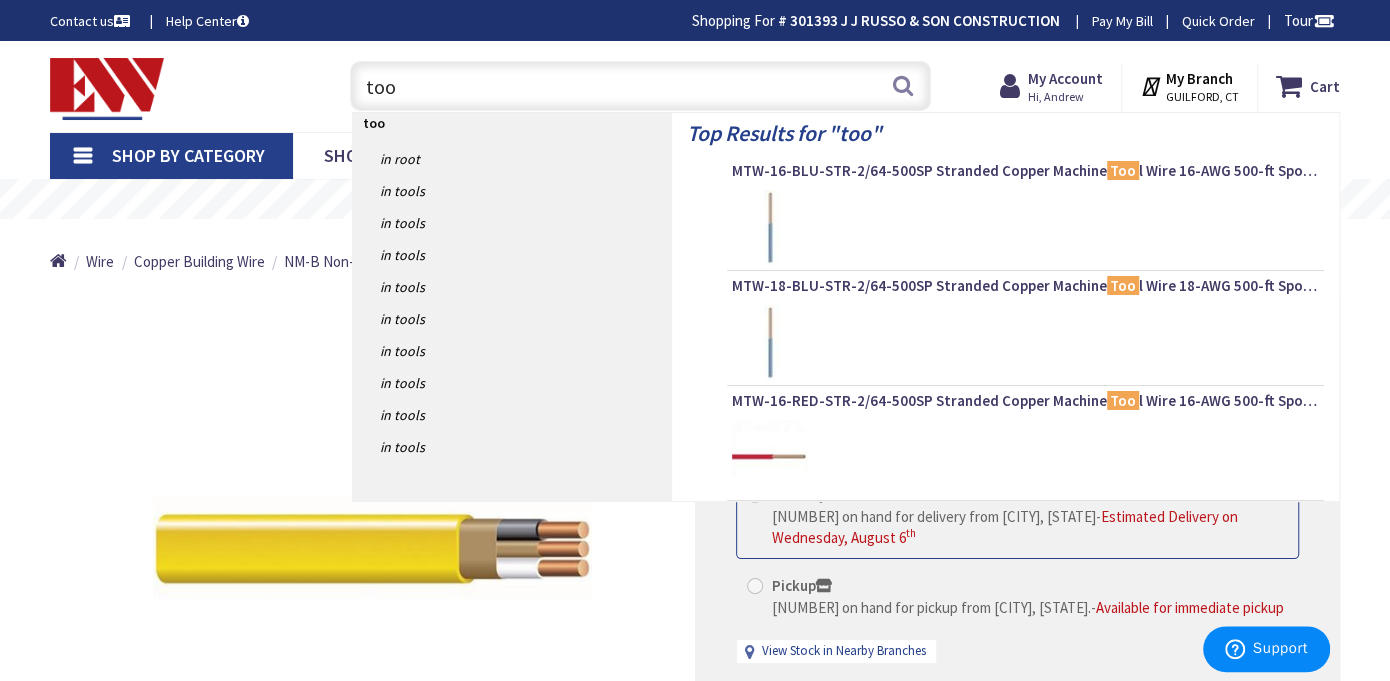 type on "to" 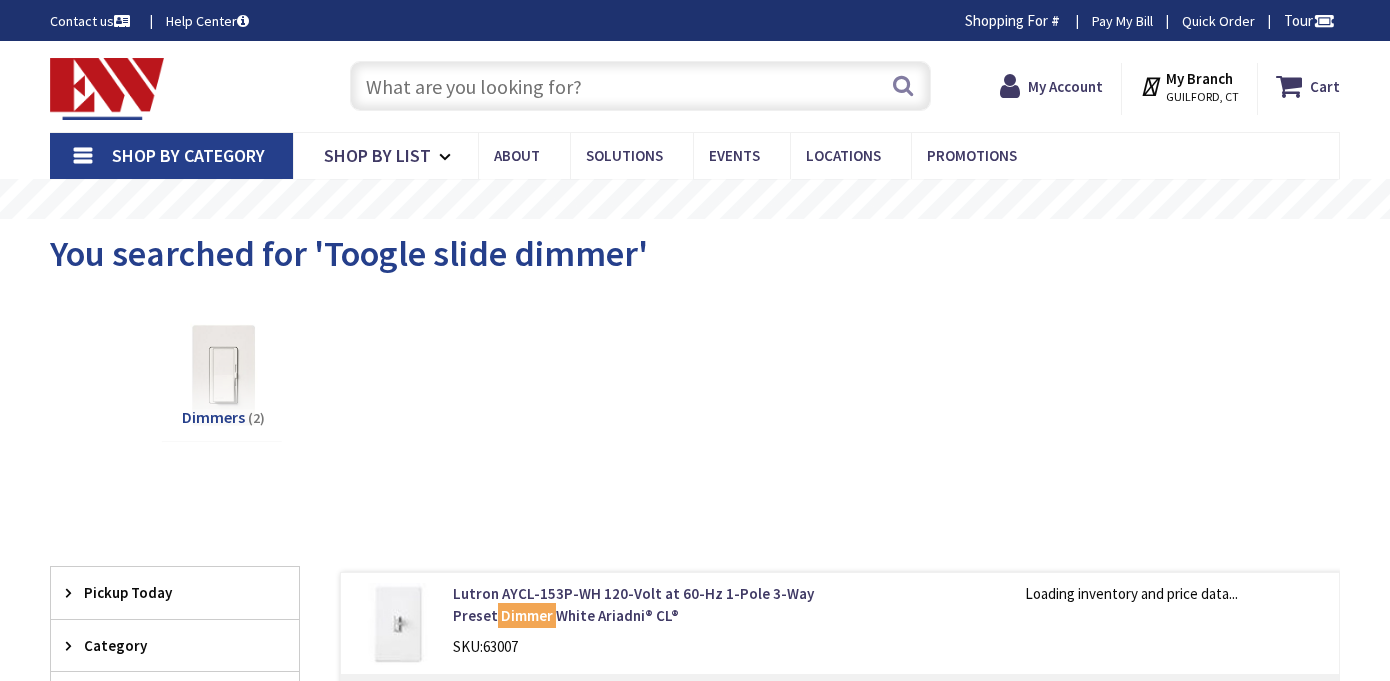 scroll, scrollTop: 0, scrollLeft: 0, axis: both 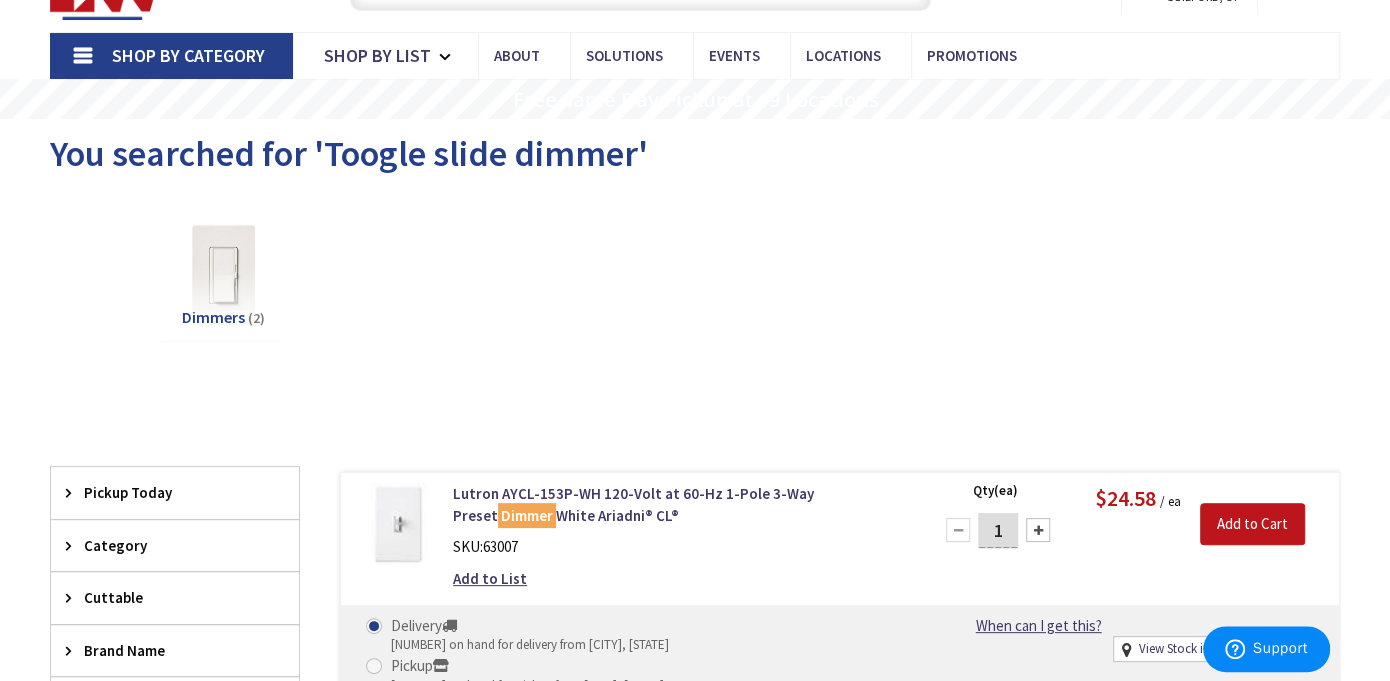 click at bounding box center (640, -14) 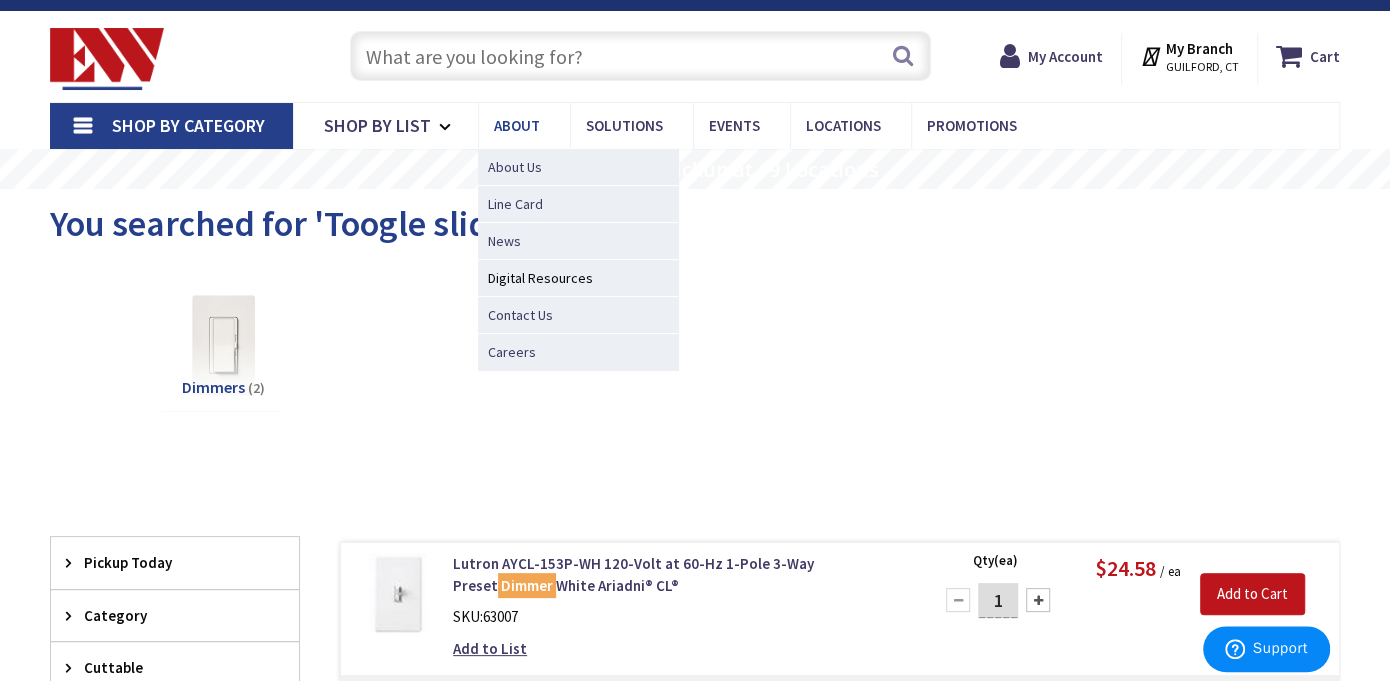 scroll, scrollTop: 0, scrollLeft: 0, axis: both 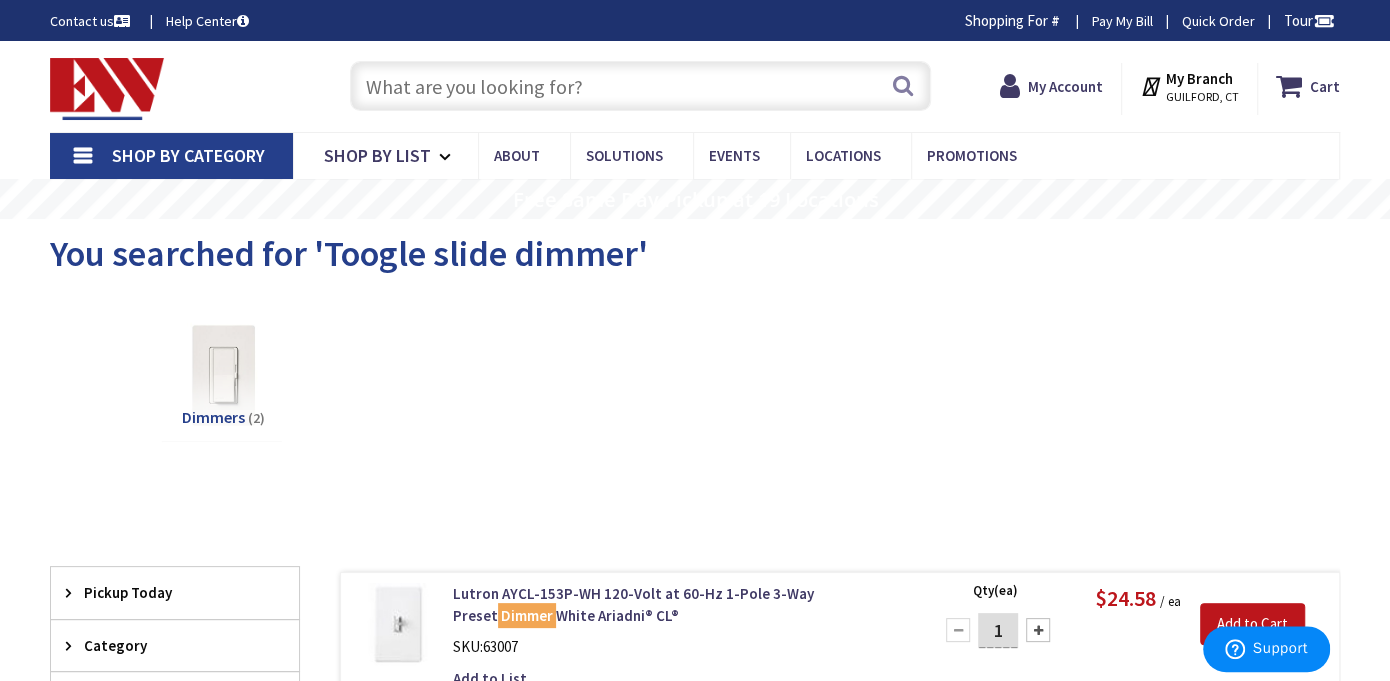 click at bounding box center (640, 86) 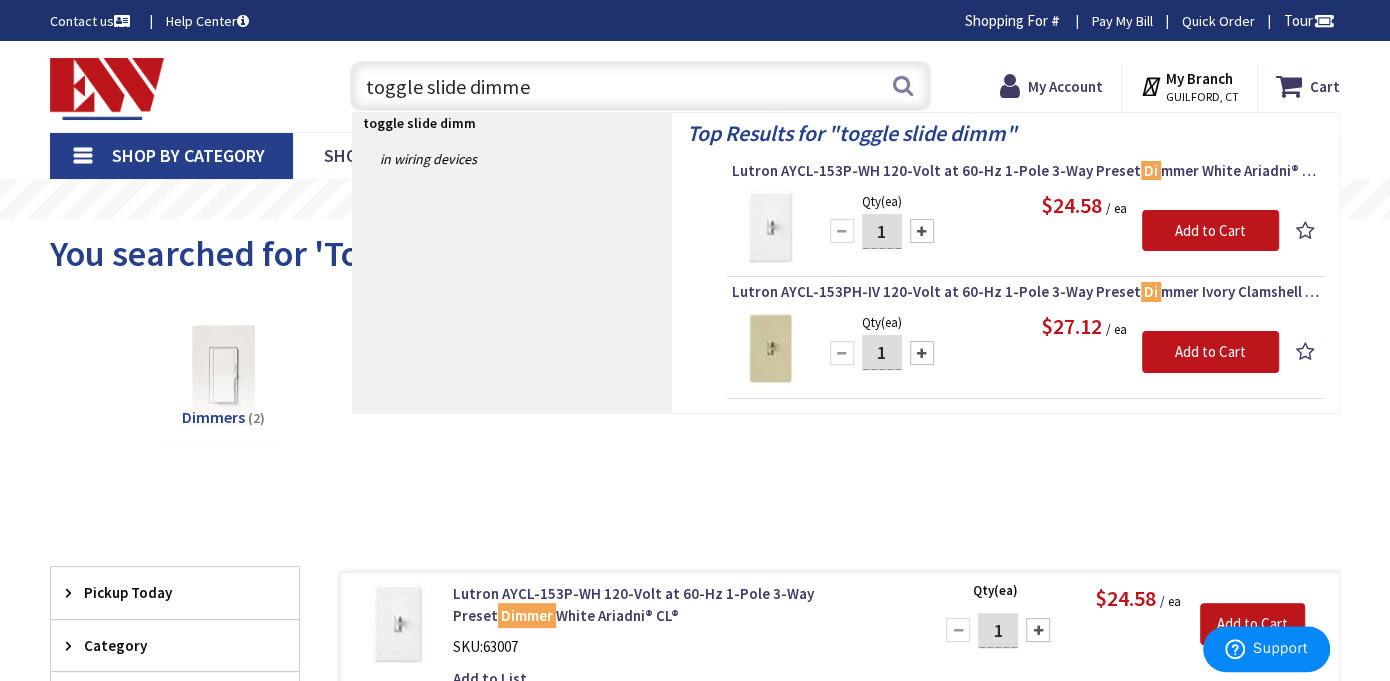type on "toggle slide dimmer" 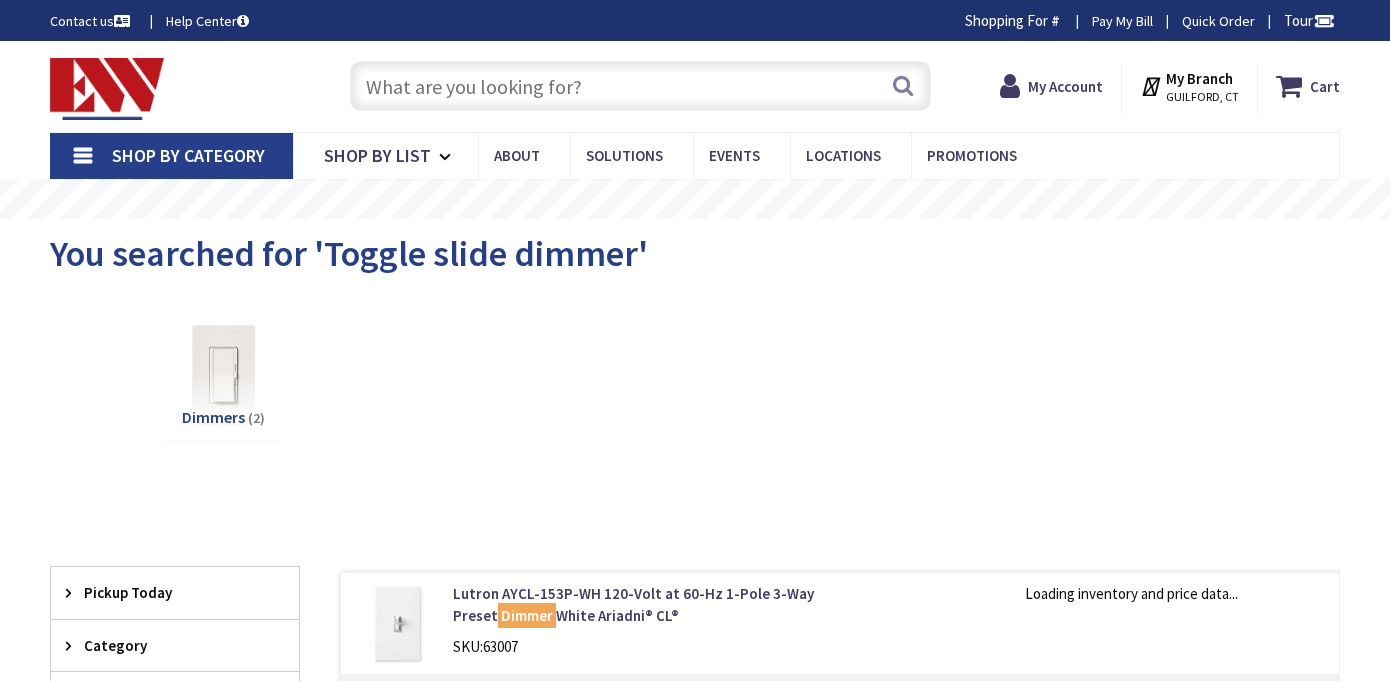 scroll, scrollTop: 0, scrollLeft: 0, axis: both 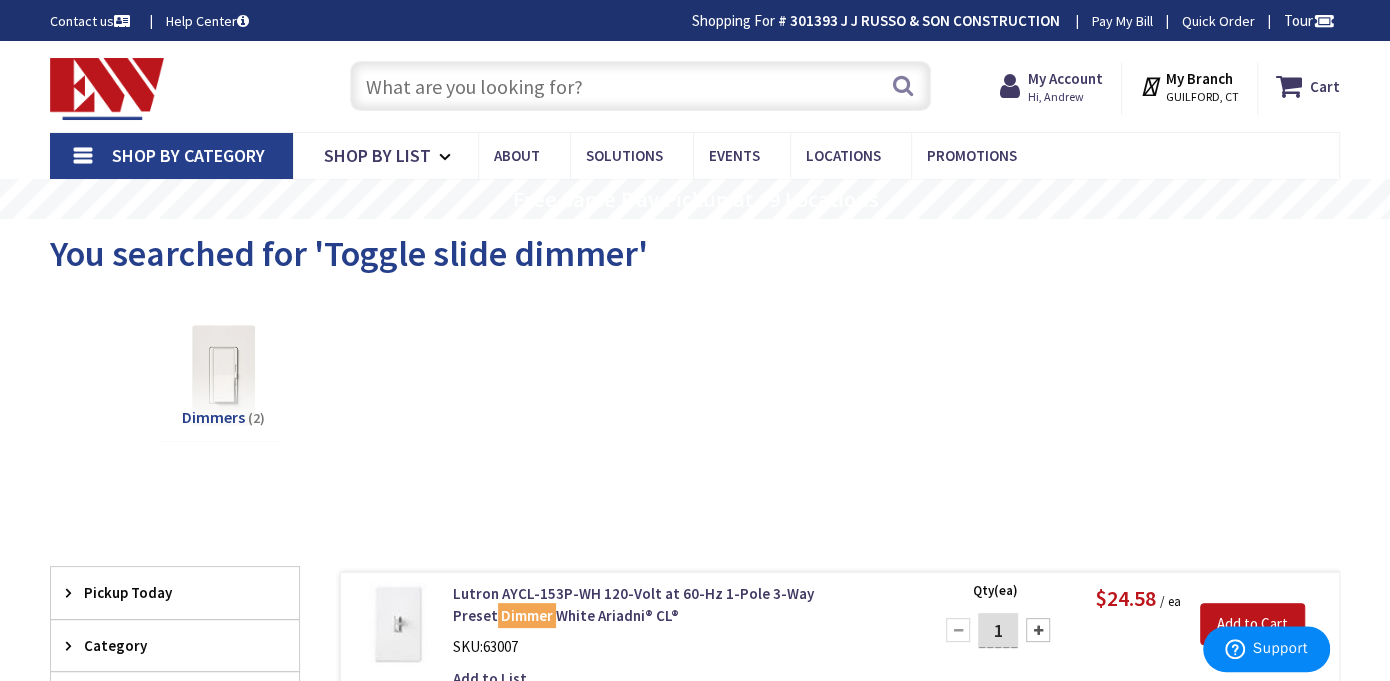 click on "Dimmers" at bounding box center [213, 417] 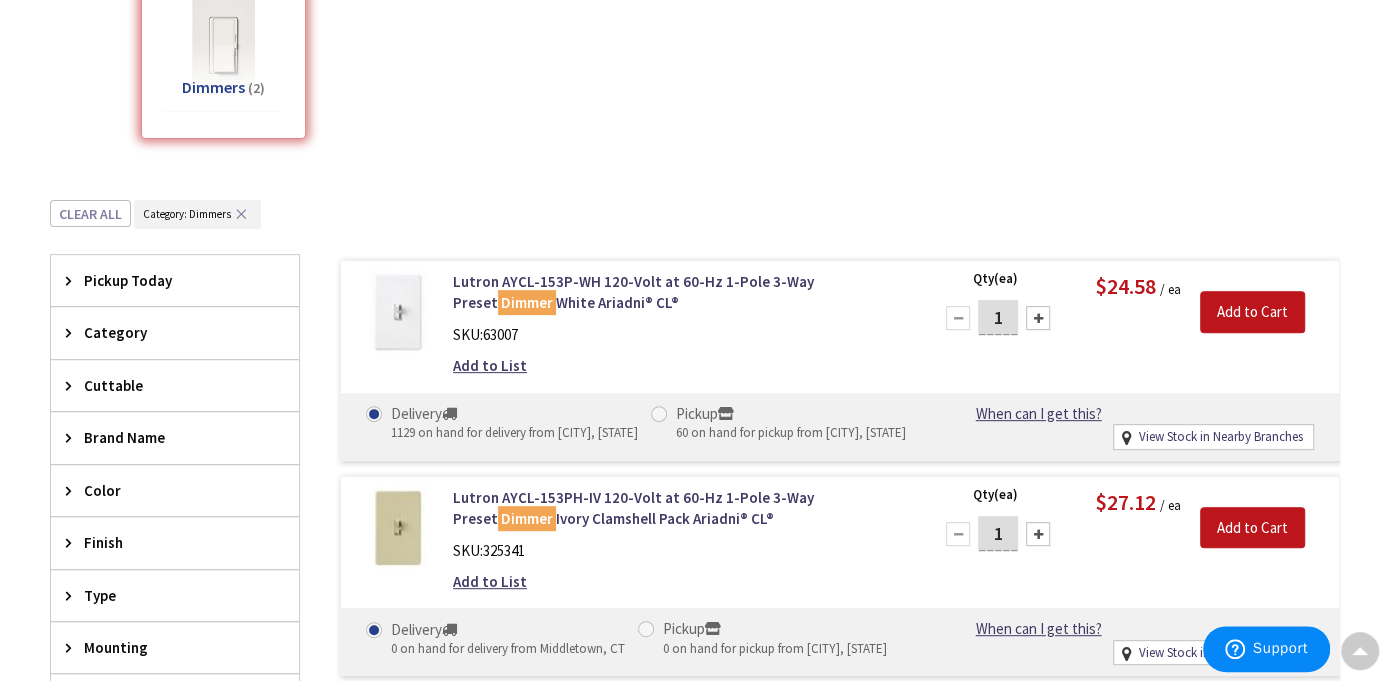 scroll, scrollTop: 0, scrollLeft: 0, axis: both 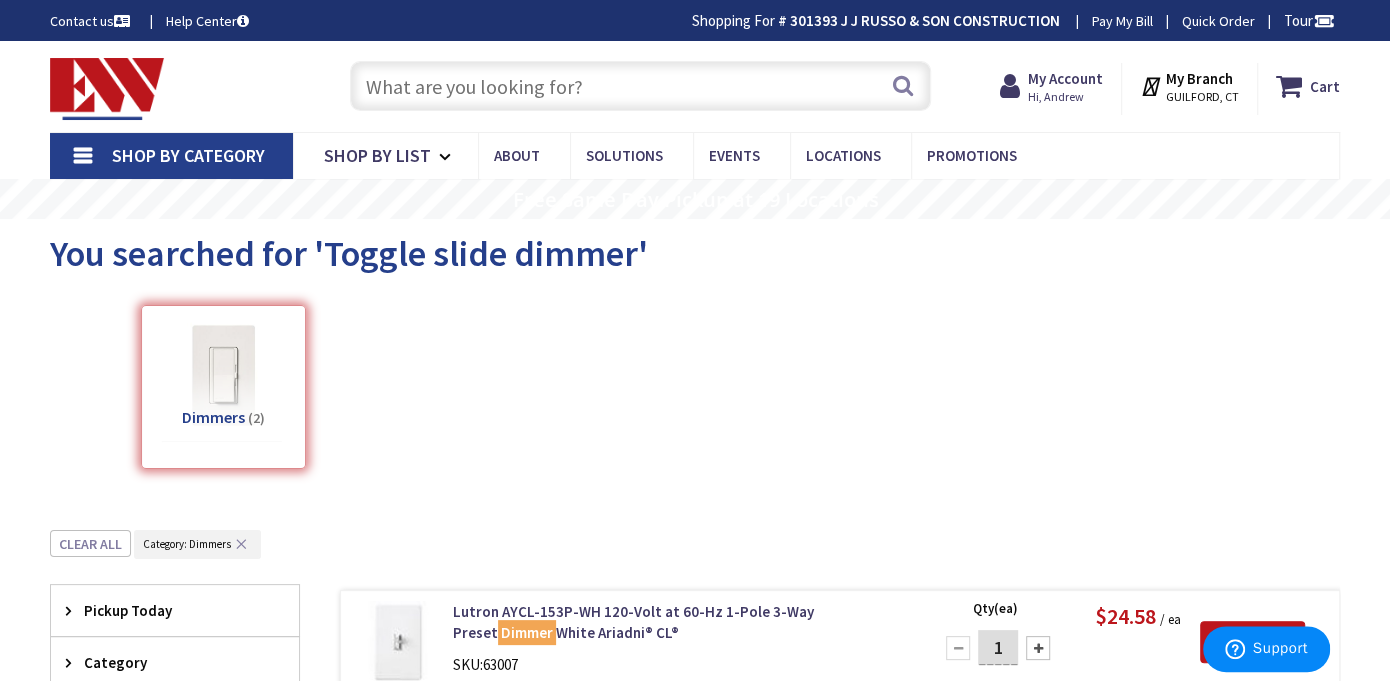 click on "Shop By Category" at bounding box center (188, 155) 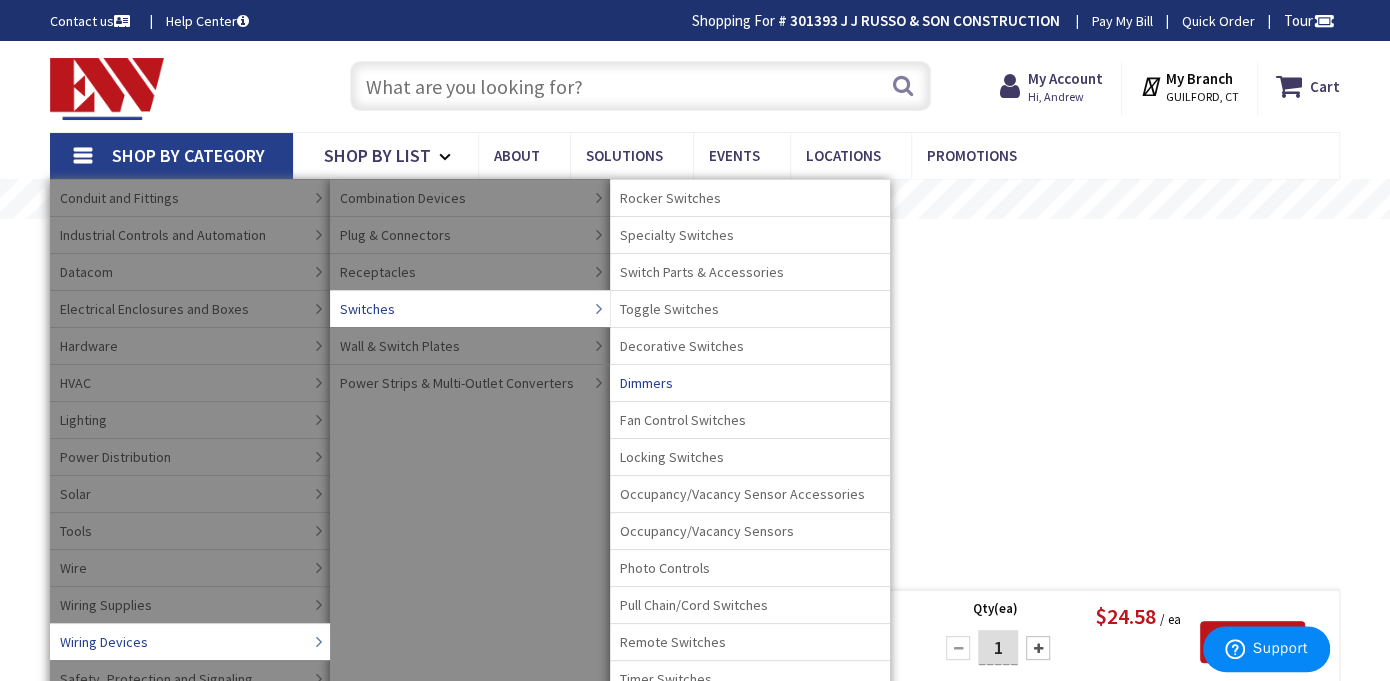 click on "Dimmers" at bounding box center (646, 383) 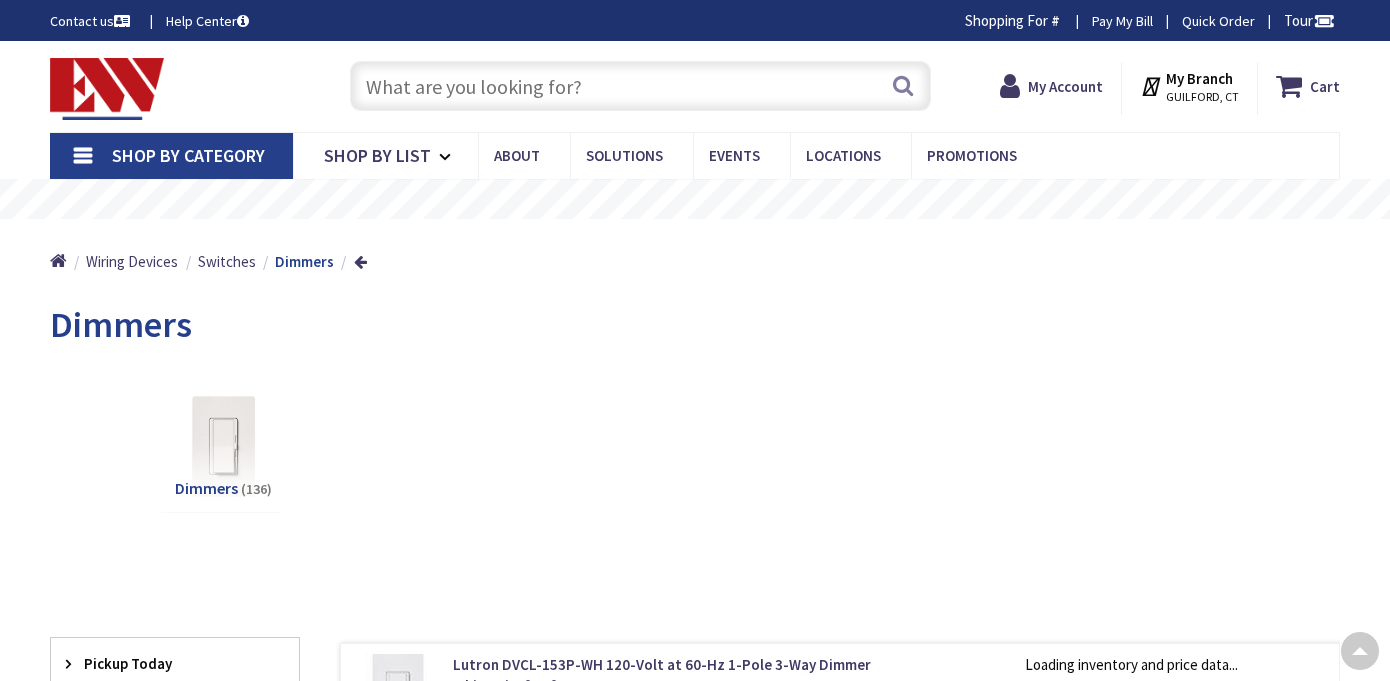 scroll, scrollTop: 400, scrollLeft: 0, axis: vertical 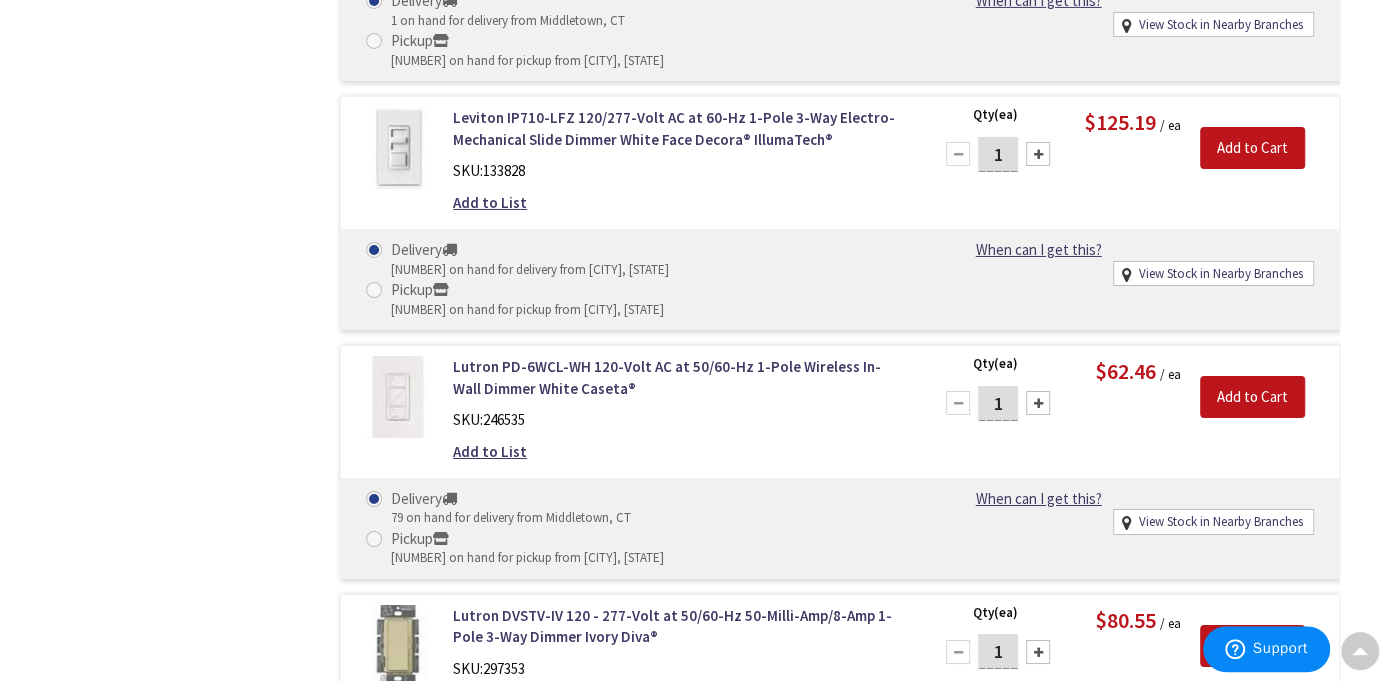 click on "Leviton TSL06-1LW 1-Pole 120-Volt AC 3-Way Electro-Mechanical Universal Lighting Dimmer White" at bounding box center (680, 1124) 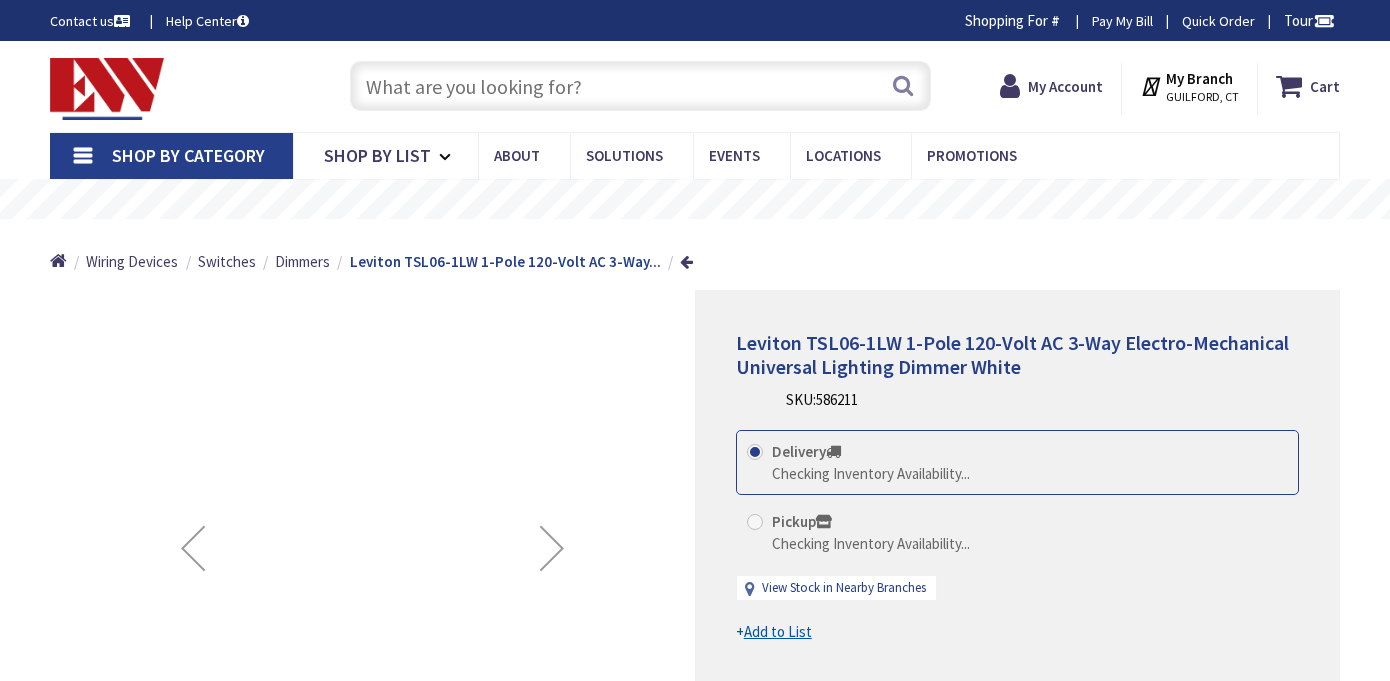 scroll, scrollTop: 0, scrollLeft: 0, axis: both 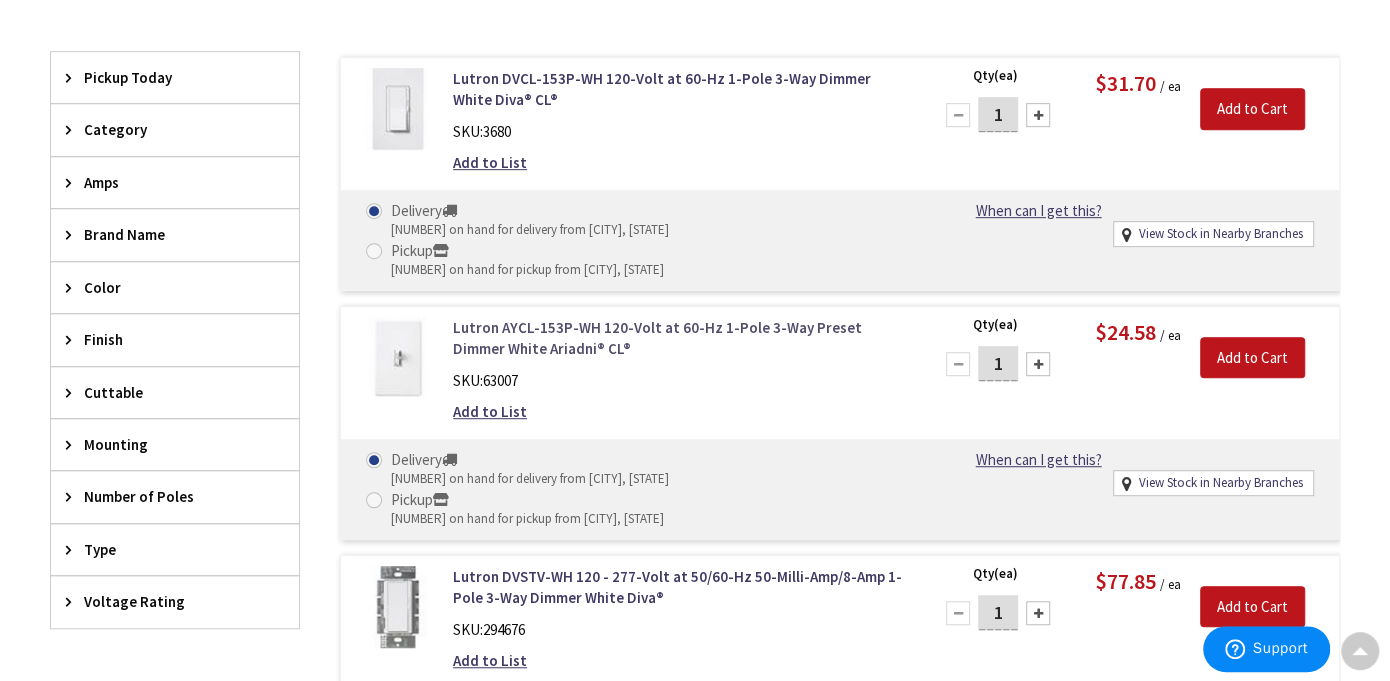 click on "Lutron AYCL-153P-WH 120-Volt at 60-Hz 1-Pole 3-Way Preset Dimmer White Ariadni® CL®" at bounding box center [680, 338] 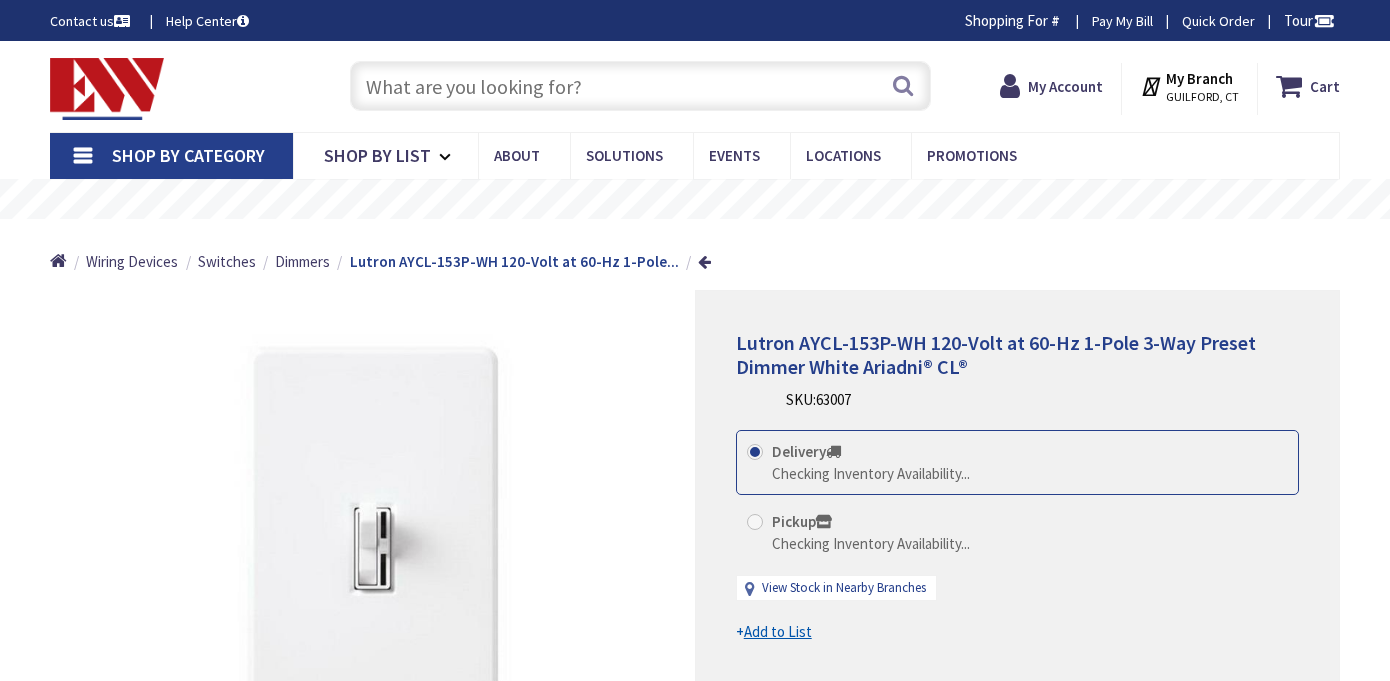 scroll, scrollTop: 0, scrollLeft: 0, axis: both 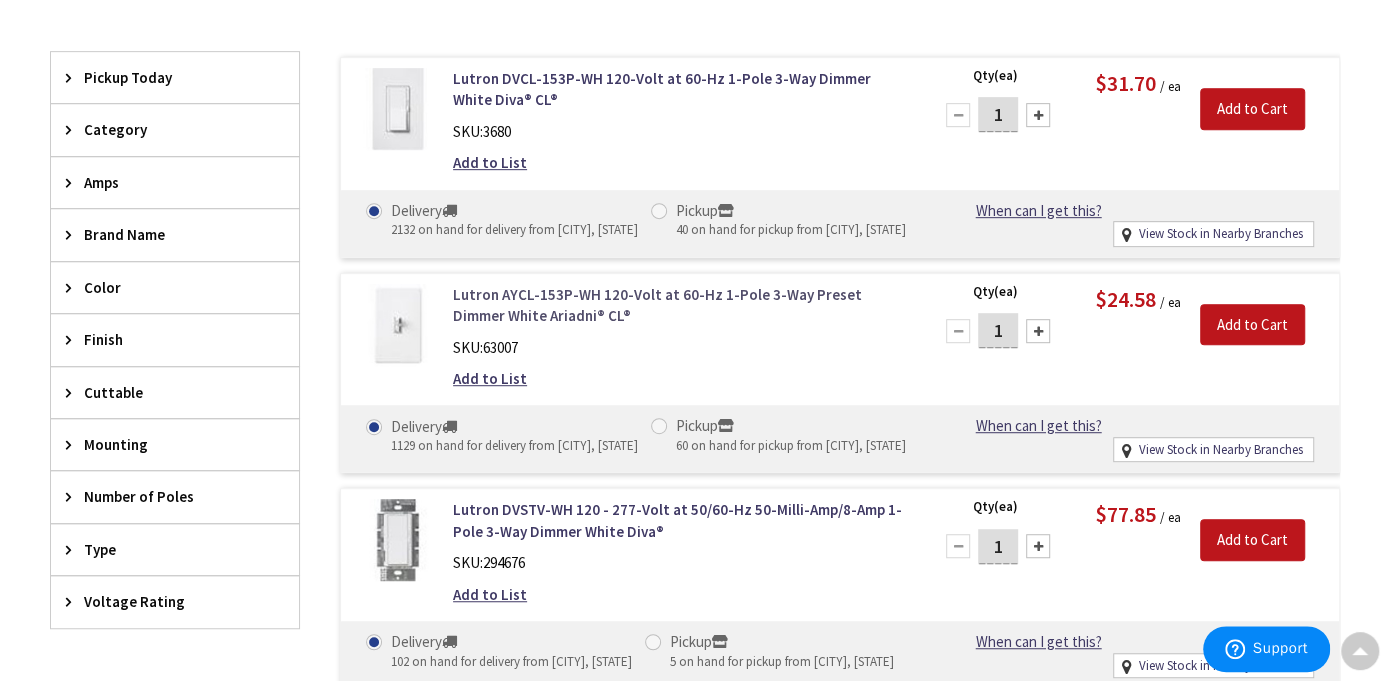 click on "Lutron AYCL-153P-WH 120-Volt at 60-Hz 1-Pole 3-Way Preset Dimmer White Ariadni® CL®" at bounding box center [680, 305] 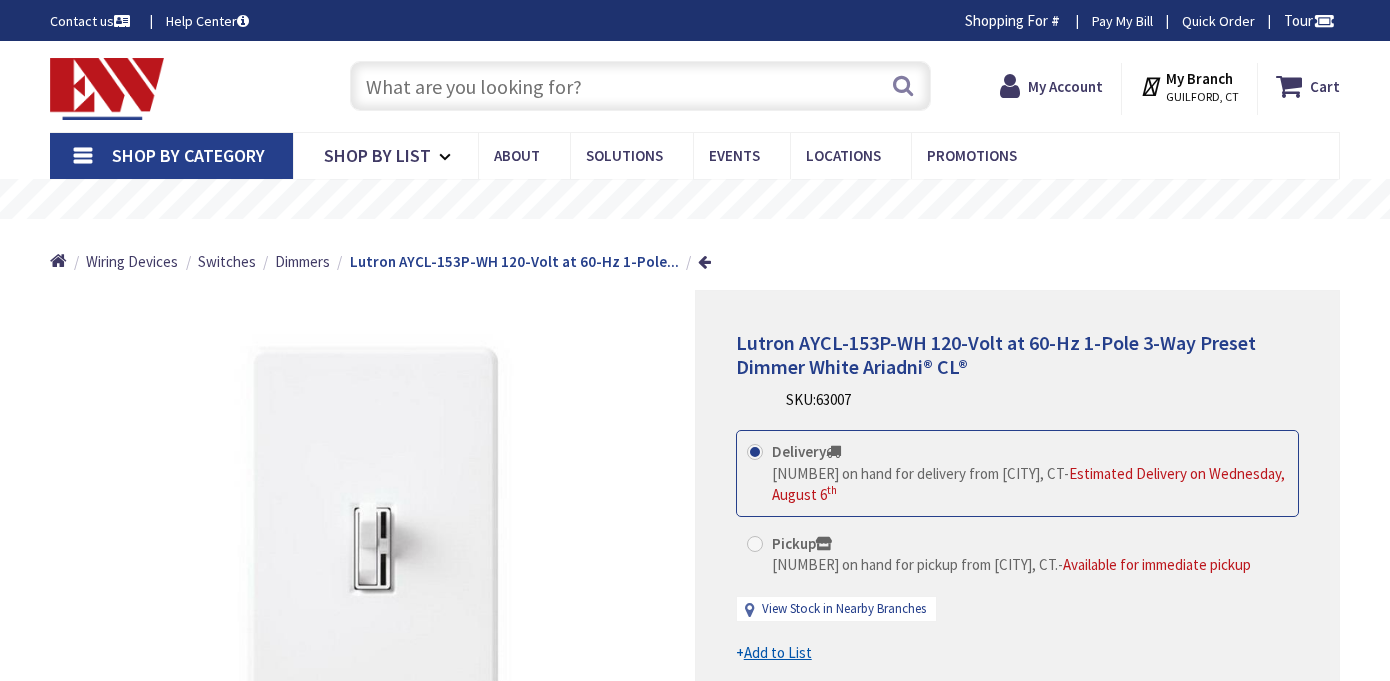 scroll, scrollTop: 0, scrollLeft: 0, axis: both 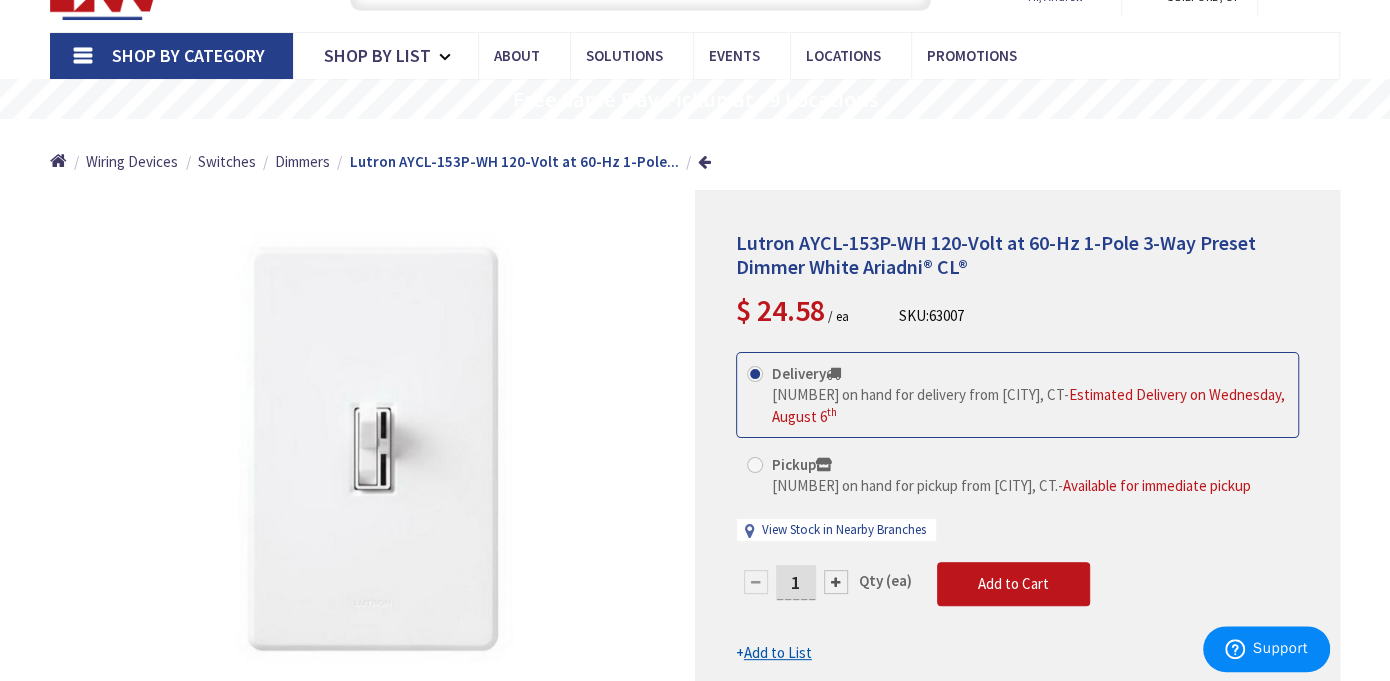 click on "1" at bounding box center (796, 582) 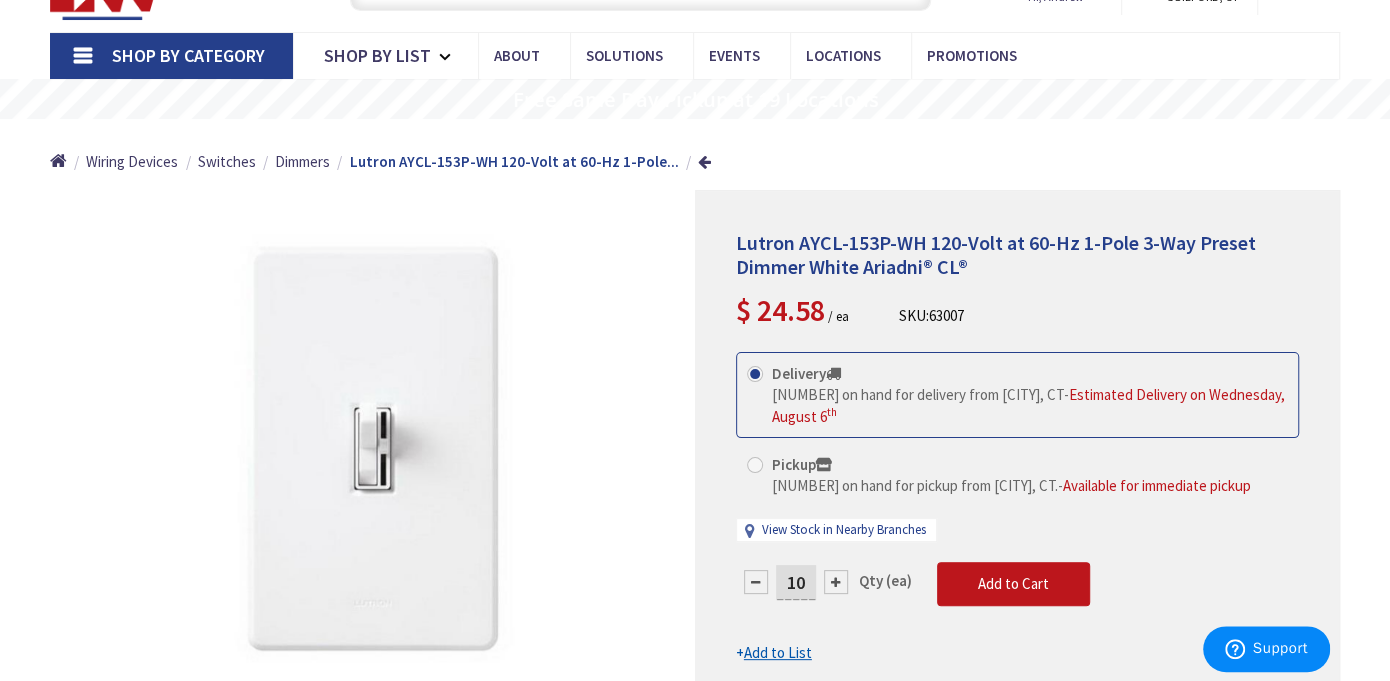 type on "10" 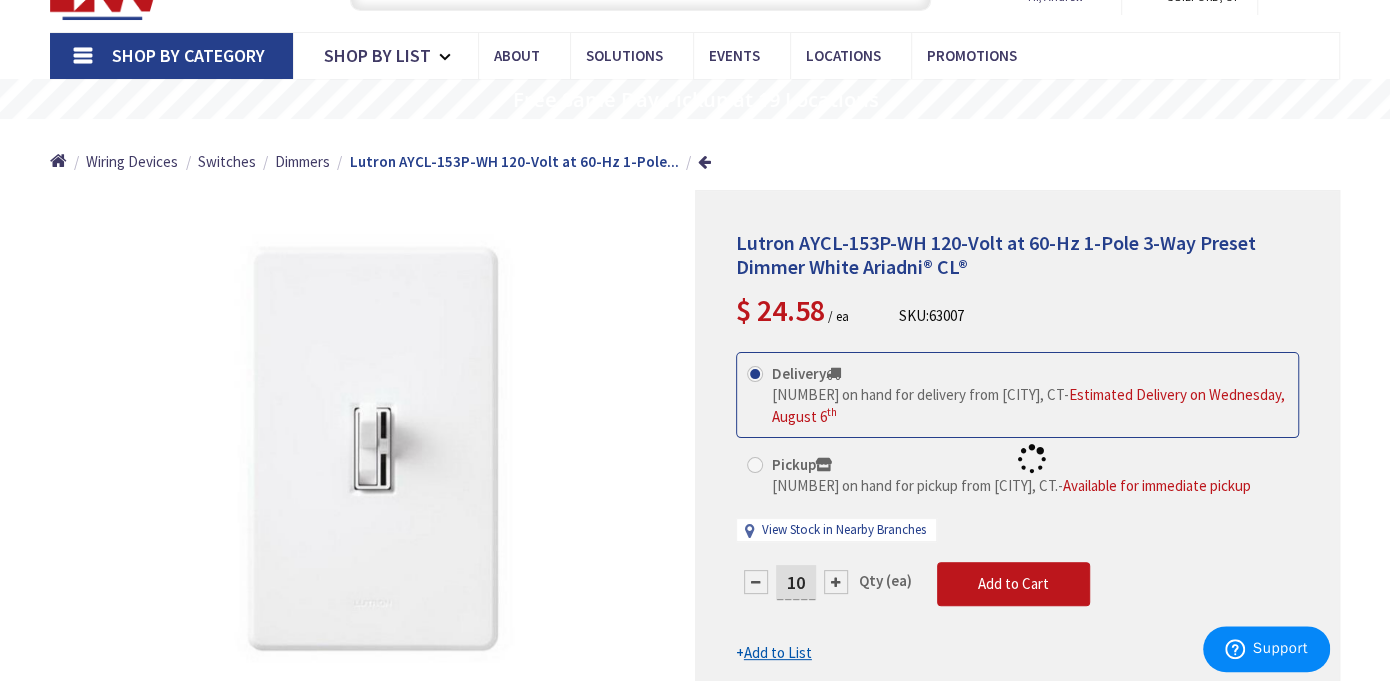click on "This product is Discontinued
Delivery
1129 on hand for delivery from Middletown, CT
-  Estimated Delivery on Wednesday, August 6 th
Pickup
60 on hand for pickup from Guilford, CT.
-  Available for immediate pickup
View Stock in Nearby Branches
10 Qty (ea)" at bounding box center (1017, 508) 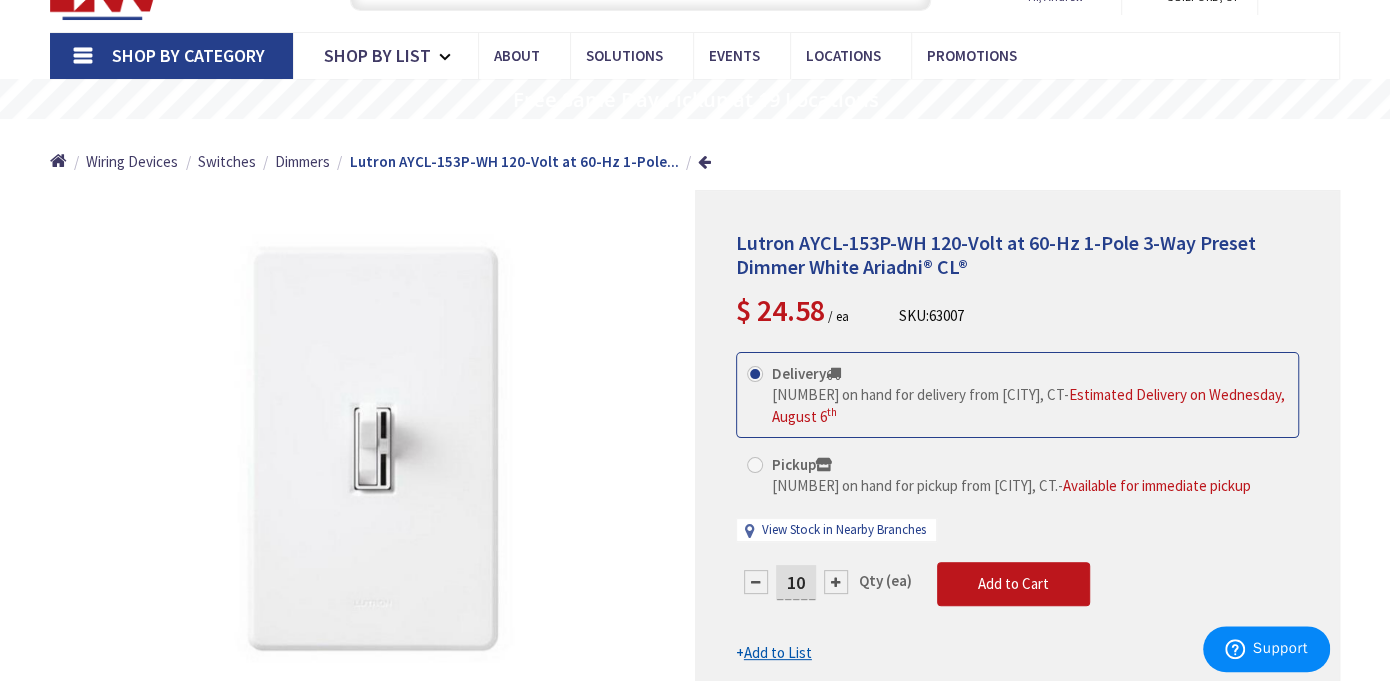 click on "Add to List" at bounding box center [778, 652] 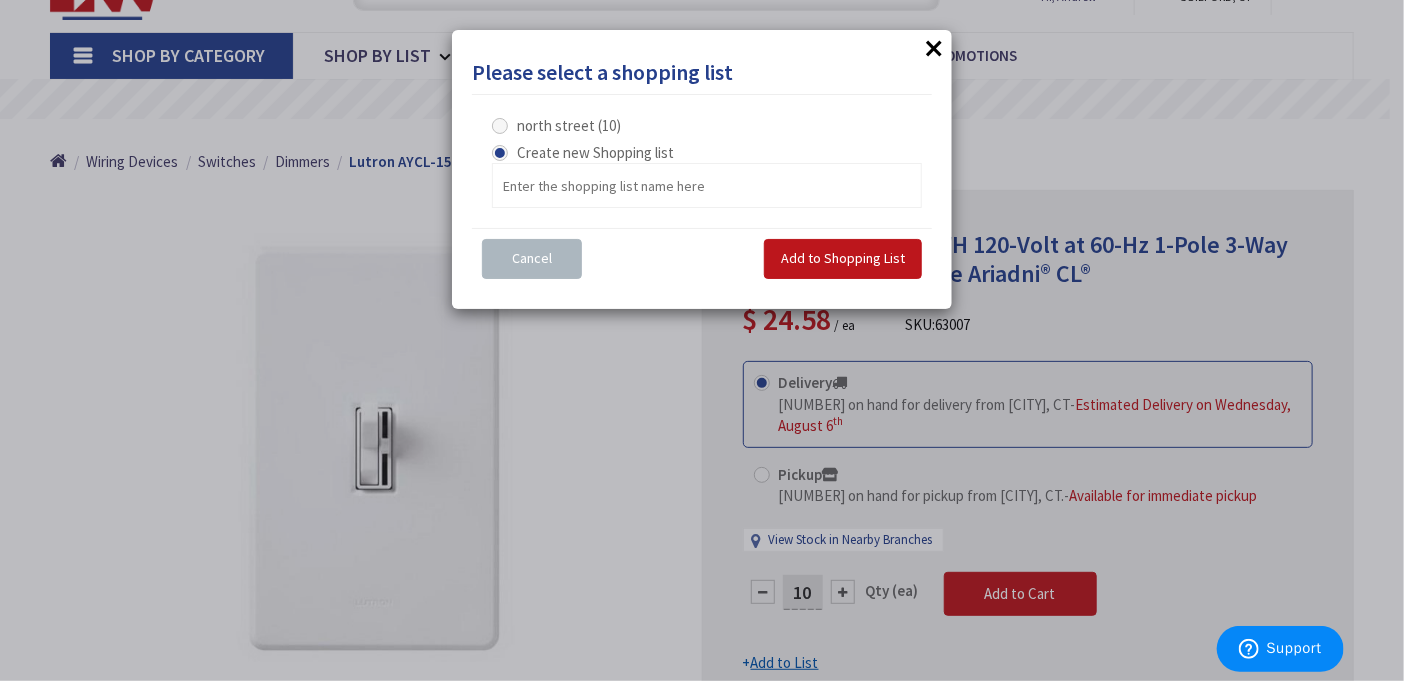 click on "north street (10)" at bounding box center (569, 125) 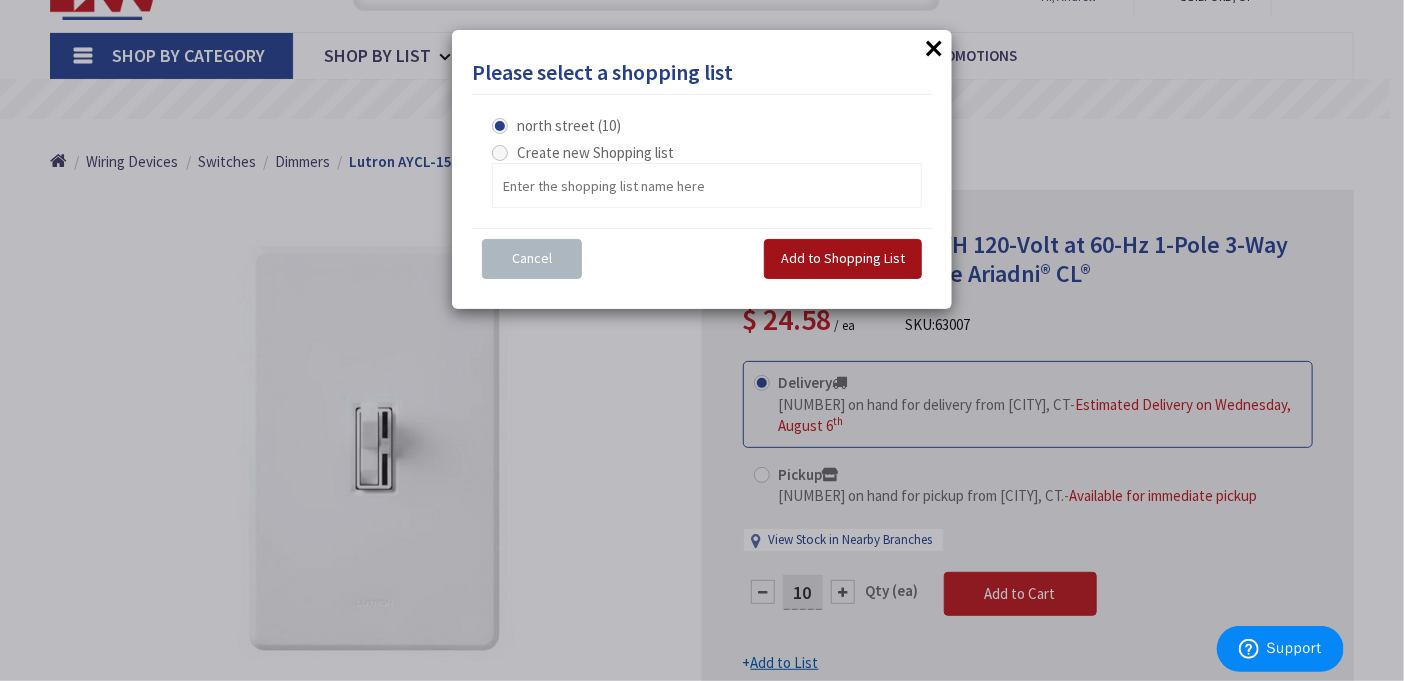 click on "Add to Shopping List" at bounding box center [843, 258] 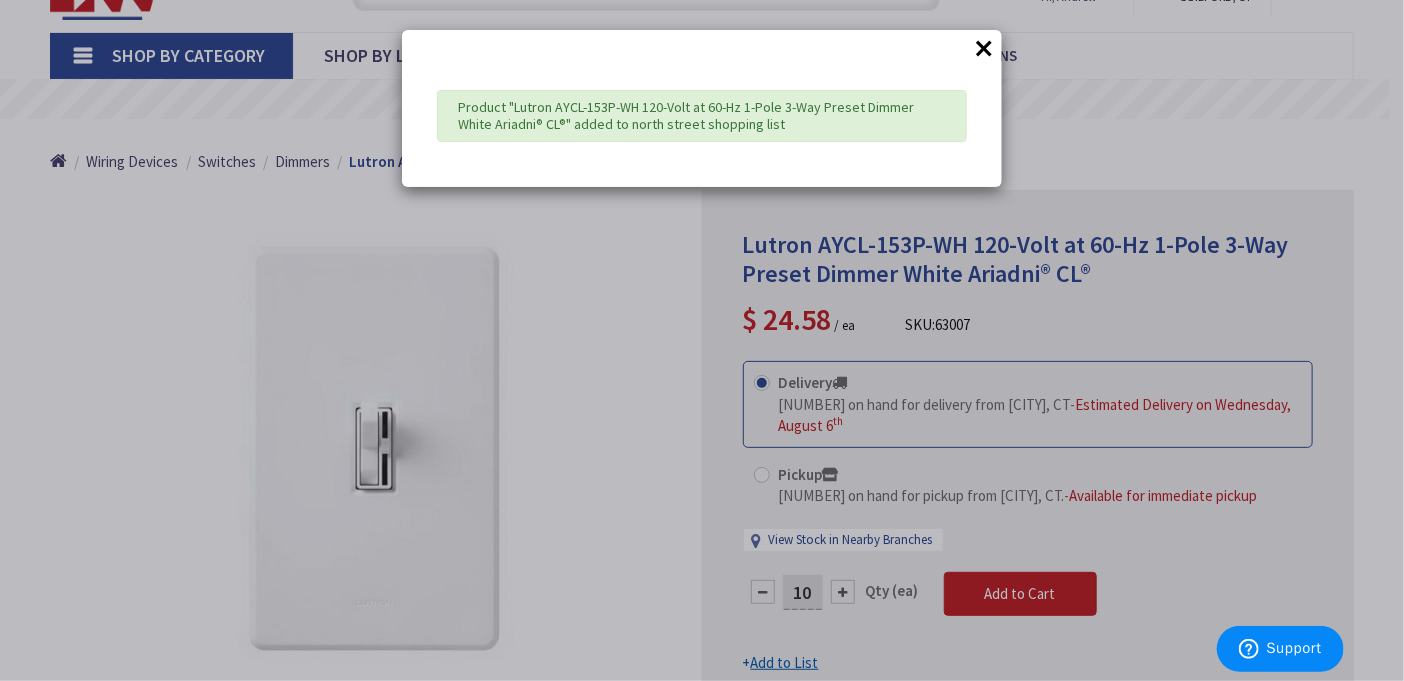 click on "×" at bounding box center (984, 48) 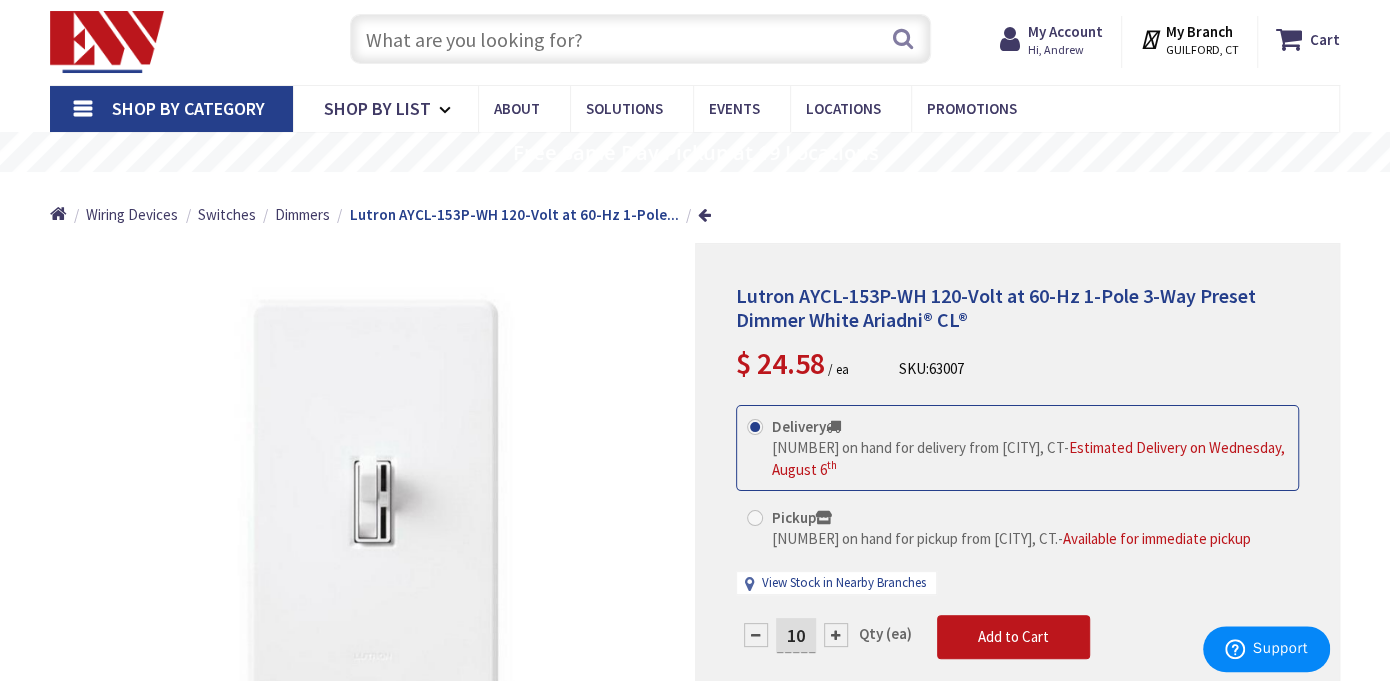 scroll, scrollTop: 0, scrollLeft: 0, axis: both 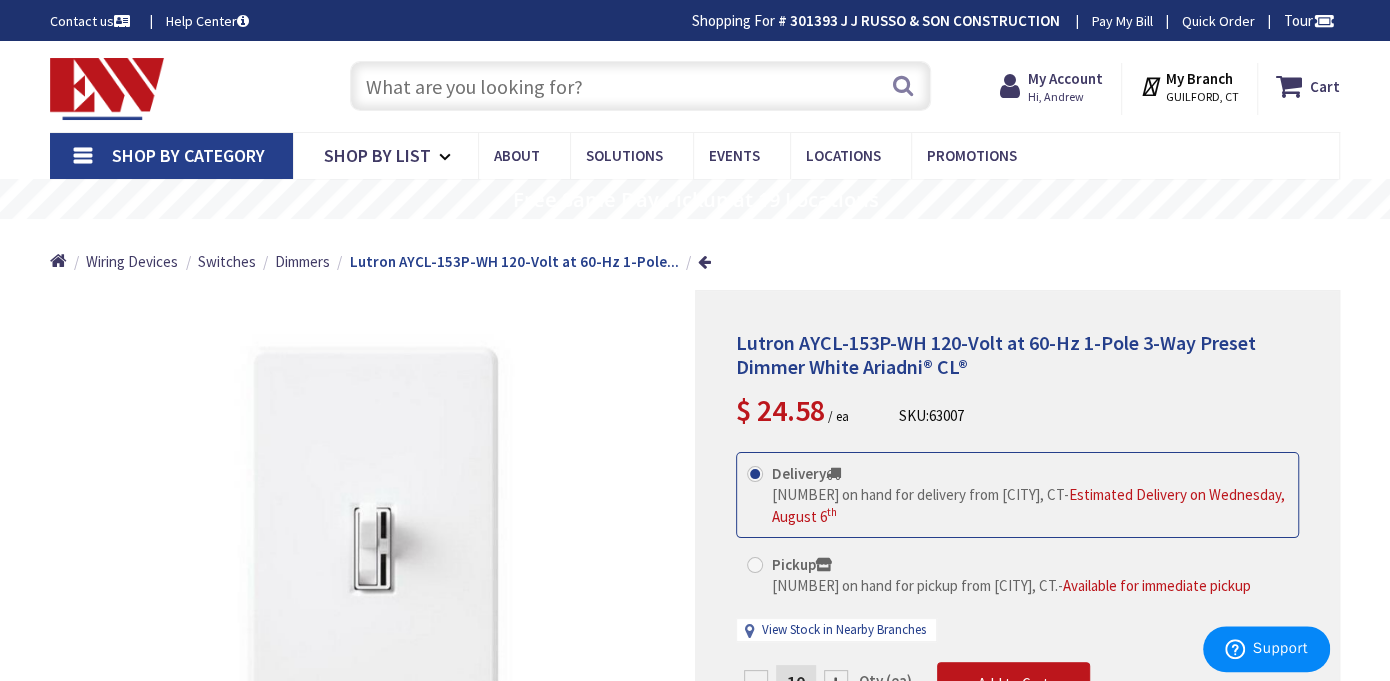 click at bounding box center (640, 86) 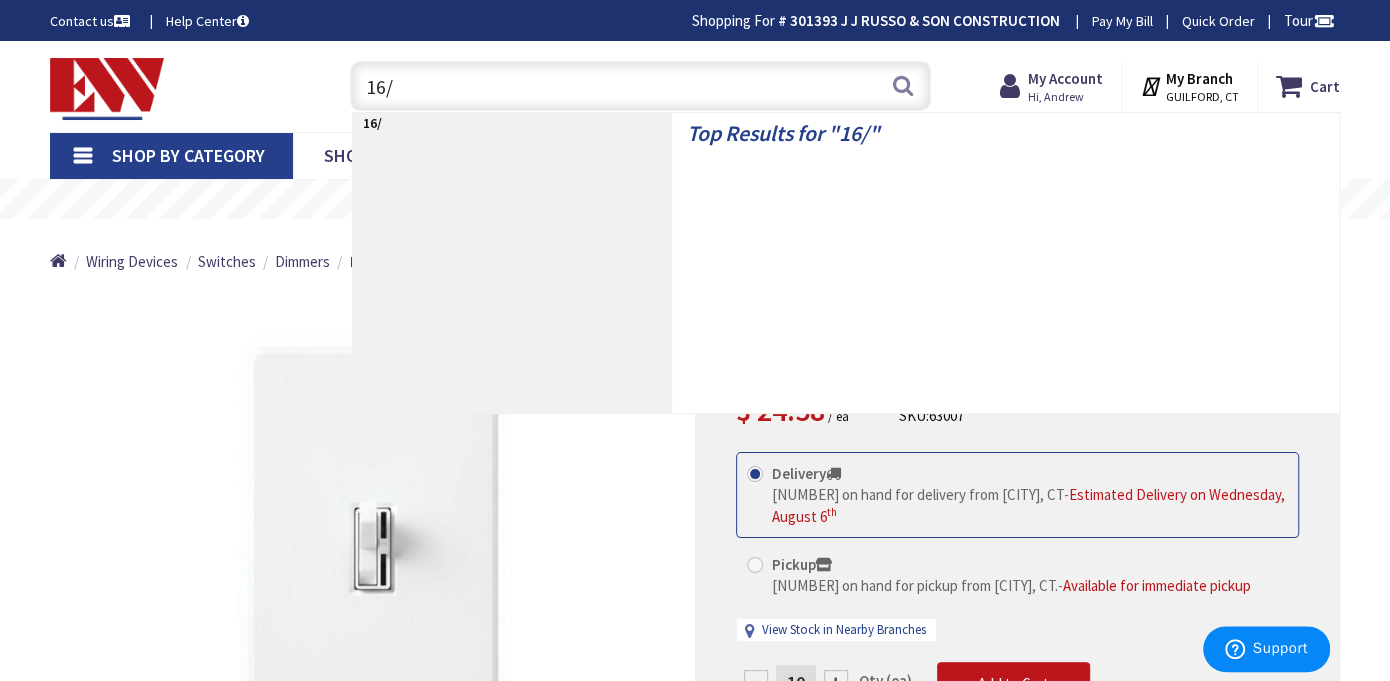 type on "16/2" 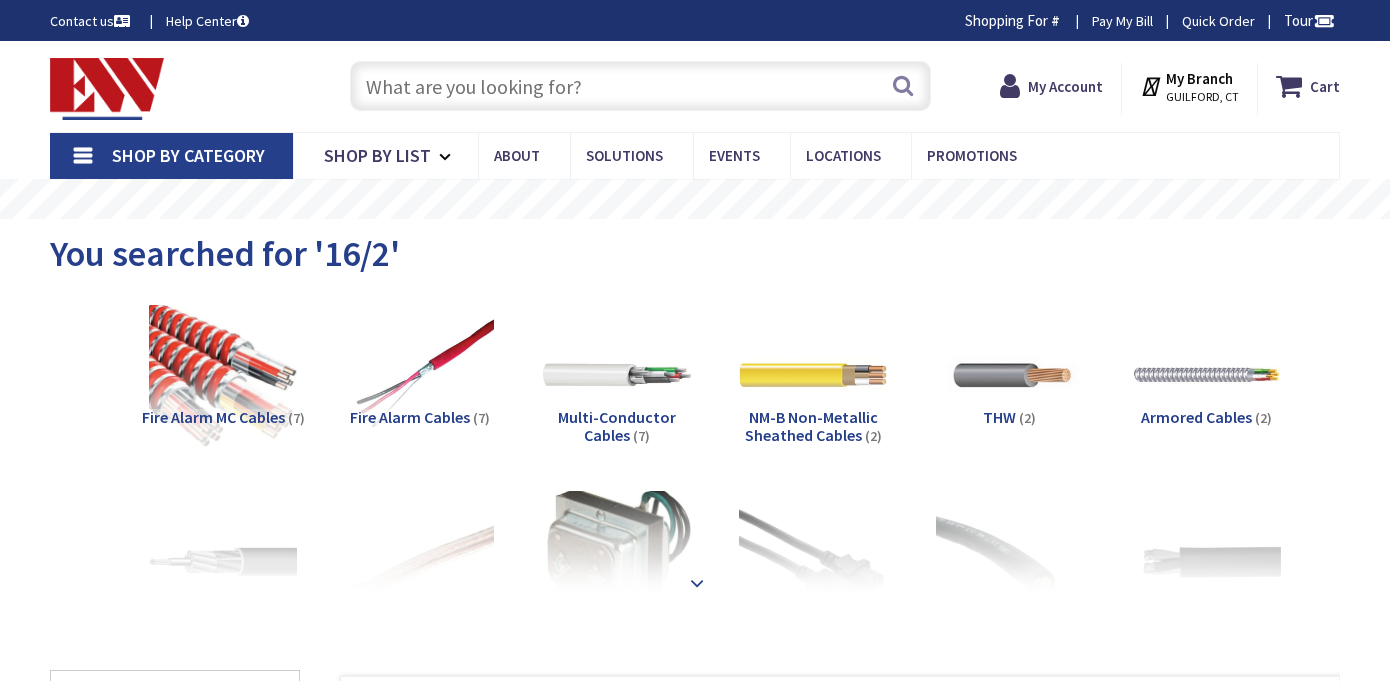 scroll, scrollTop: 200, scrollLeft: 0, axis: vertical 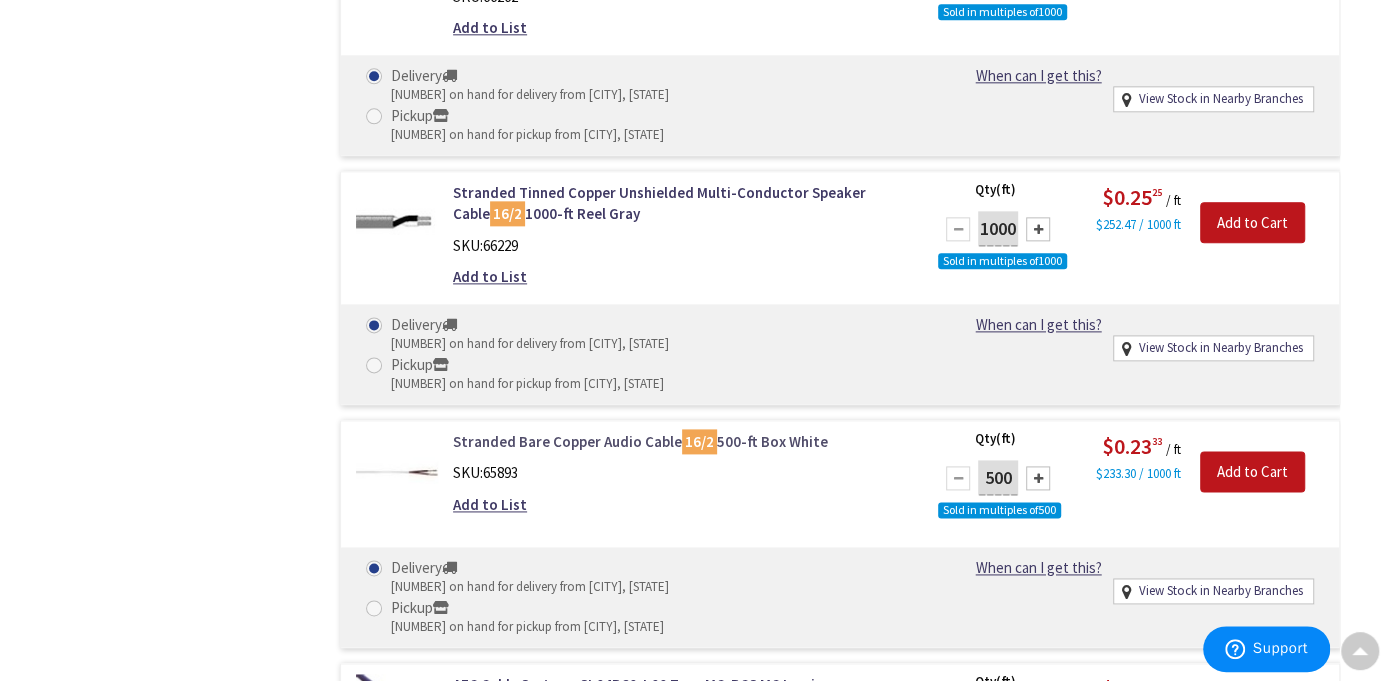 click on "Stranded Bare Copper Audio Cable  16/2  500-ft Box White" at bounding box center (680, 441) 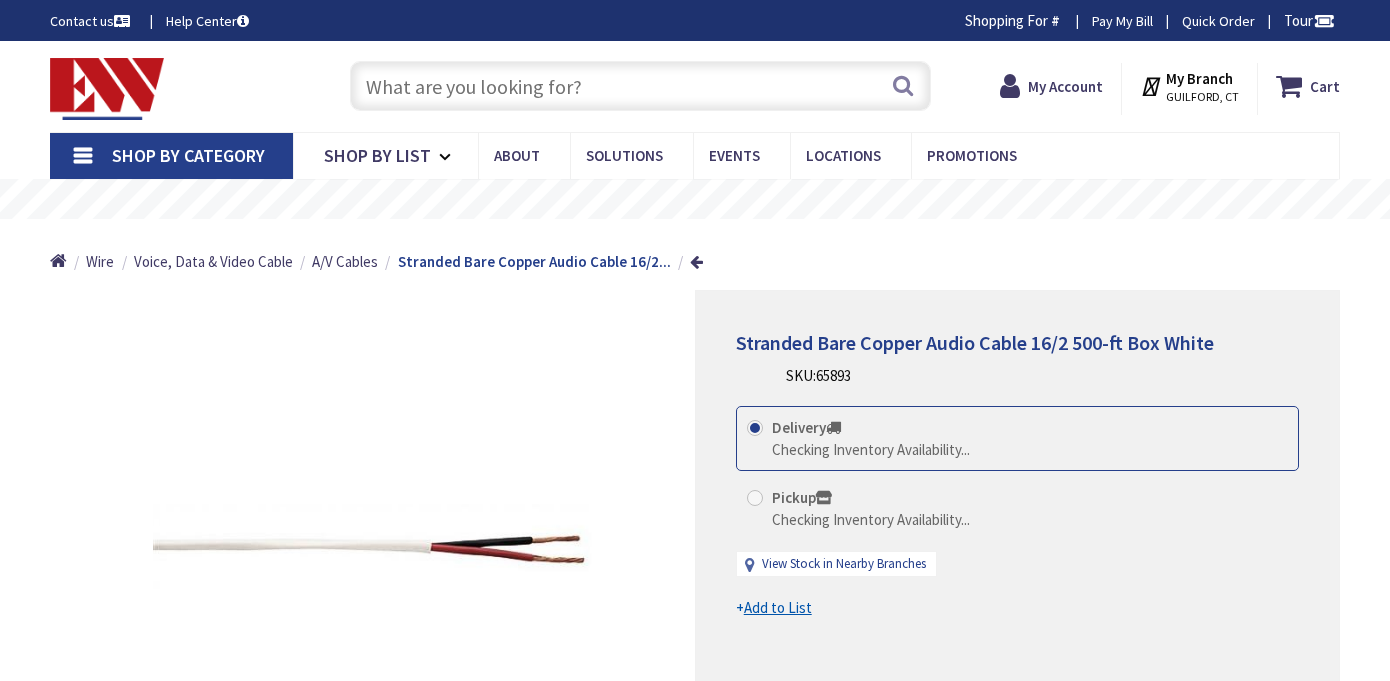 scroll, scrollTop: 0, scrollLeft: 0, axis: both 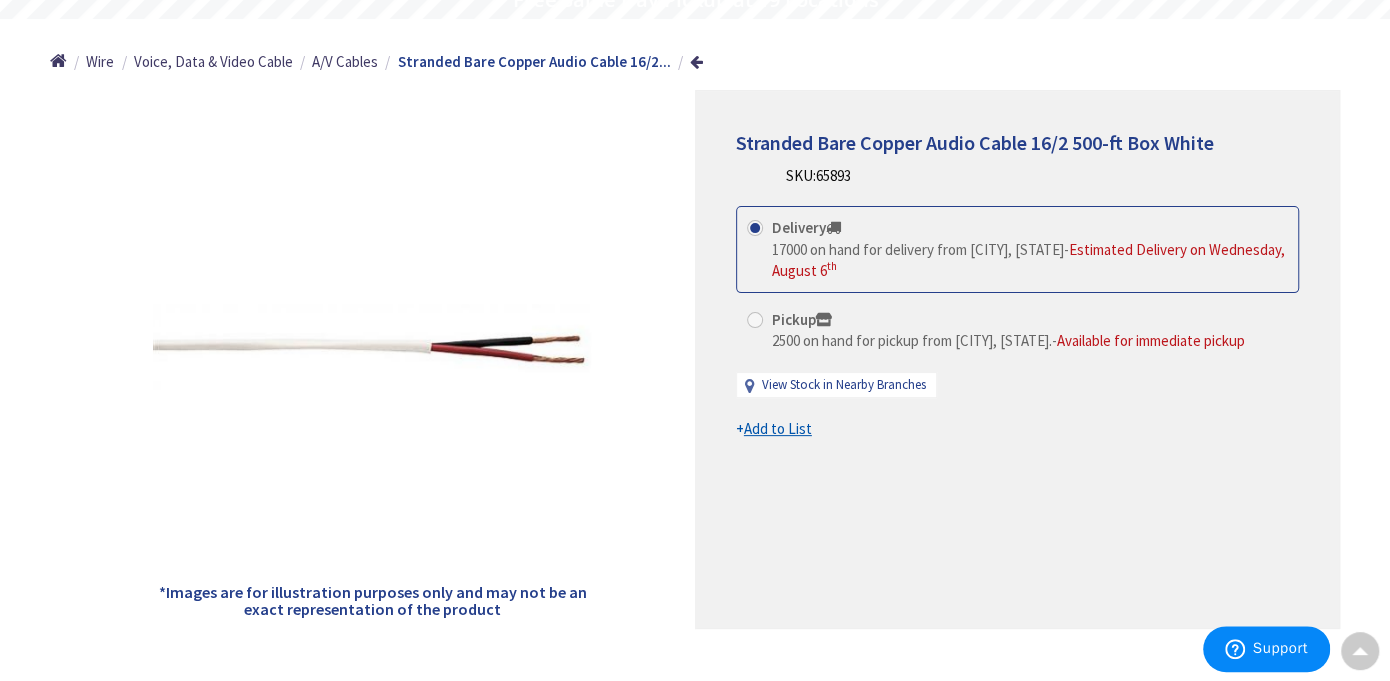 click on "Add to List" at bounding box center [778, 428] 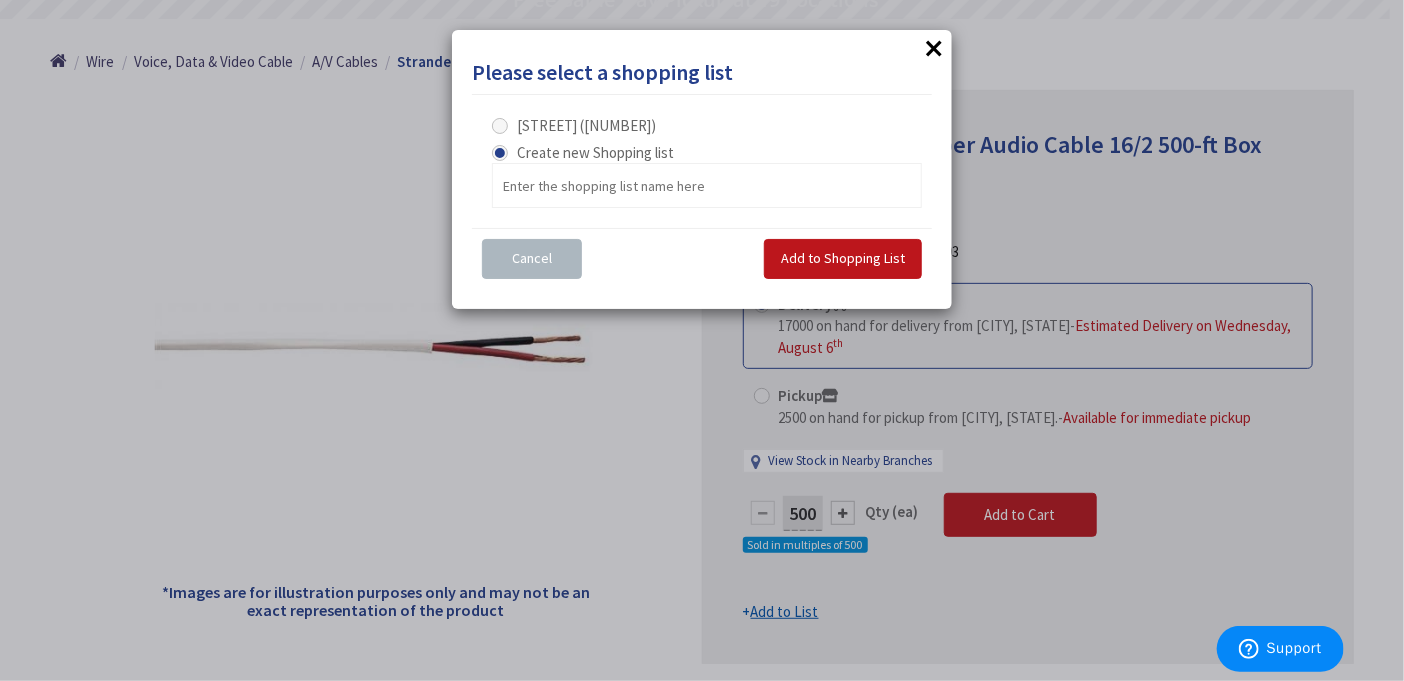click on "north street (11)" at bounding box center (586, 125) 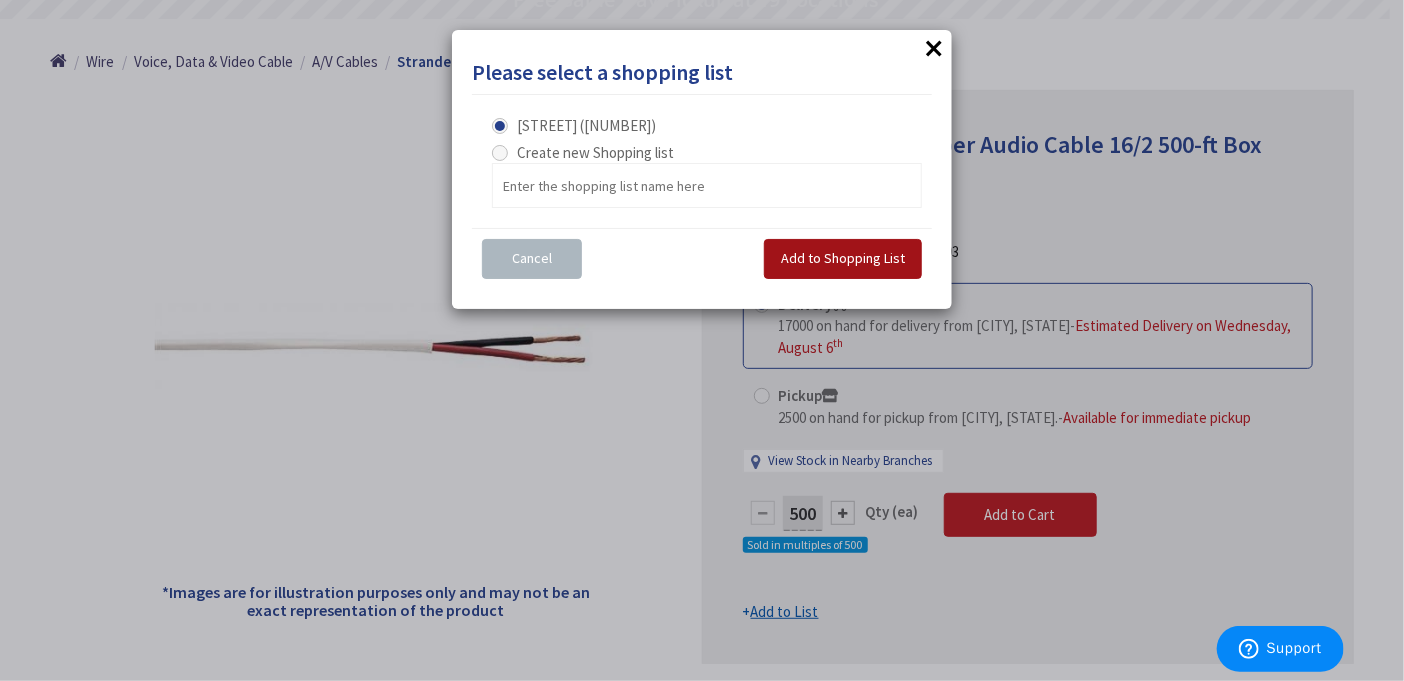 click on "Add to Shopping List" at bounding box center [843, 258] 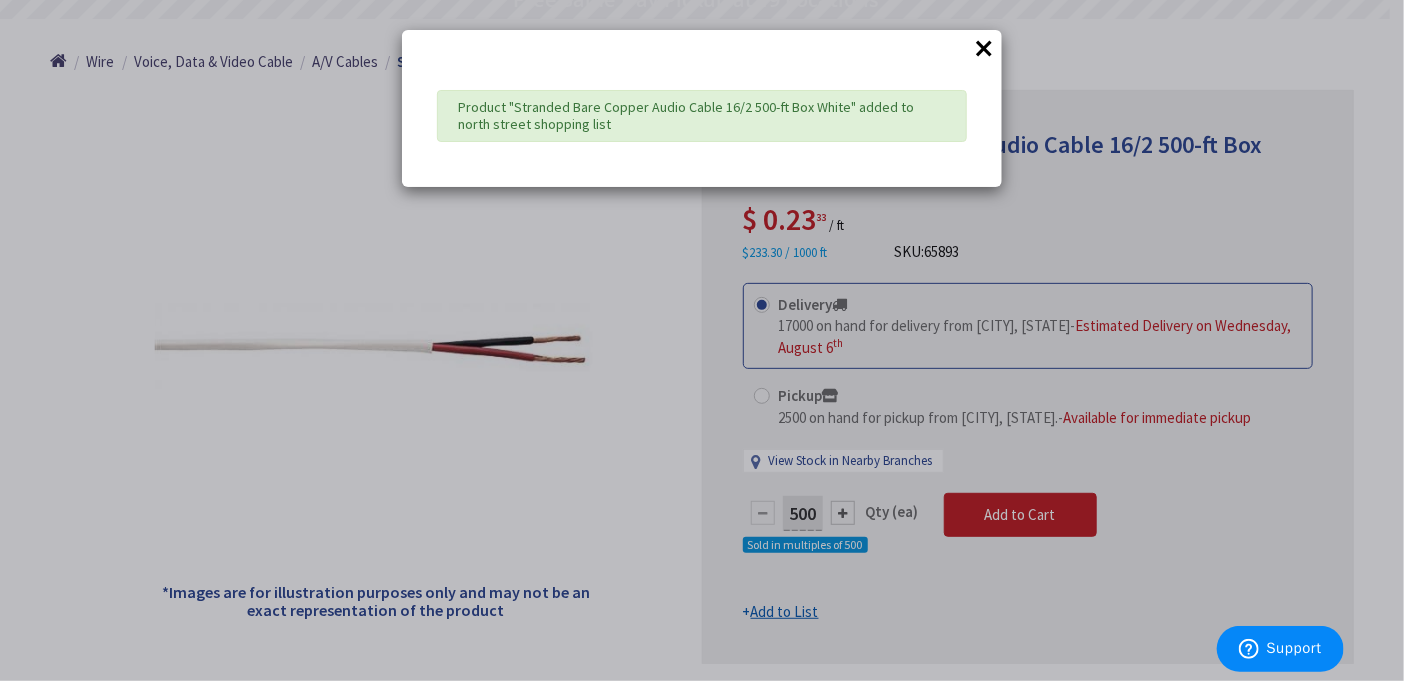 drag, startPoint x: 985, startPoint y: 49, endPoint x: 874, endPoint y: 73, distance: 113.56496 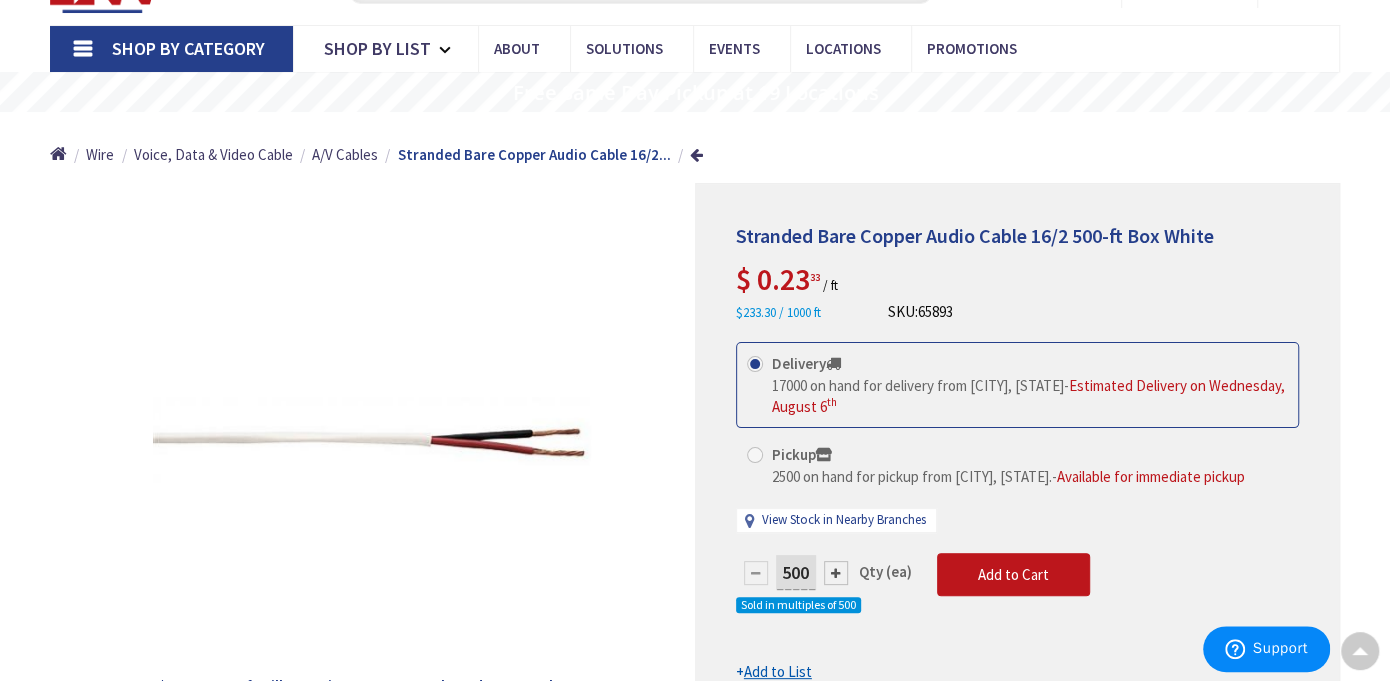 scroll, scrollTop: 0, scrollLeft: 0, axis: both 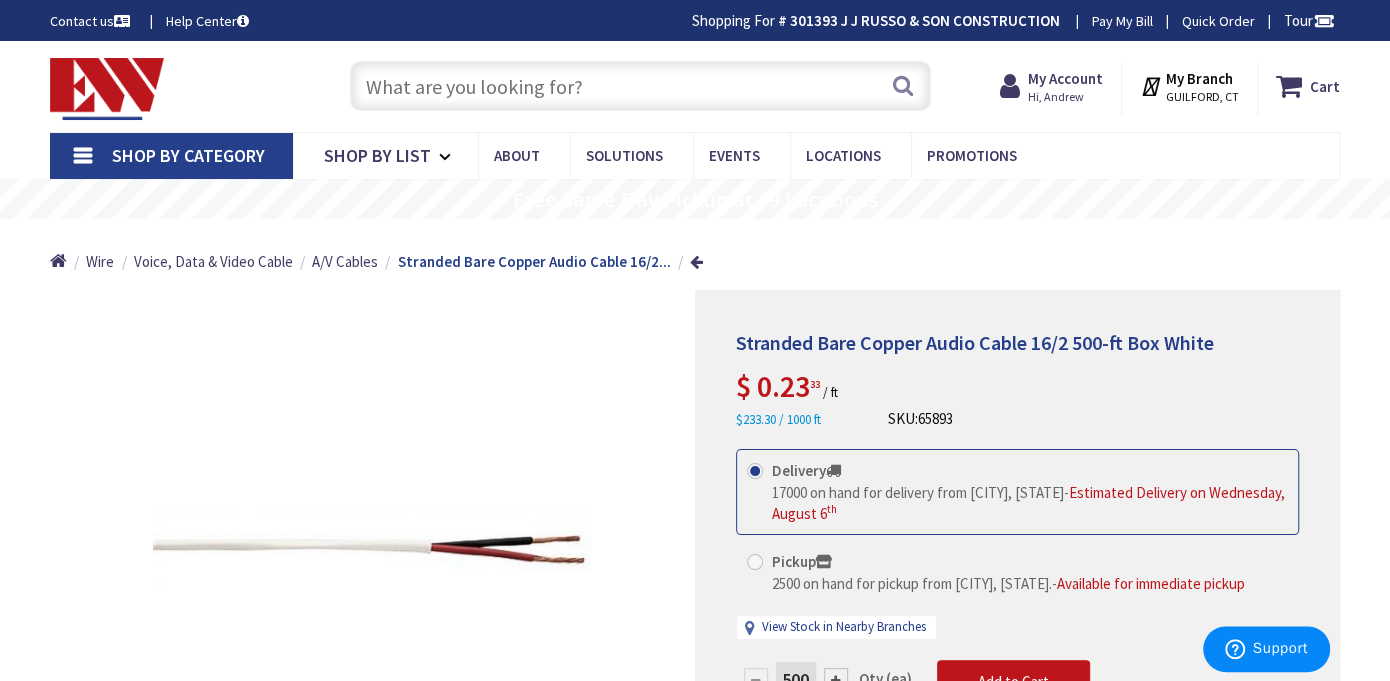 click at bounding box center [640, 86] 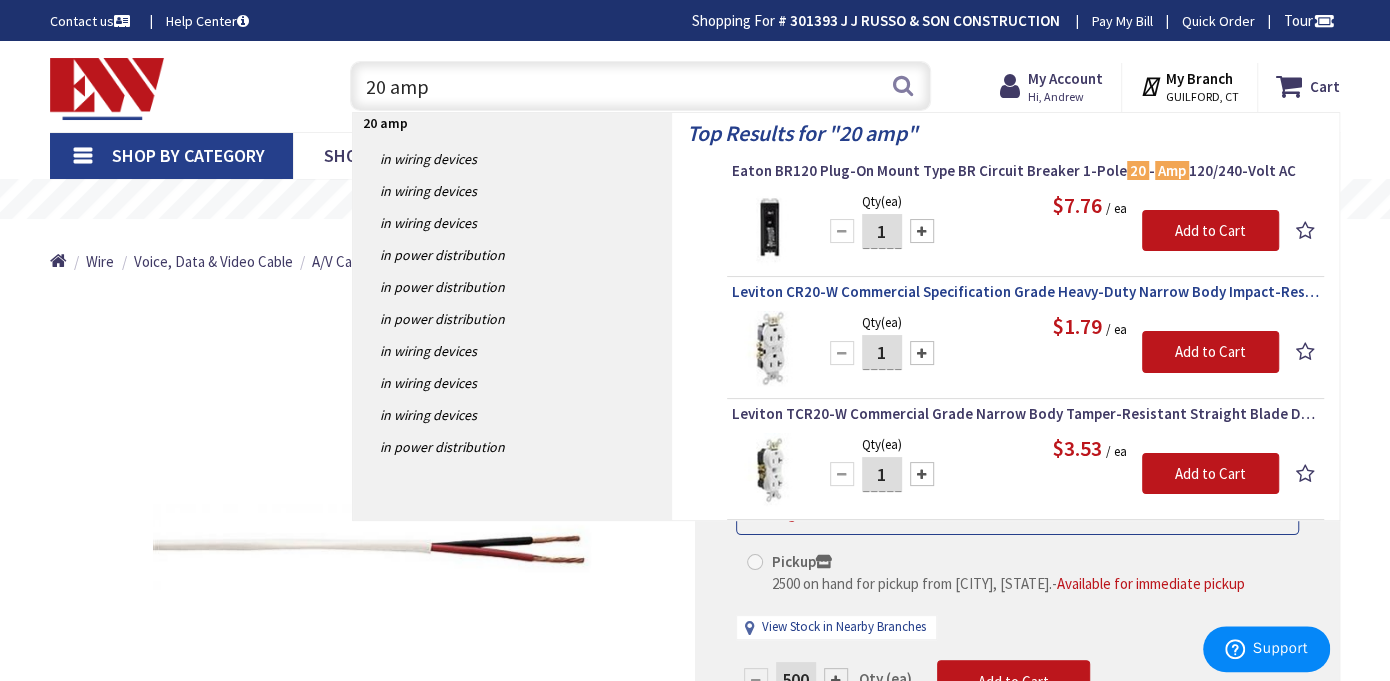 type on "20 amp" 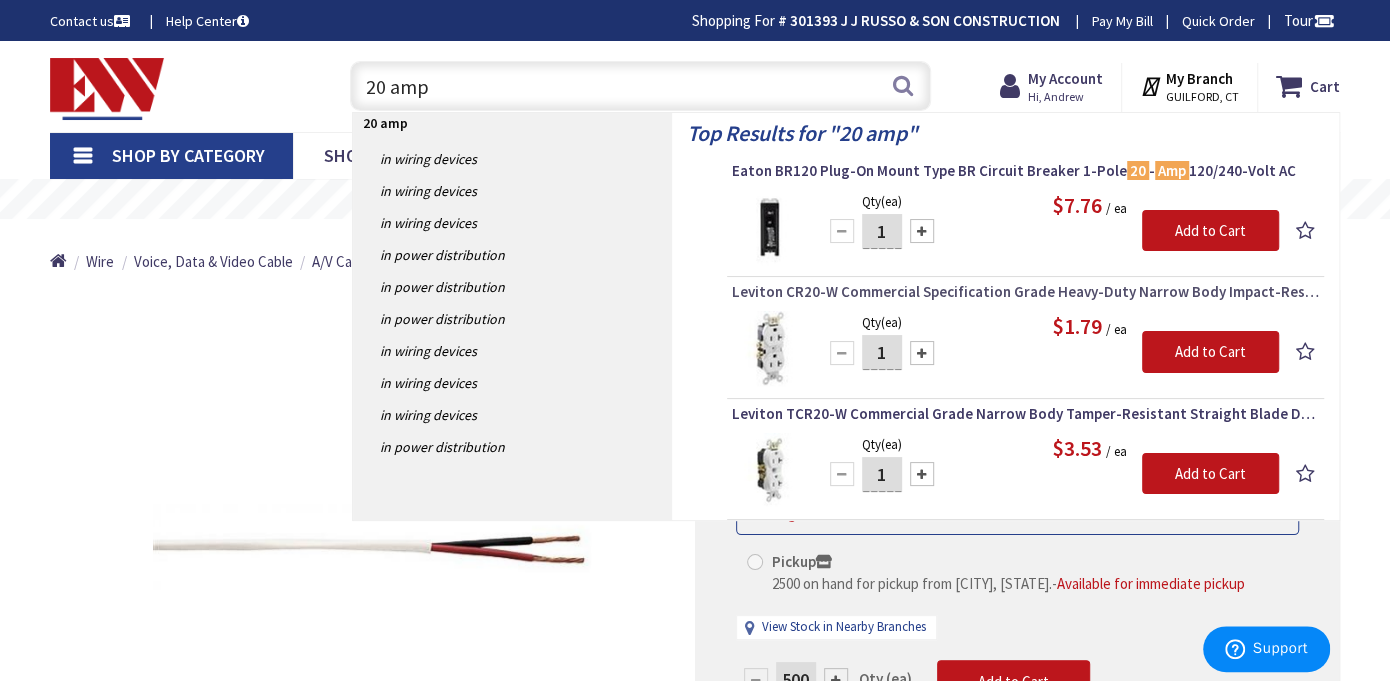 click on "Leviton CR20-W Commercial Specification Grade Heavy-Duty Narrow Body Impact-Resistant Straight Blade Duplex Receptacle  20 - Amp  125-Volt NEMA 5-20R White" at bounding box center (1025, 292) 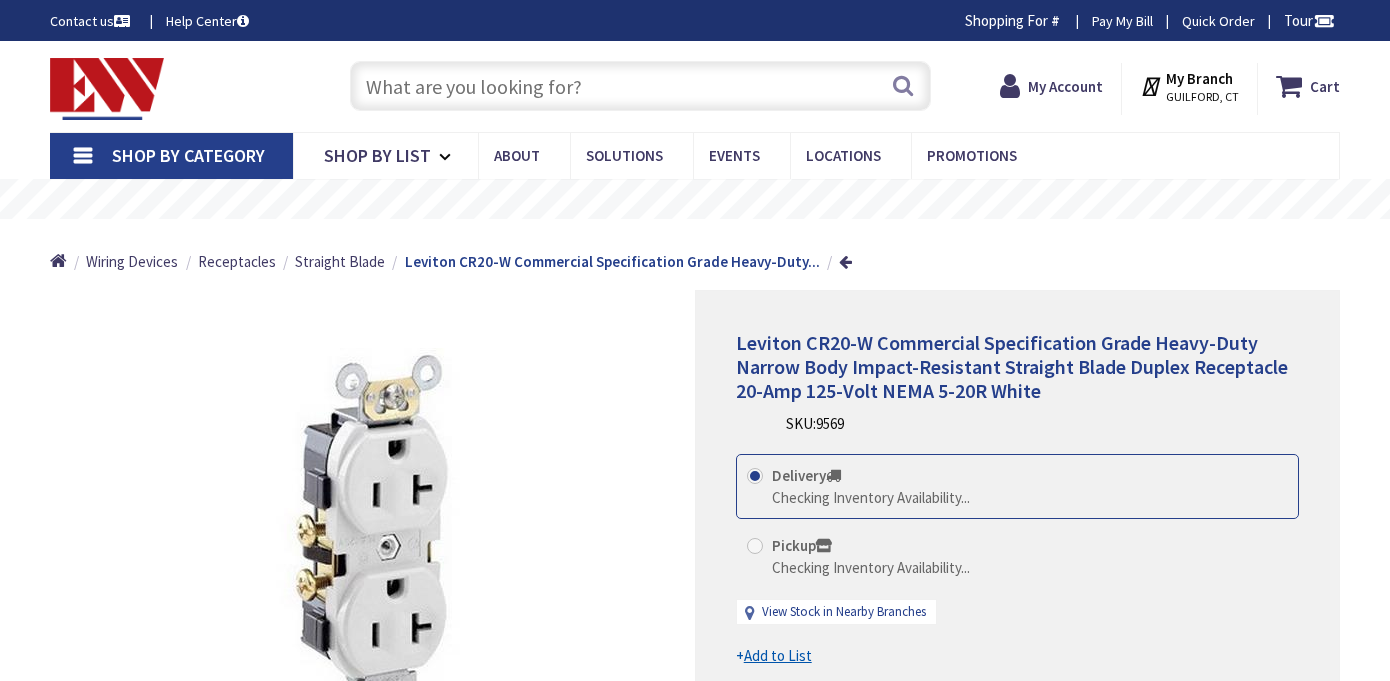 scroll, scrollTop: 0, scrollLeft: 0, axis: both 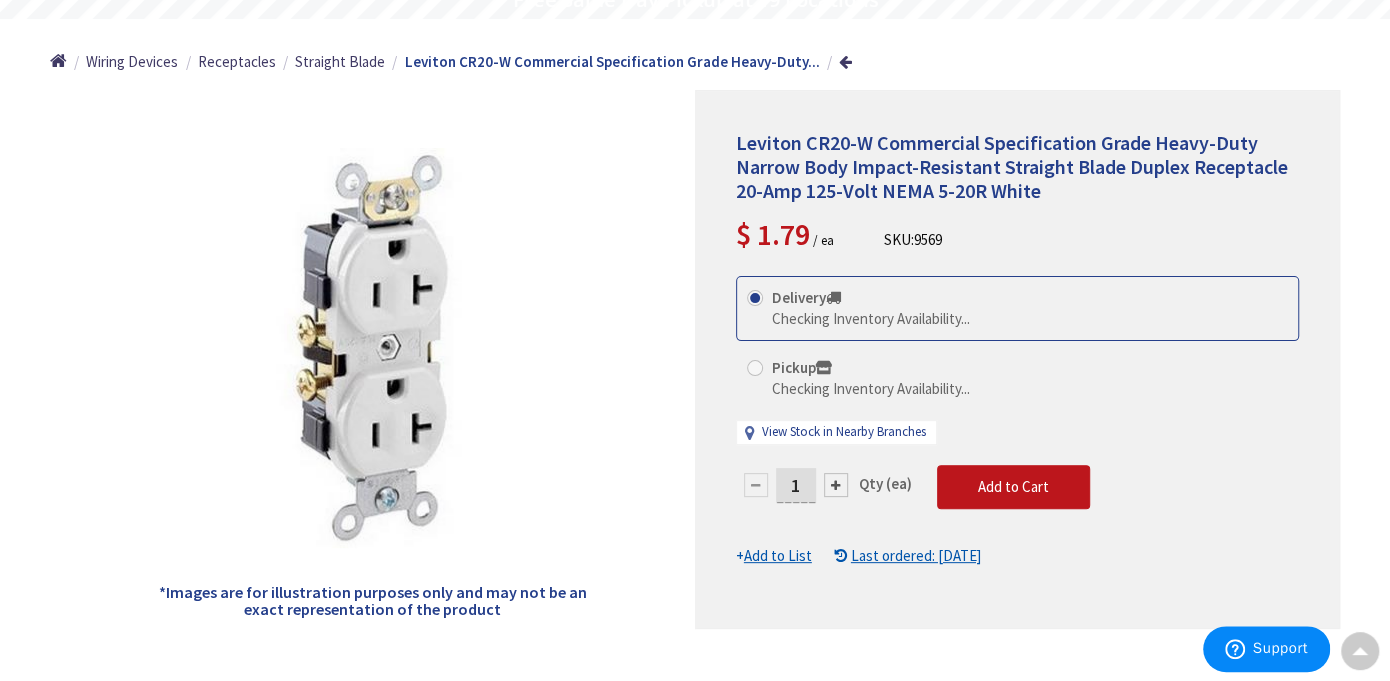 drag, startPoint x: 811, startPoint y: 531, endPoint x: 790, endPoint y: 526, distance: 21.587032 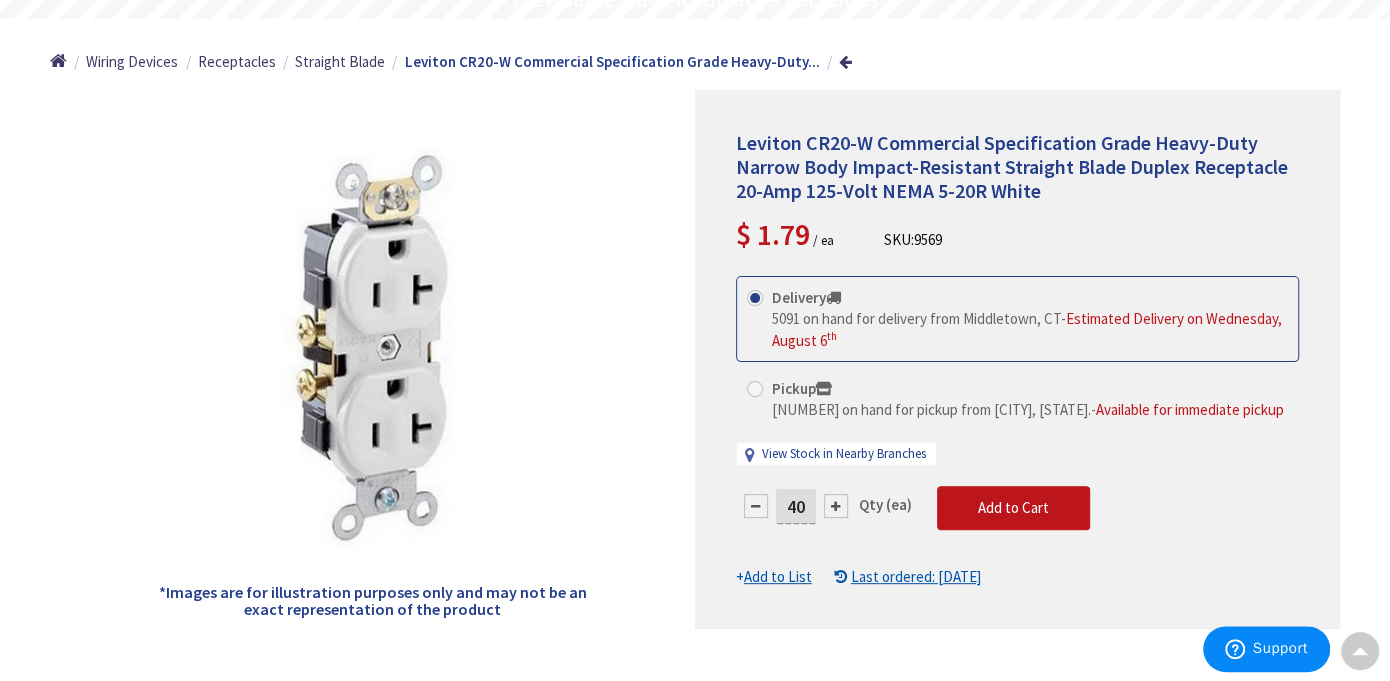 type on "40" 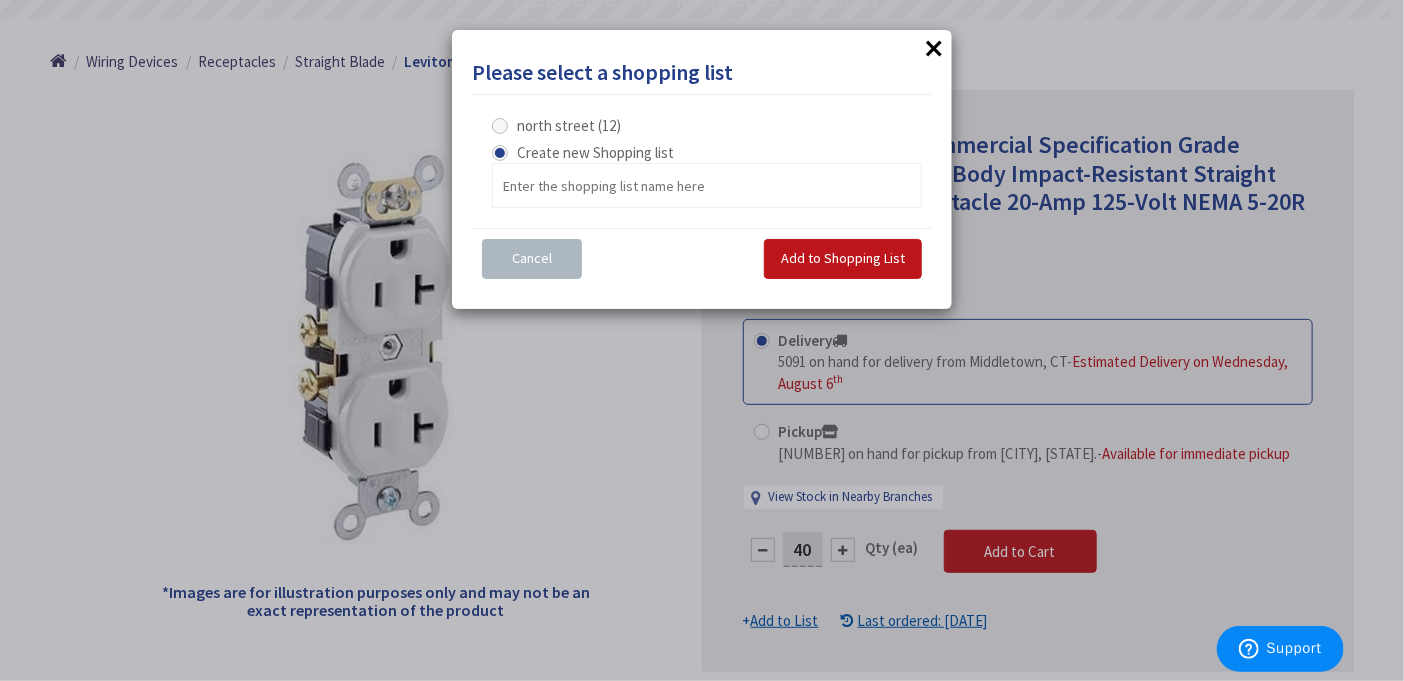 click on "north street (12)" at bounding box center [569, 125] 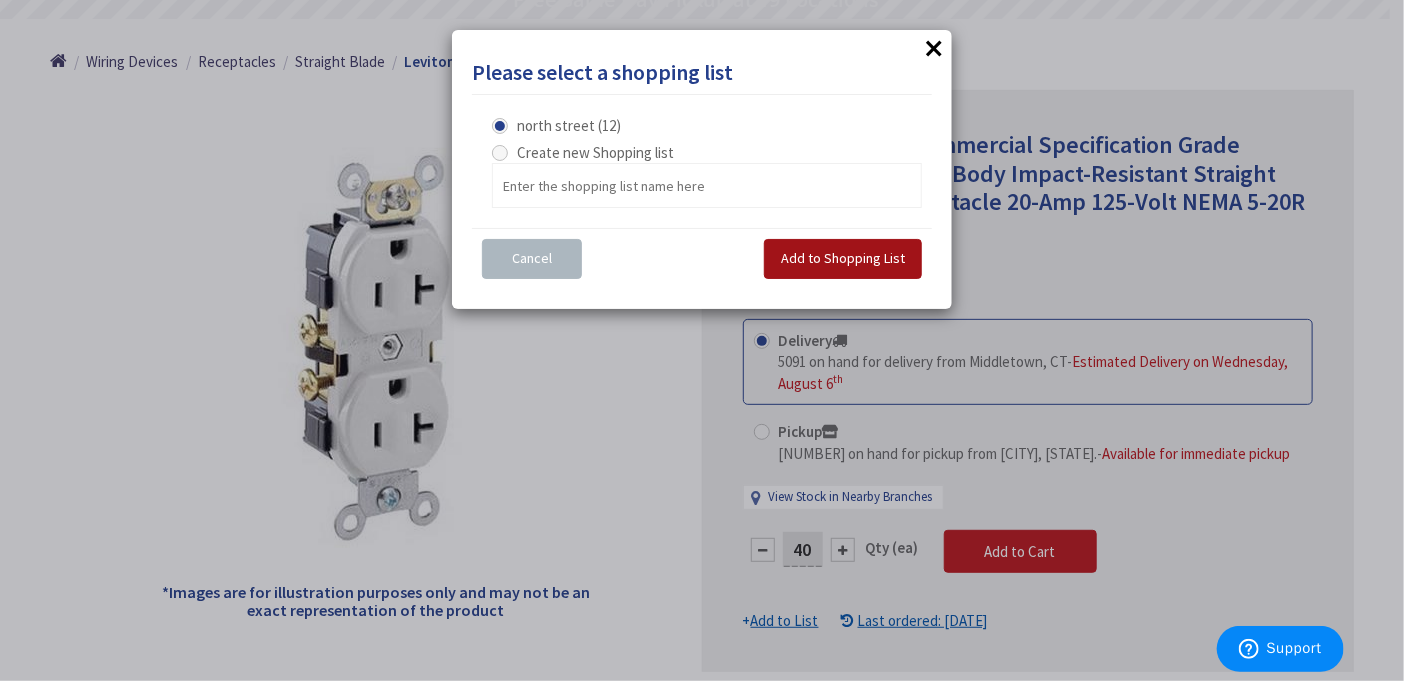 click on "Add to Shopping List" at bounding box center [843, 258] 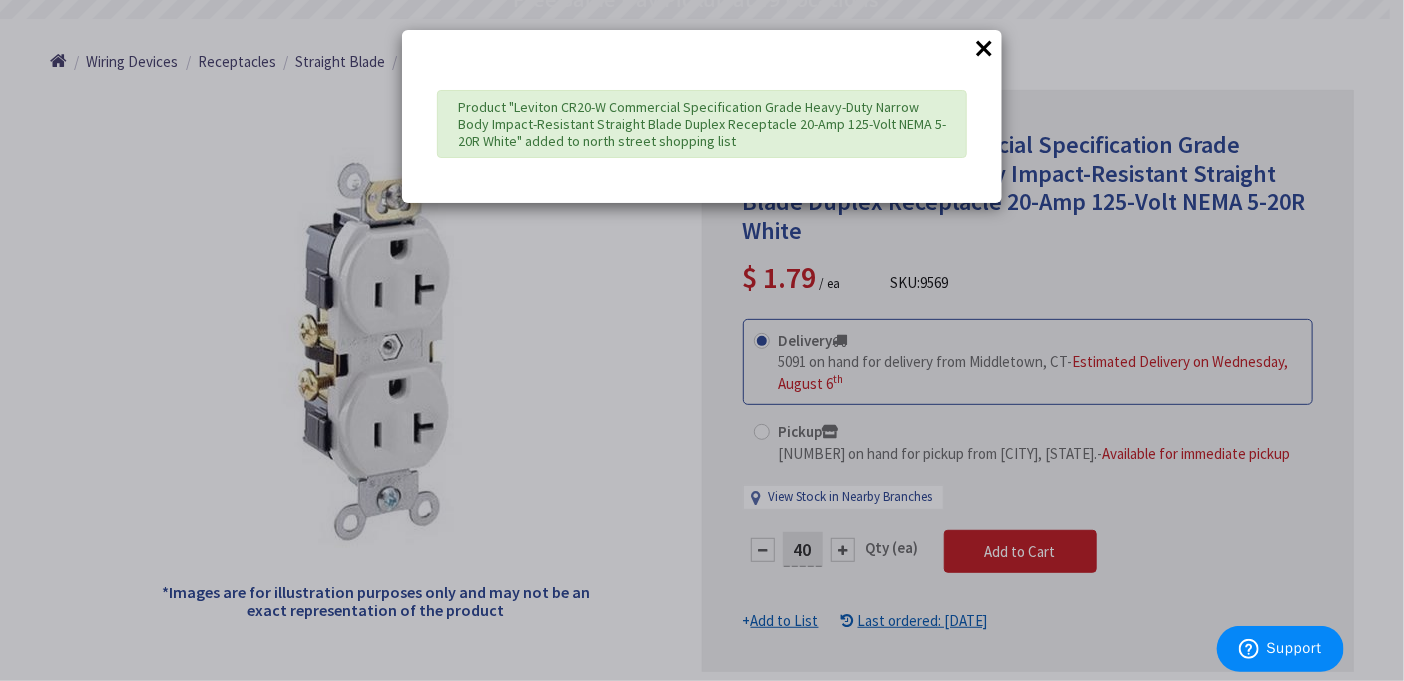 click on "×" at bounding box center [984, 48] 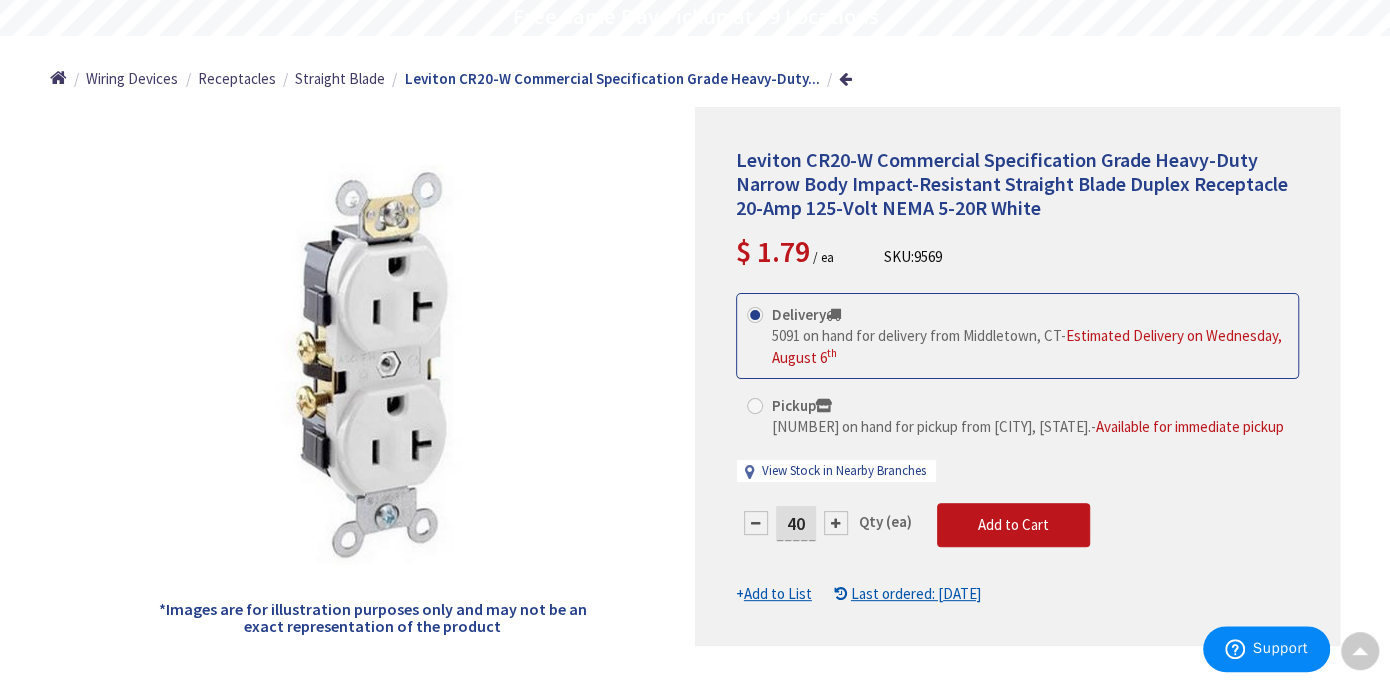 scroll, scrollTop: 0, scrollLeft: 0, axis: both 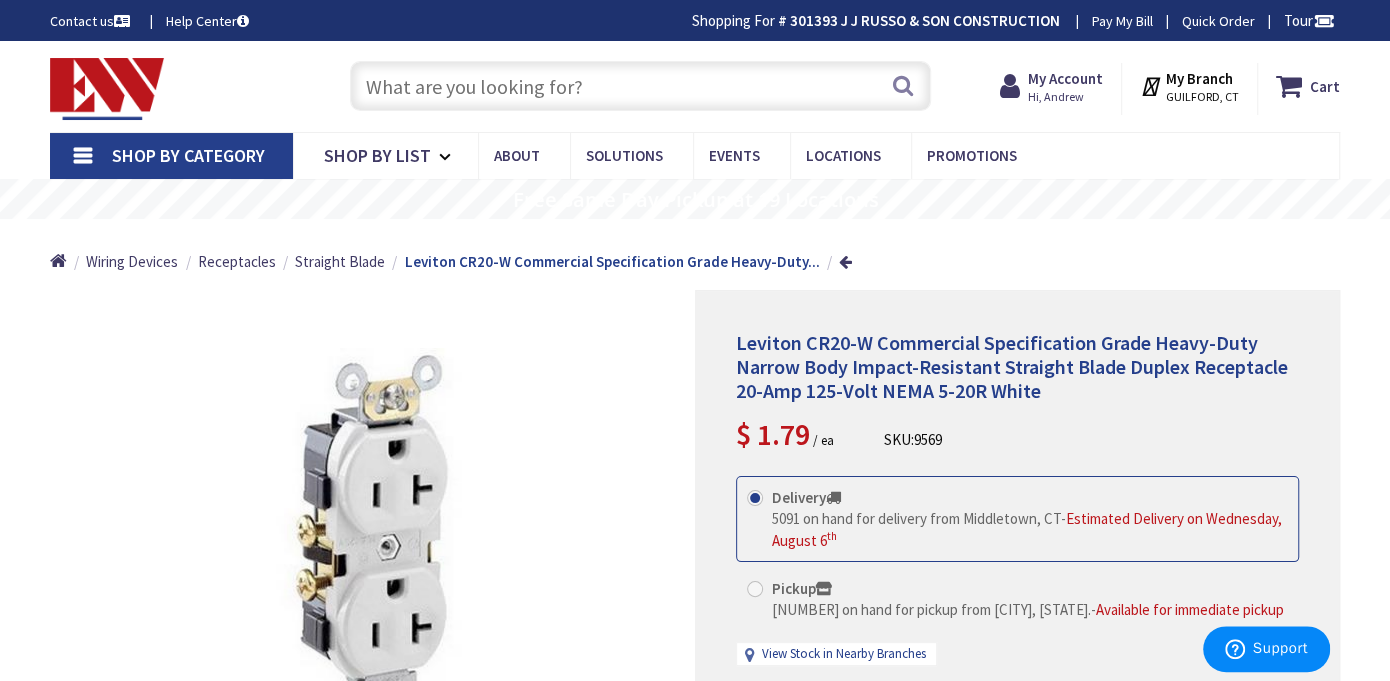 click at bounding box center (640, 86) 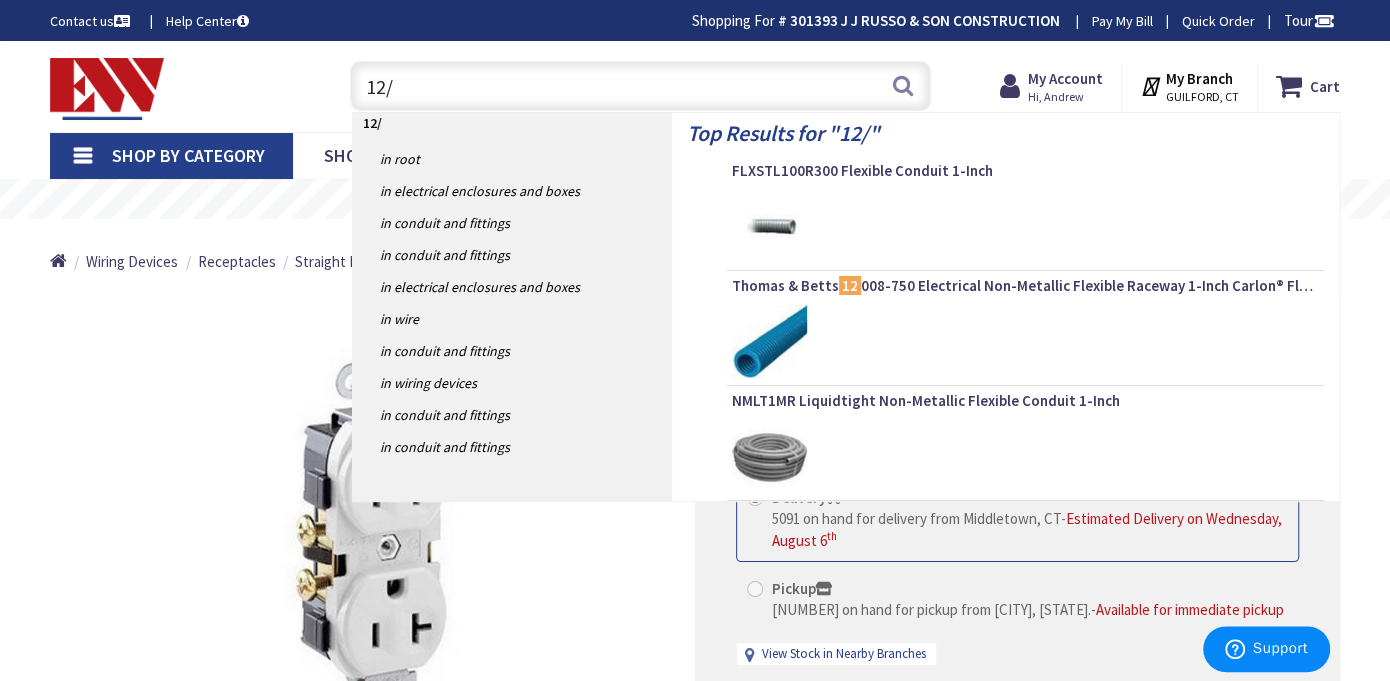 type on "12/3" 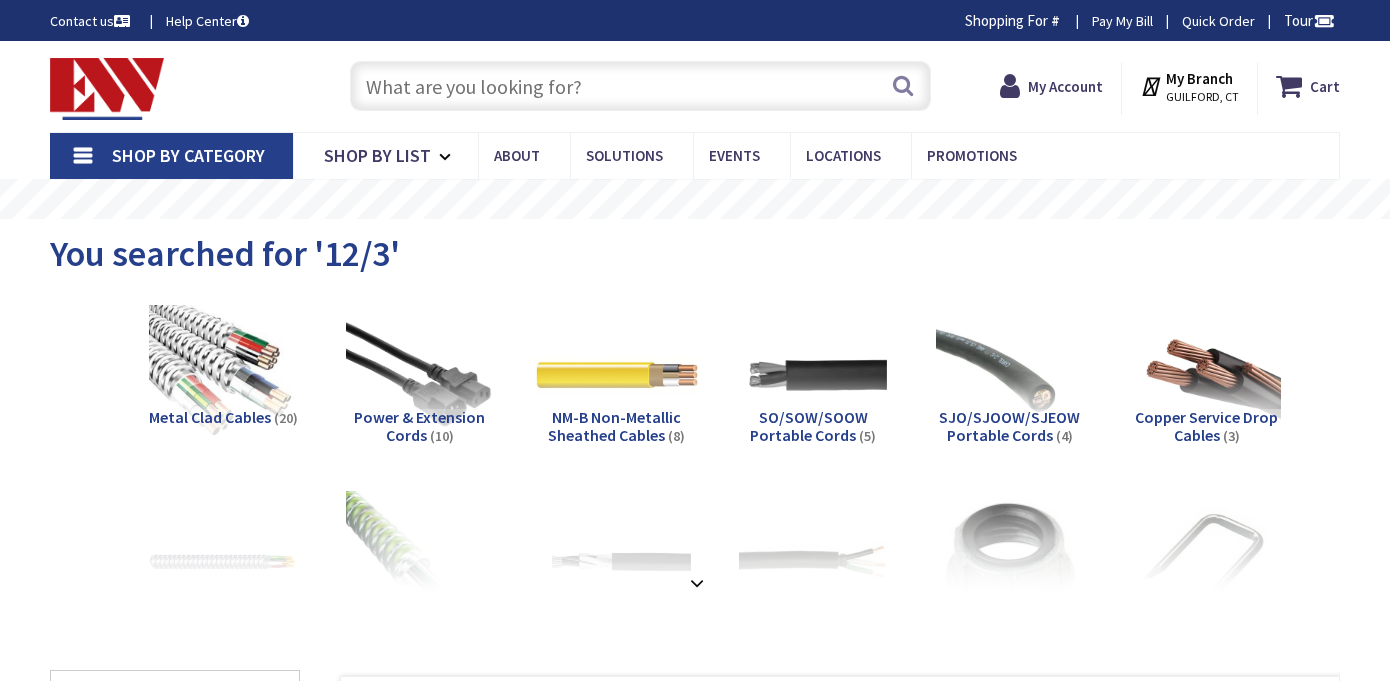 scroll, scrollTop: 0, scrollLeft: 0, axis: both 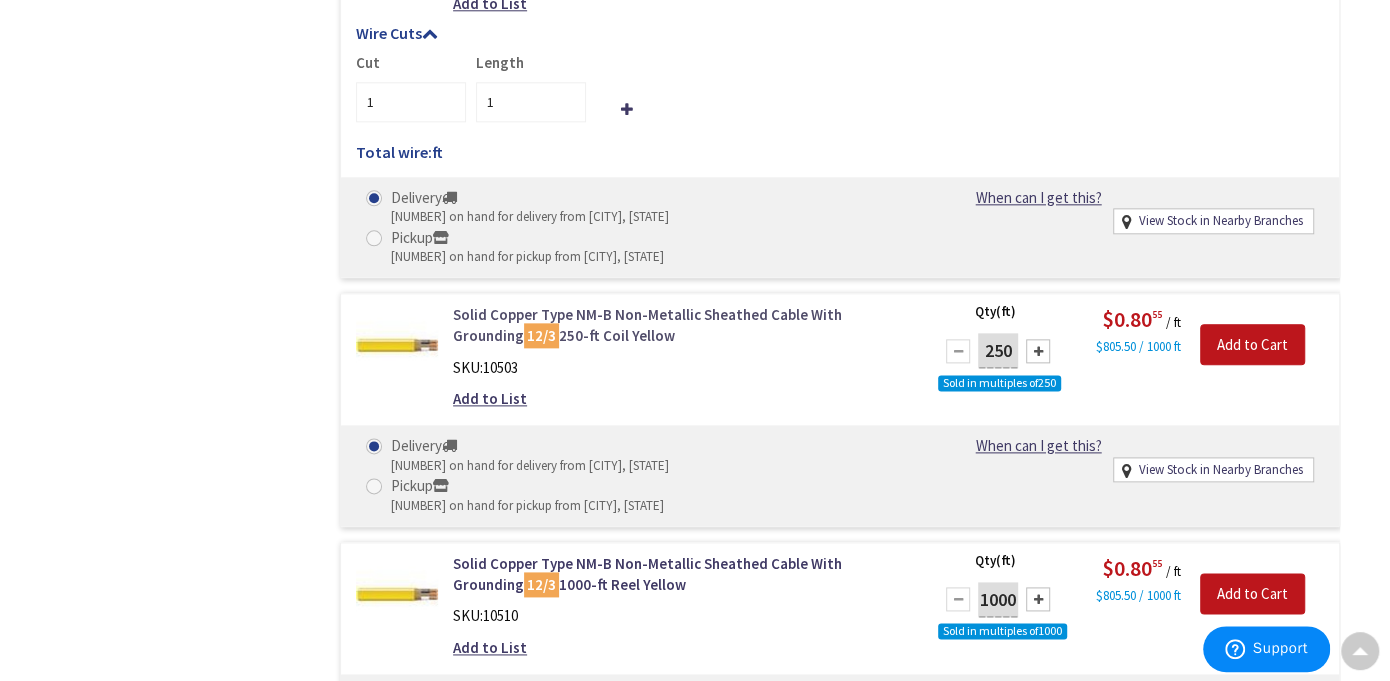 click on "Solid Copper Type NM-B Non-Metallic Sheathed Cable With Grounding  12/3  250-ft Coil Yellow" at bounding box center (680, 325) 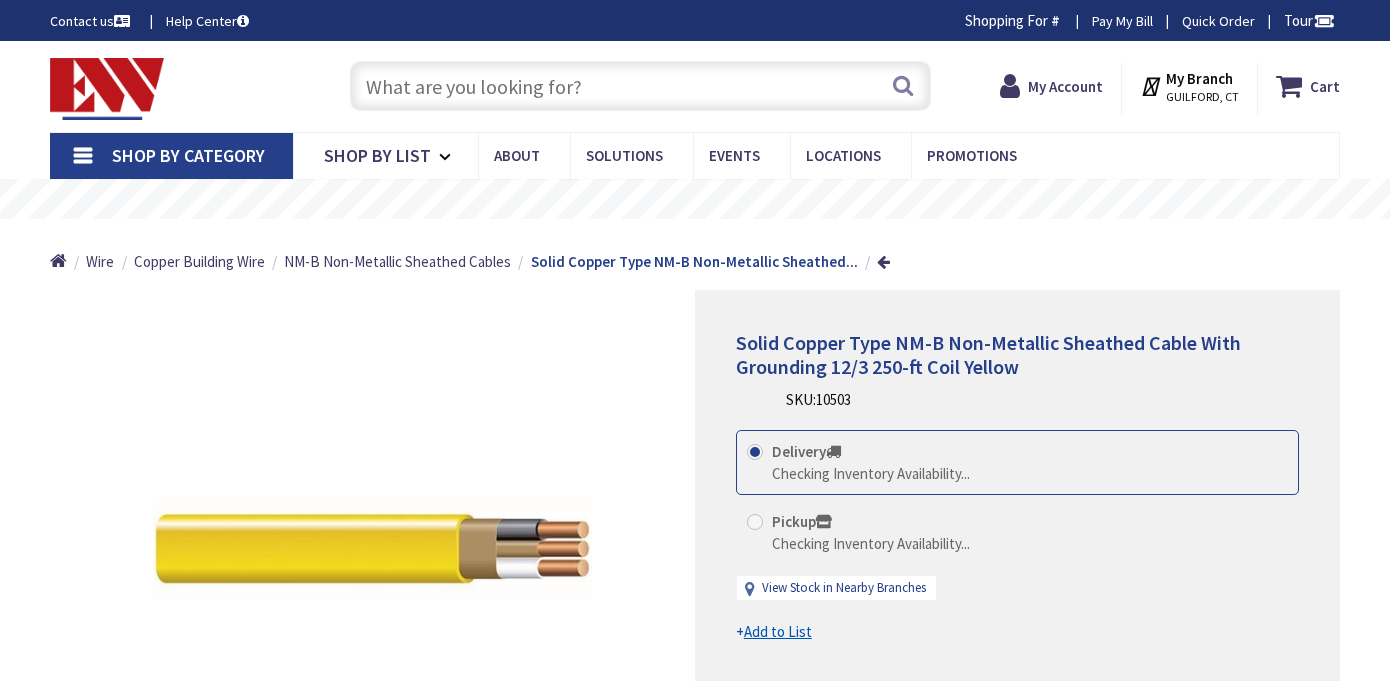 scroll, scrollTop: 0, scrollLeft: 0, axis: both 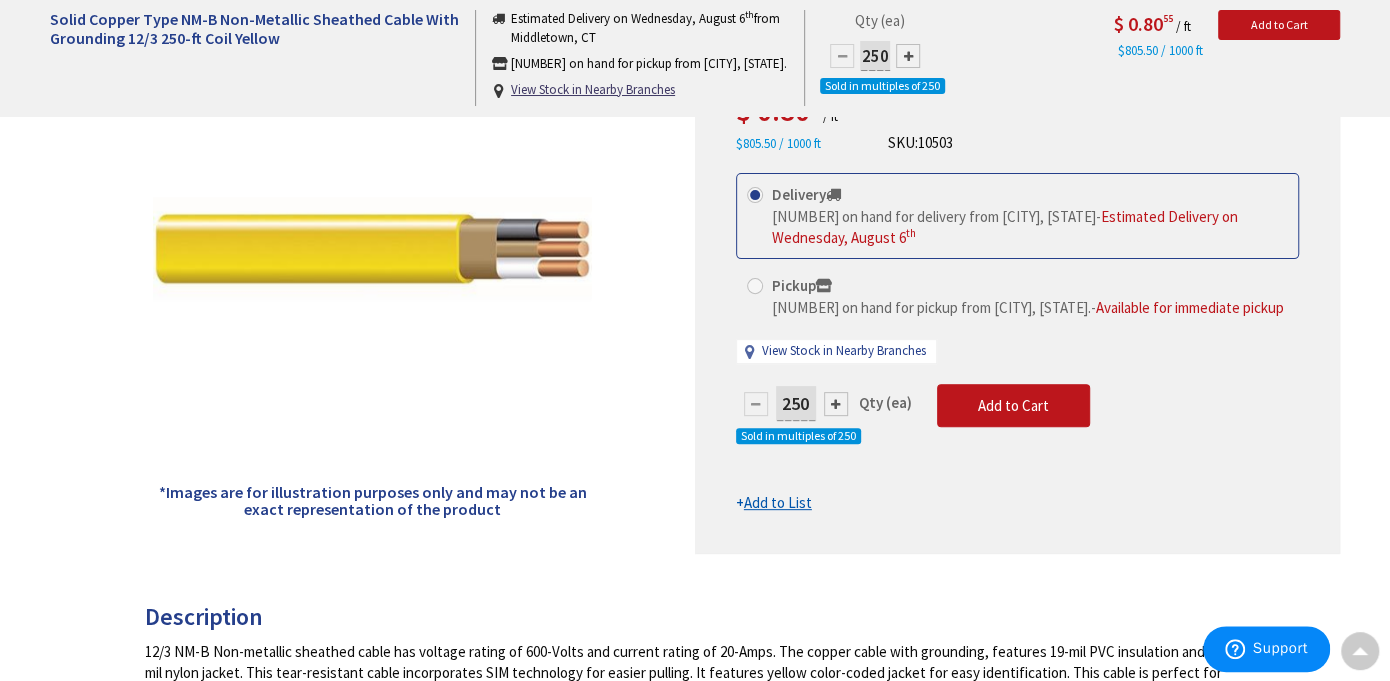 click at bounding box center [836, 404] 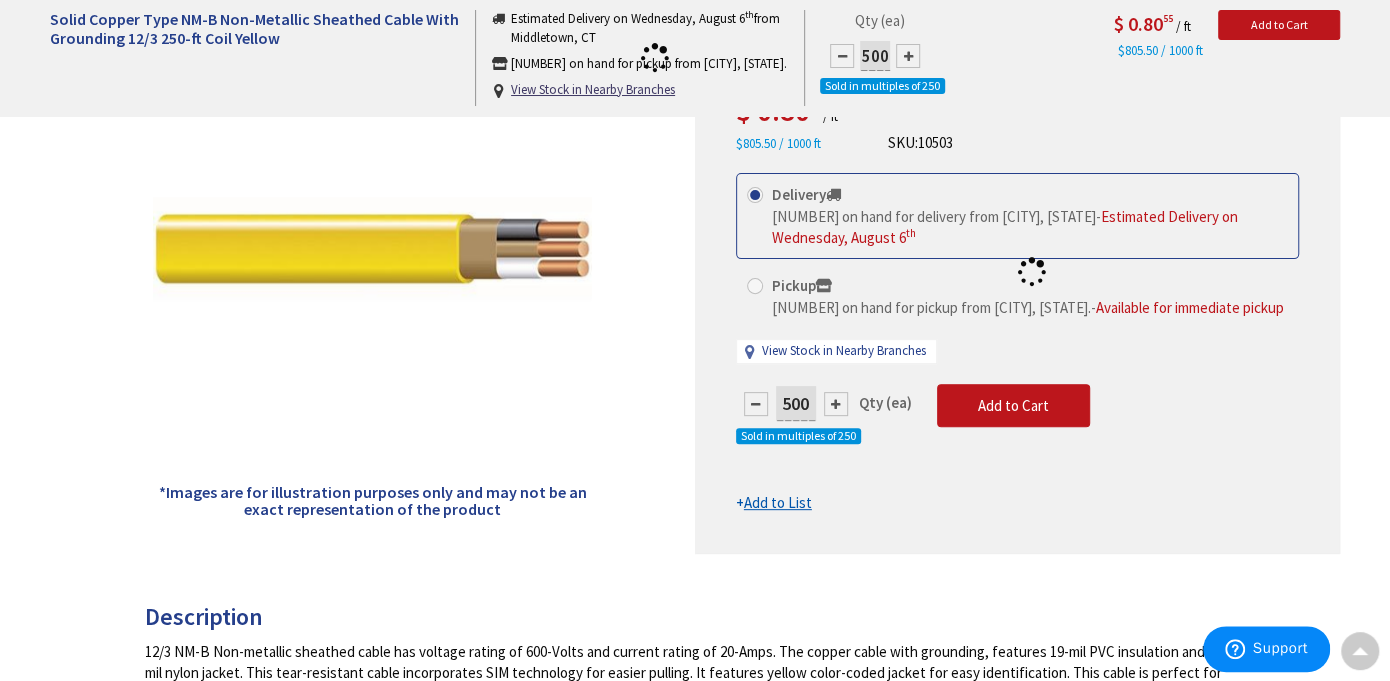 click at bounding box center [1017, 272] 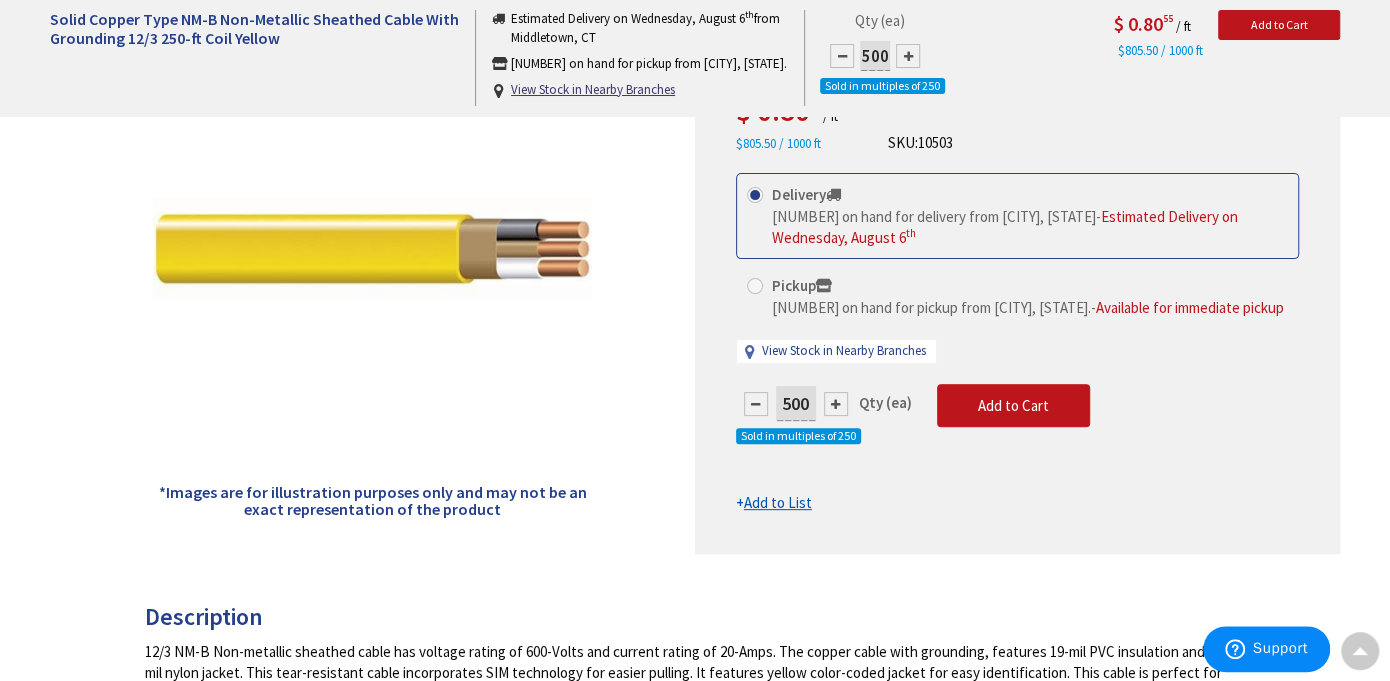click at bounding box center [836, 404] 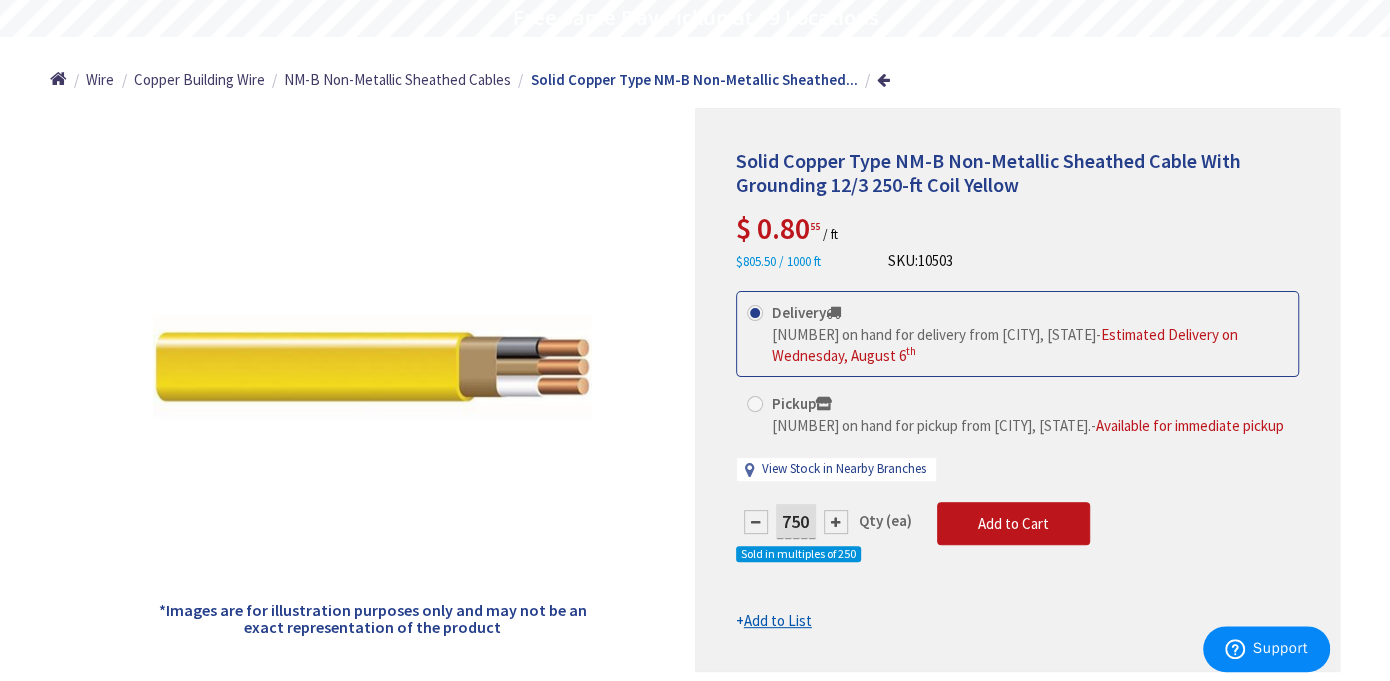 scroll, scrollTop: 300, scrollLeft: 0, axis: vertical 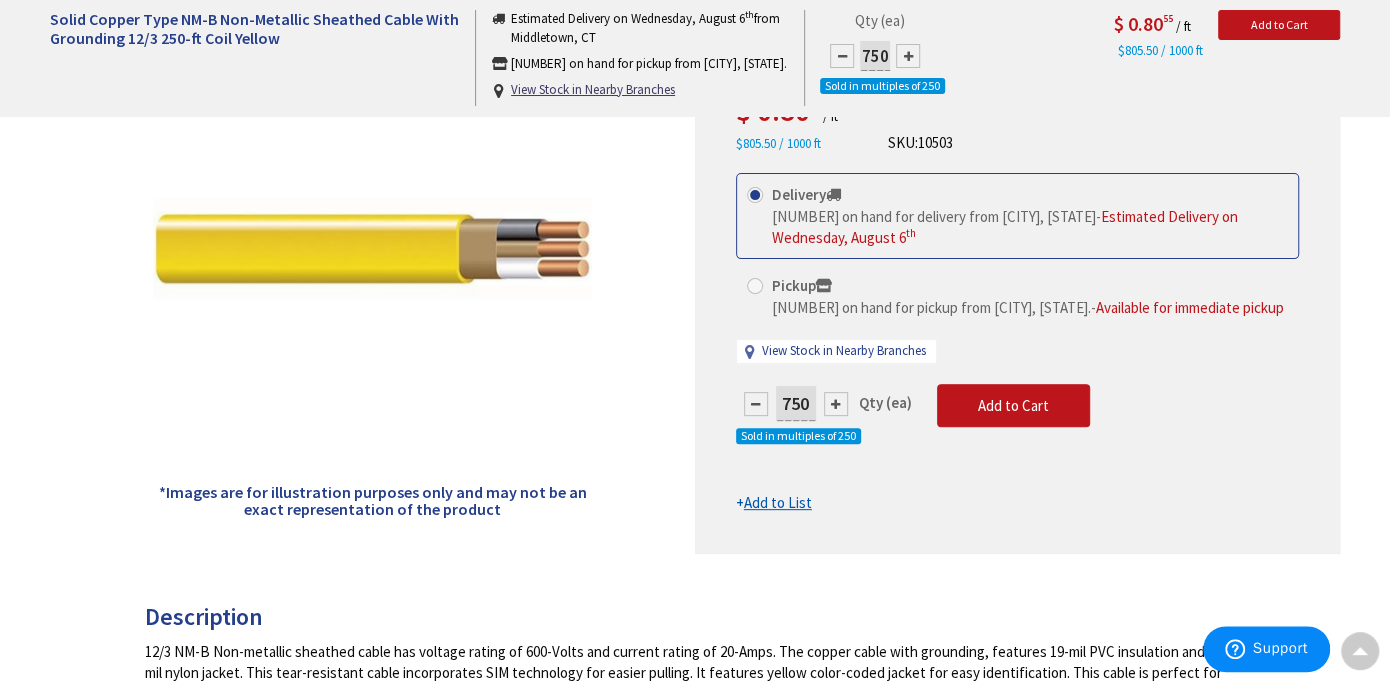 click on "Add to List" at bounding box center (778, 502) 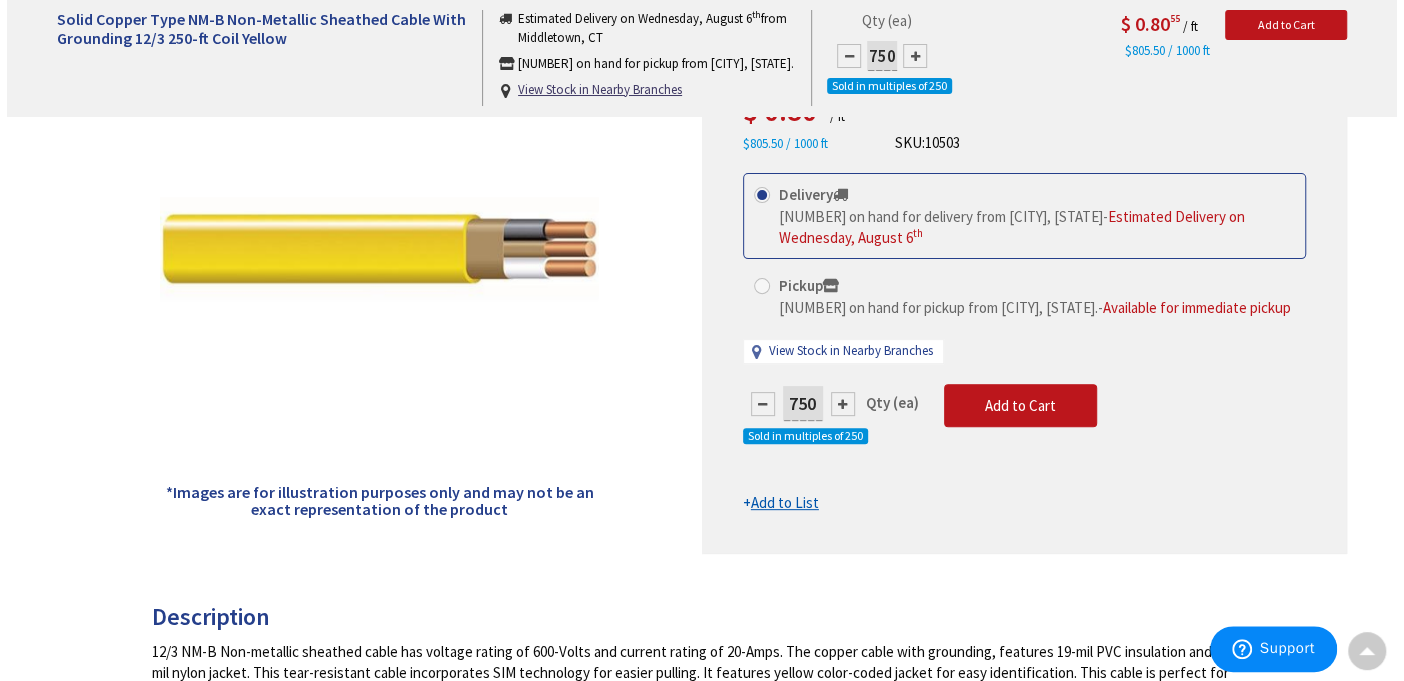 scroll, scrollTop: 300, scrollLeft: 0, axis: vertical 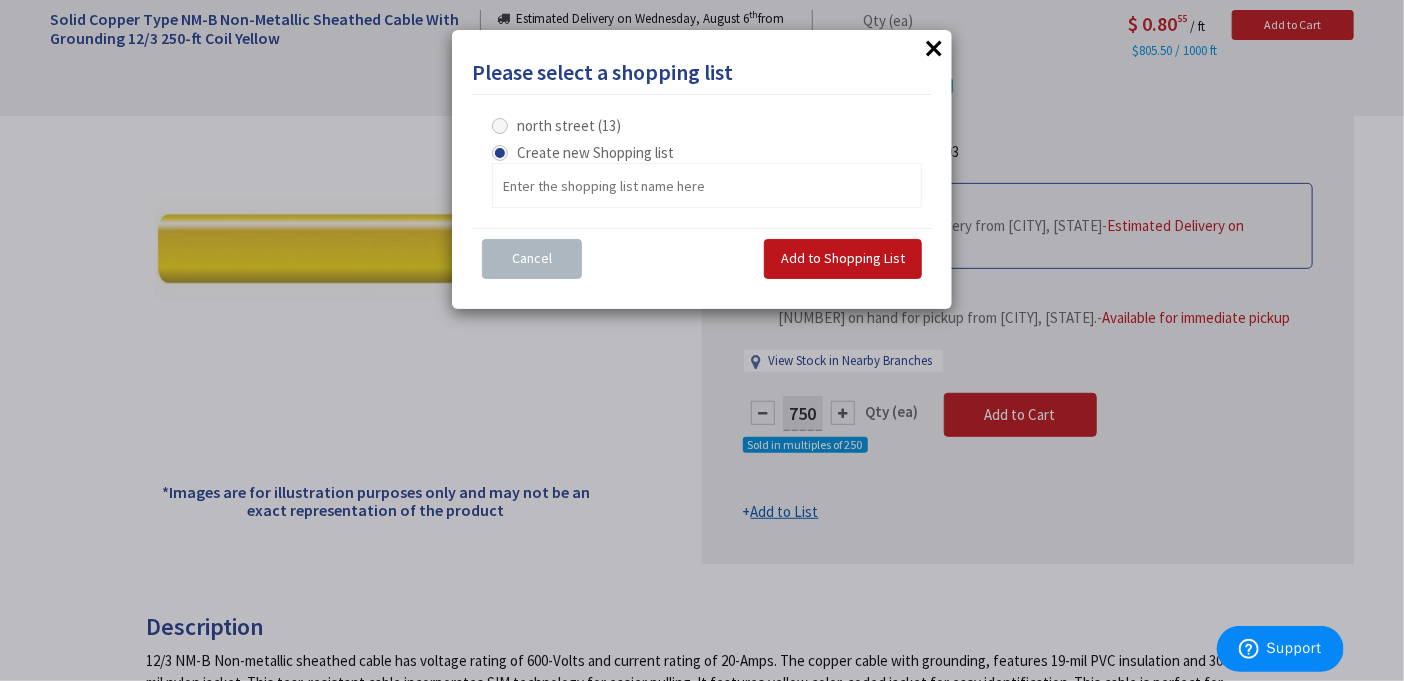 click on "north street (13)" at bounding box center (556, 125) 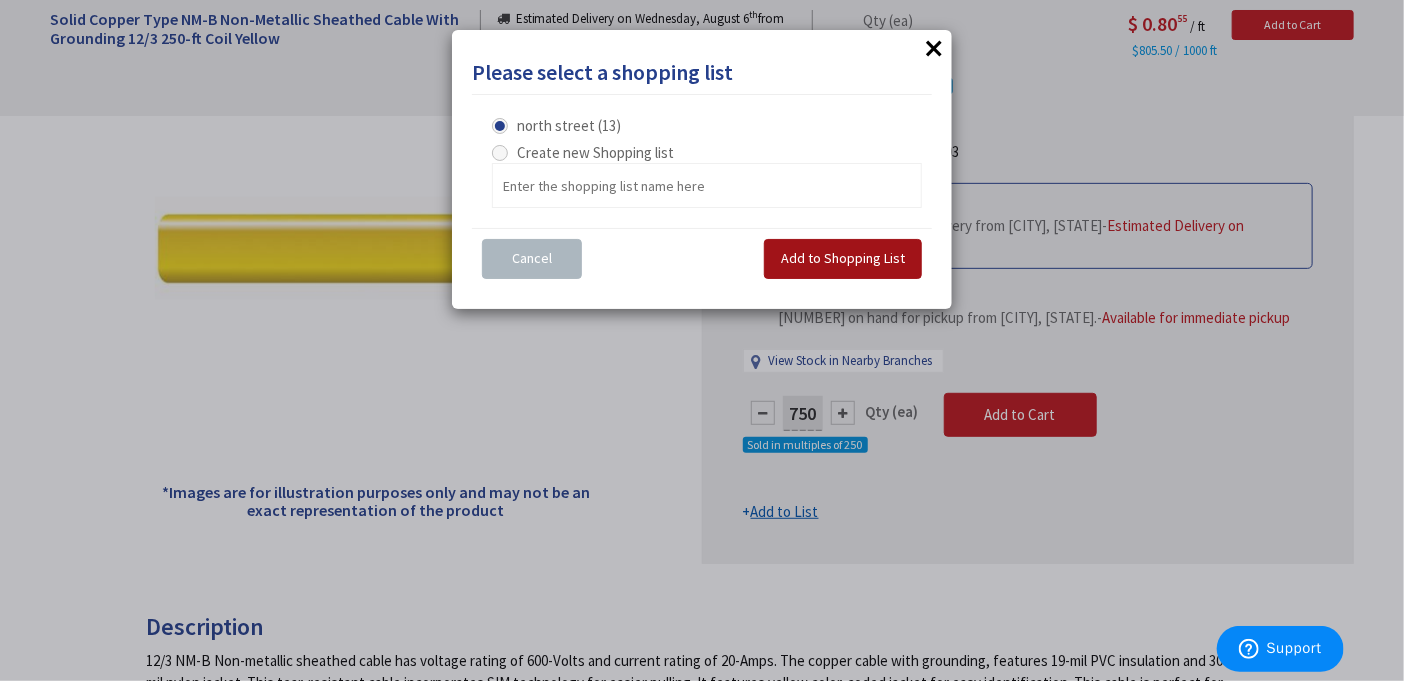 click on "Add to Shopping List" at bounding box center [843, 258] 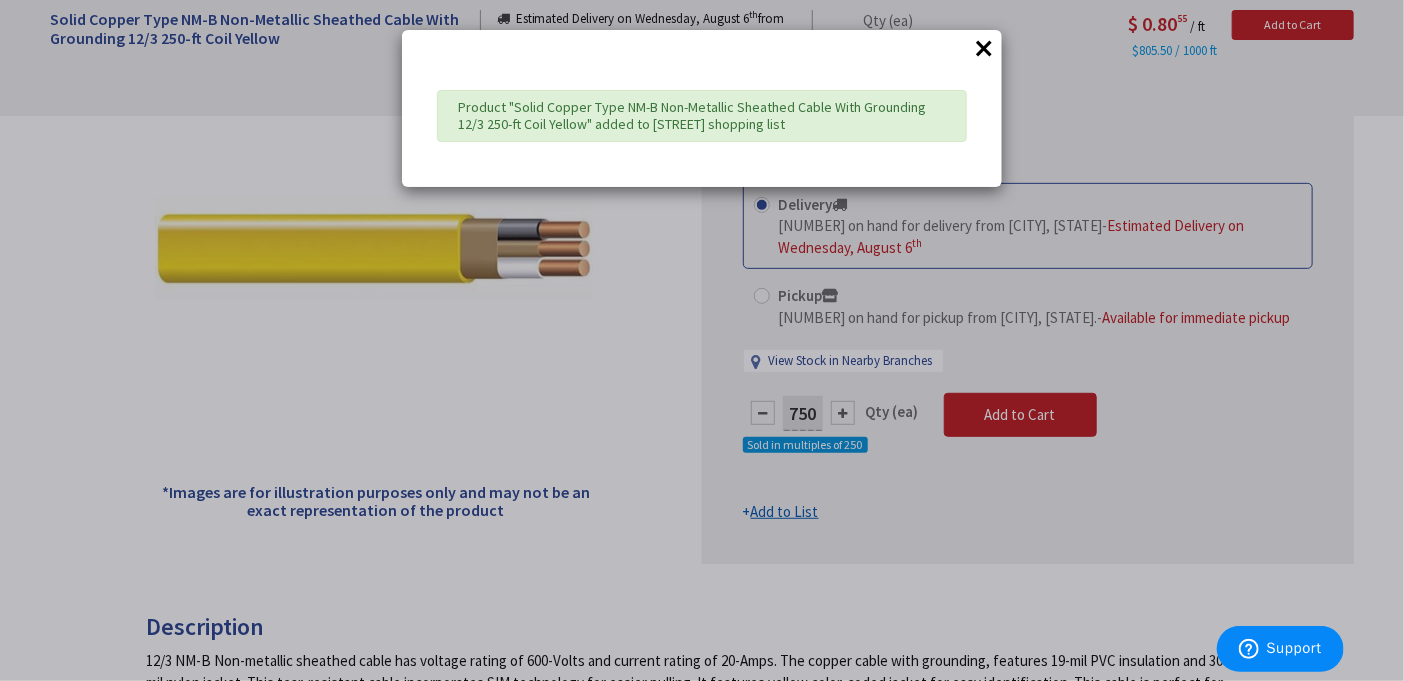 drag, startPoint x: 989, startPoint y: 47, endPoint x: 921, endPoint y: 104, distance: 88.72993 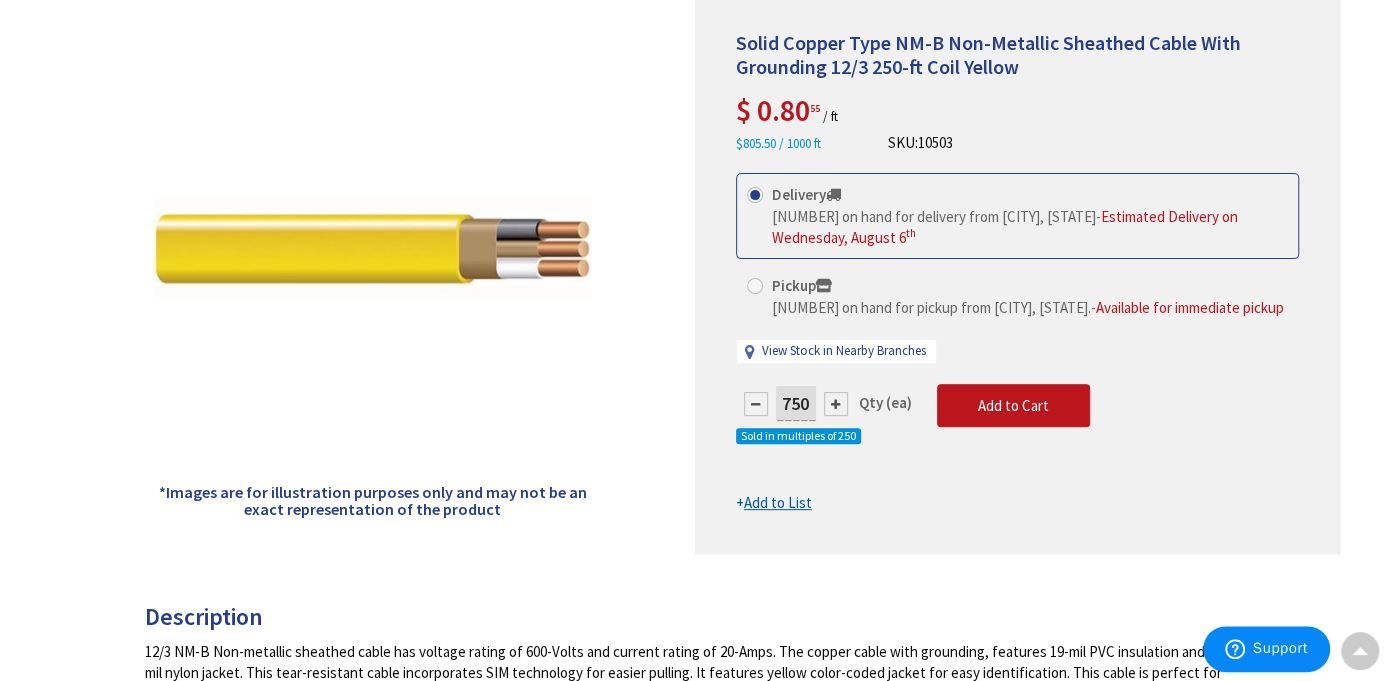 scroll, scrollTop: 0, scrollLeft: 0, axis: both 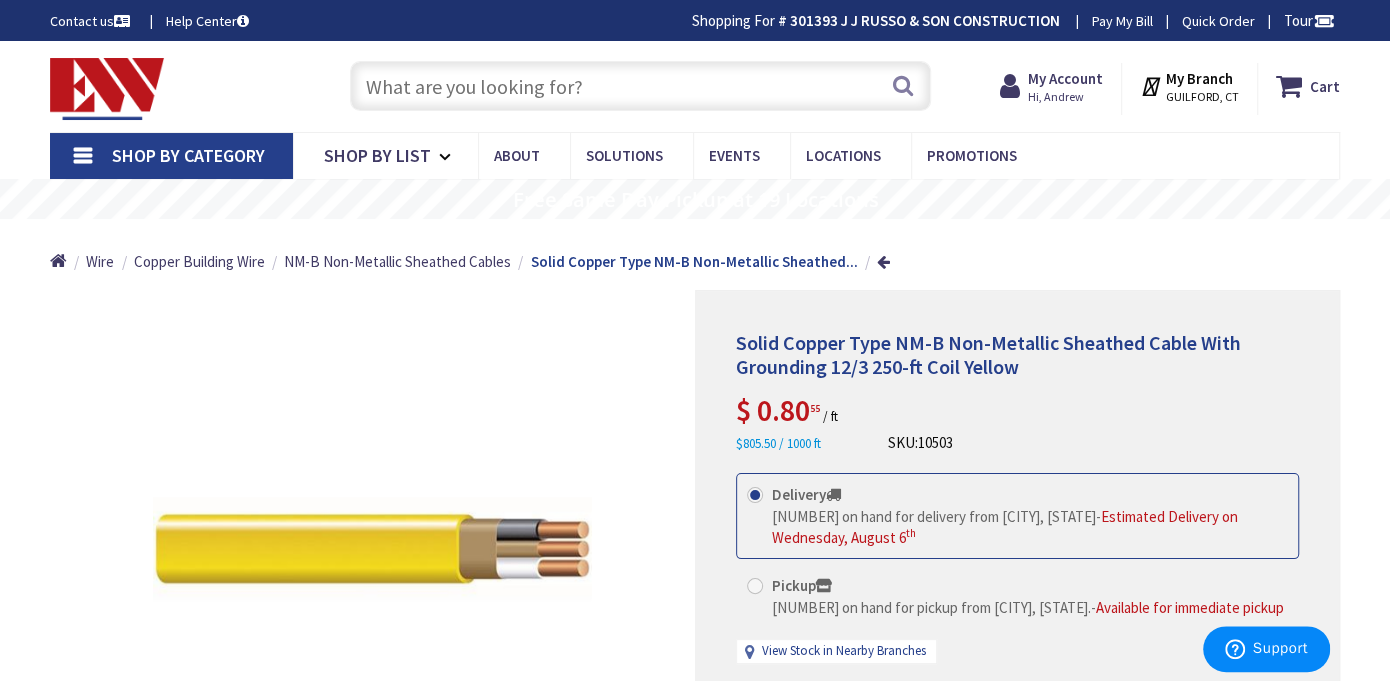 click at bounding box center (640, 86) 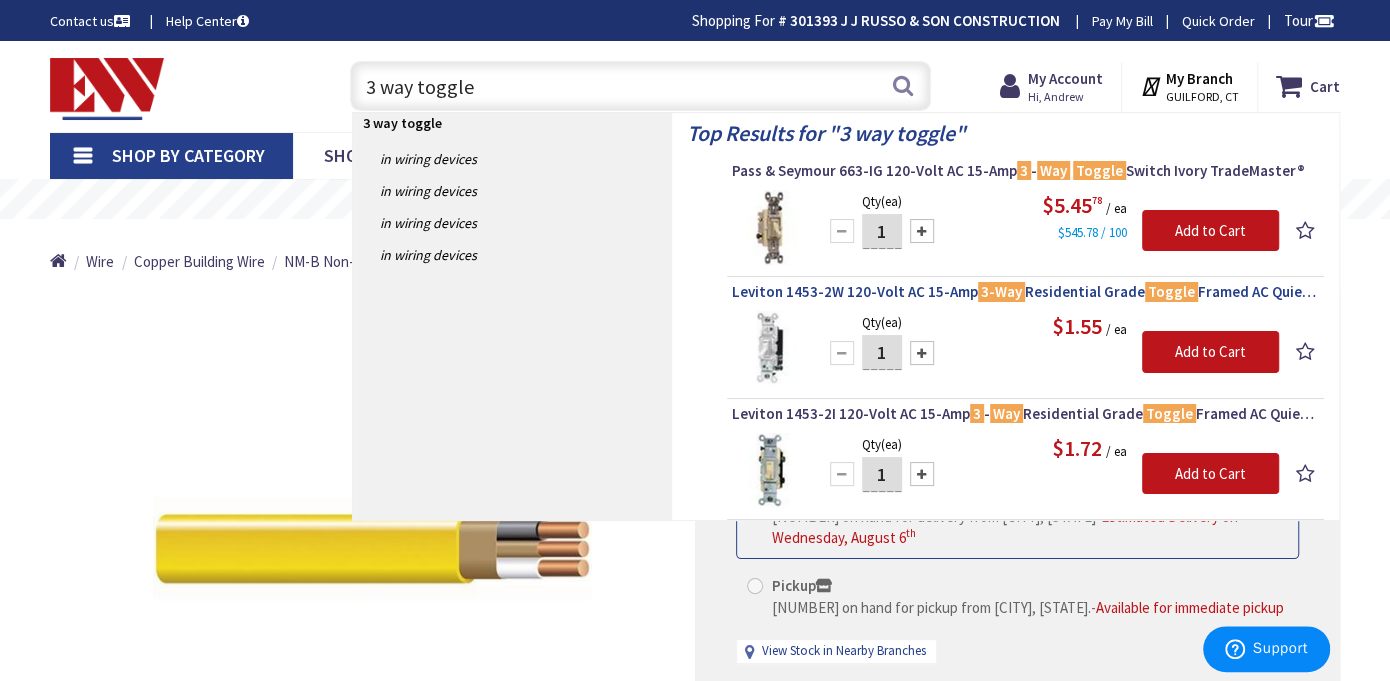 type on "3 way toggle" 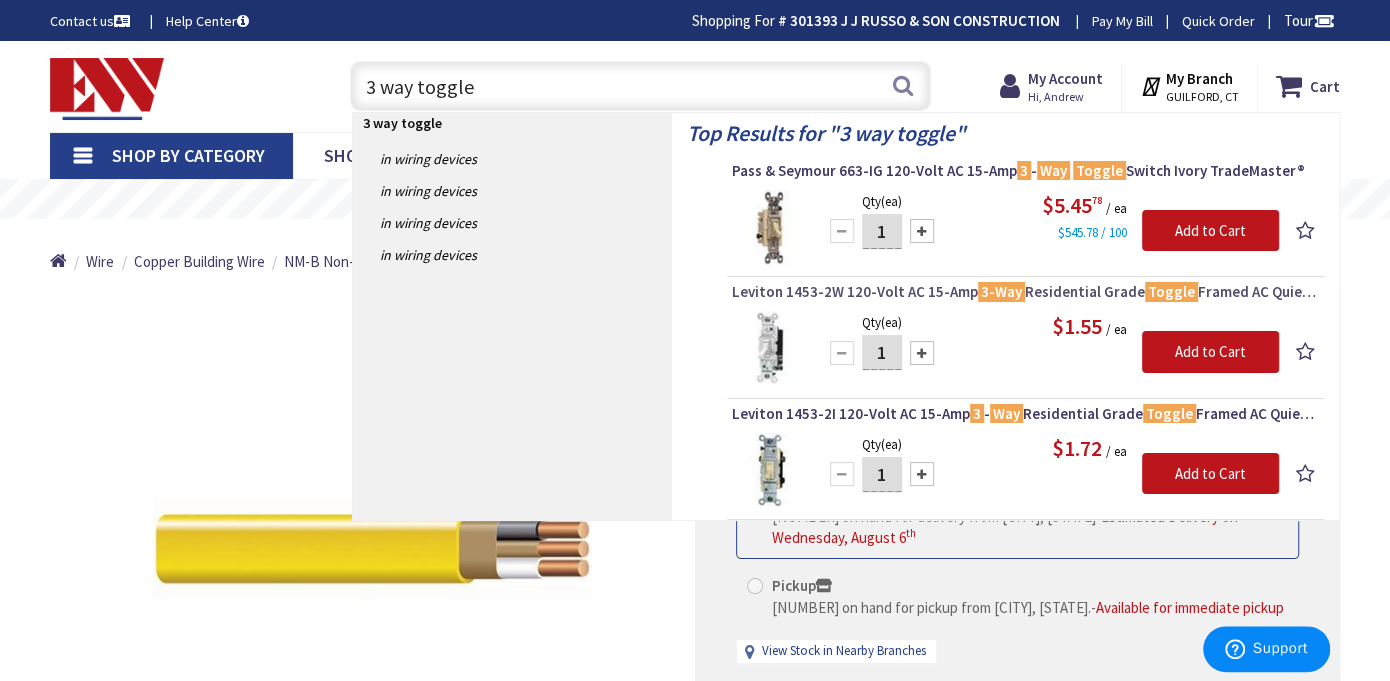 click on "Leviton 1453-2W 120-Volt AC 15-Amp  3-Way  Residential Grade  Toggle  Framed AC Quiet Switch White" at bounding box center (1025, 292) 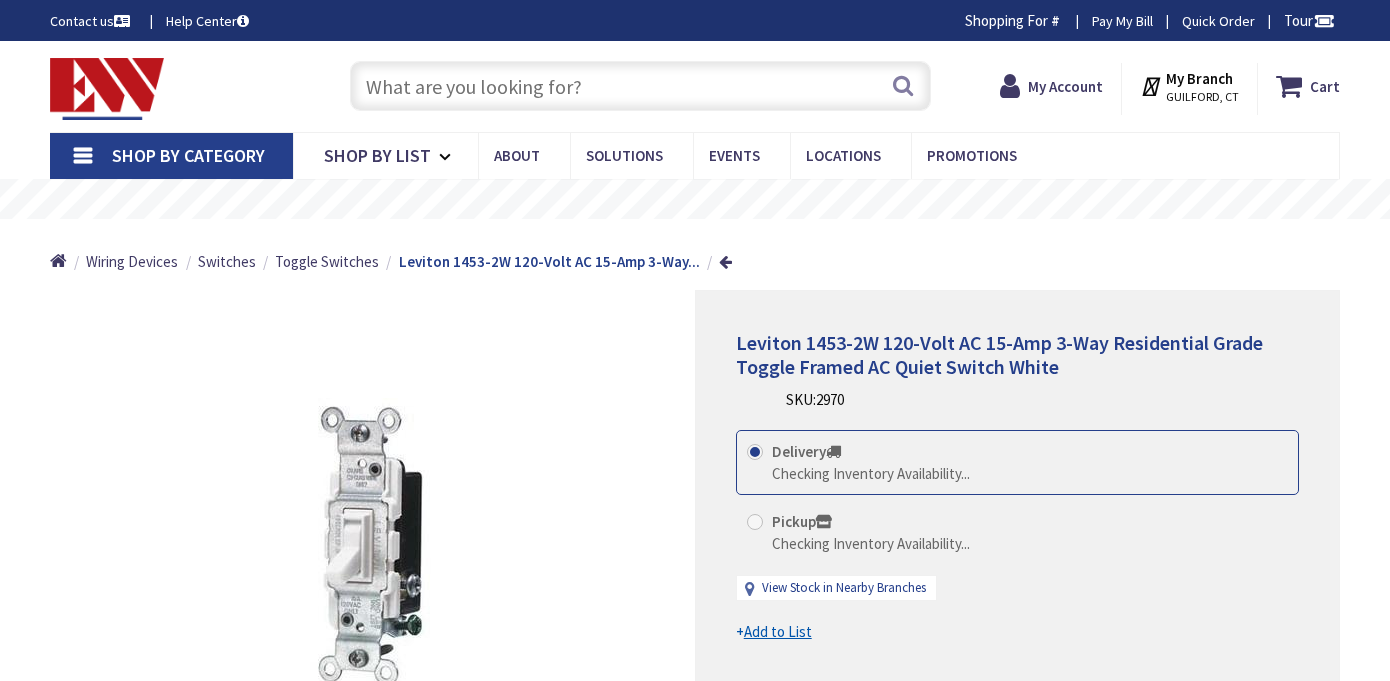 scroll, scrollTop: 0, scrollLeft: 0, axis: both 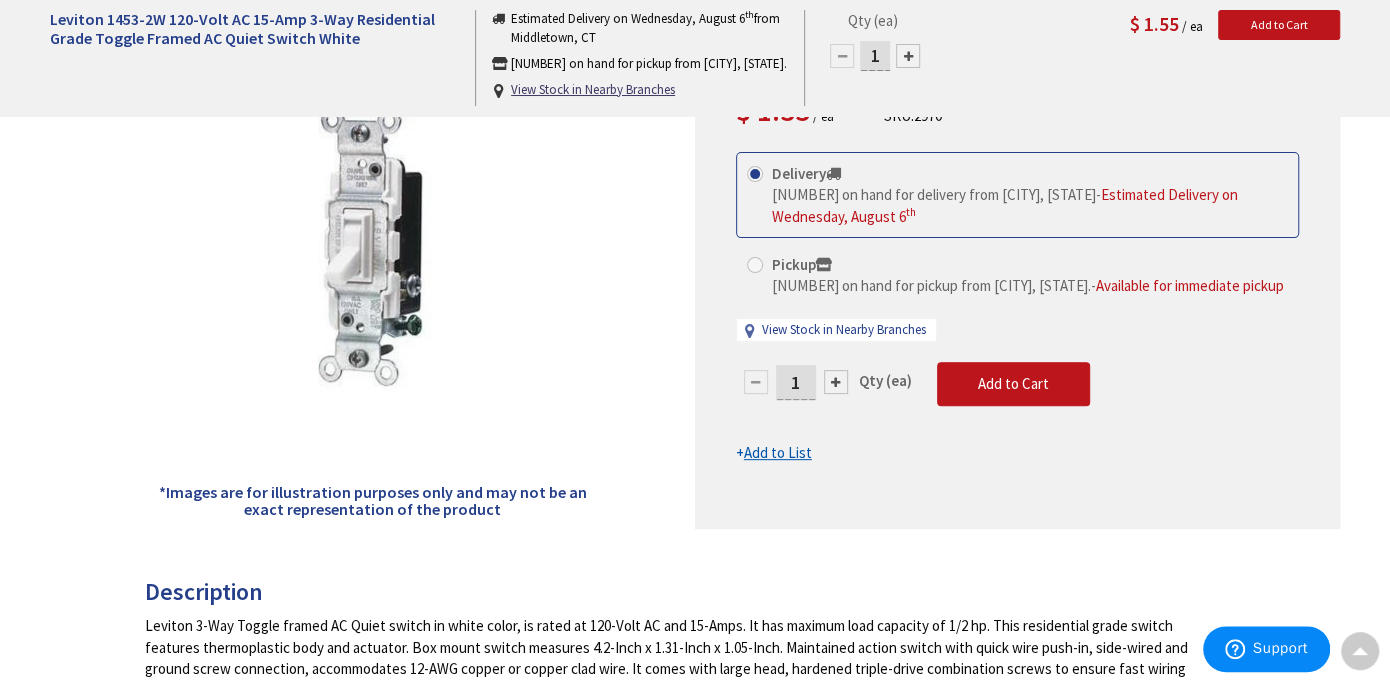 drag, startPoint x: 809, startPoint y: 416, endPoint x: 765, endPoint y: 390, distance: 51.10773 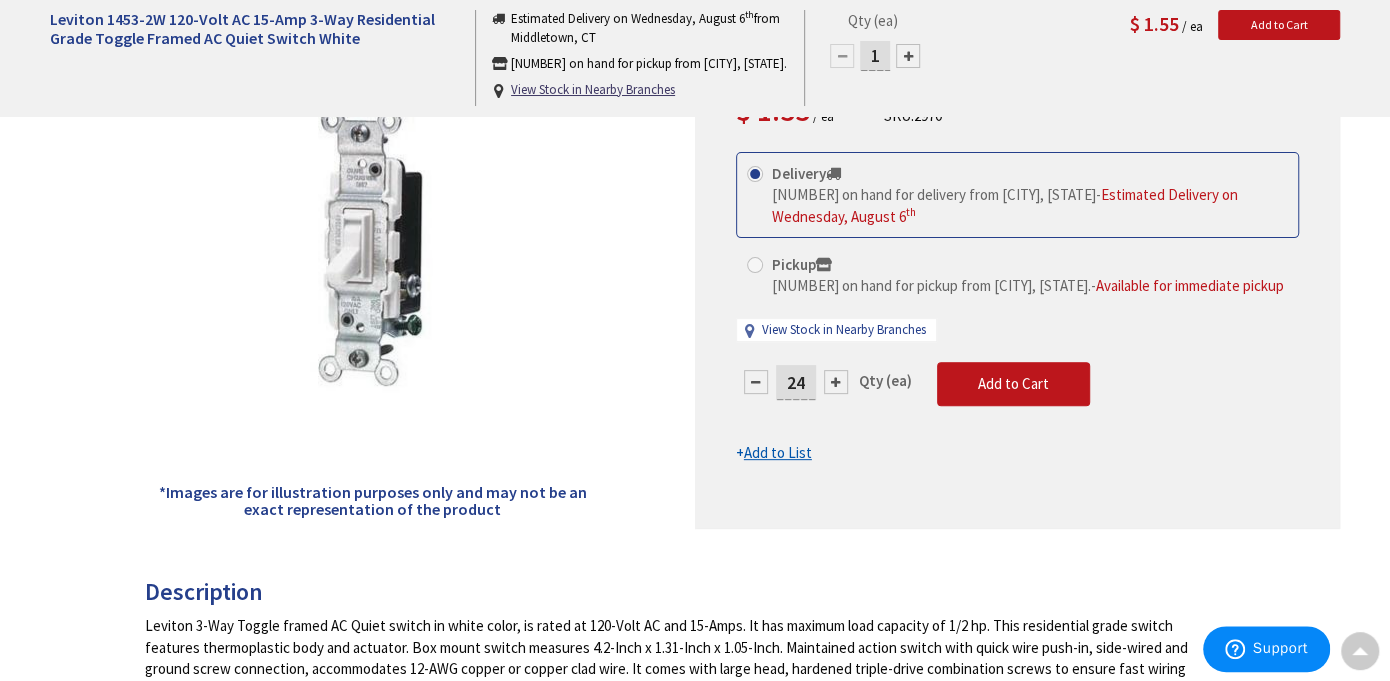 type on "24" 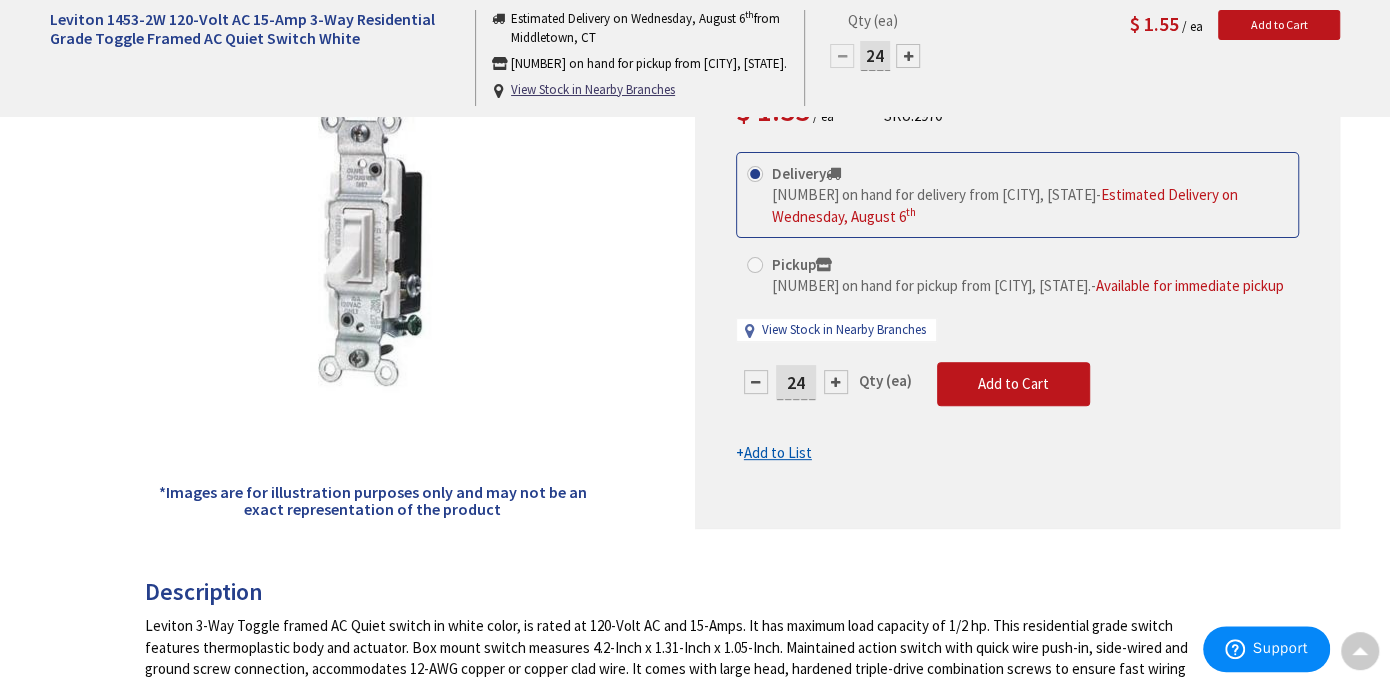 click on "This product is Discontinued
Delivery
8739 on hand for delivery from Middletown, CT
-  Estimated Delivery on Wednesday, August 6 th
Pickup
55 on hand for pickup from Guilford, CT.
-  Available for immediate pickup
View Stock in Nearby Branches
24 Qty (ea)" at bounding box center [1017, 308] 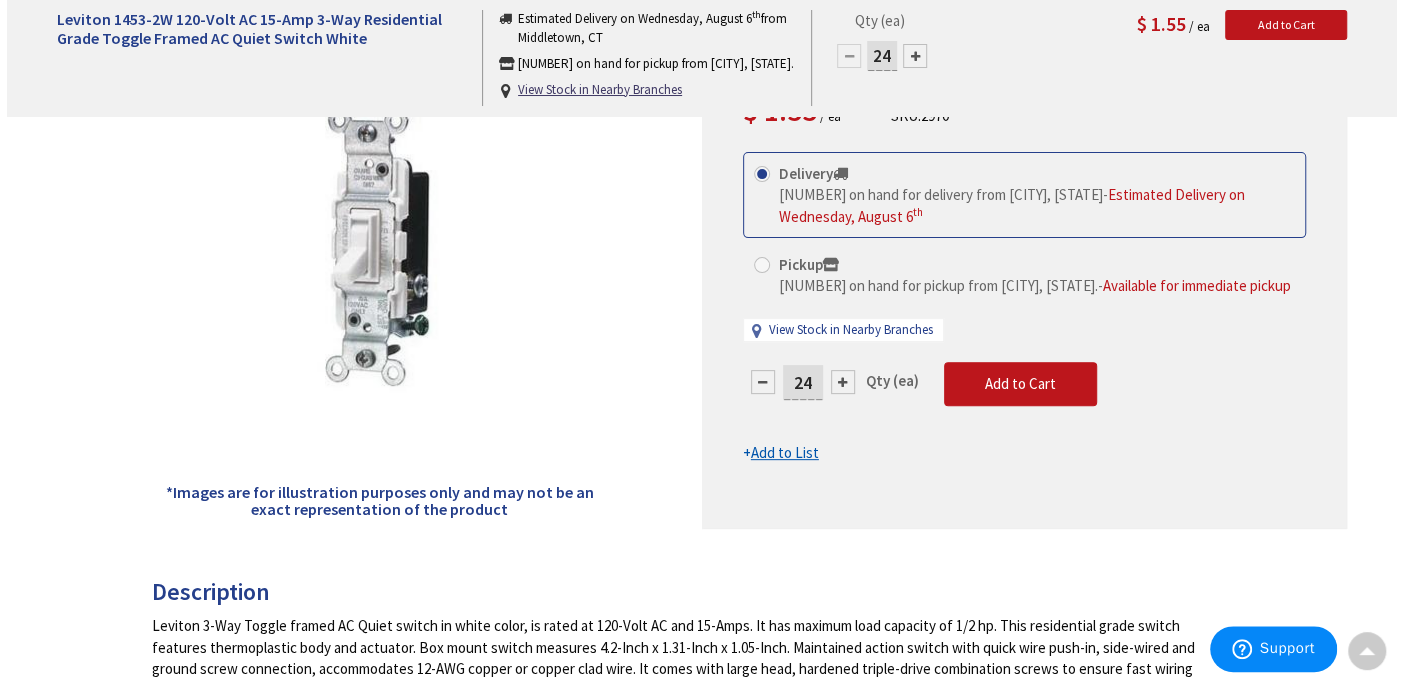 scroll, scrollTop: 300, scrollLeft: 0, axis: vertical 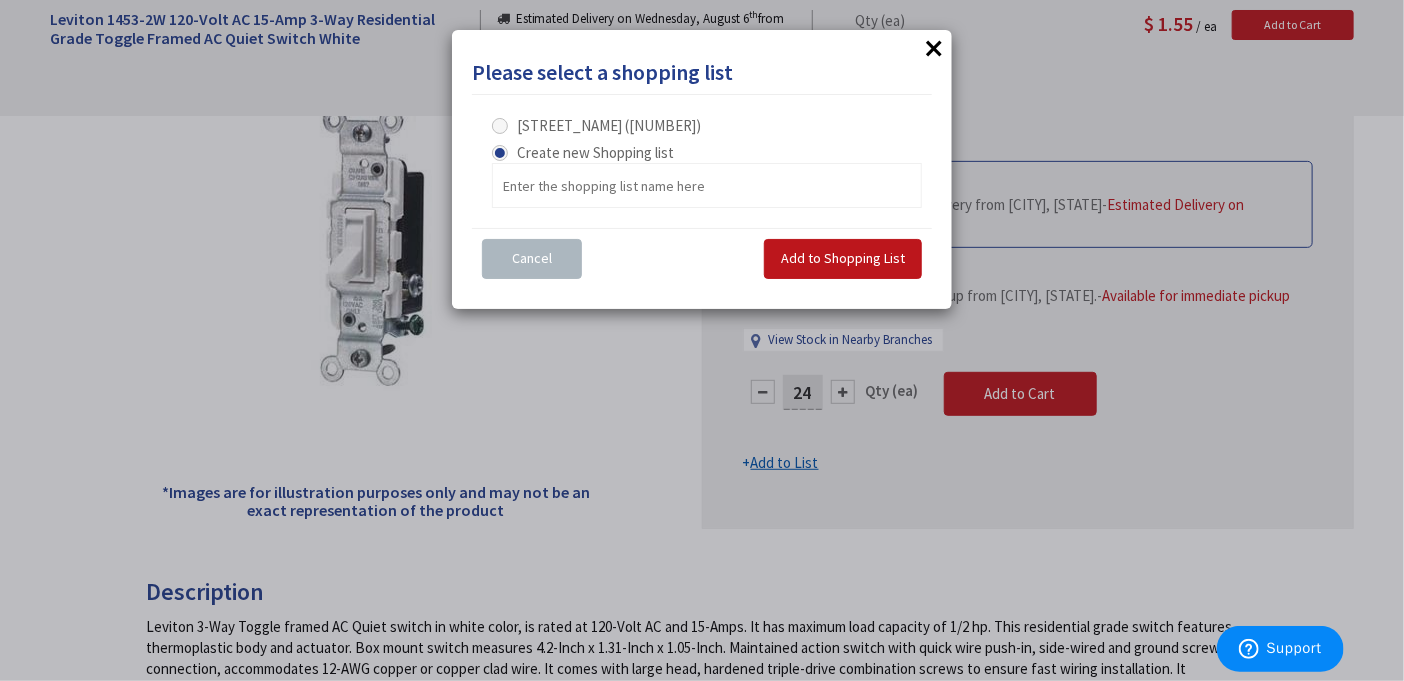 click on "north street (14)" at bounding box center (609, 125) 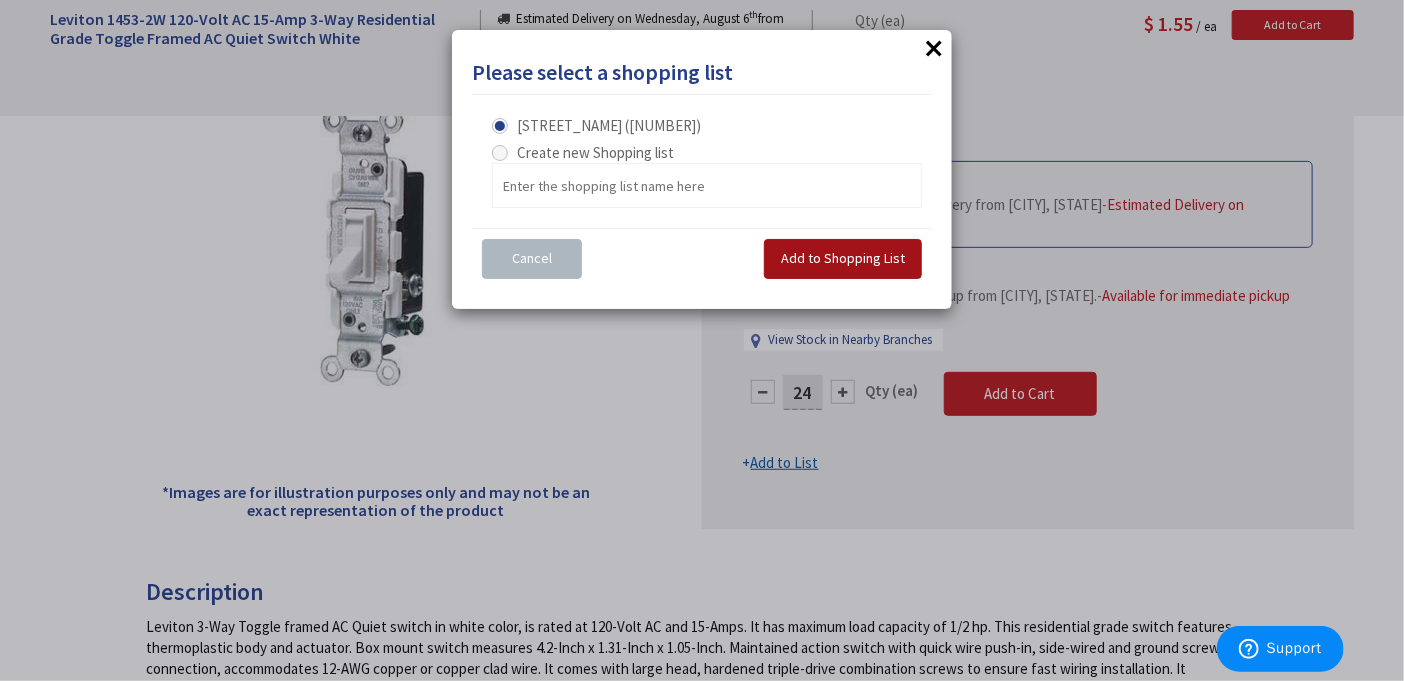 click on "Add to Shopping List" at bounding box center (843, 258) 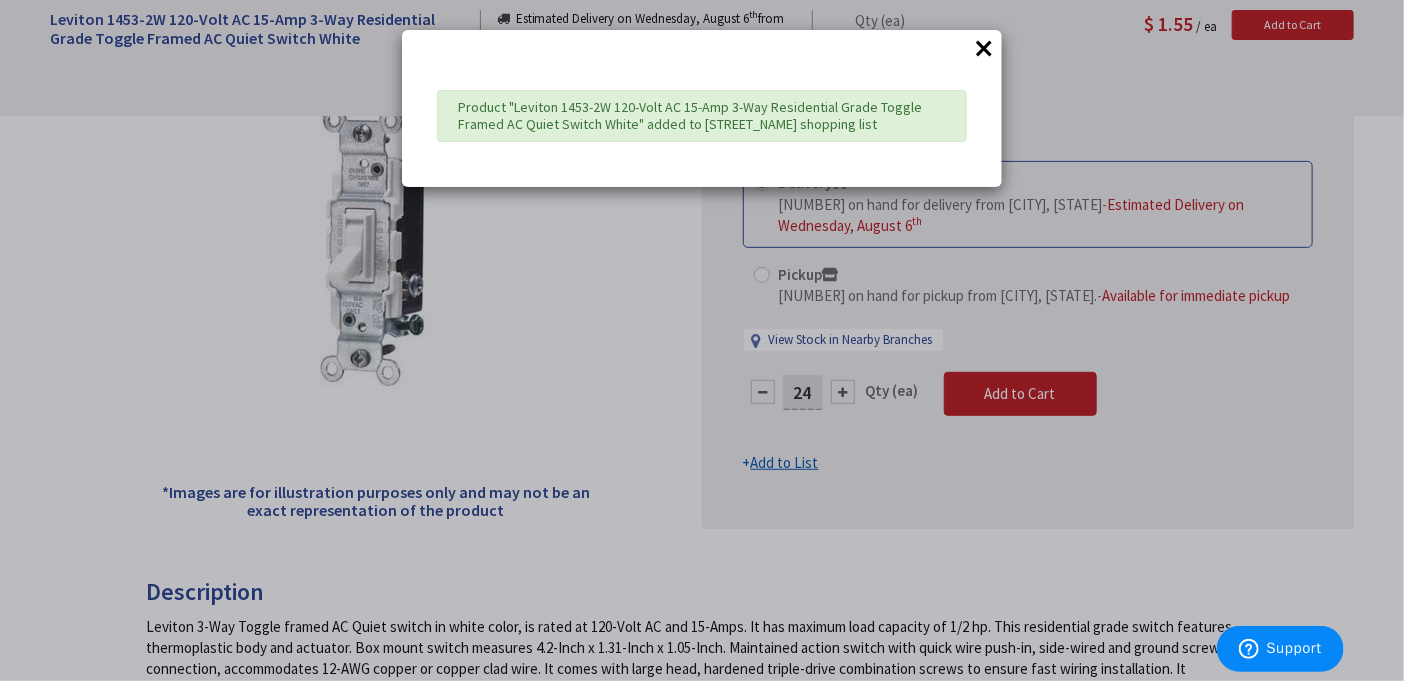click on "×" at bounding box center [984, 48] 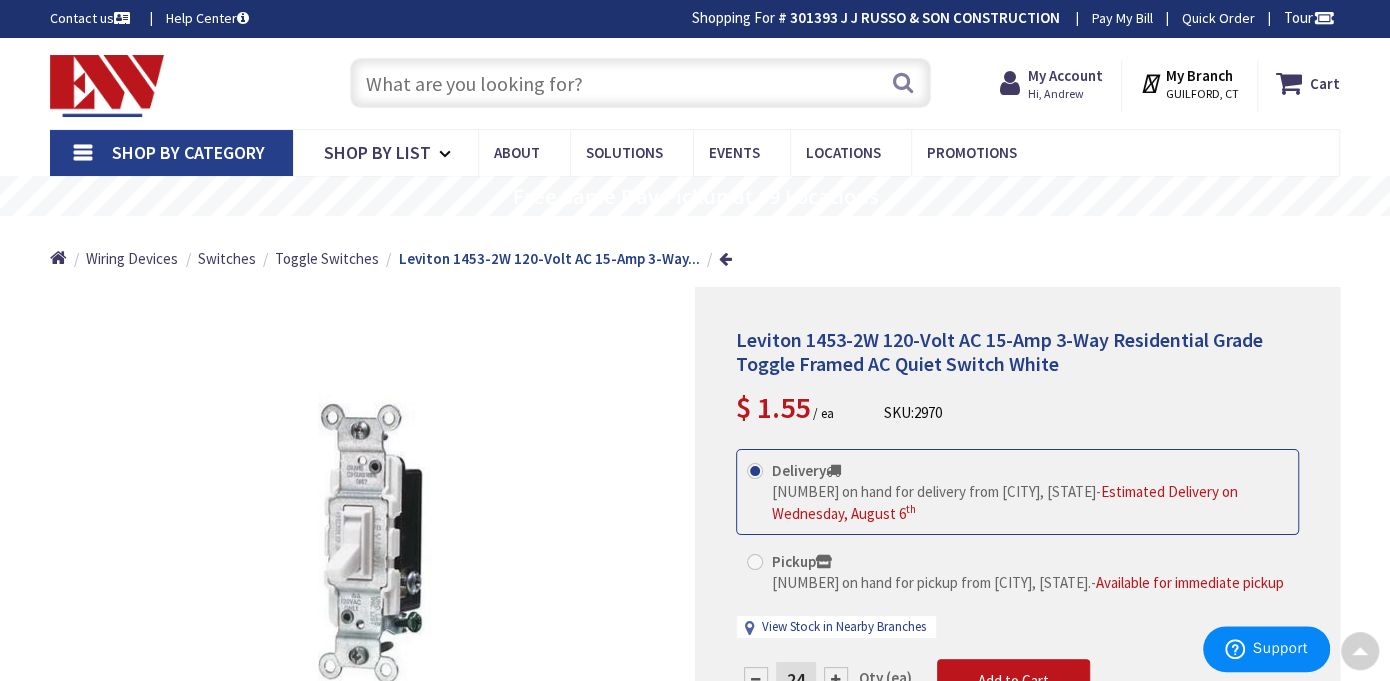 scroll, scrollTop: 0, scrollLeft: 0, axis: both 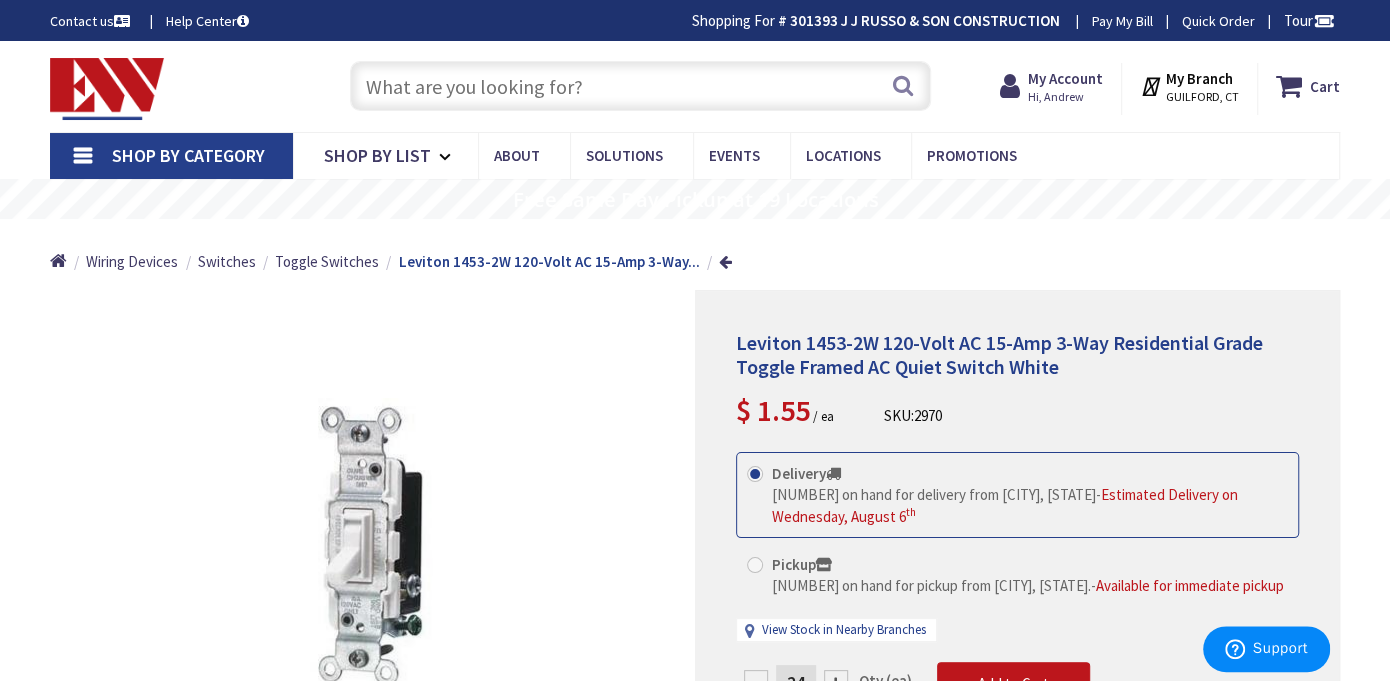 click at bounding box center [640, 86] 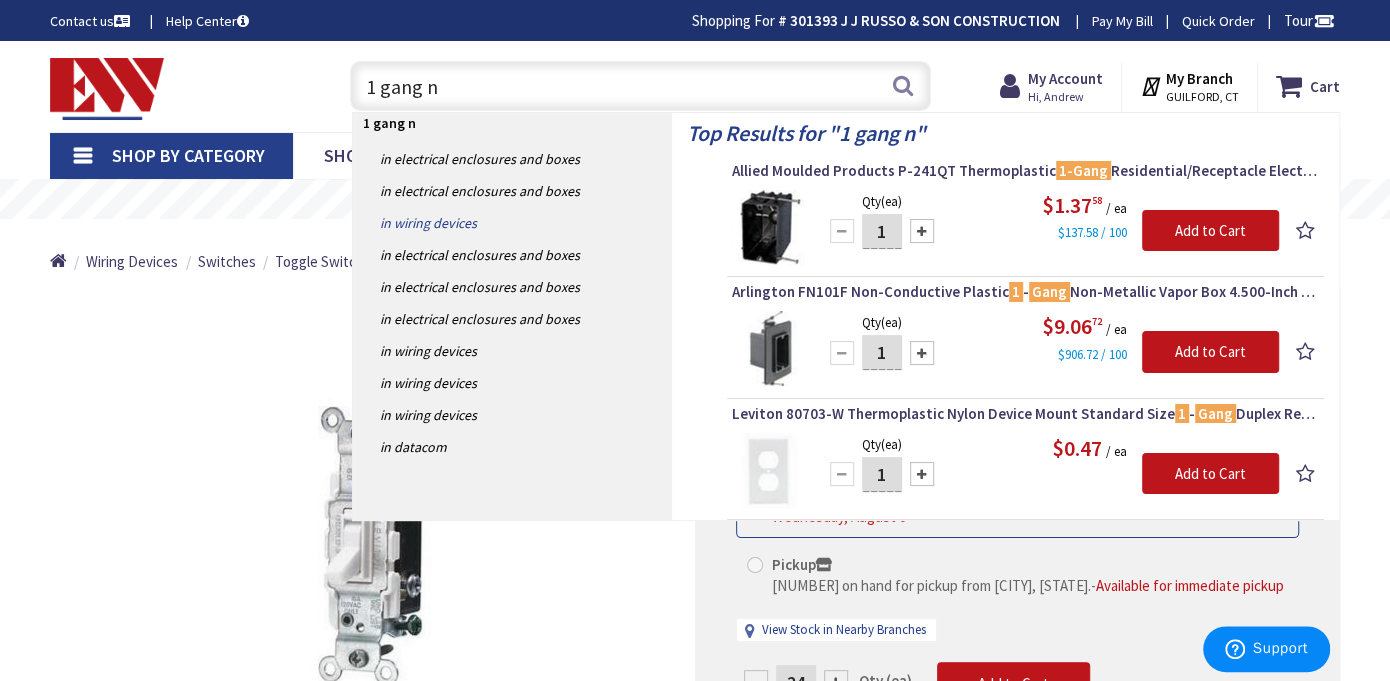 type on "1 gang" 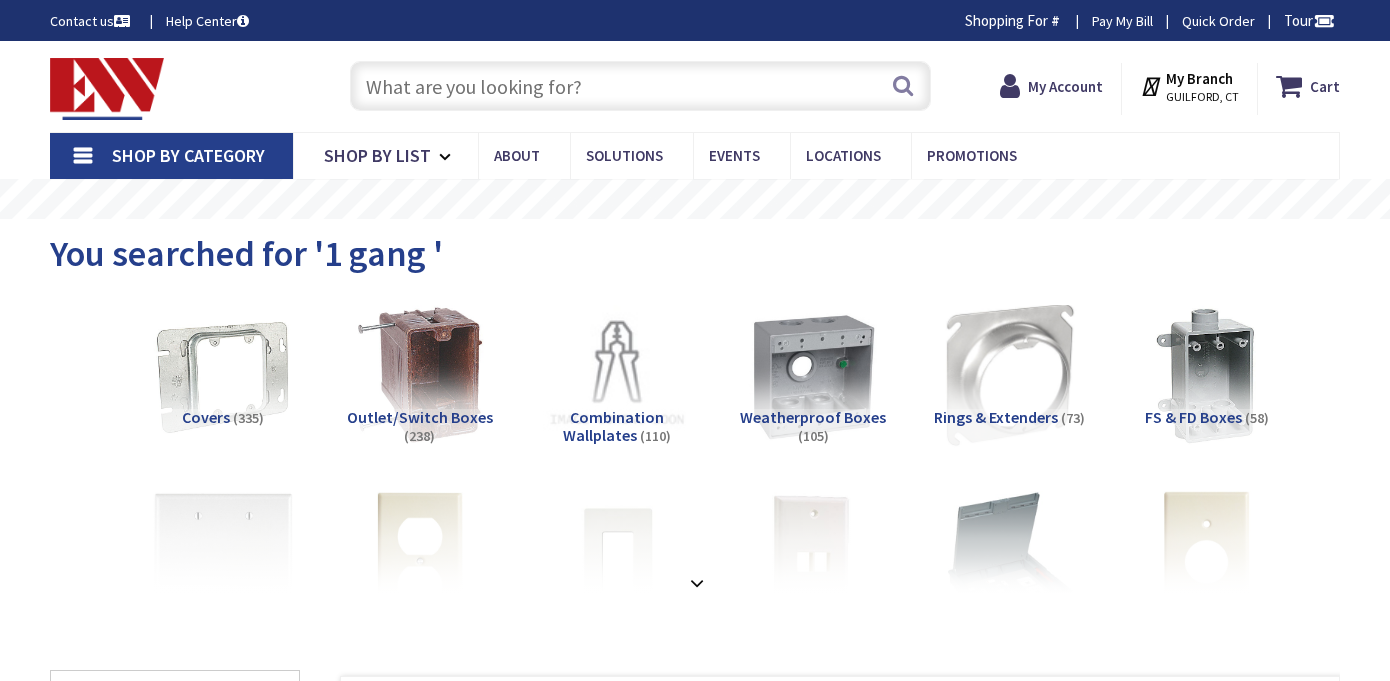 scroll, scrollTop: 200, scrollLeft: 0, axis: vertical 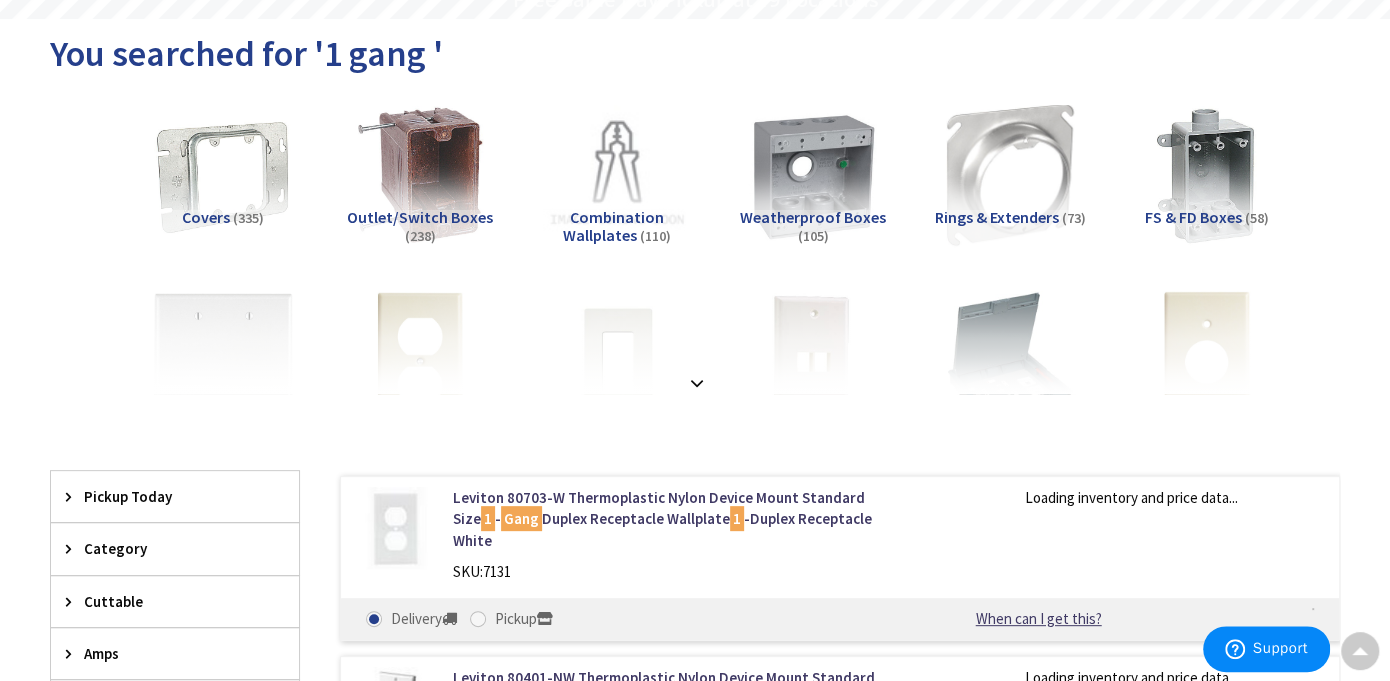 click on "Outlet/Switch Boxes" at bounding box center (420, 217) 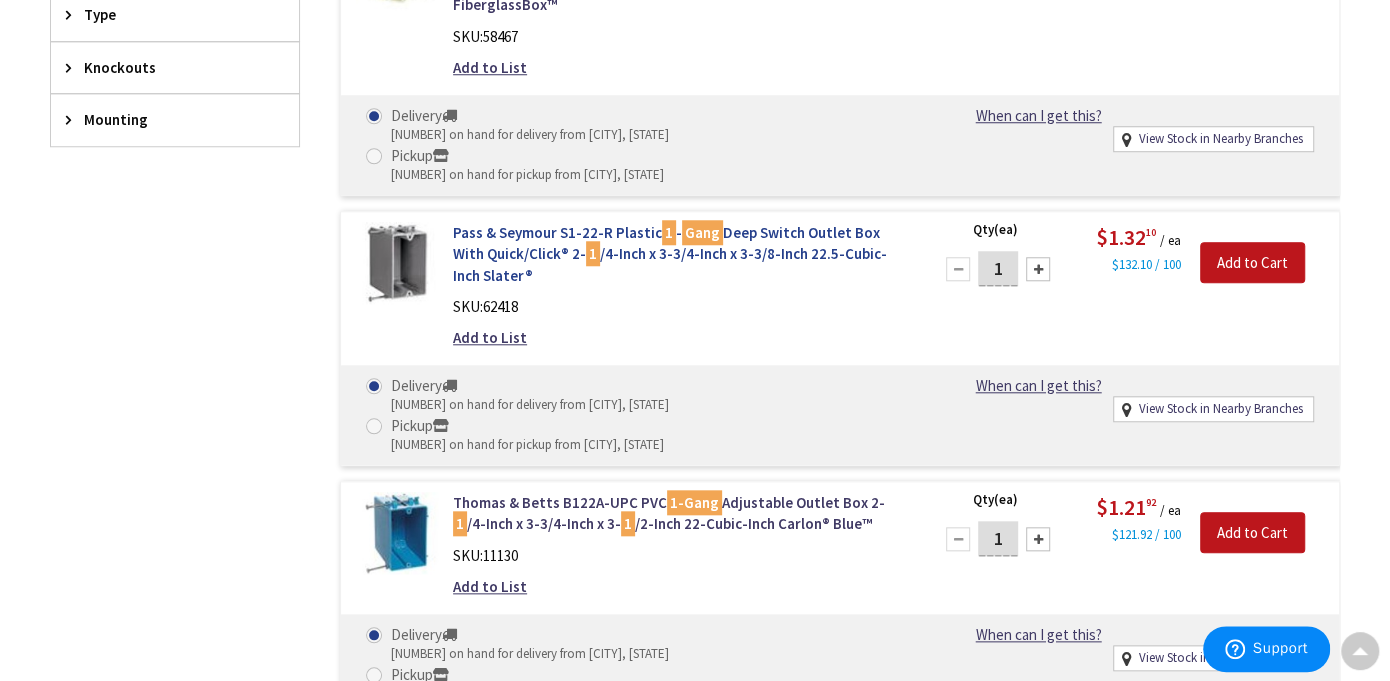 scroll, scrollTop: 1033, scrollLeft: 0, axis: vertical 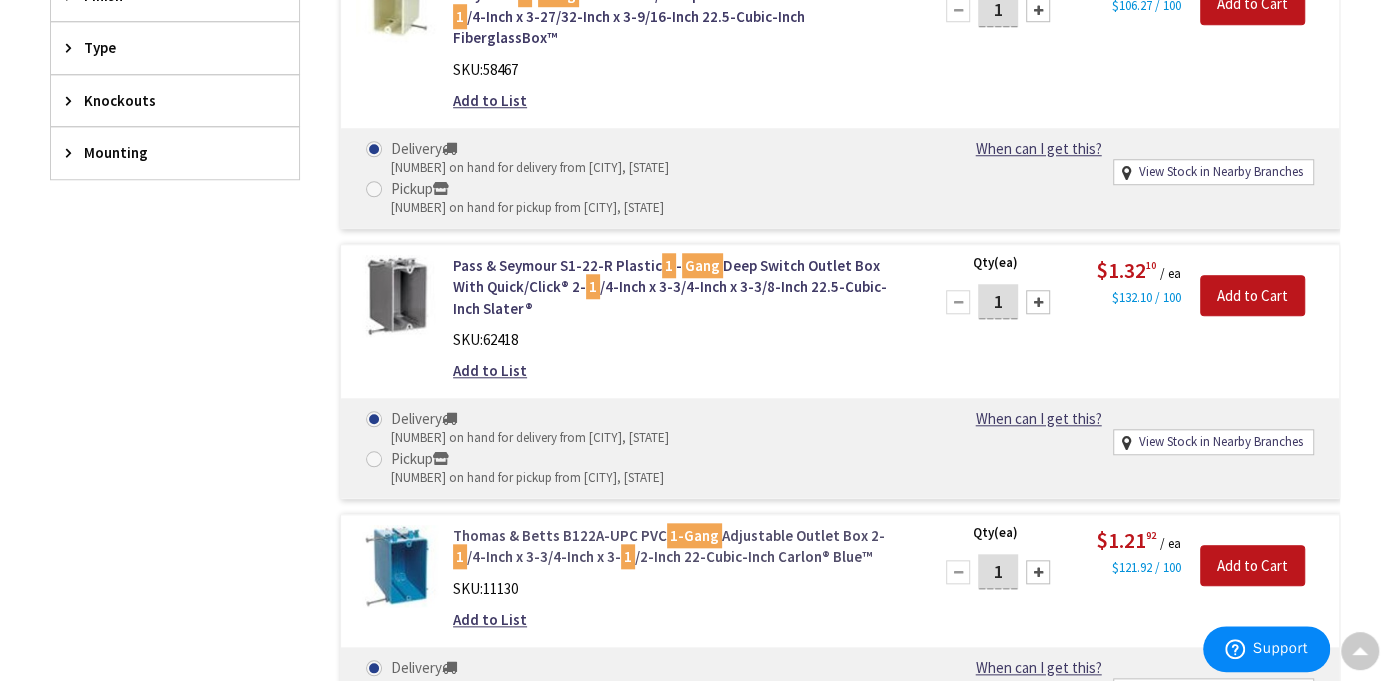 click on "Thomas & Betts B122A-UPC PVC  1-Gang  Adjustable Outlet Box 2- 1 /4-Inch x 3-3/4-Inch x 3- 1 /2-Inch 22-Cubic-Inch Carlon® Blue™" at bounding box center [680, 546] 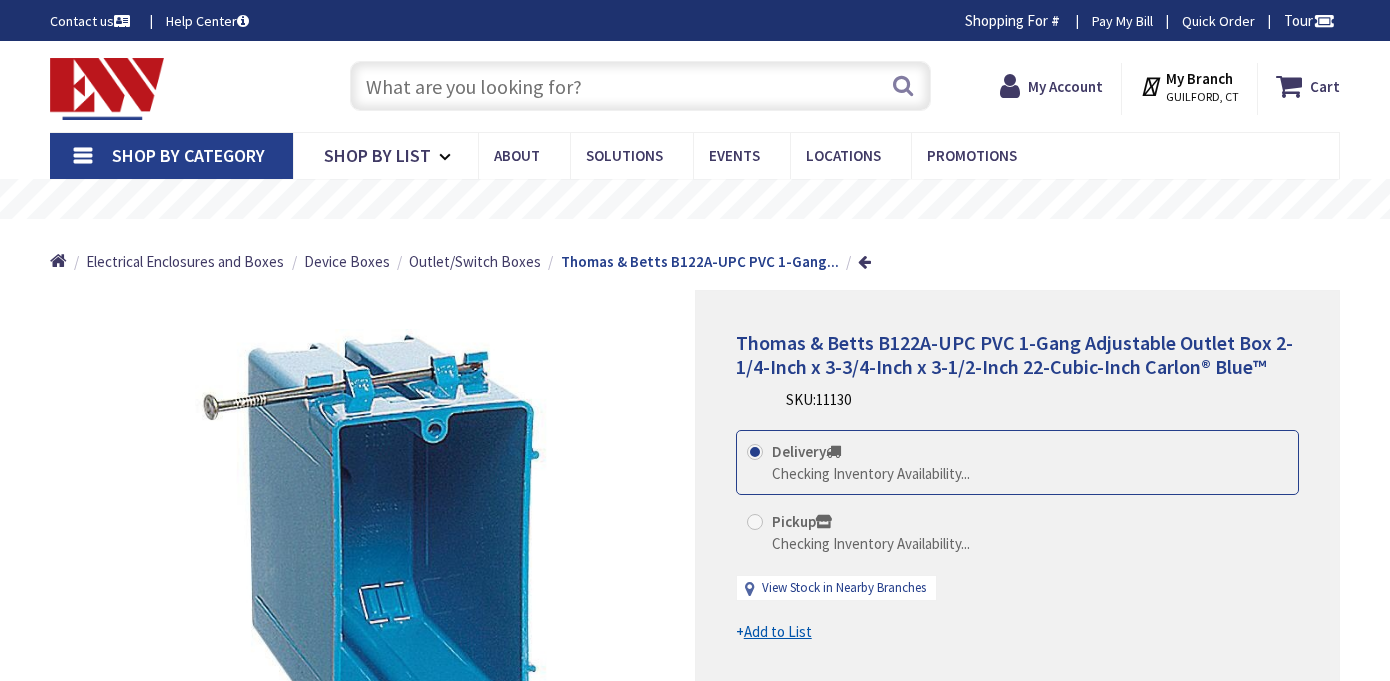scroll, scrollTop: 0, scrollLeft: 0, axis: both 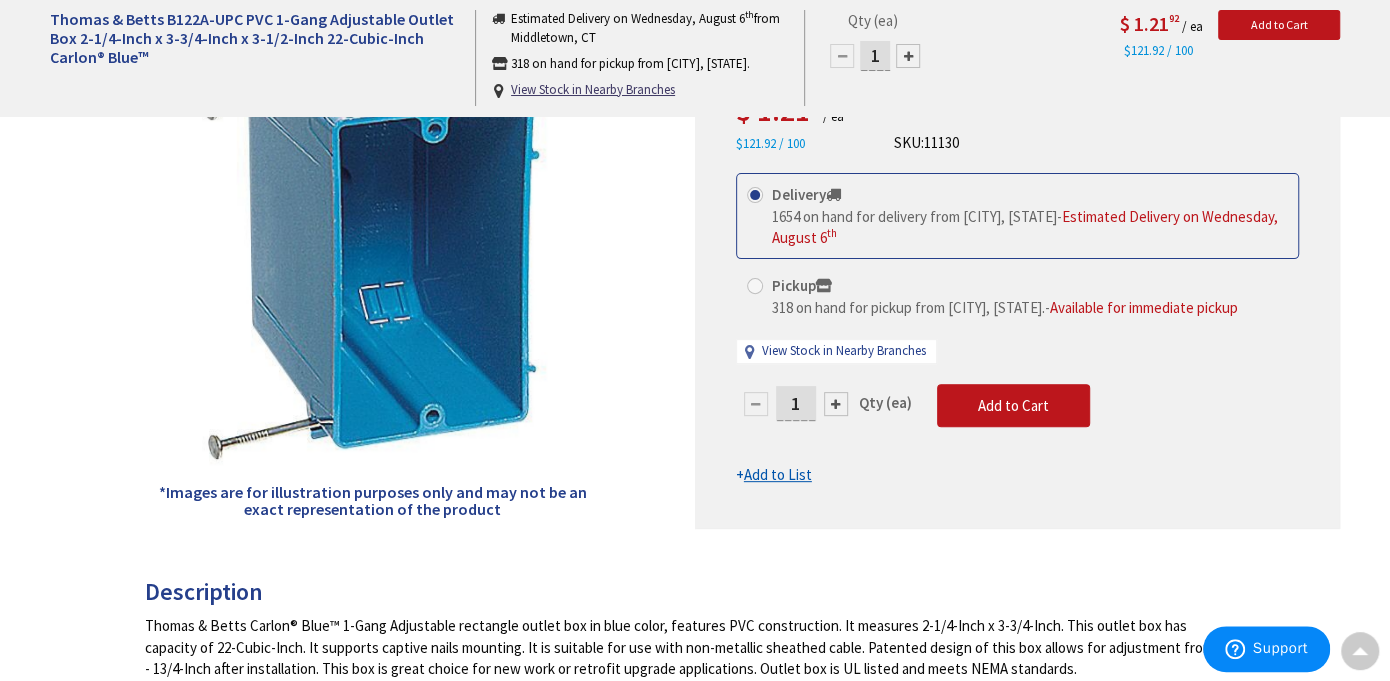 drag, startPoint x: 811, startPoint y: 445, endPoint x: 766, endPoint y: 437, distance: 45.705578 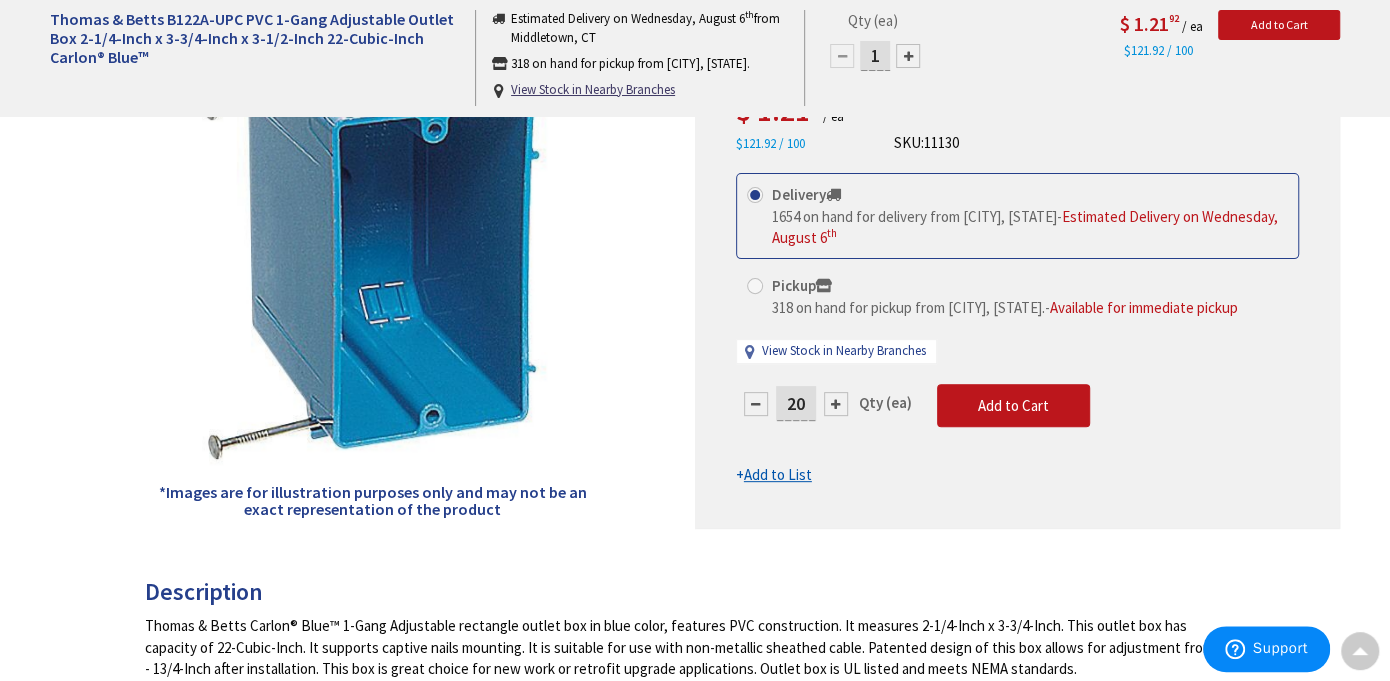 type on "20" 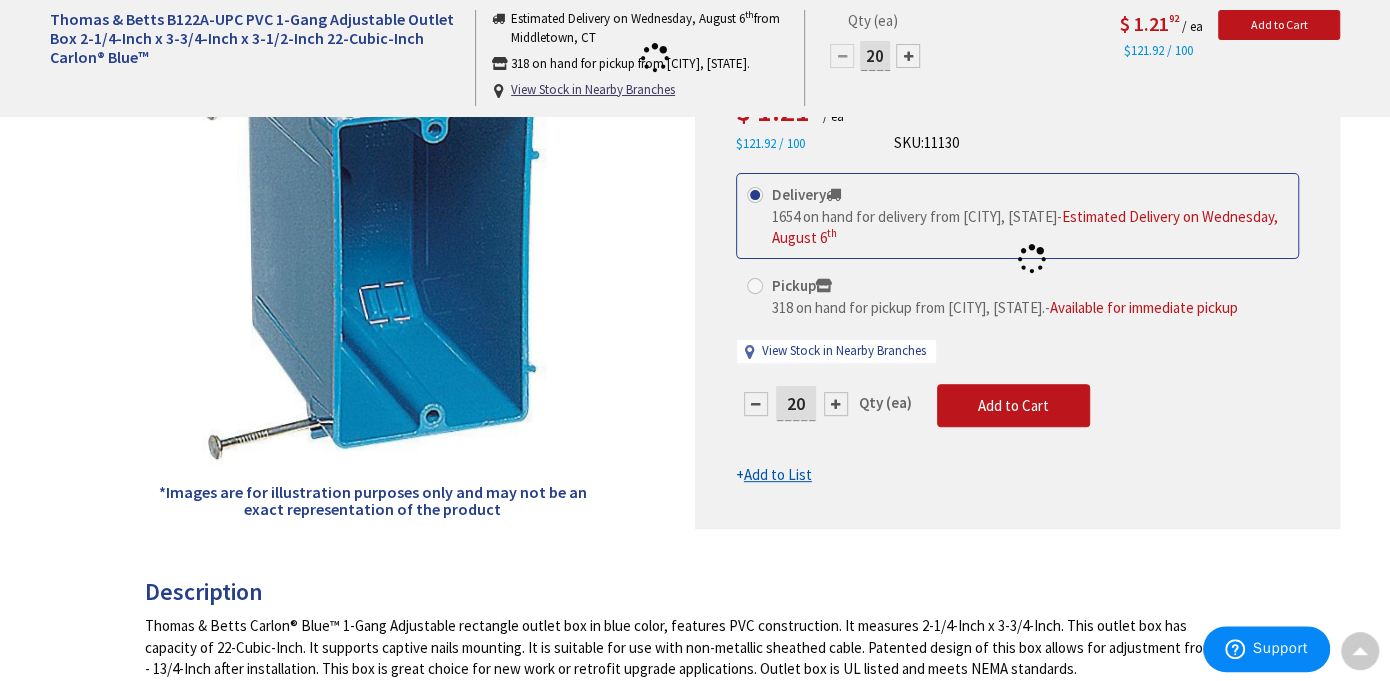click on "This product is Discontinued
Delivery
1654 on hand for delivery from Middletown, CT
-  Estimated Delivery on Wednesday, August 6 th
Pickup
318 on hand for pickup from Guilford, CT.
-  Available for immediate pickup
View Stock in Nearby Branches
20 Qty (ea)" at bounding box center [1017, 329] 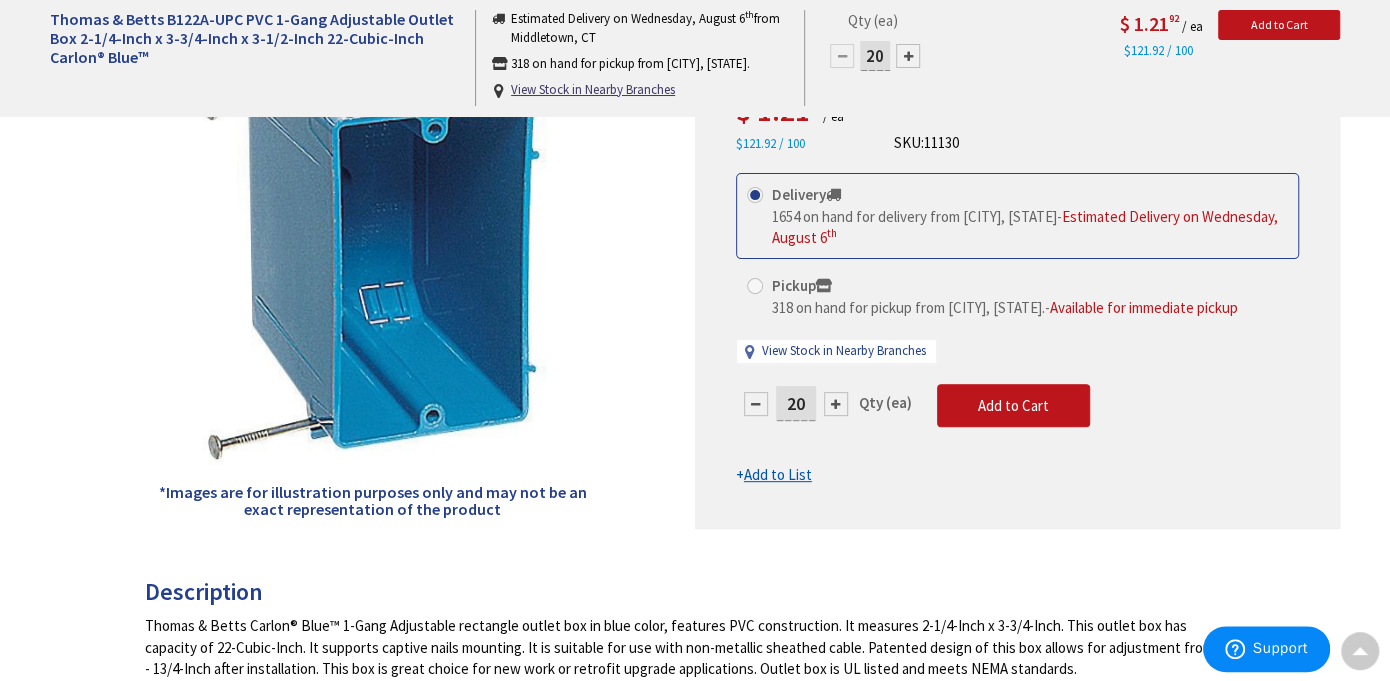 click on "Add to List" at bounding box center [778, 474] 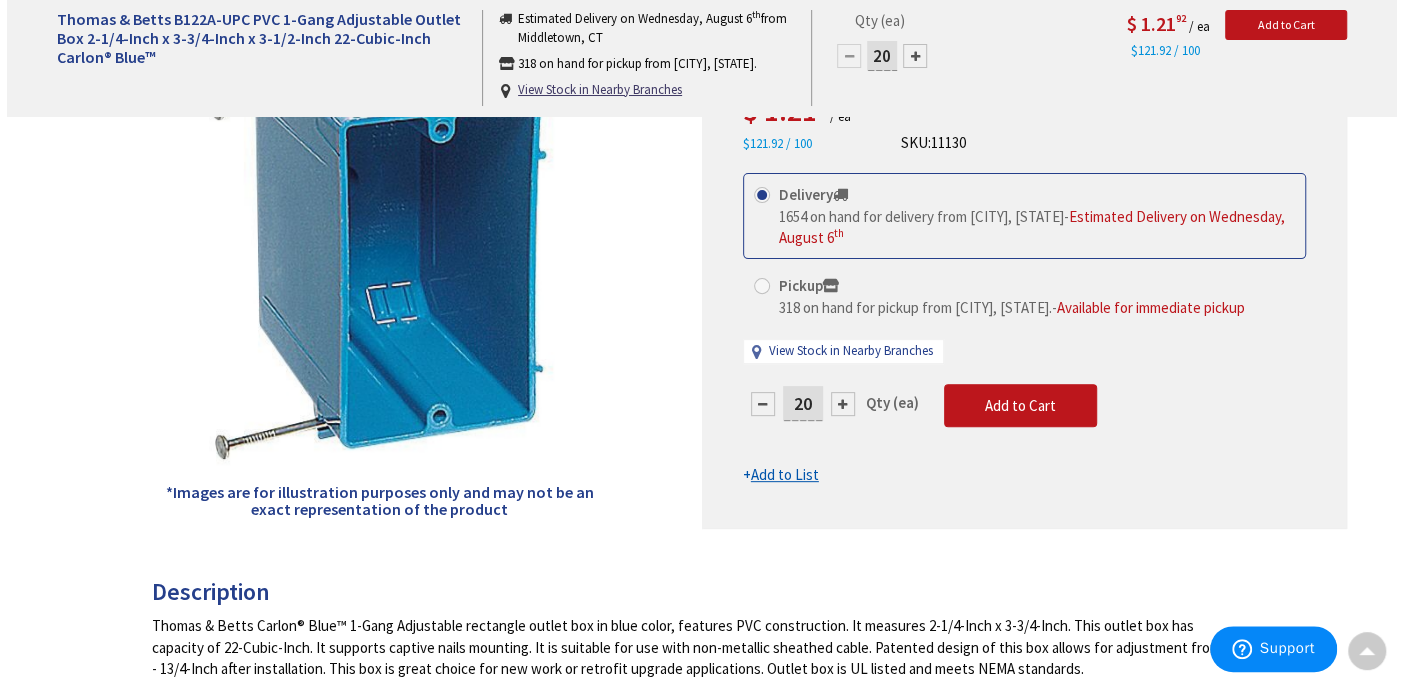 scroll, scrollTop: 300, scrollLeft: 0, axis: vertical 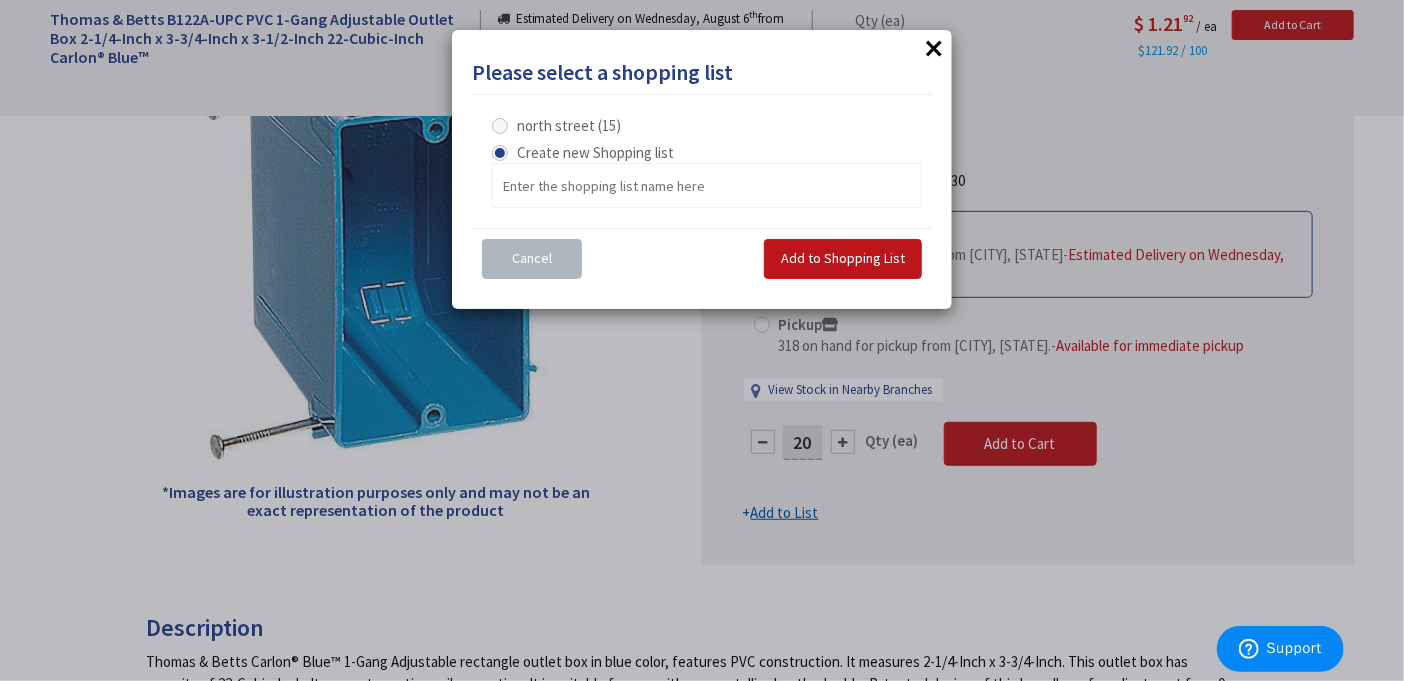 click on "north street (15)" at bounding box center (556, 125) 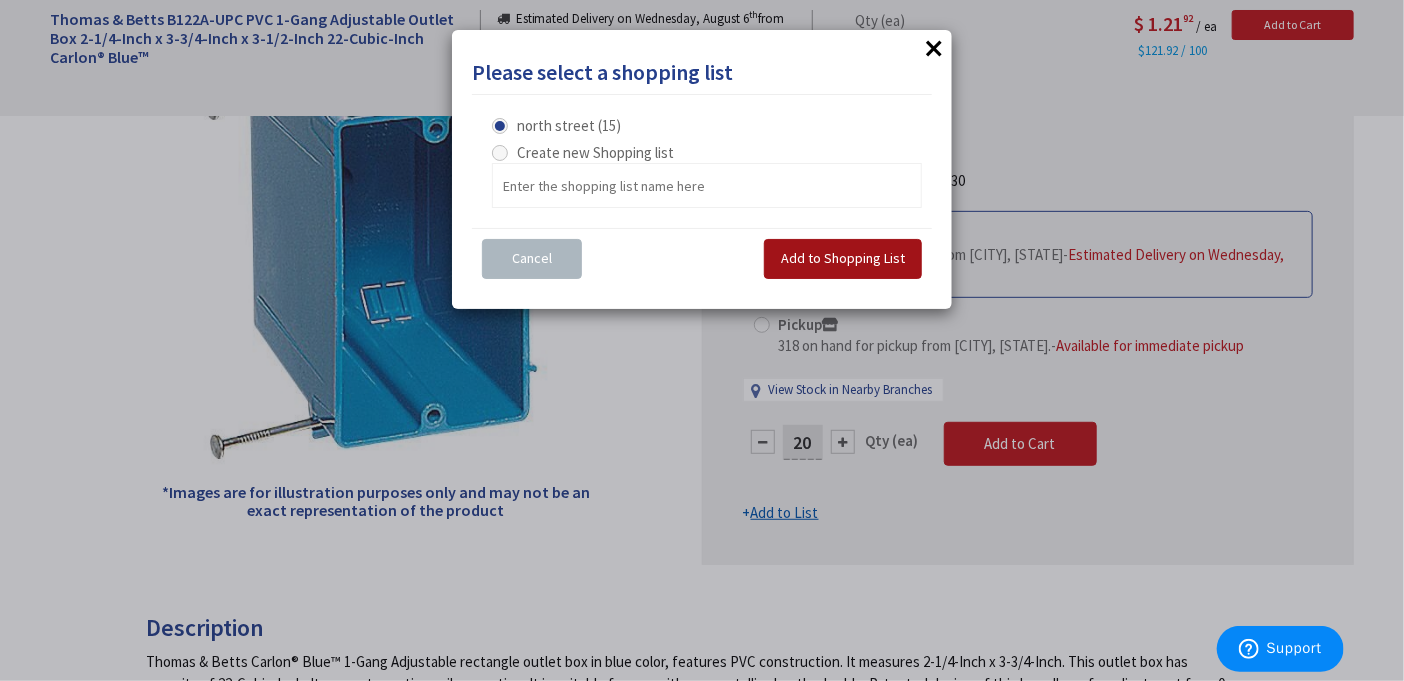 click on "Add to Shopping List" at bounding box center [843, 258] 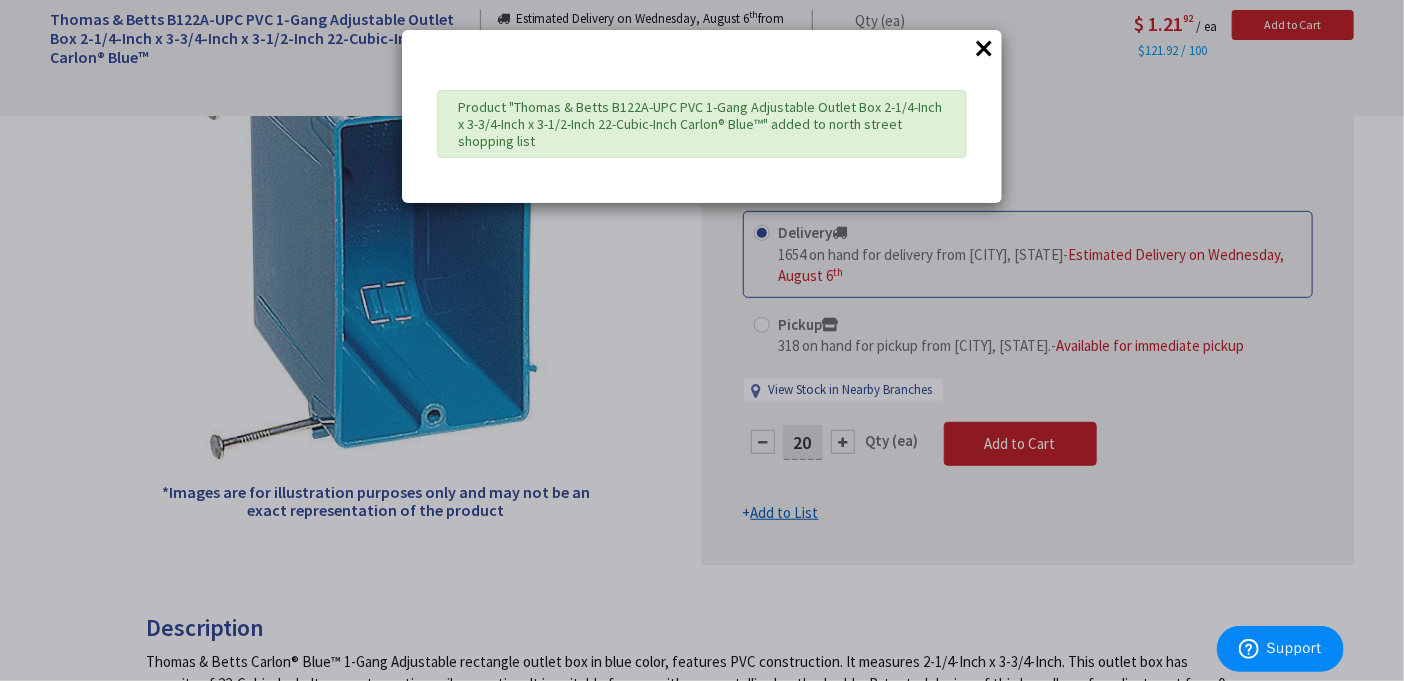 click on "×" at bounding box center (984, 48) 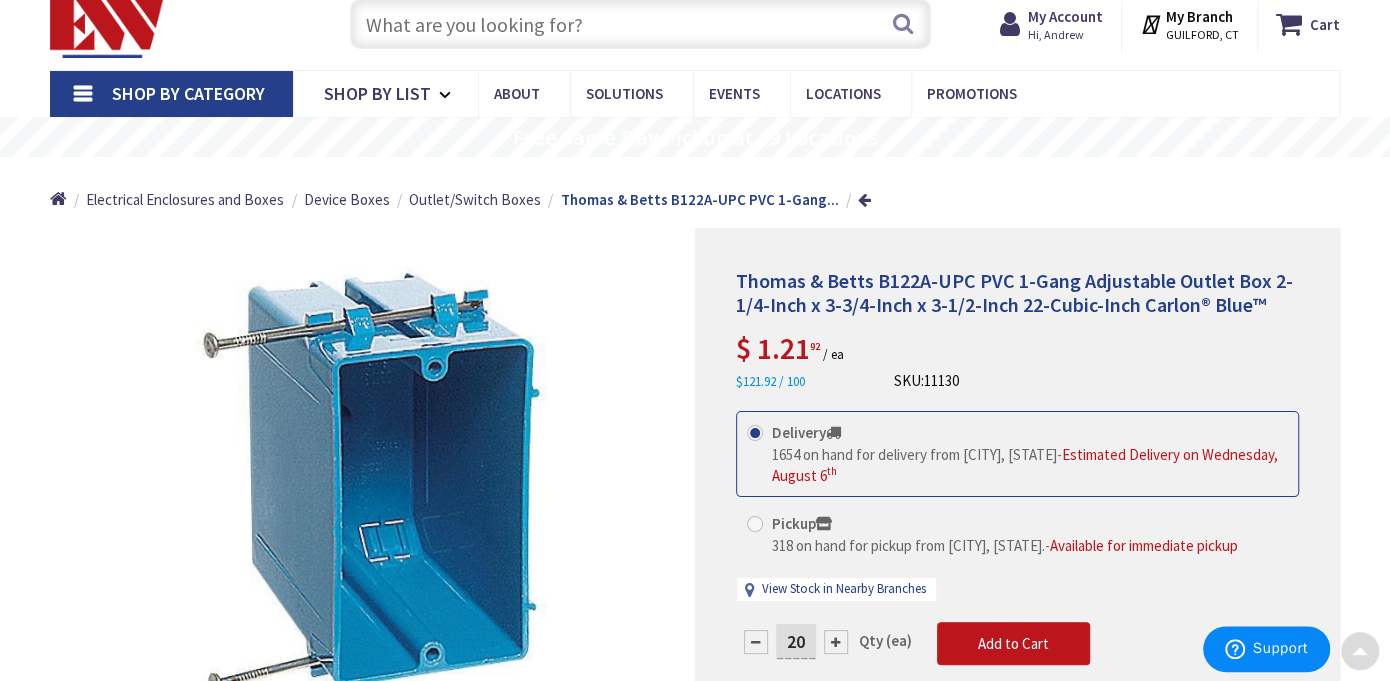 scroll, scrollTop: 0, scrollLeft: 0, axis: both 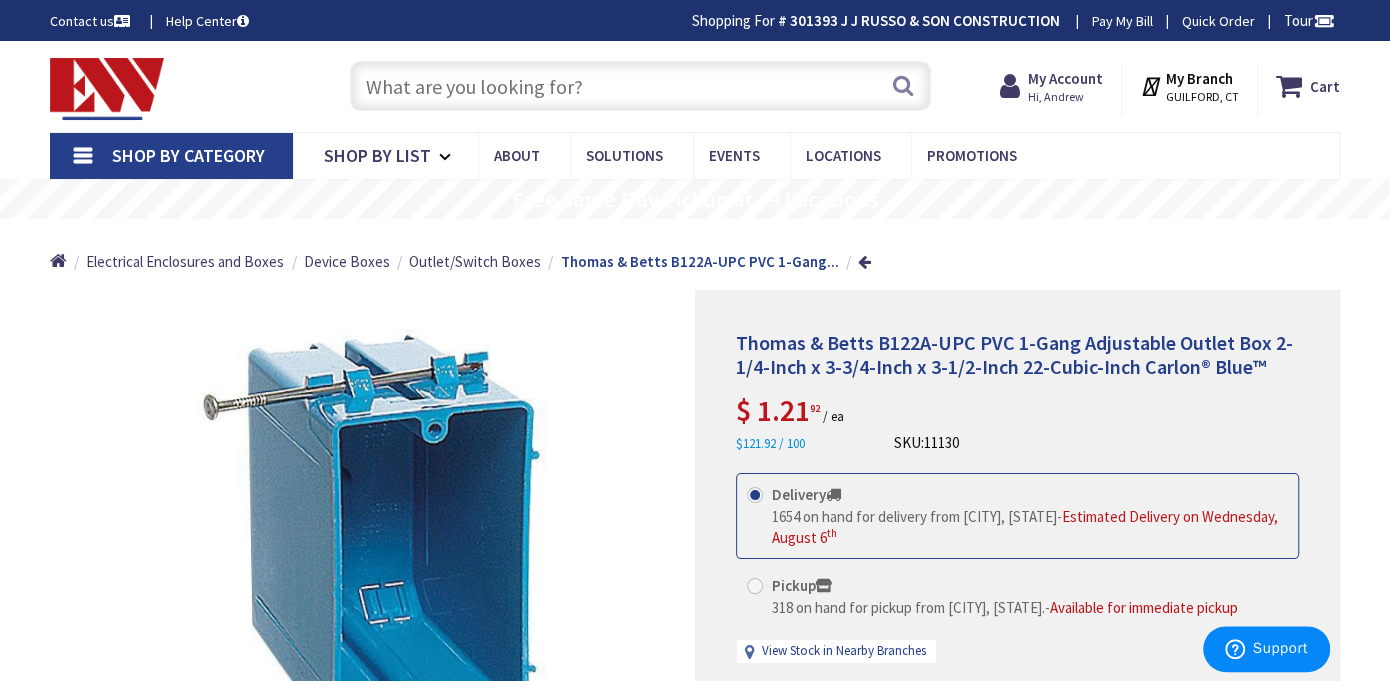 click at bounding box center (640, 86) 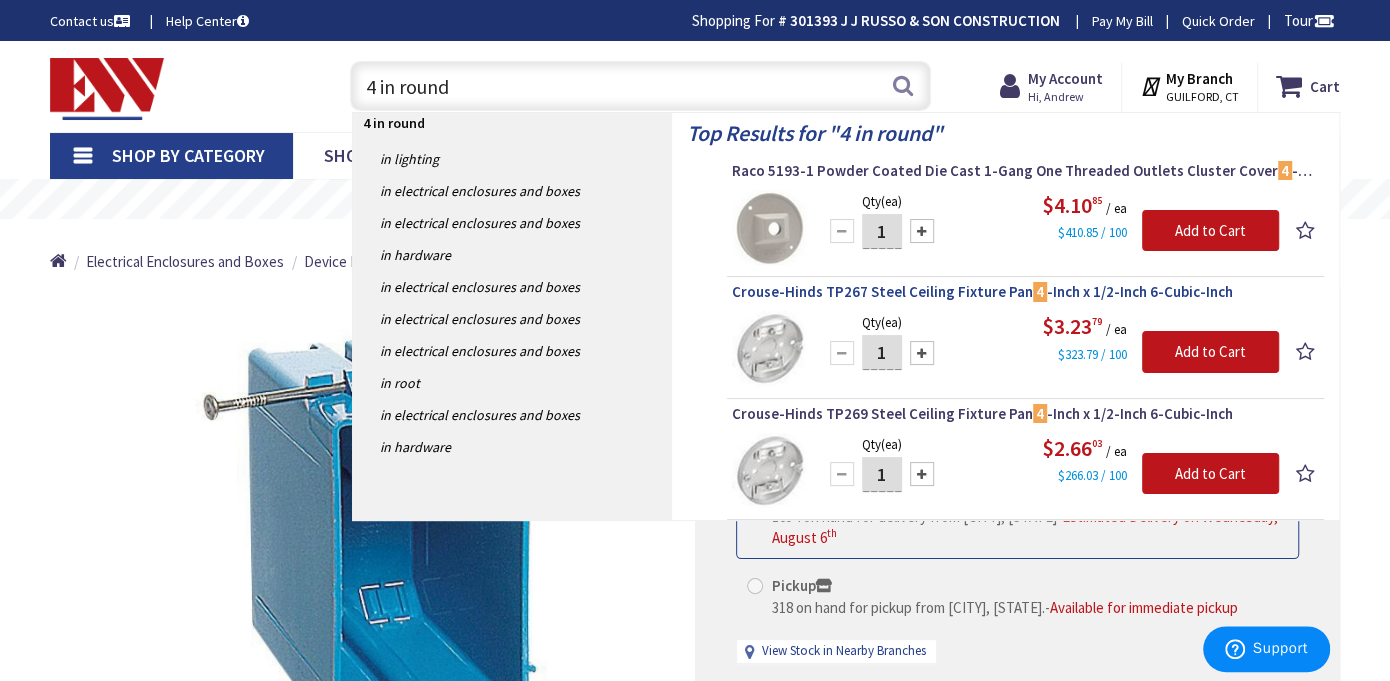 type on "4 in round" 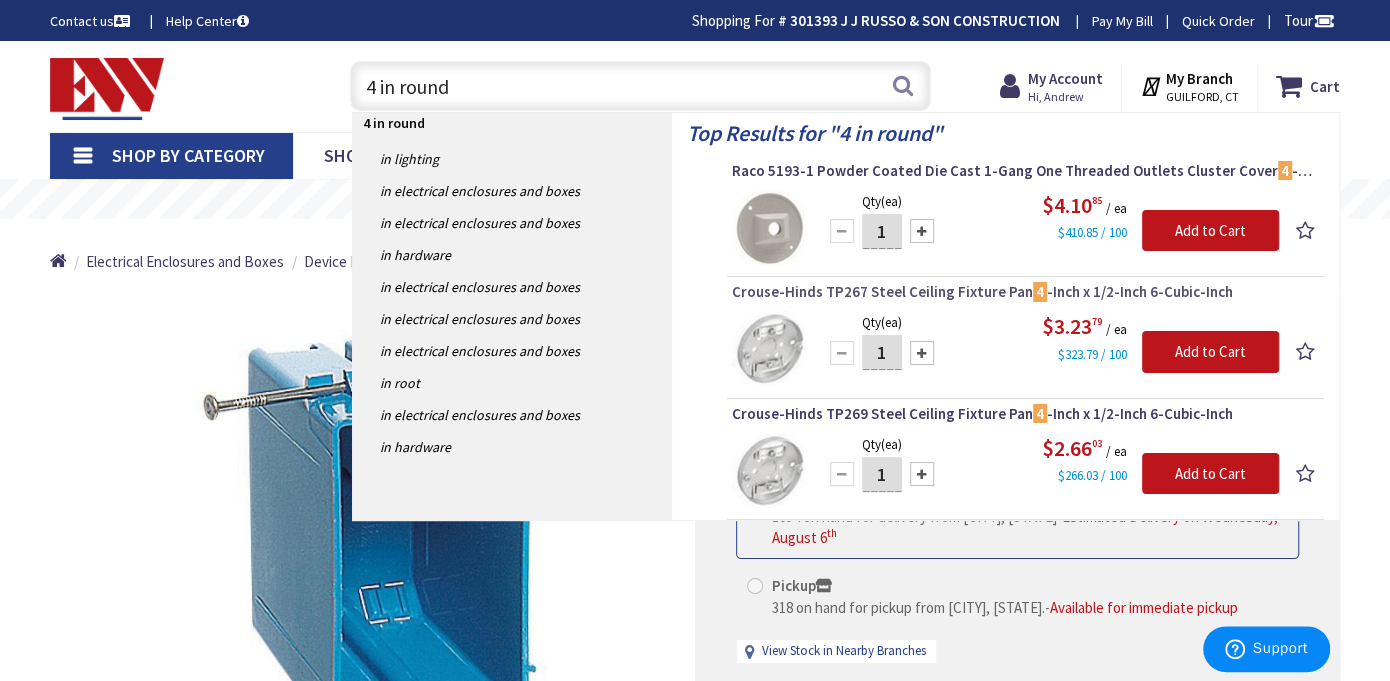 click on "Crouse-Hinds TP267 Steel Ceiling Fixture Pan  4 -Inch x 1/2-Inch 6-Cubic-Inch" at bounding box center [1025, 292] 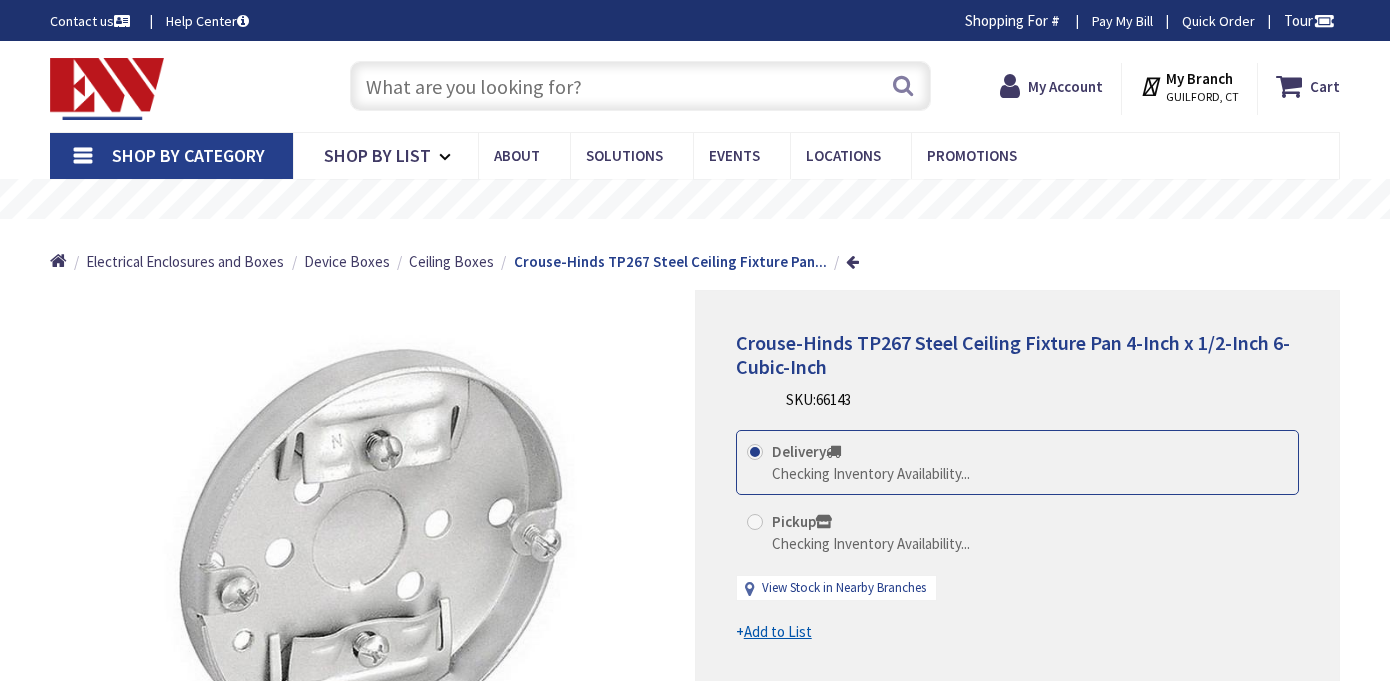 scroll, scrollTop: 0, scrollLeft: 0, axis: both 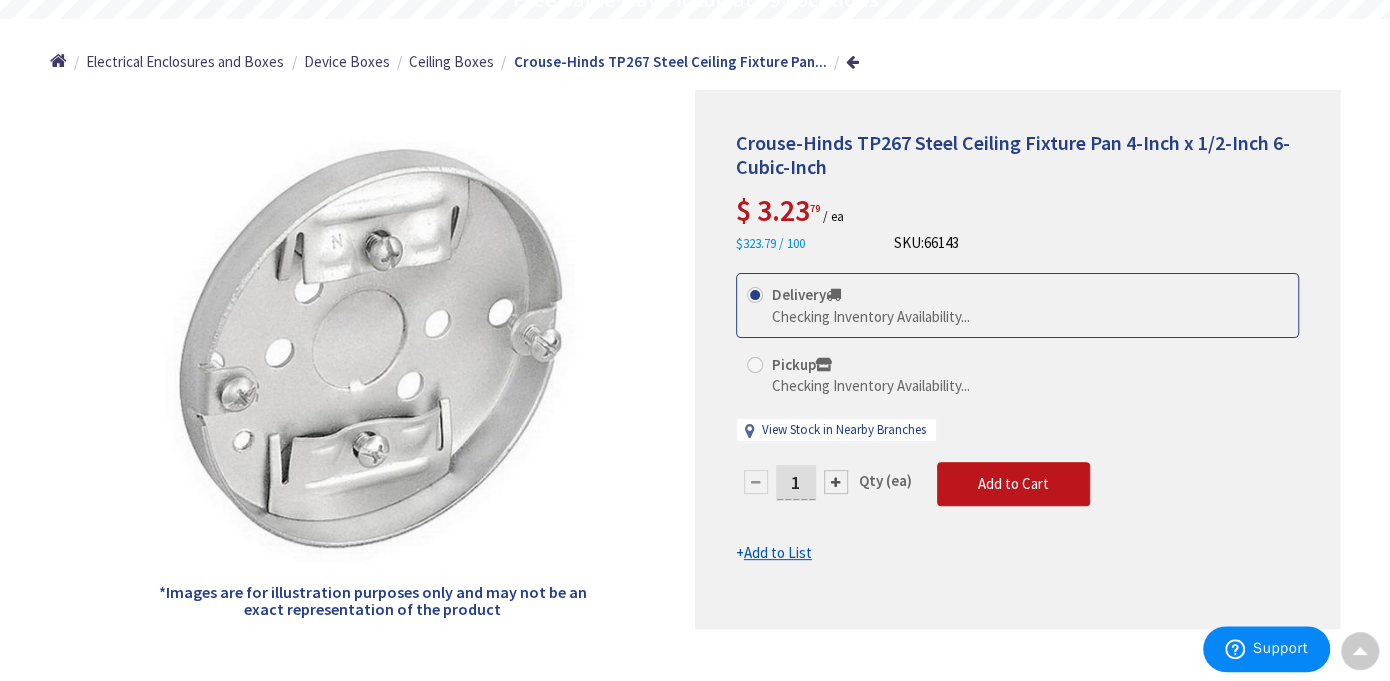 click at bounding box center (836, 482) 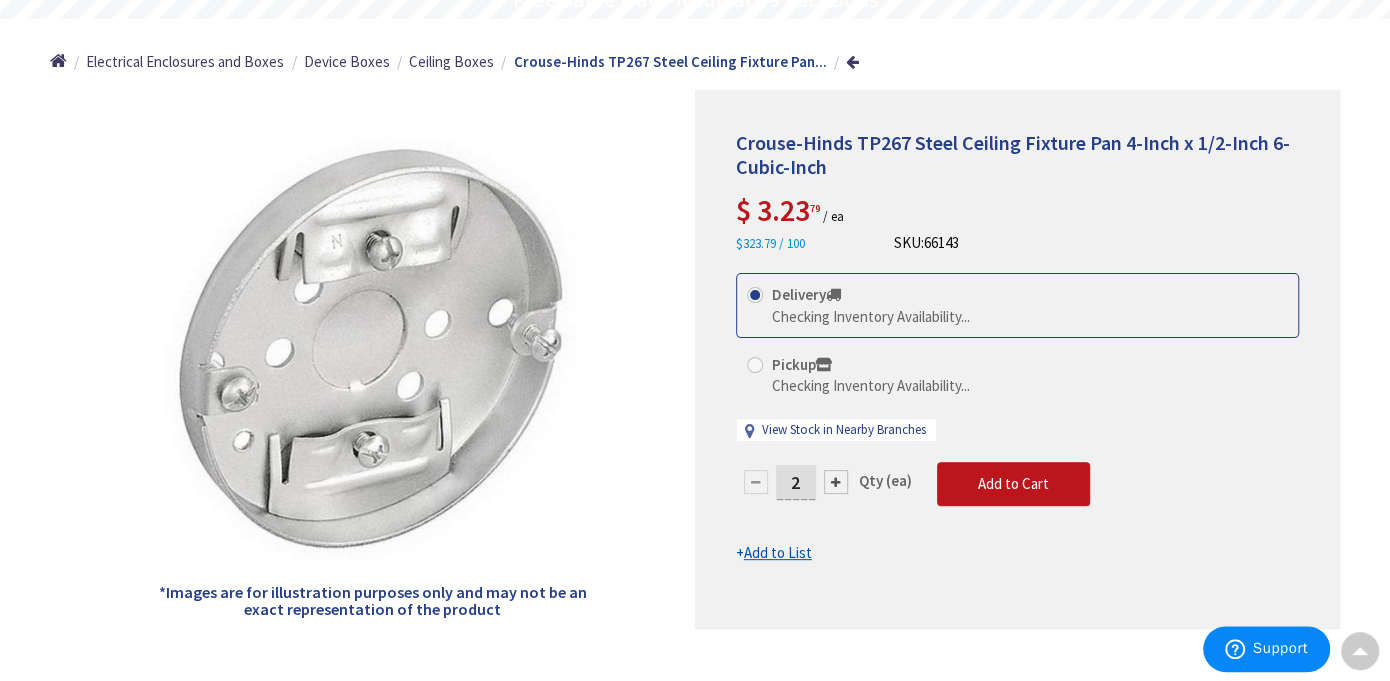 click at bounding box center [0, 0] 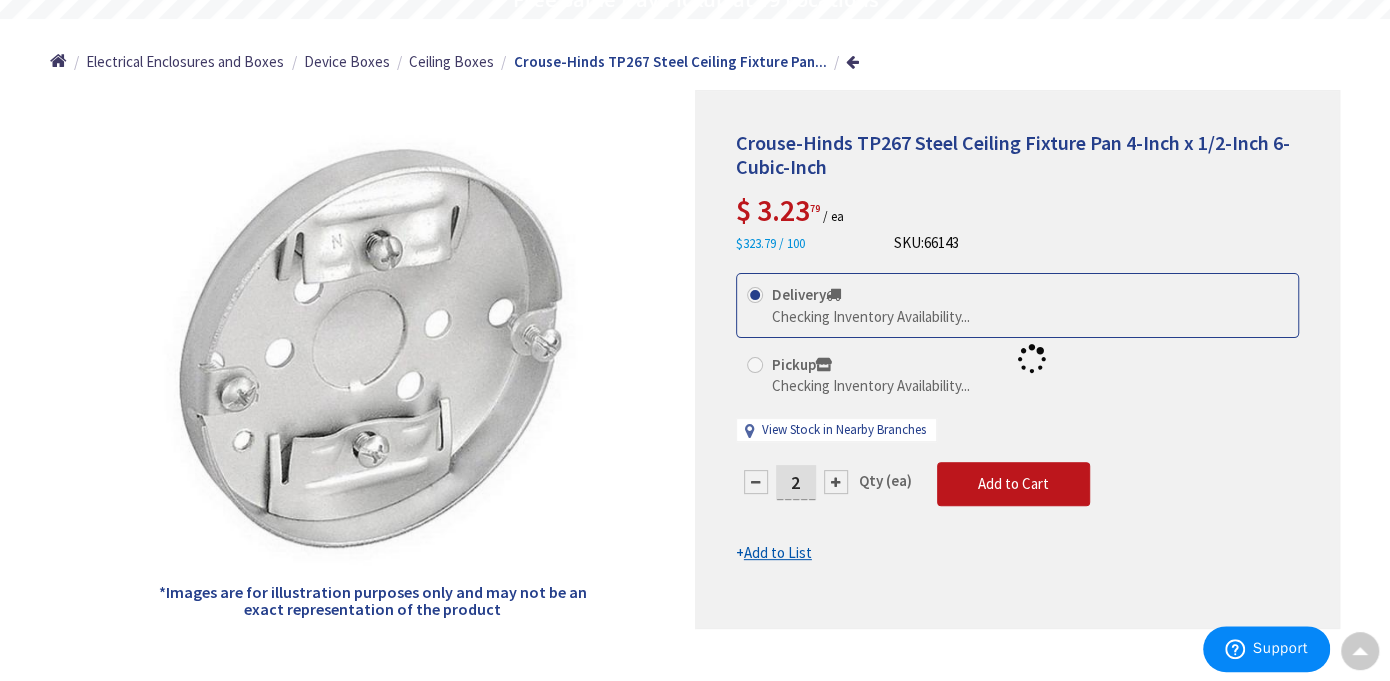 click at bounding box center (1017, 359) 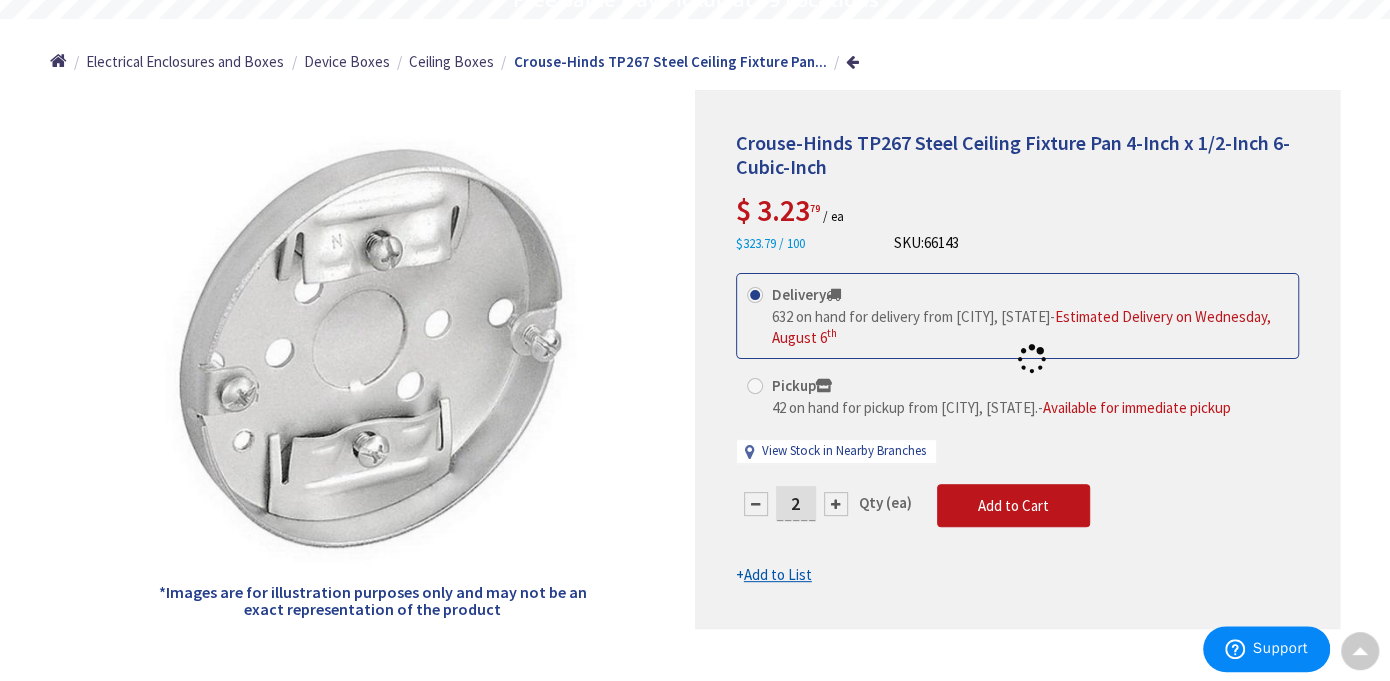 click at bounding box center [1017, 359] 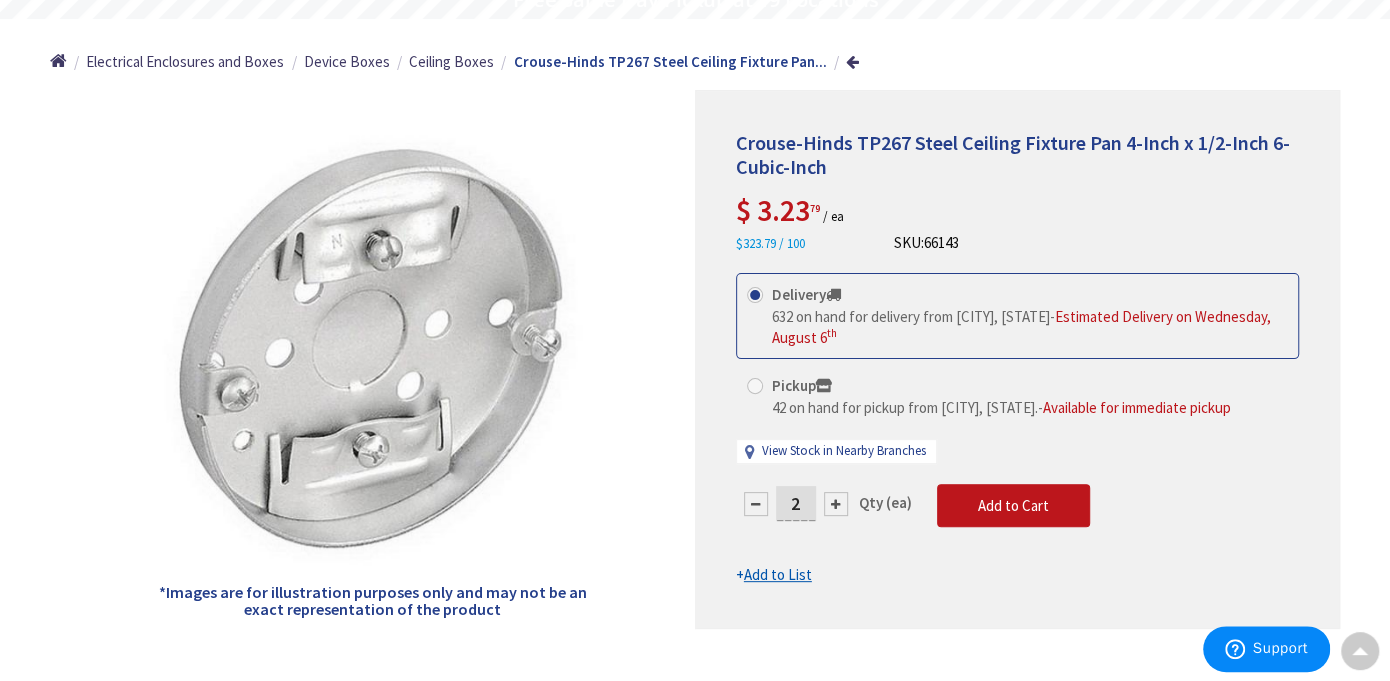 click on "2" at bounding box center (796, 503) 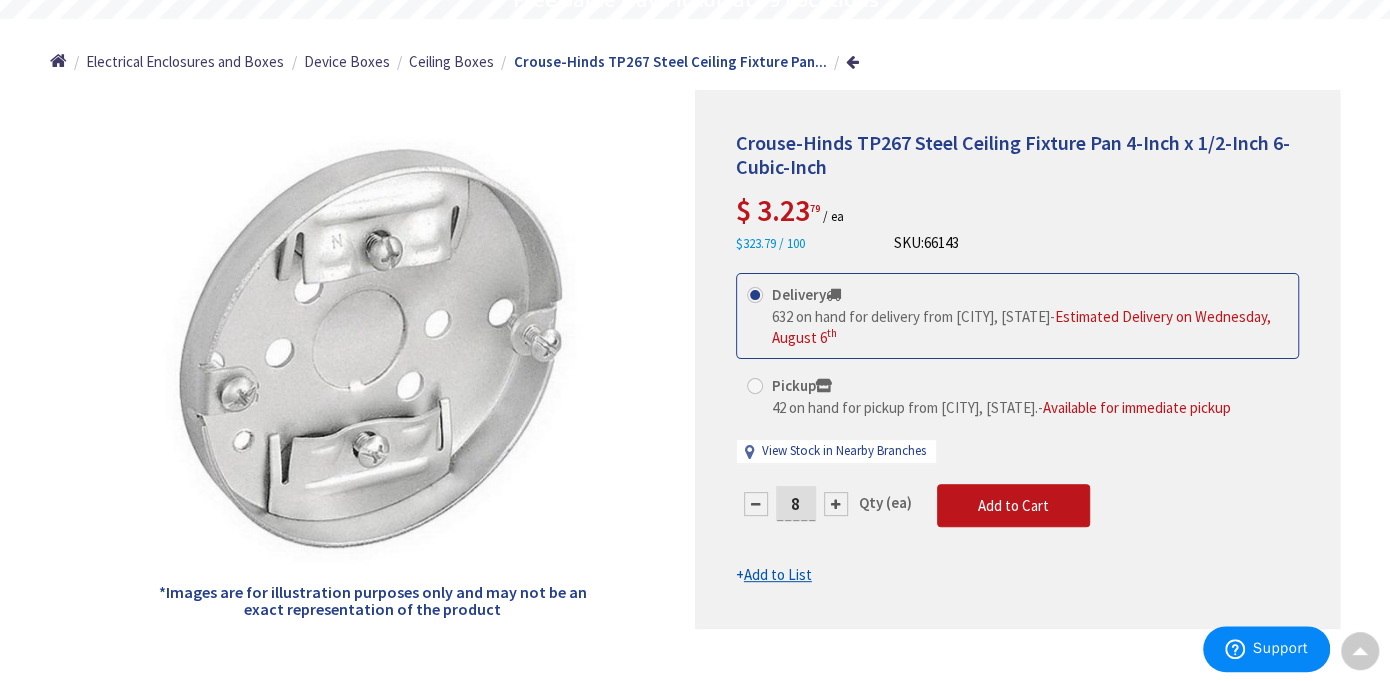 type on "8" 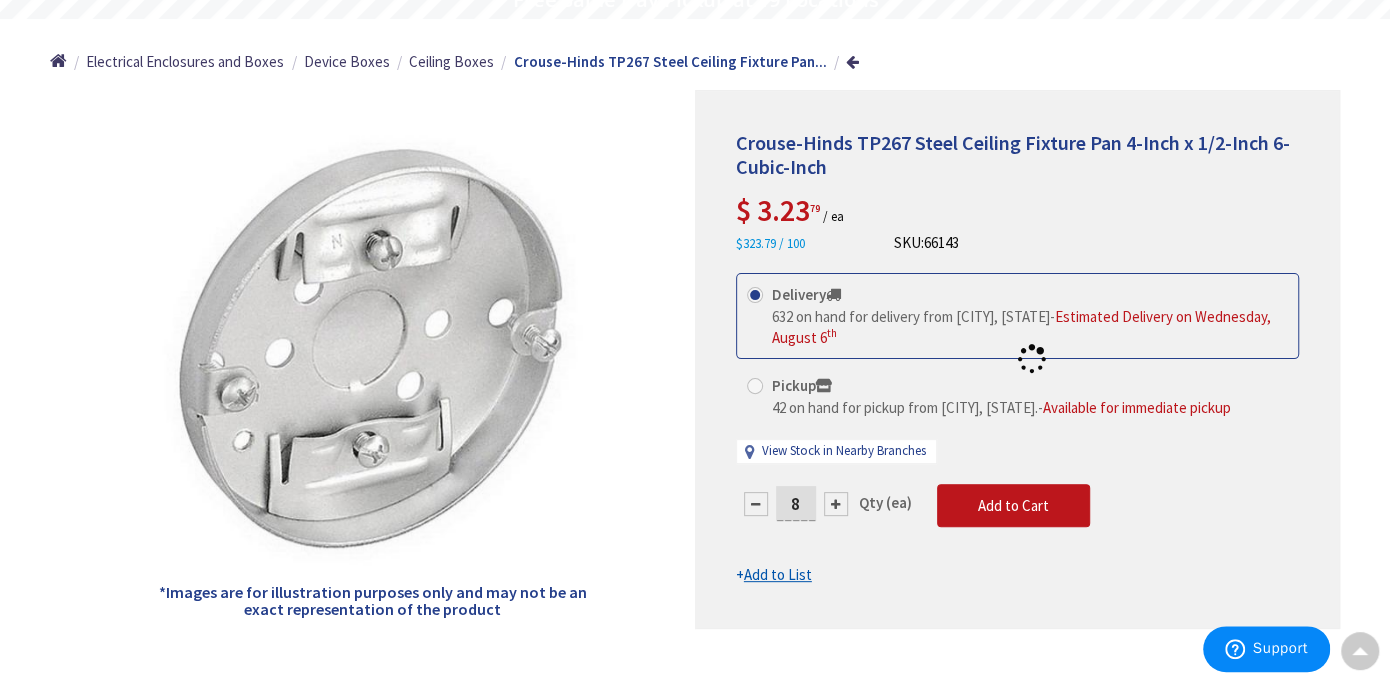click on "This product is Discontinued
Delivery
632 on hand for delivery from Middletown, CT
-  Estimated Delivery on Wednesday, August 6 th
Pickup
42 on hand for pickup from Guilford, CT.
-  Available for immediate pickup
View Stock in Nearby Branches
8 Qty (ea)" at bounding box center (1017, 429) 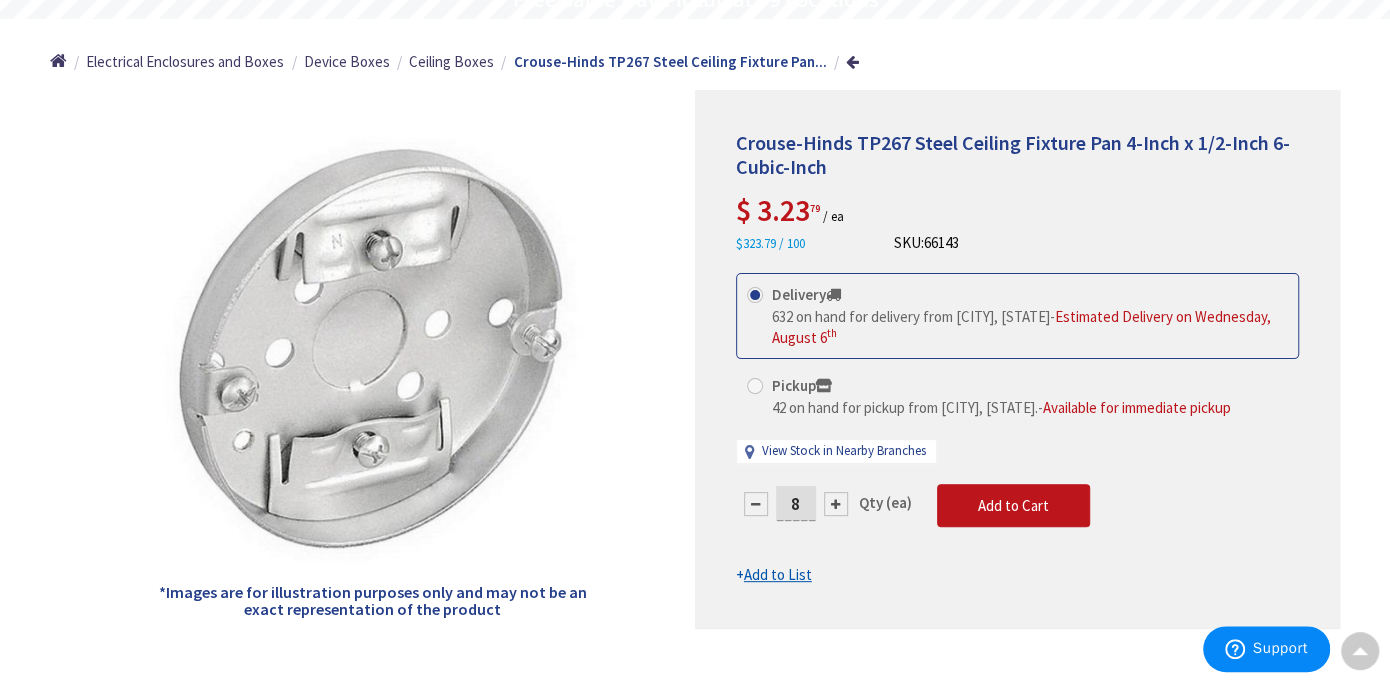 click on "Add to List" at bounding box center [778, 574] 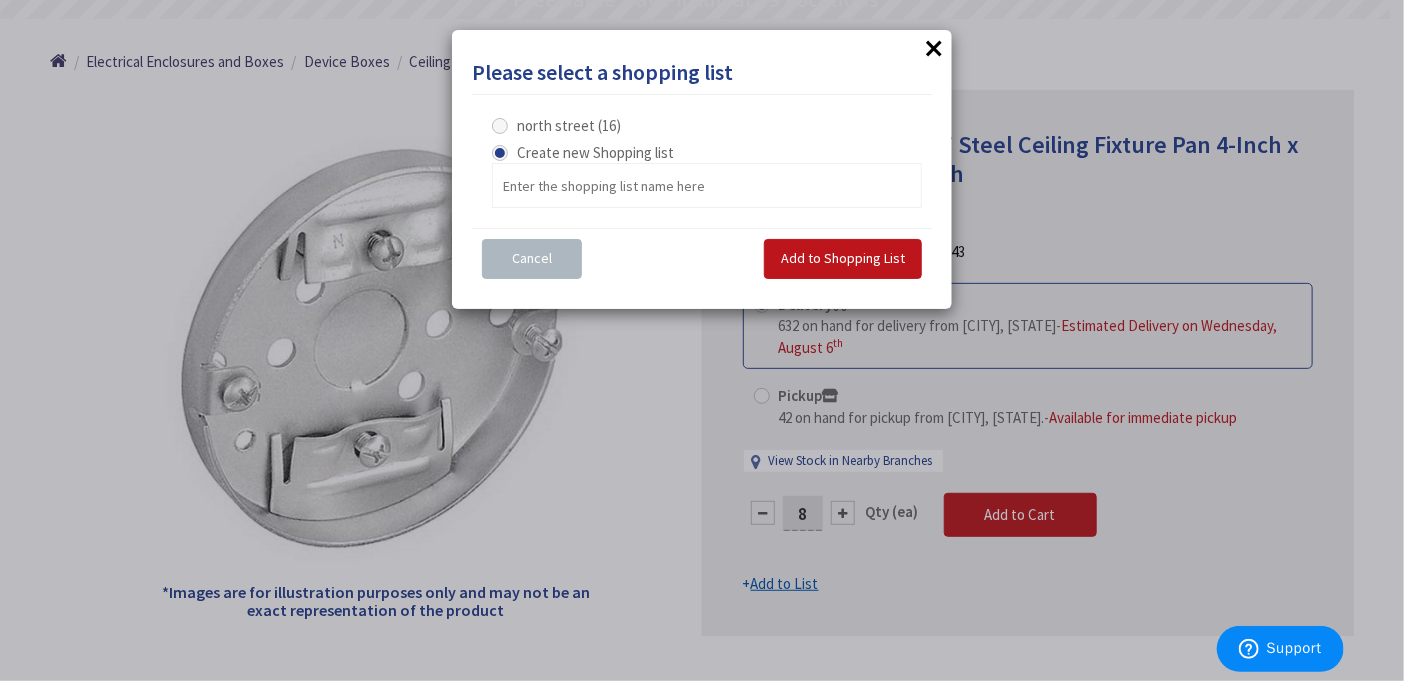 click on "north street (16)" at bounding box center [569, 125] 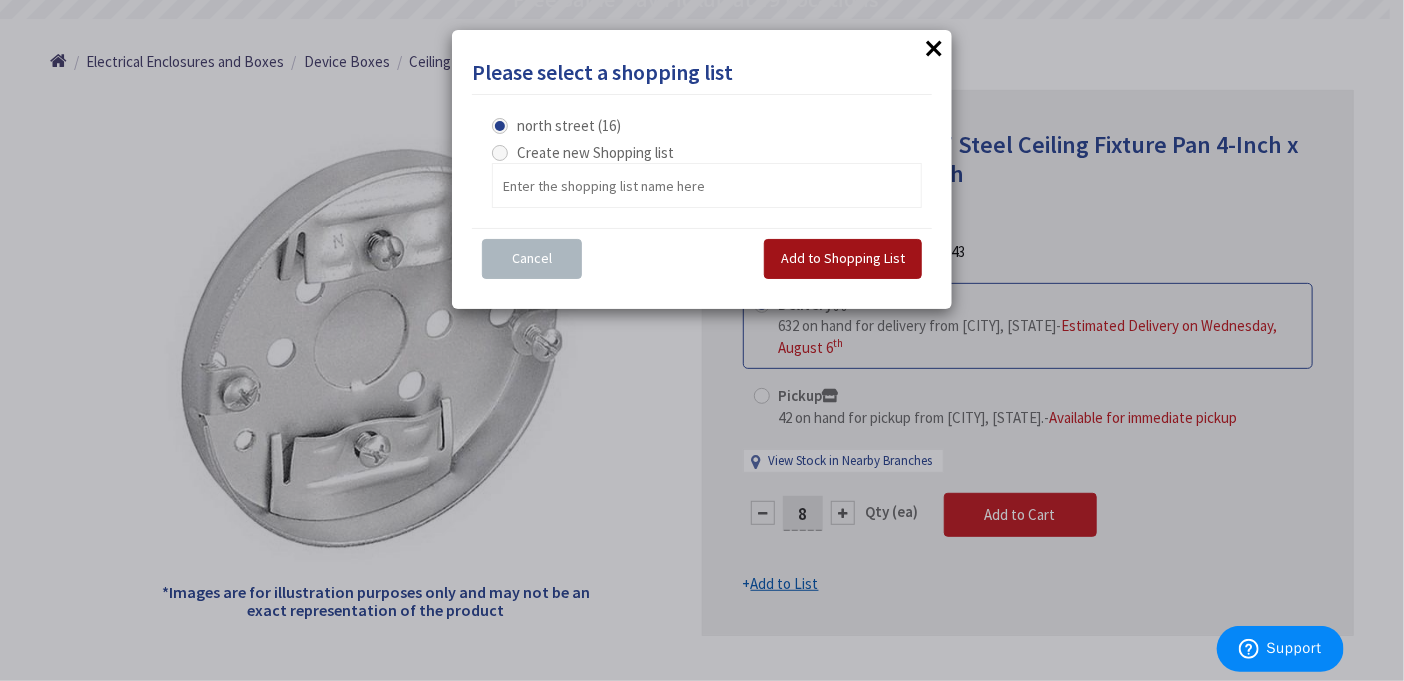 click on "Add to Shopping List" at bounding box center (843, 258) 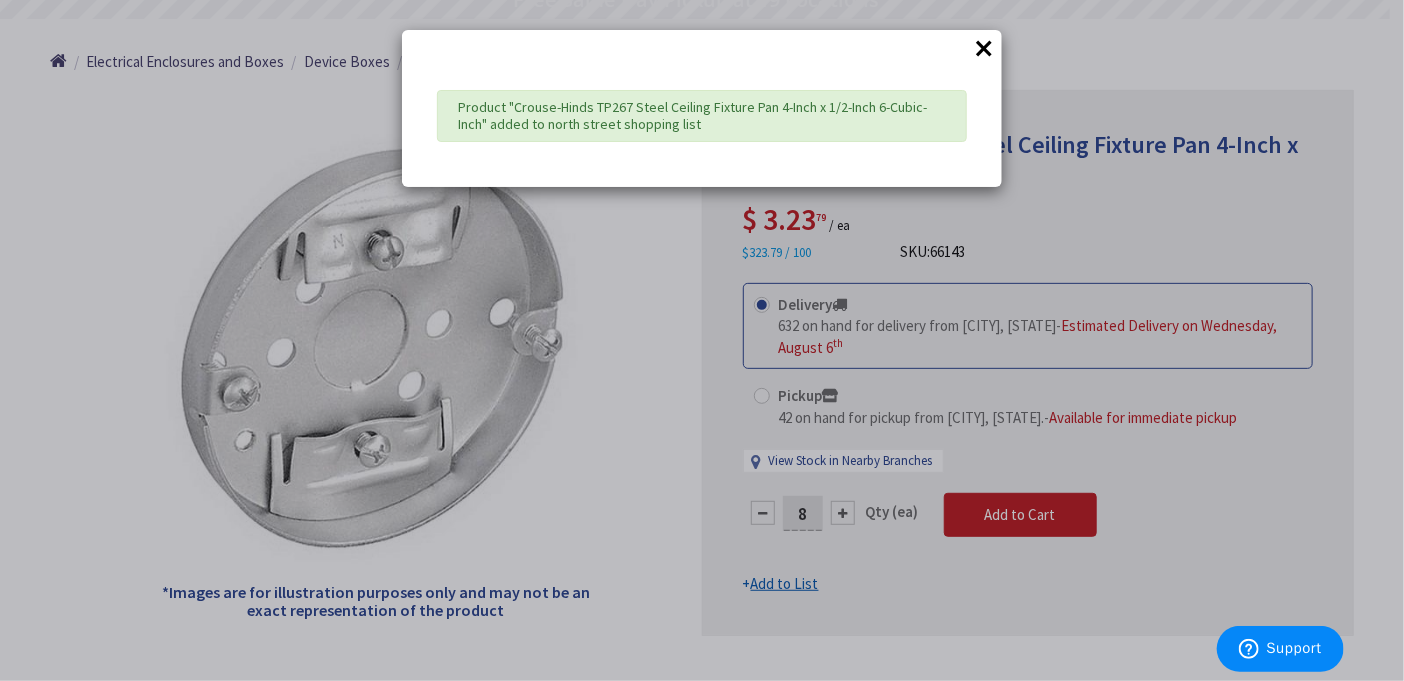 click on "×" at bounding box center (984, 48) 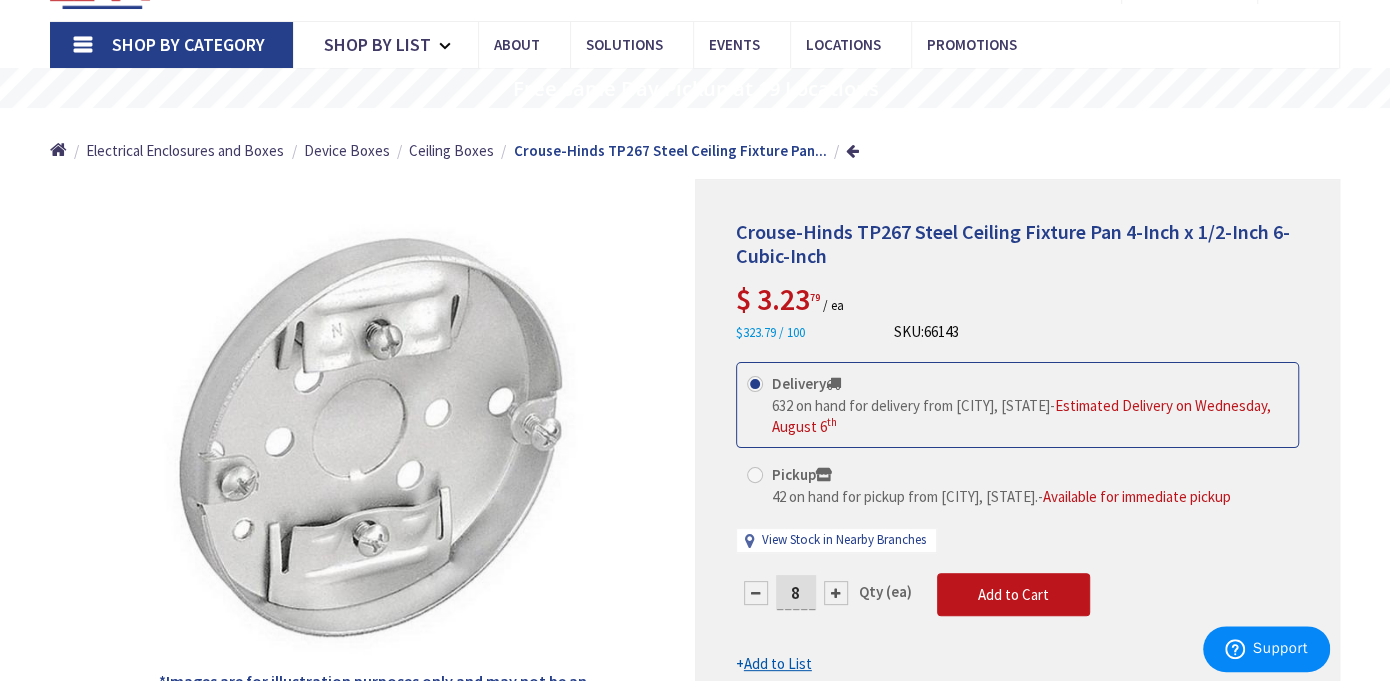 scroll, scrollTop: 0, scrollLeft: 0, axis: both 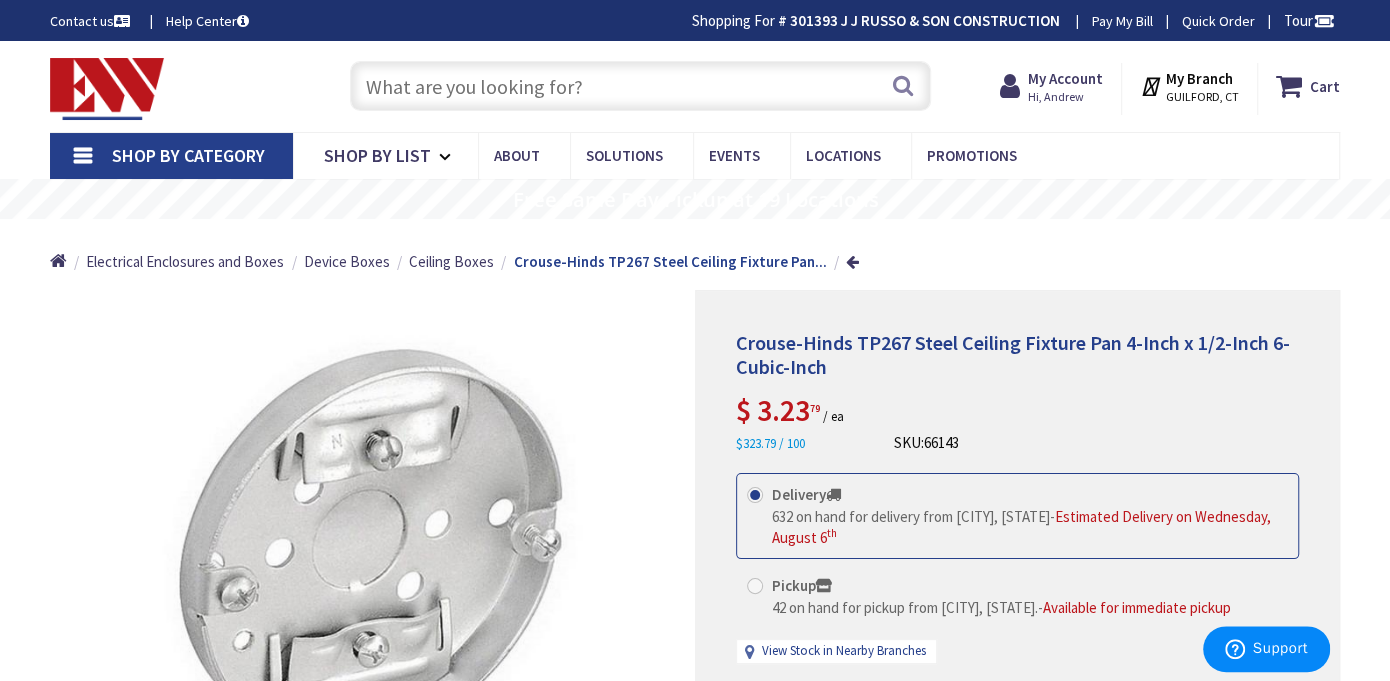 click on "Shop By Category" at bounding box center [171, 156] 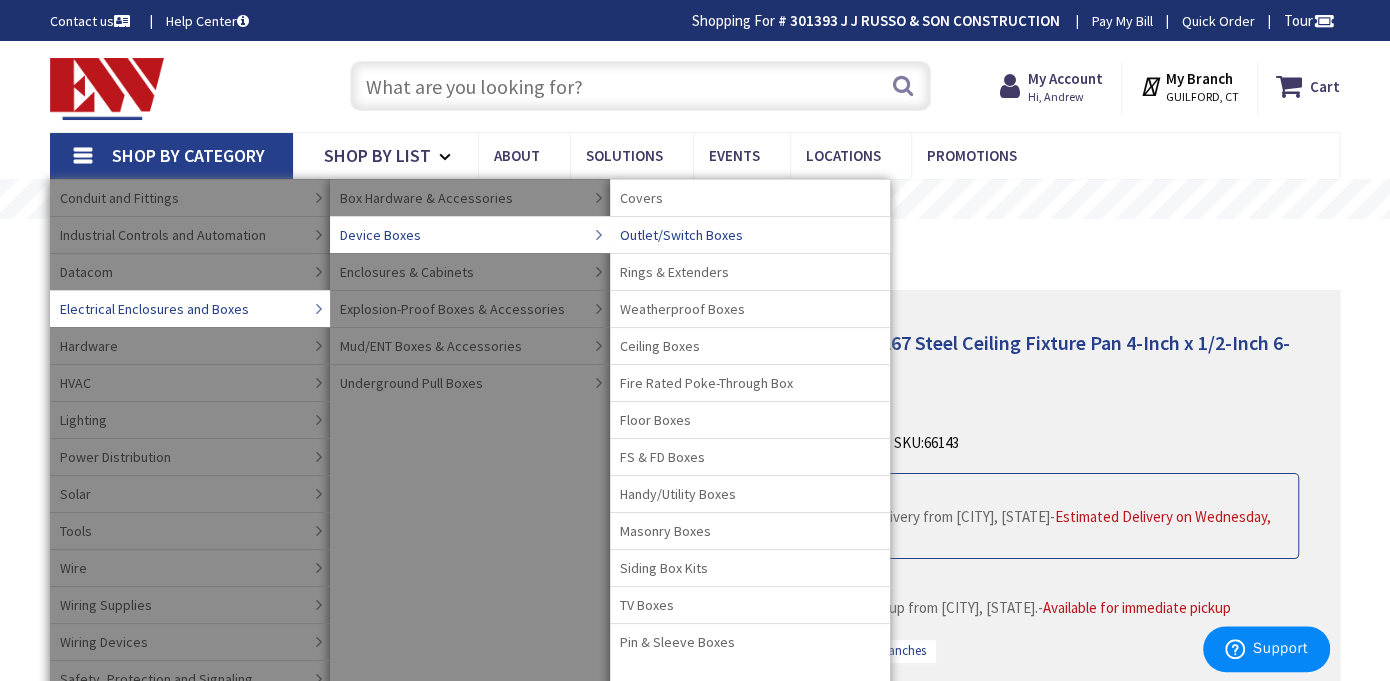 click on "Outlet/Switch Boxes" at bounding box center (681, 235) 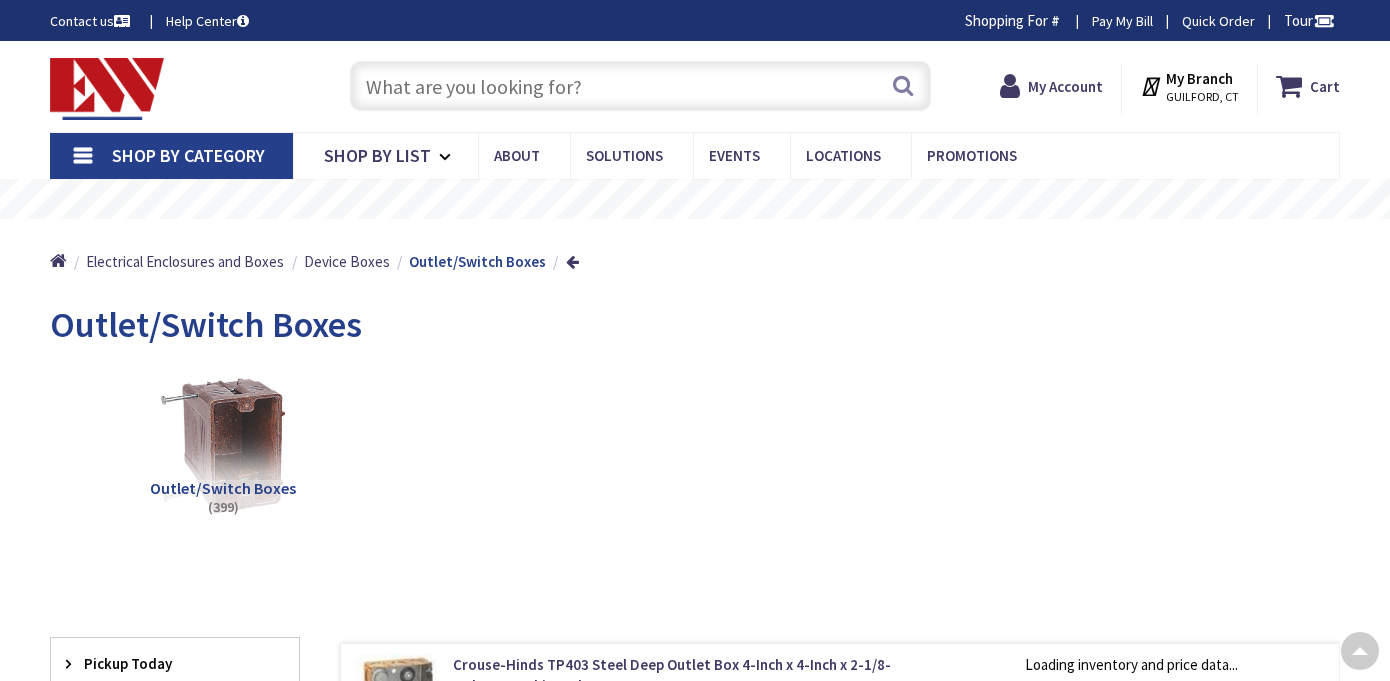 scroll, scrollTop: 300, scrollLeft: 0, axis: vertical 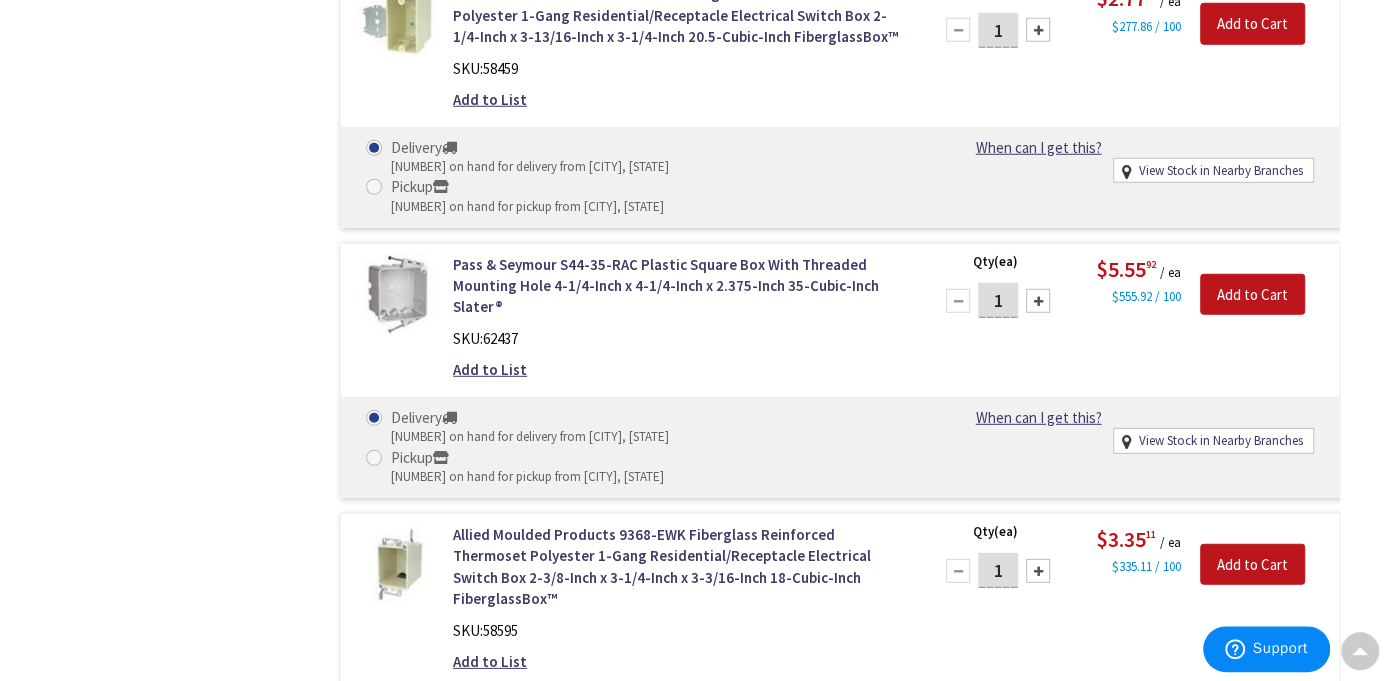 click on "1" at bounding box center (998, 1608) 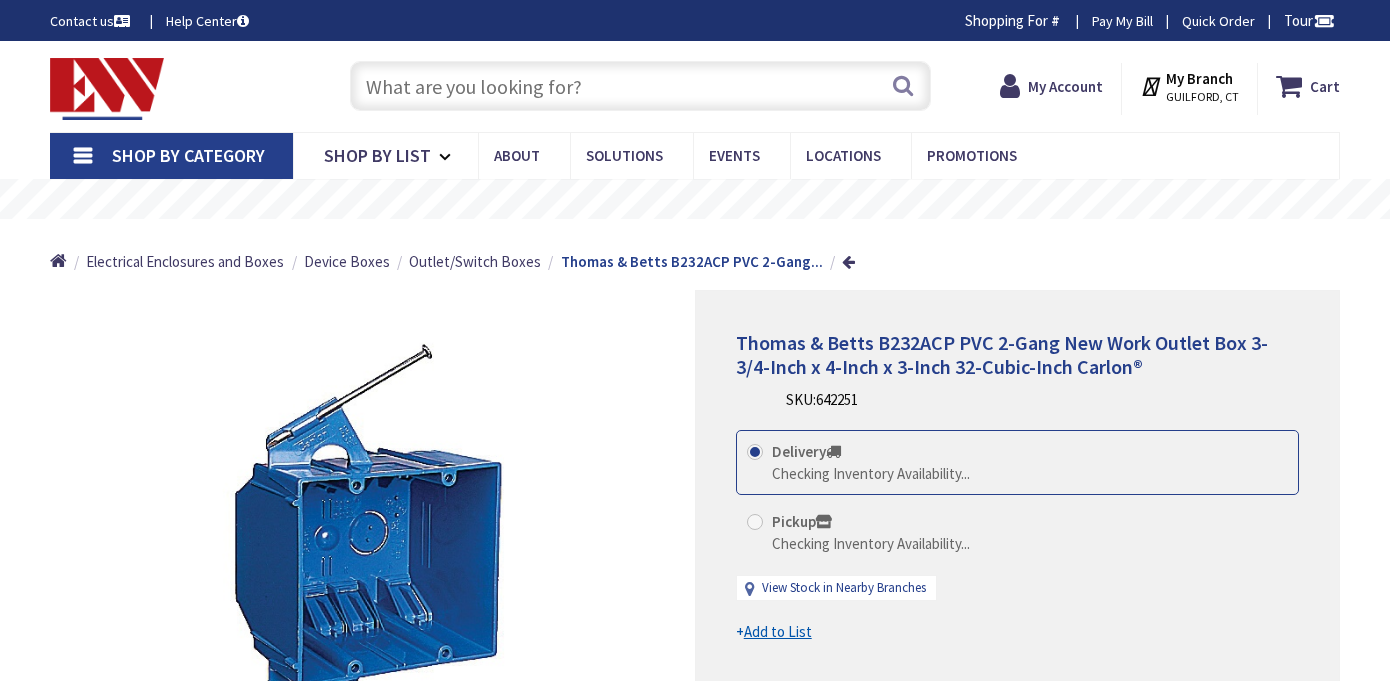 scroll, scrollTop: 0, scrollLeft: 0, axis: both 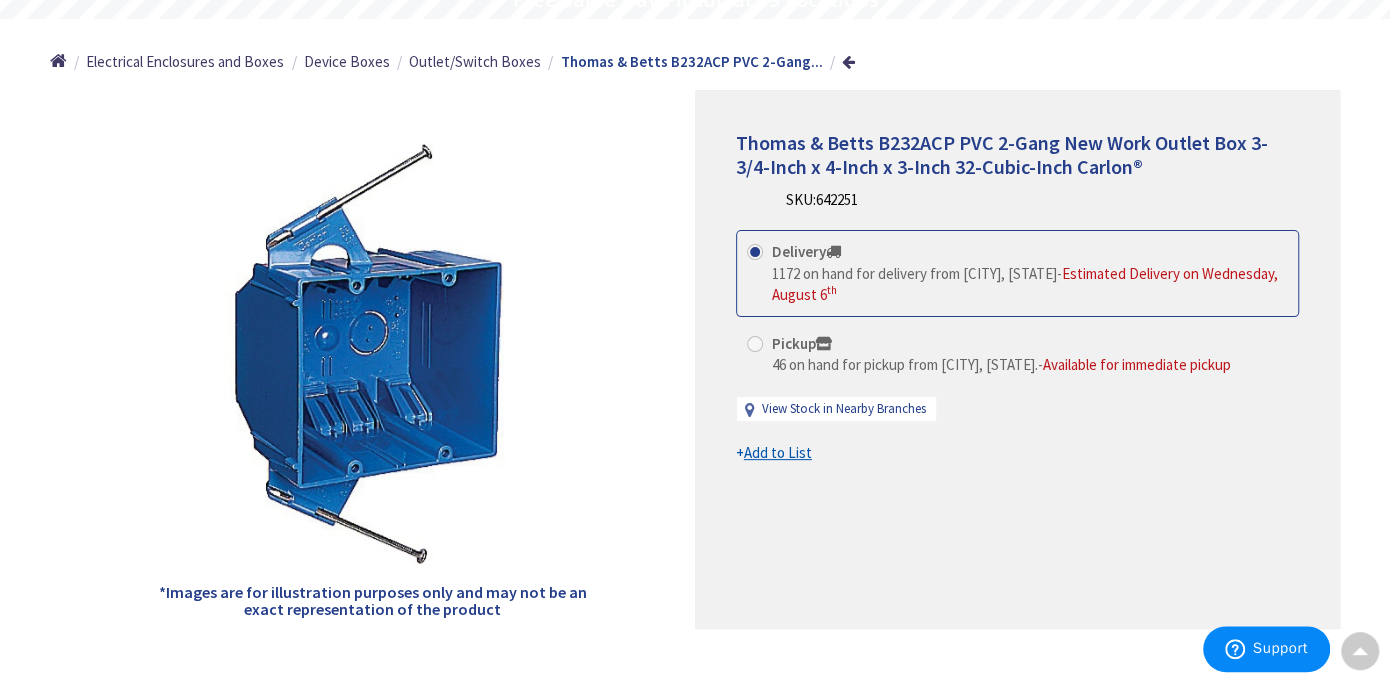 click on "Add to List" at bounding box center [778, 452] 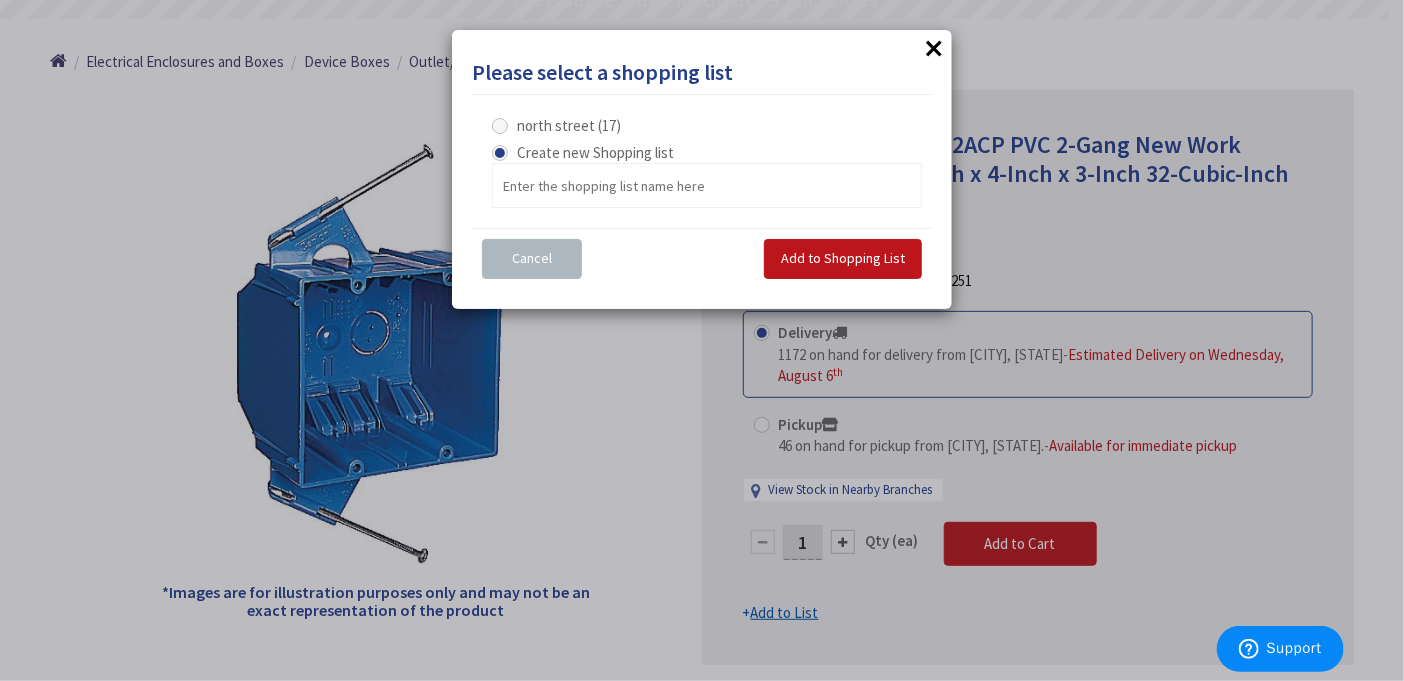 click on "north street (17)" at bounding box center [556, 125] 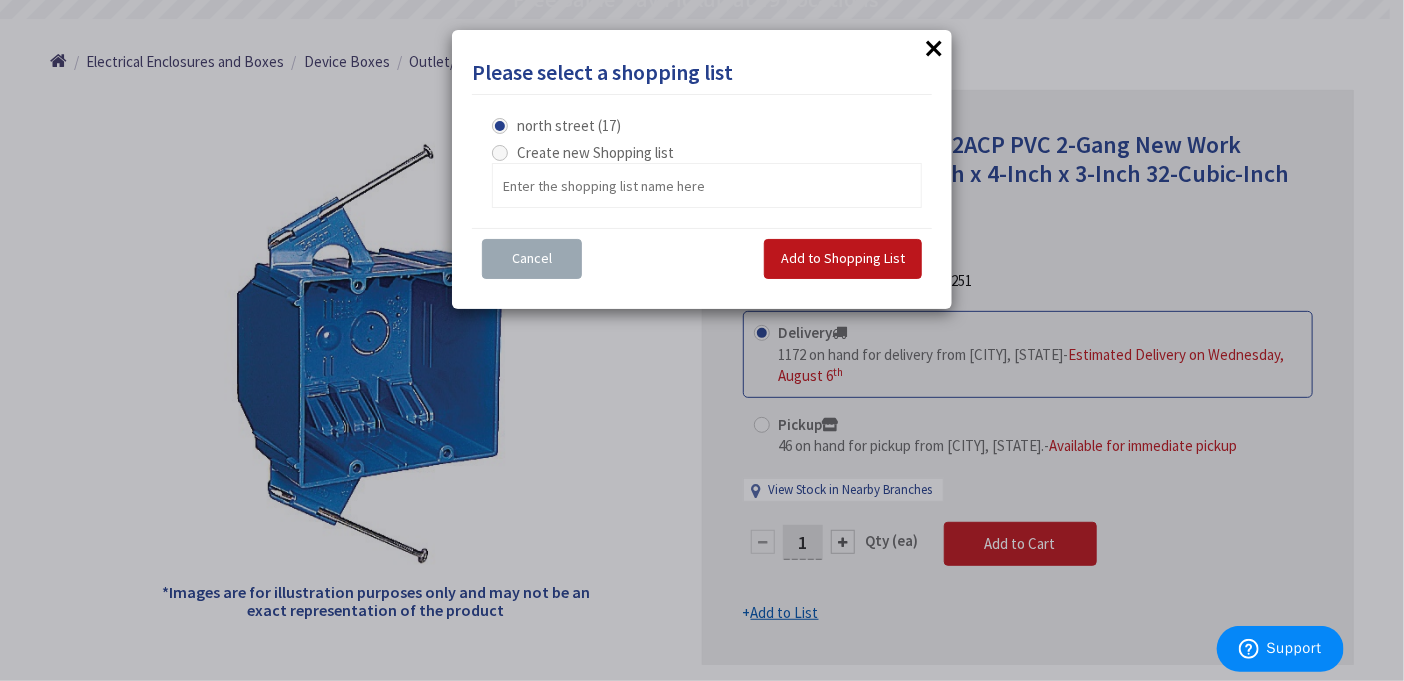 click on "Cancel" at bounding box center (532, 259) 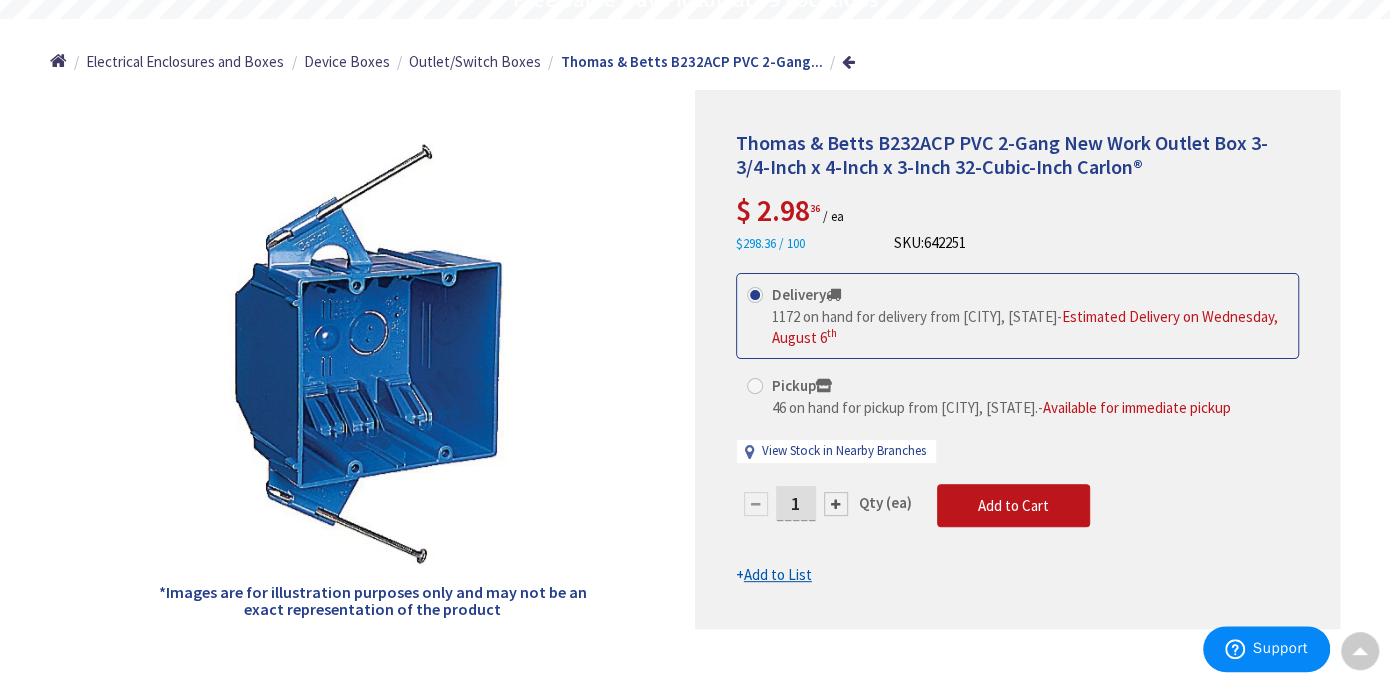click on "1" at bounding box center [796, 503] 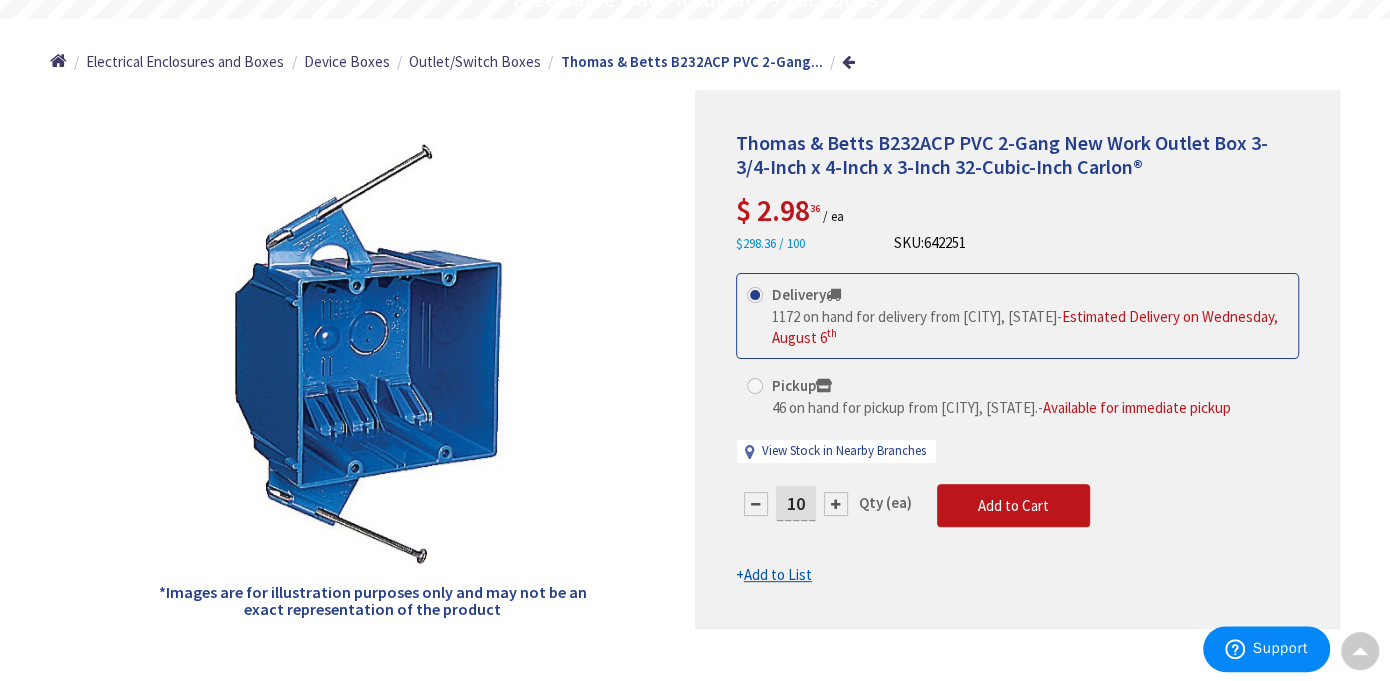 type on "10" 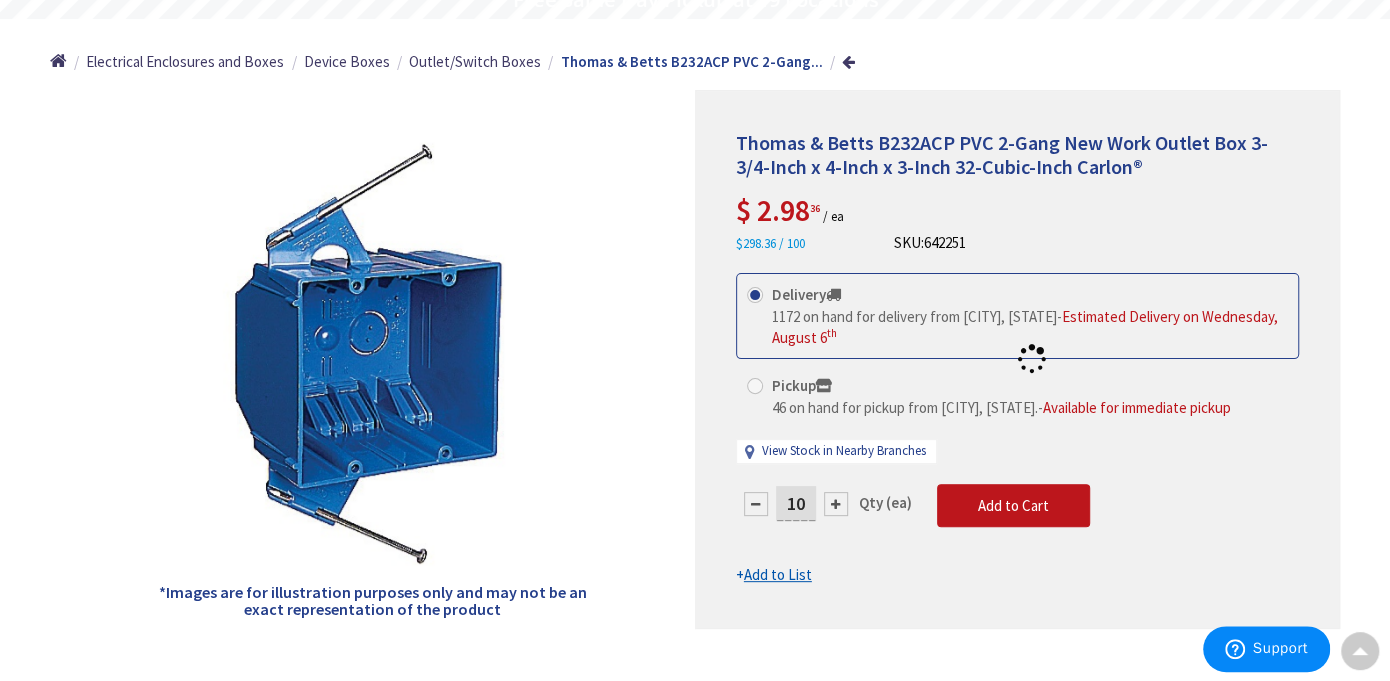 click on "This product is Discontinued
Delivery
1172 on hand for delivery from [CITY], [STATE]
-  Estimated Delivery on Wednesday, August 6 th
Pickup
46 on hand for pickup from [CITY], [STATE].
-  Available for immediate pickup
View Stock in Nearby Branches
10 Qty (ea)" at bounding box center (1017, 429) 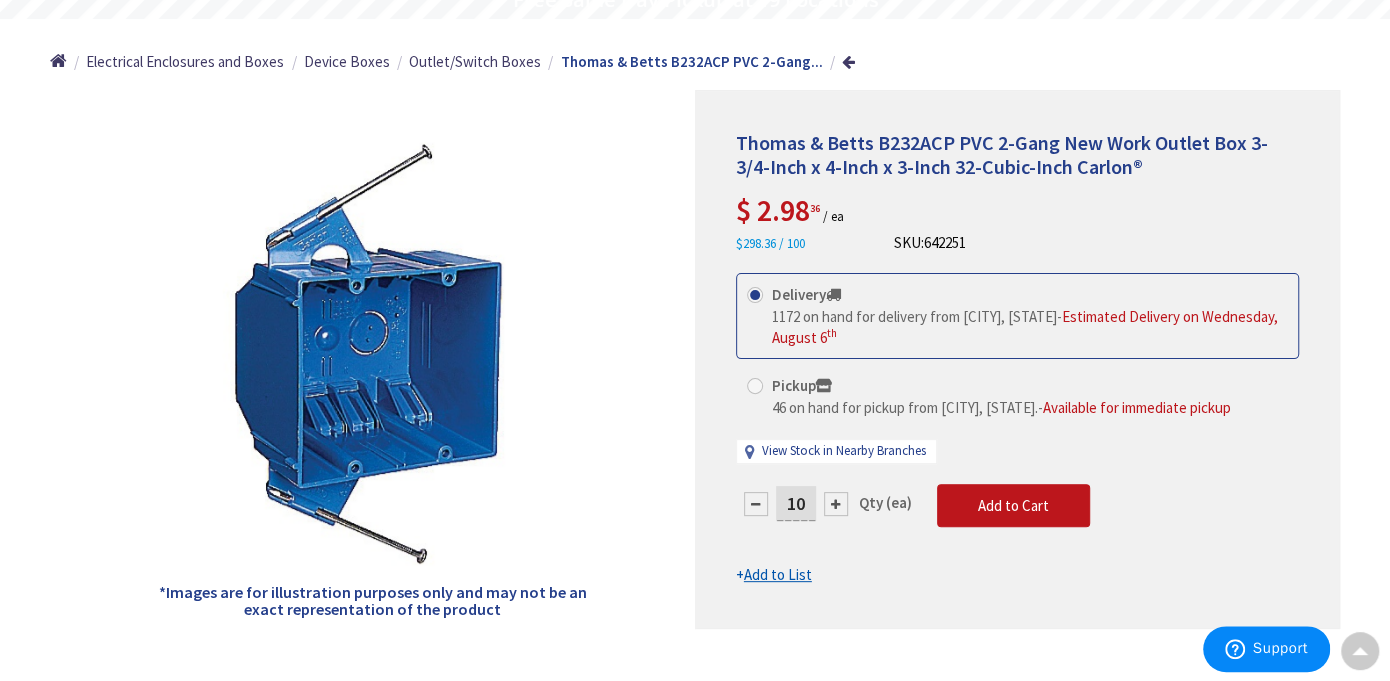 click on "Add to List" at bounding box center [778, 574] 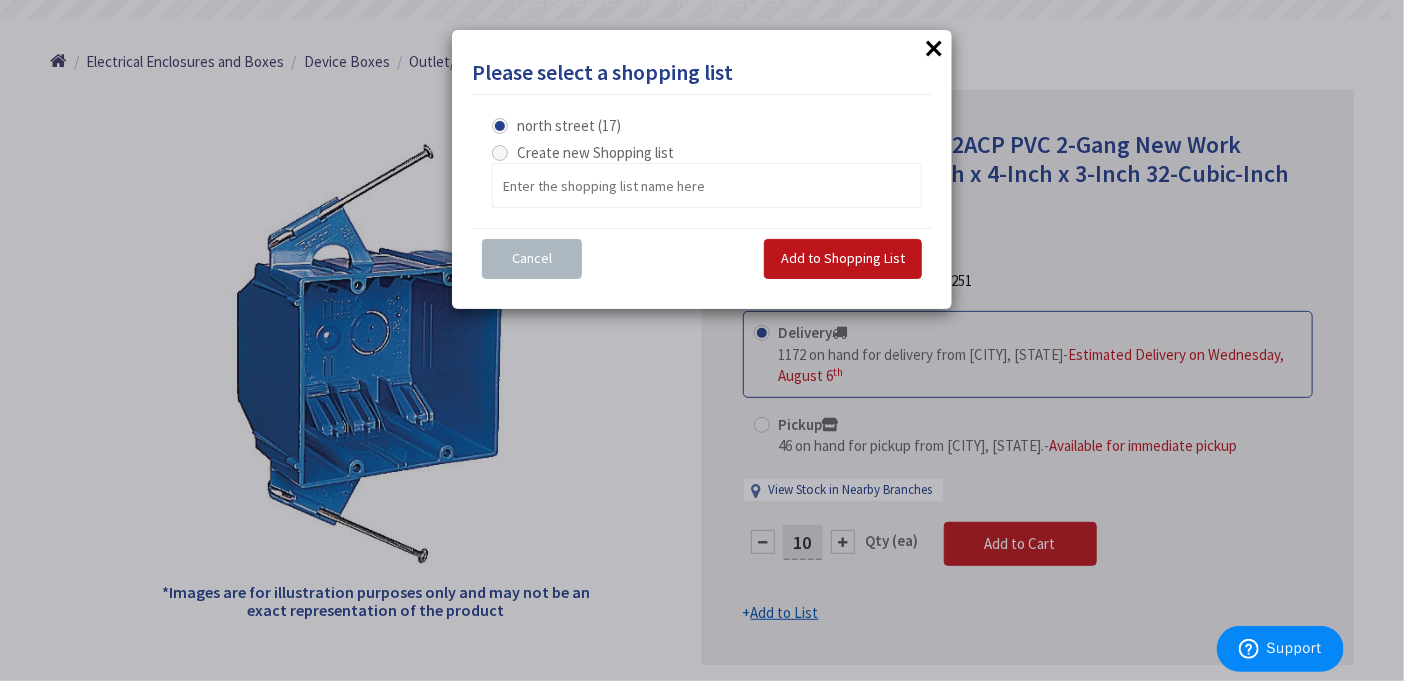 click on "north street (17)" at bounding box center [569, 125] 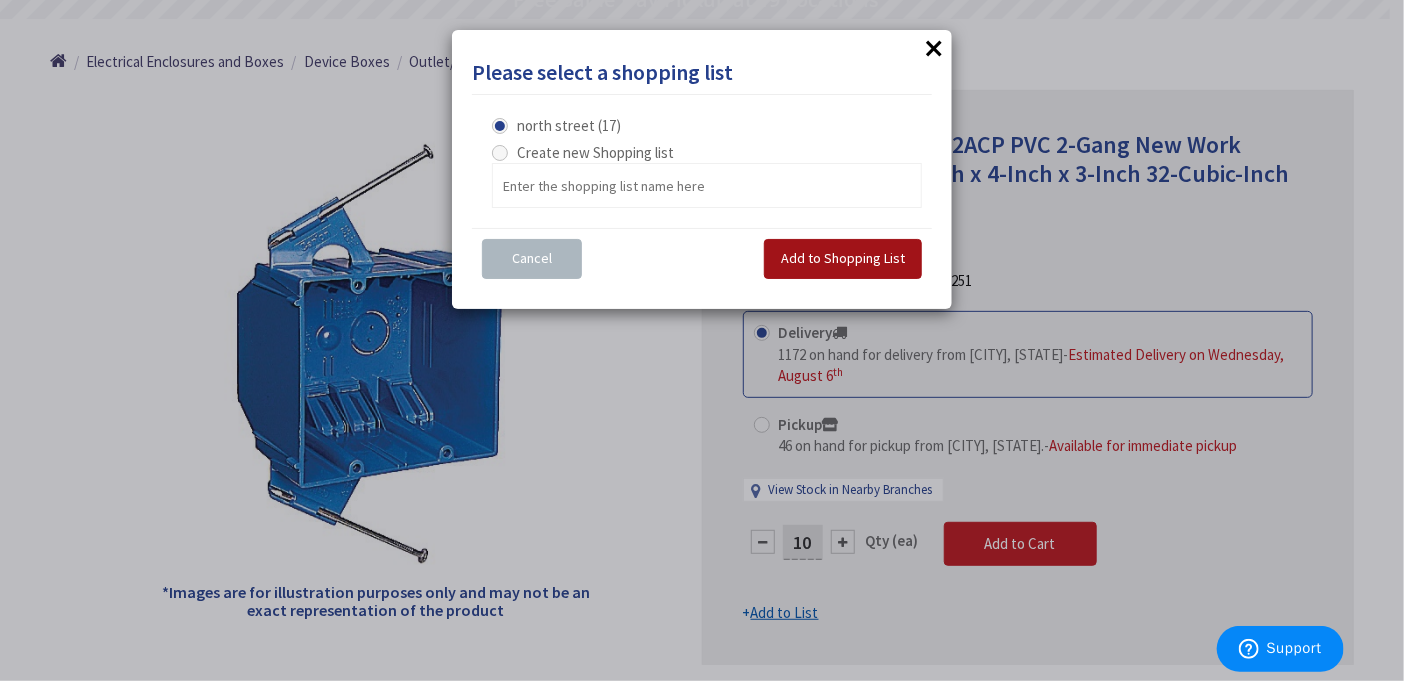click on "Add to Shopping List" at bounding box center [843, 259] 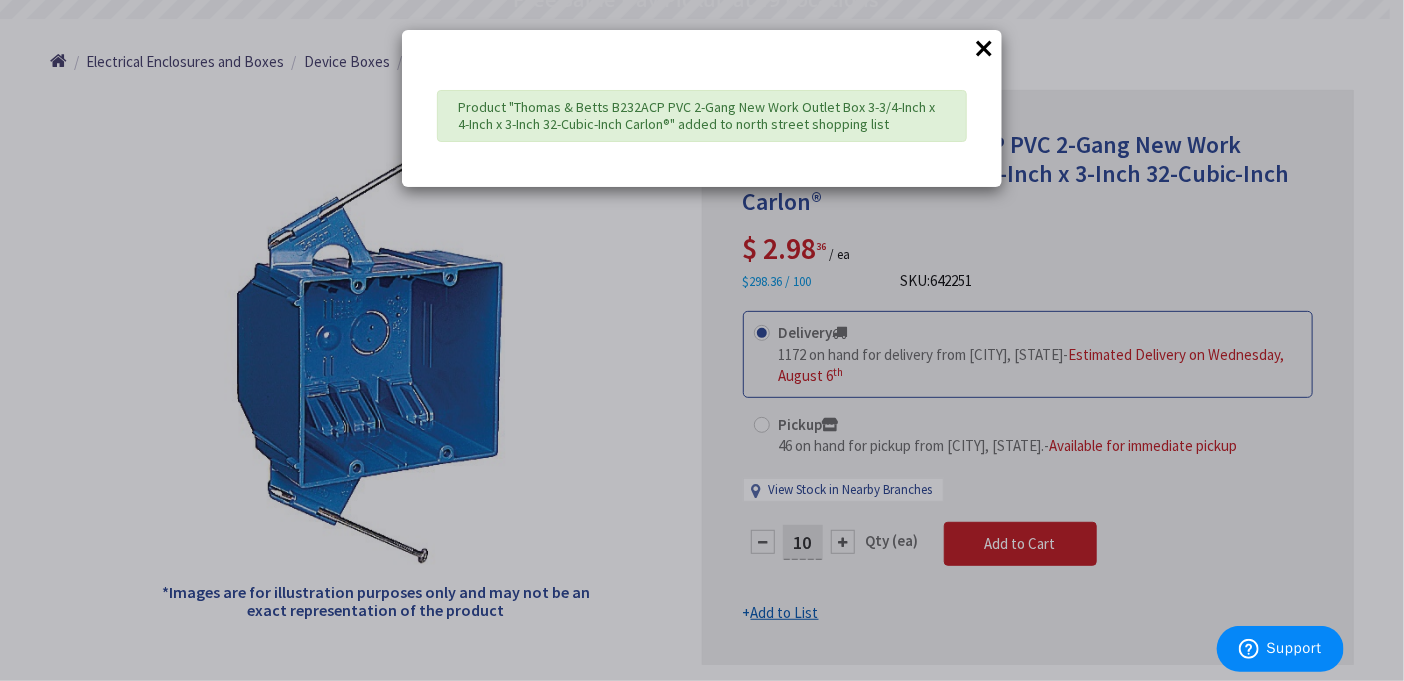 click on "×" at bounding box center (984, 48) 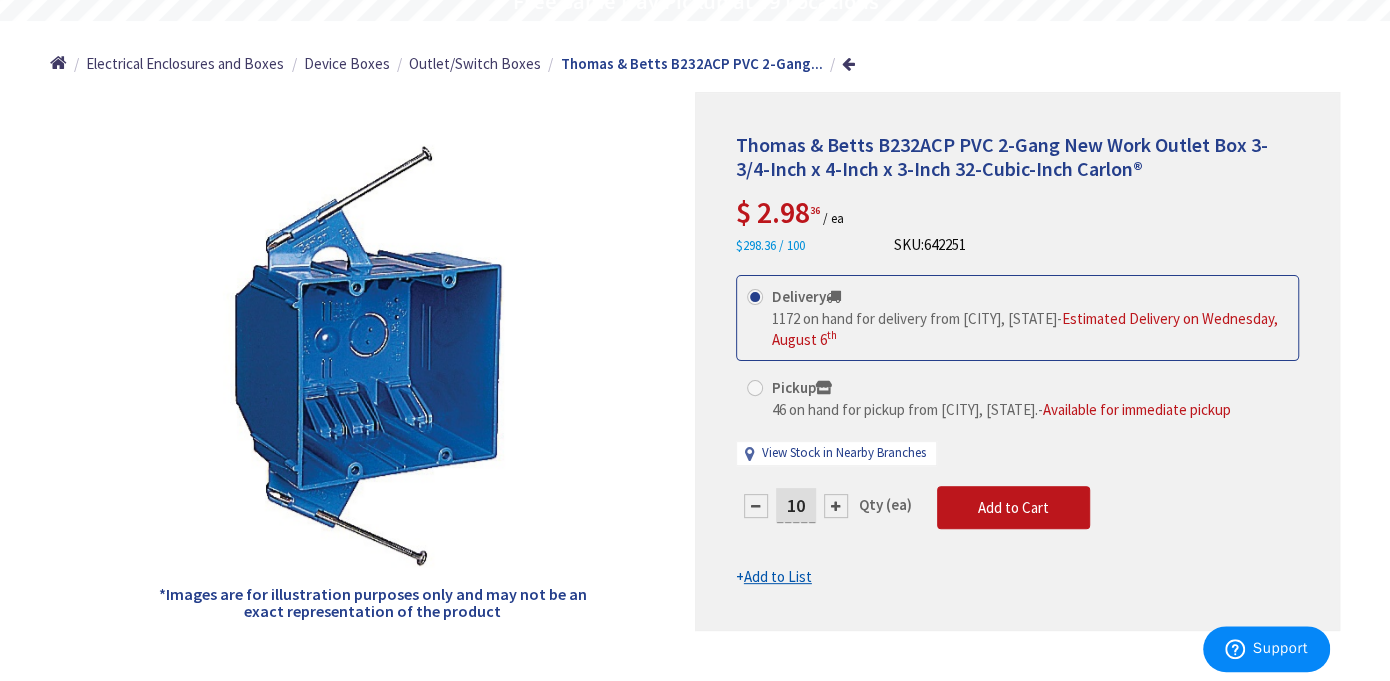 scroll, scrollTop: 0, scrollLeft: 0, axis: both 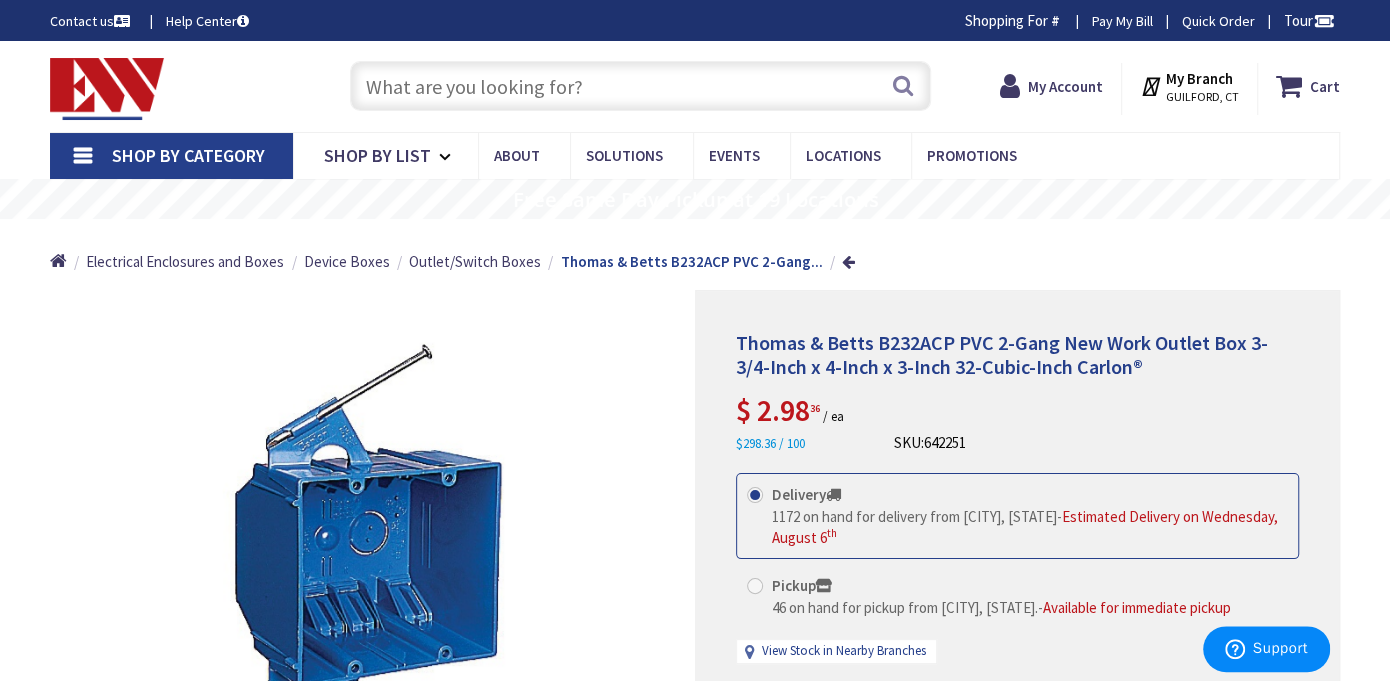 click at bounding box center [640, 86] 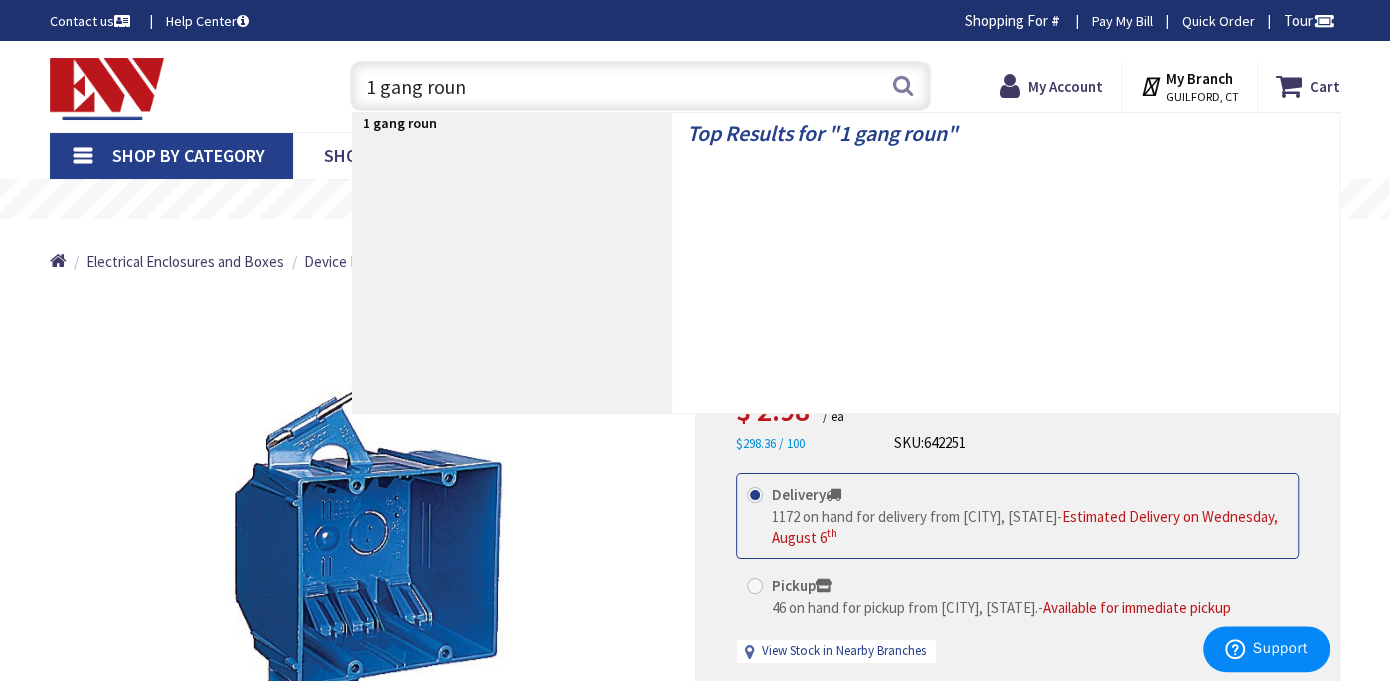type on "1 gang round" 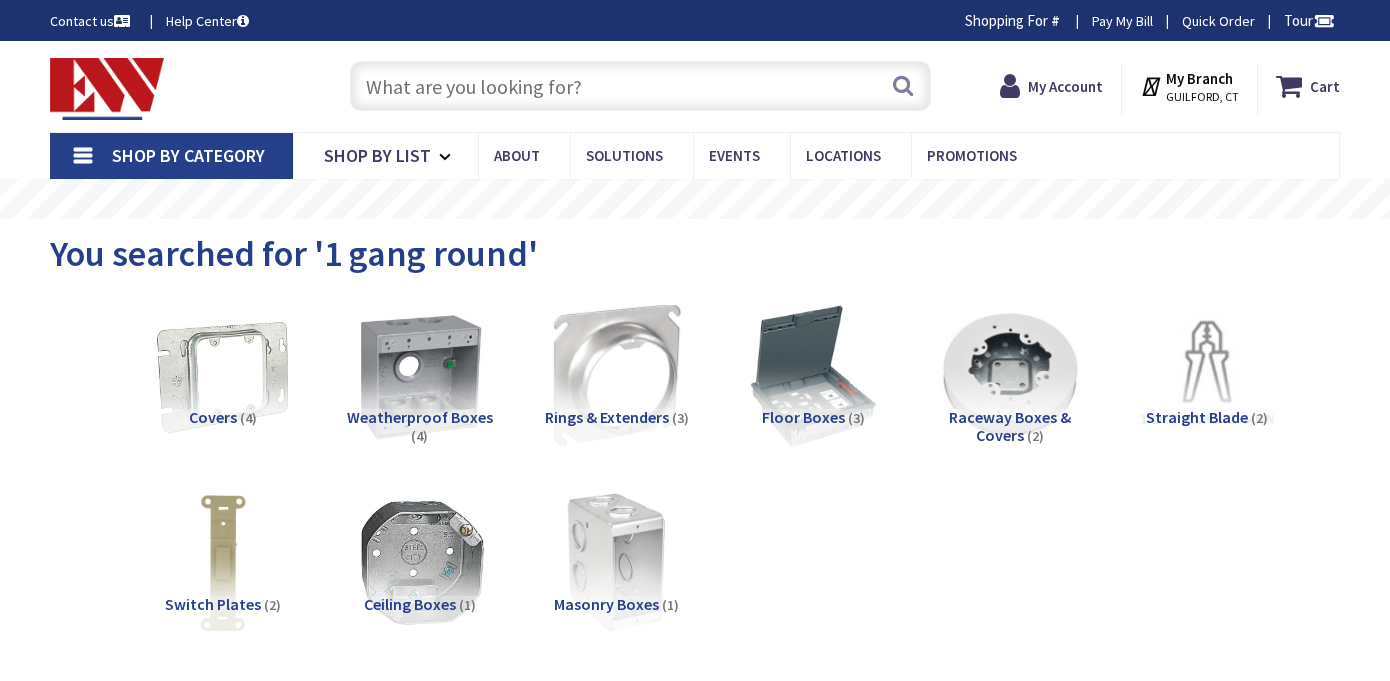 scroll, scrollTop: 0, scrollLeft: 0, axis: both 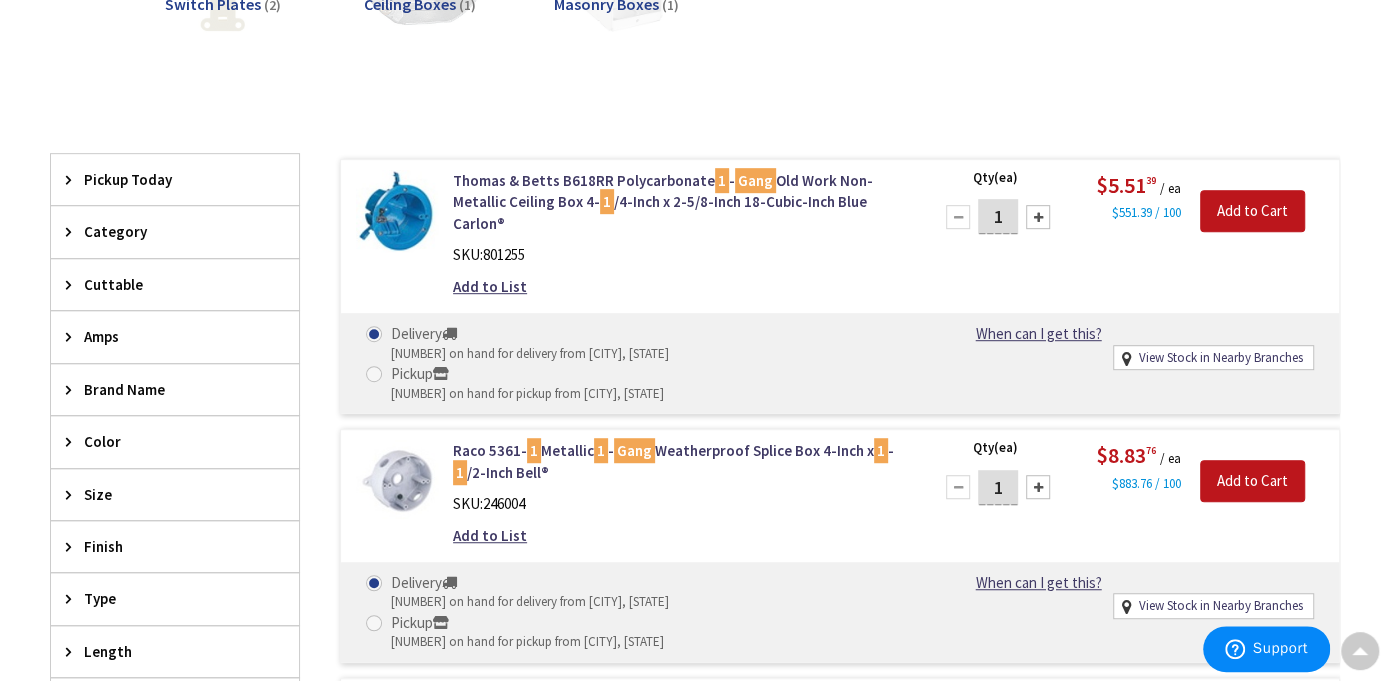 click at bounding box center [1038, 217] 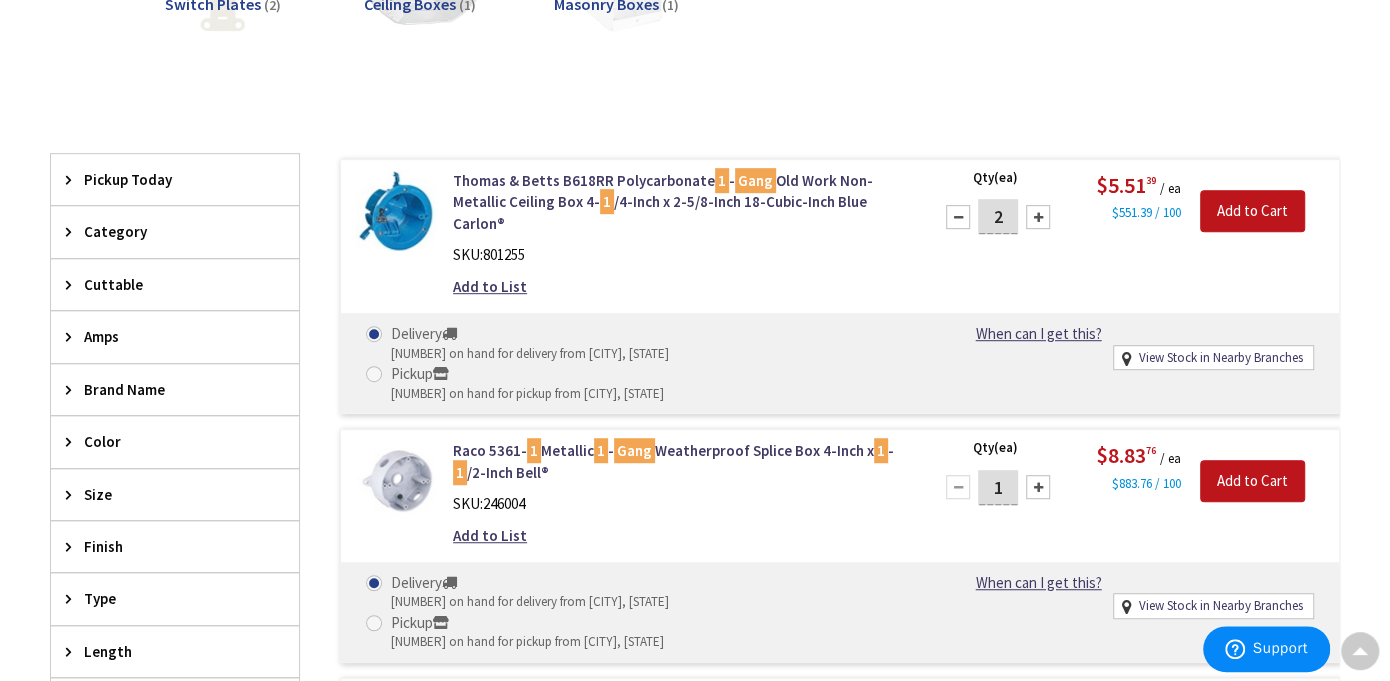 click at bounding box center (1038, 217) 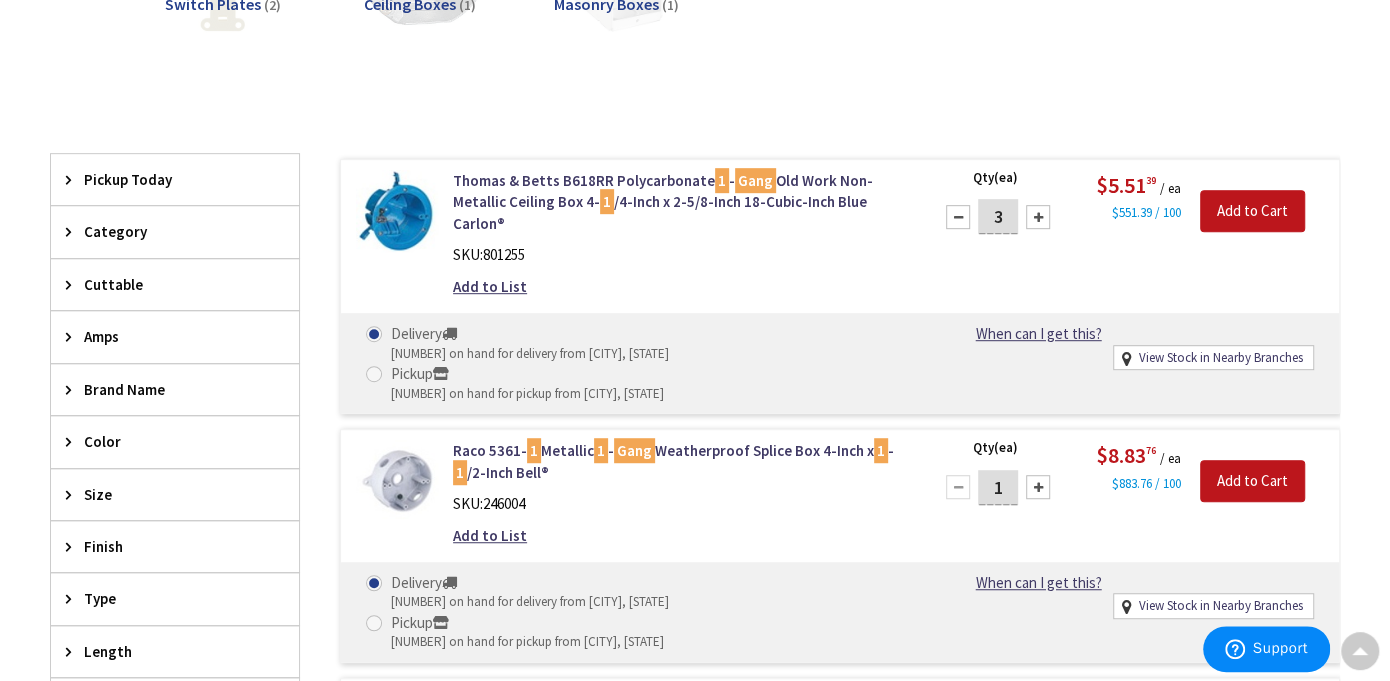 click at bounding box center [1038, 217] 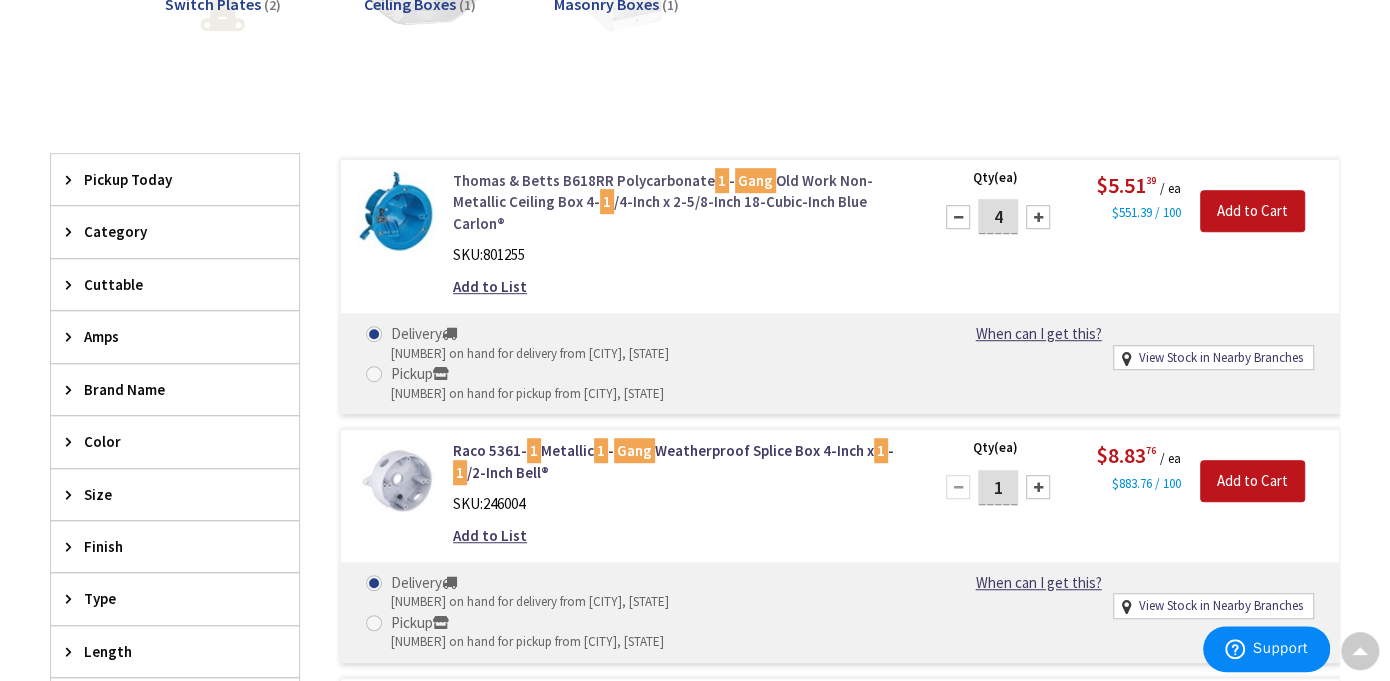 click on "Thomas & Betts B618RR Polycarbonate  1 - Gang  Old Work Non-Metallic Ceiling Box 4- 1 /4-Inch x 2-5/8-Inch 18-Cubic-Inch Blue Carlon®" at bounding box center [680, 202] 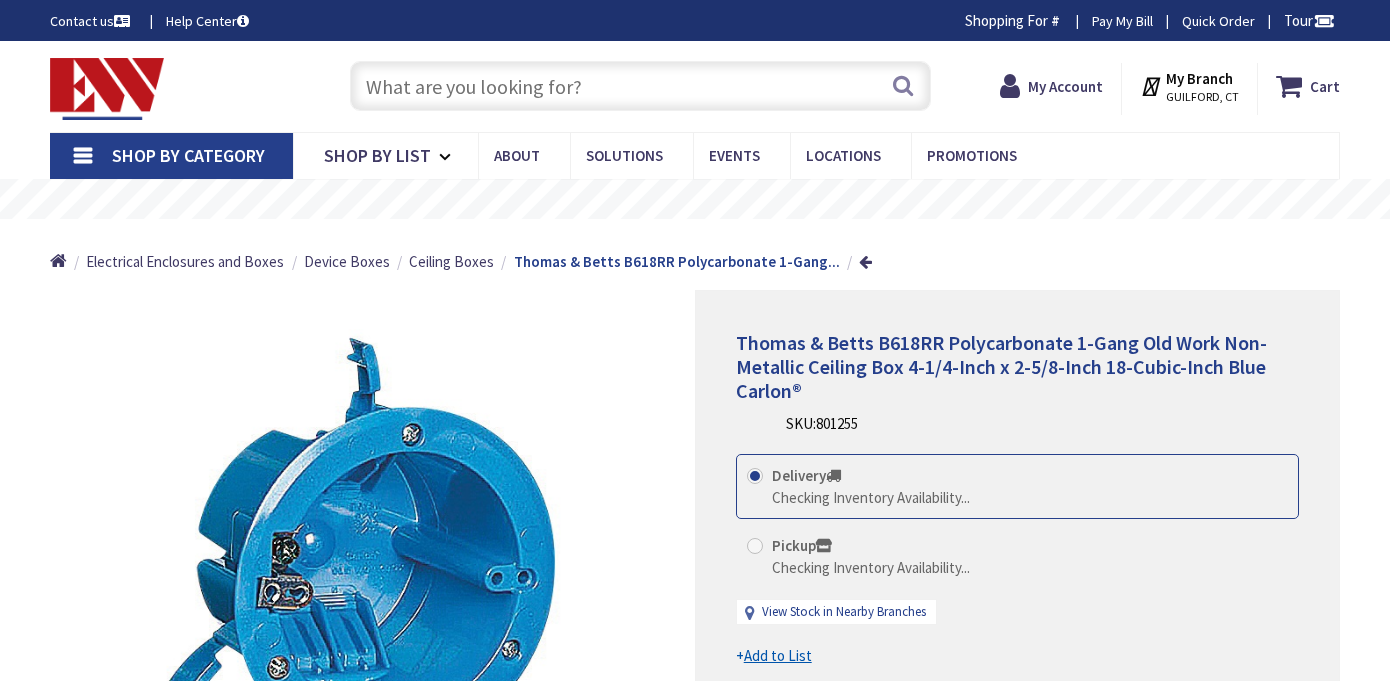 scroll, scrollTop: 0, scrollLeft: 0, axis: both 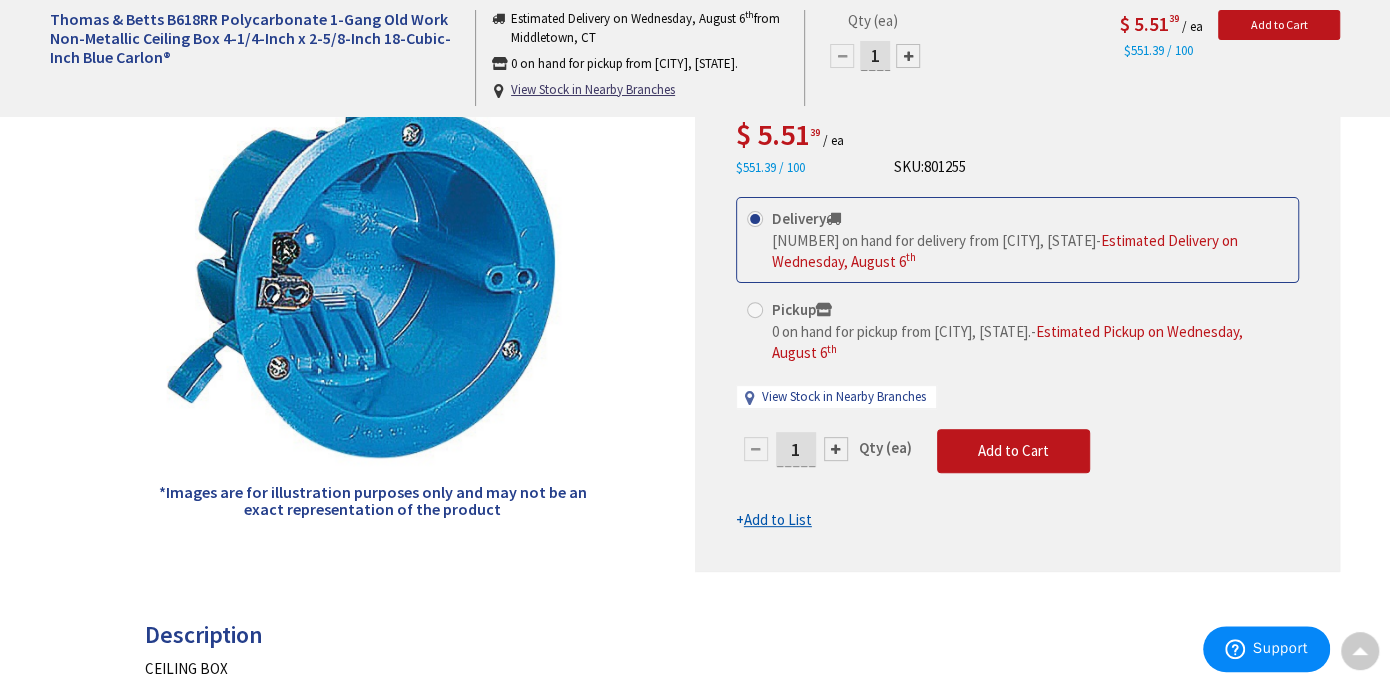 click at bounding box center (836, 449) 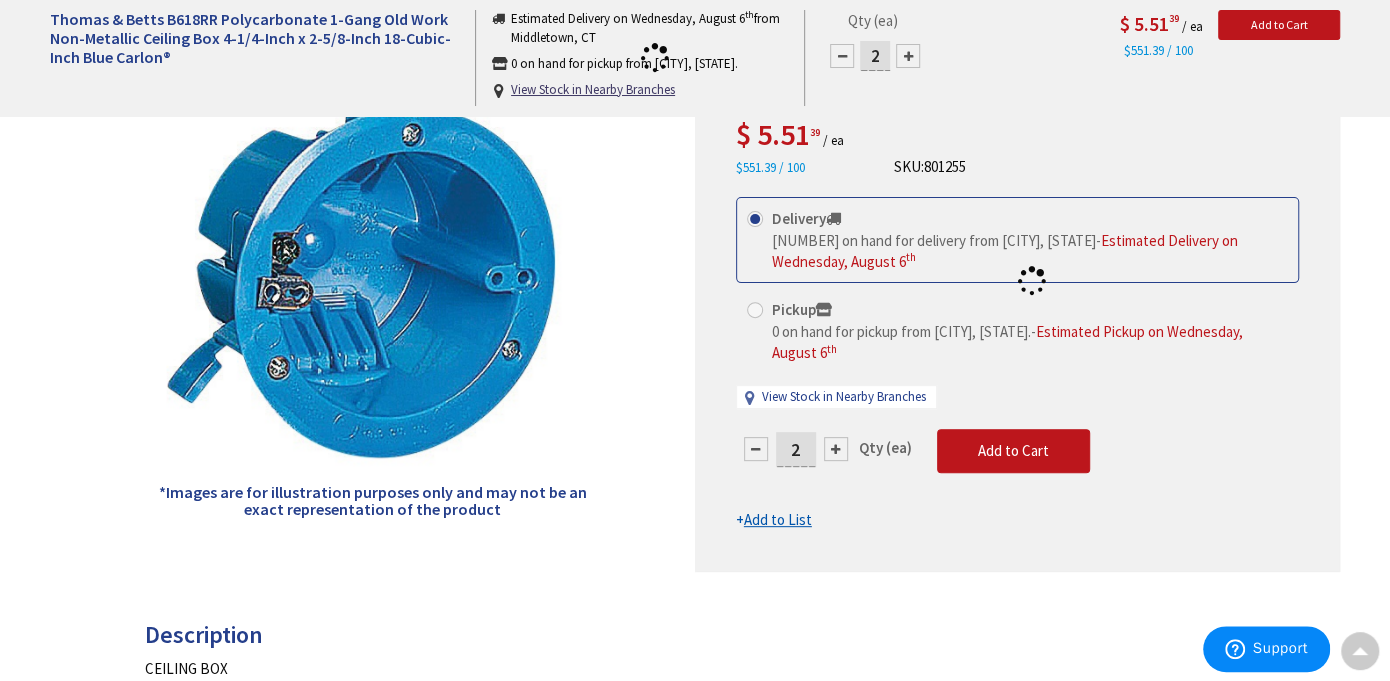 click at bounding box center [1017, 281] 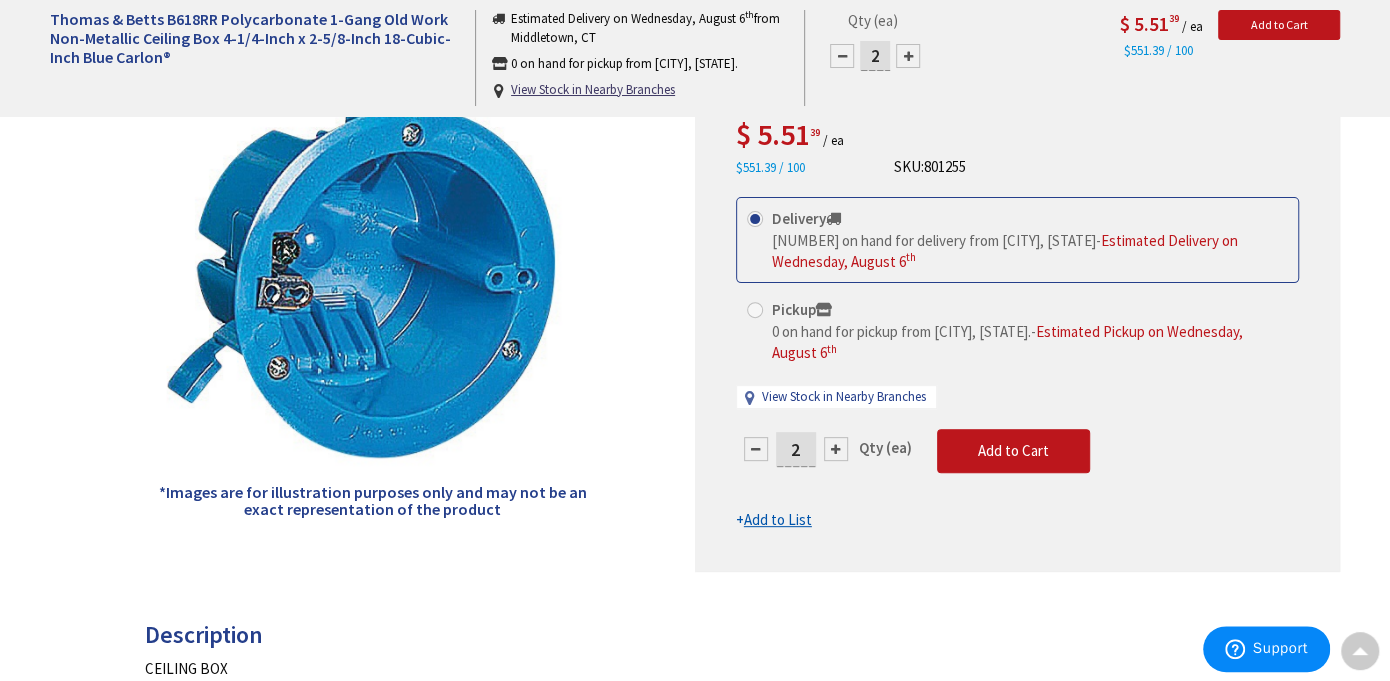 click at bounding box center [836, 449] 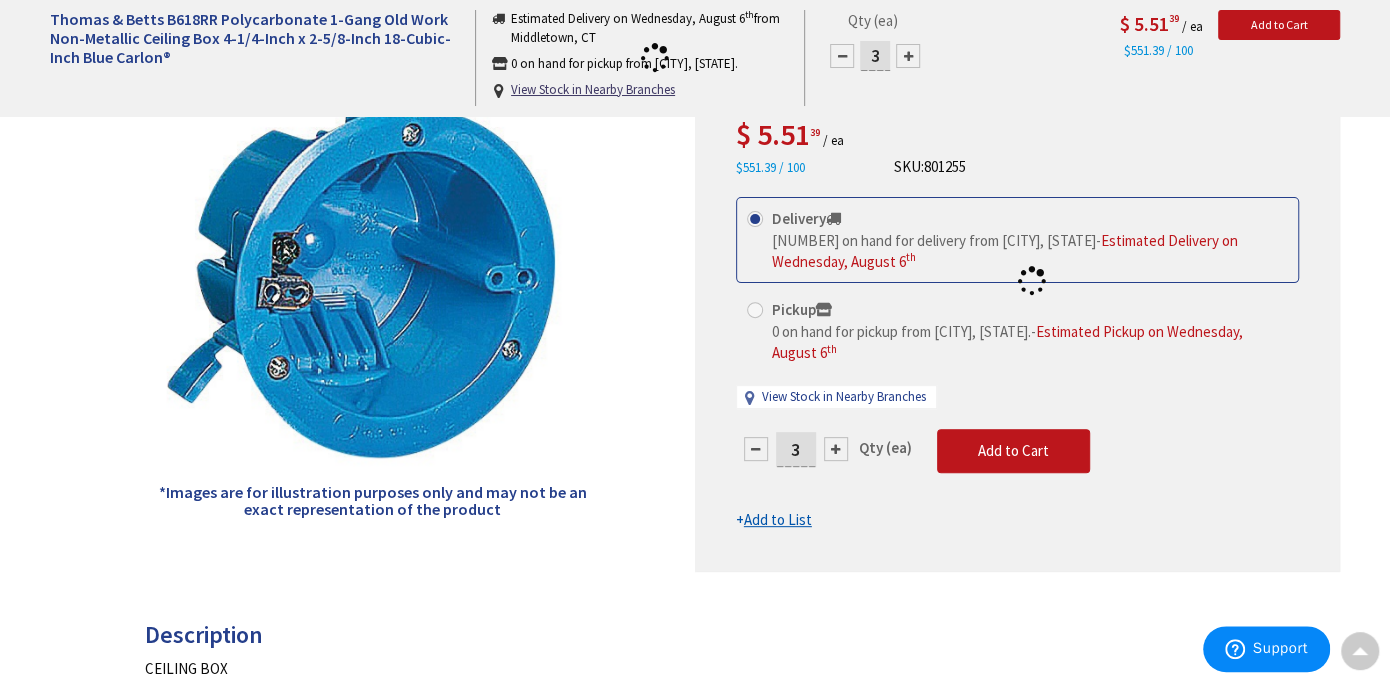 click at bounding box center [1017, 281] 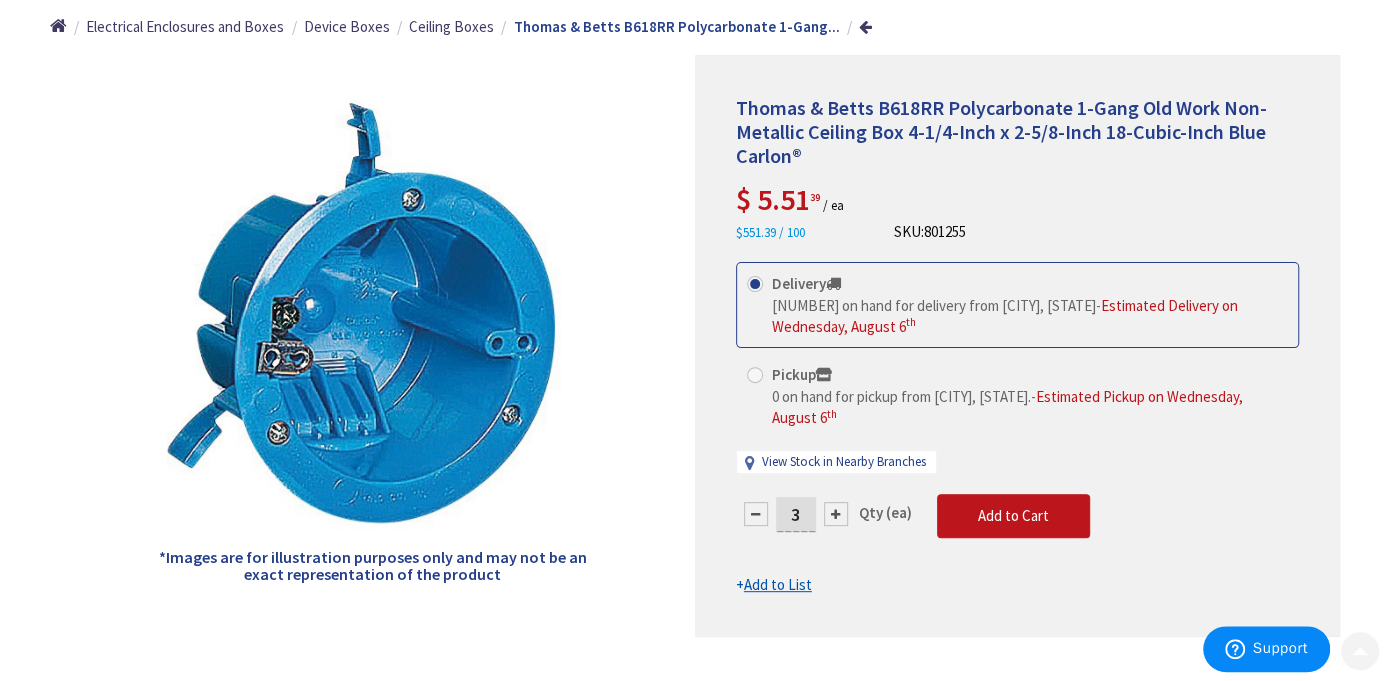 scroll, scrollTop: 300, scrollLeft: 0, axis: vertical 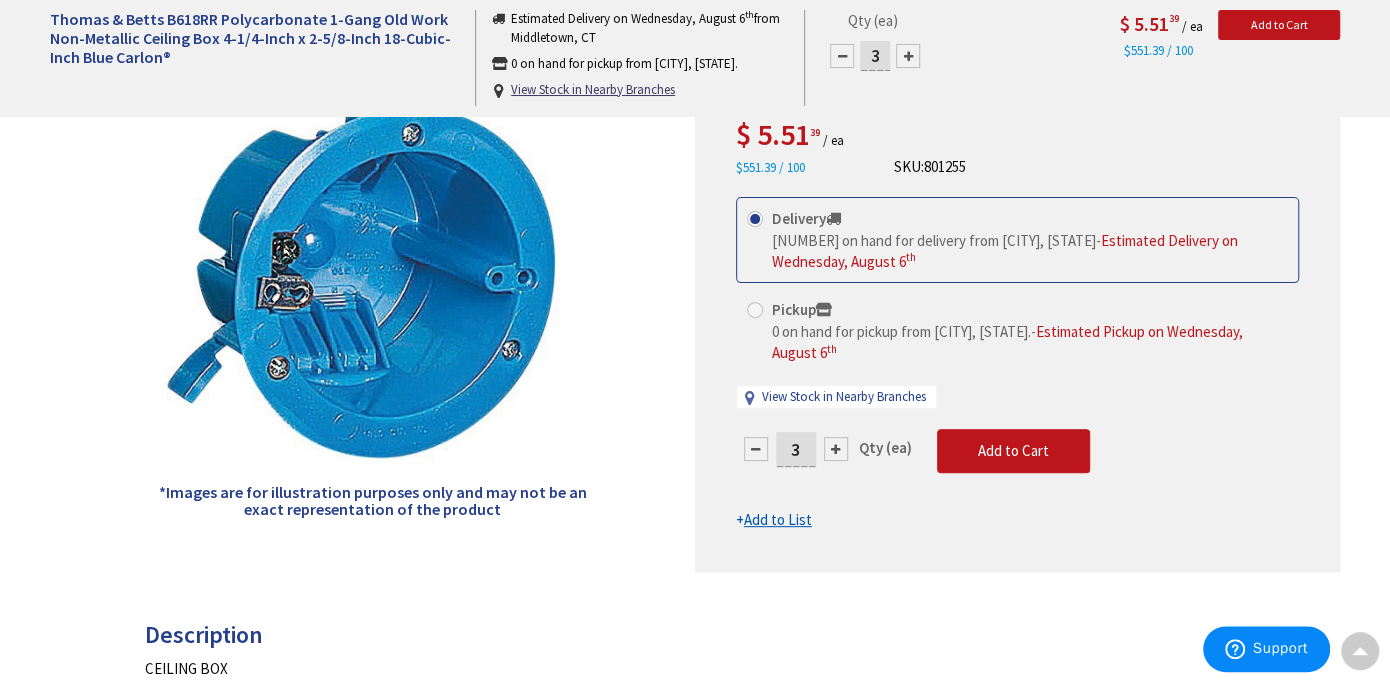 click at bounding box center [756, 449] 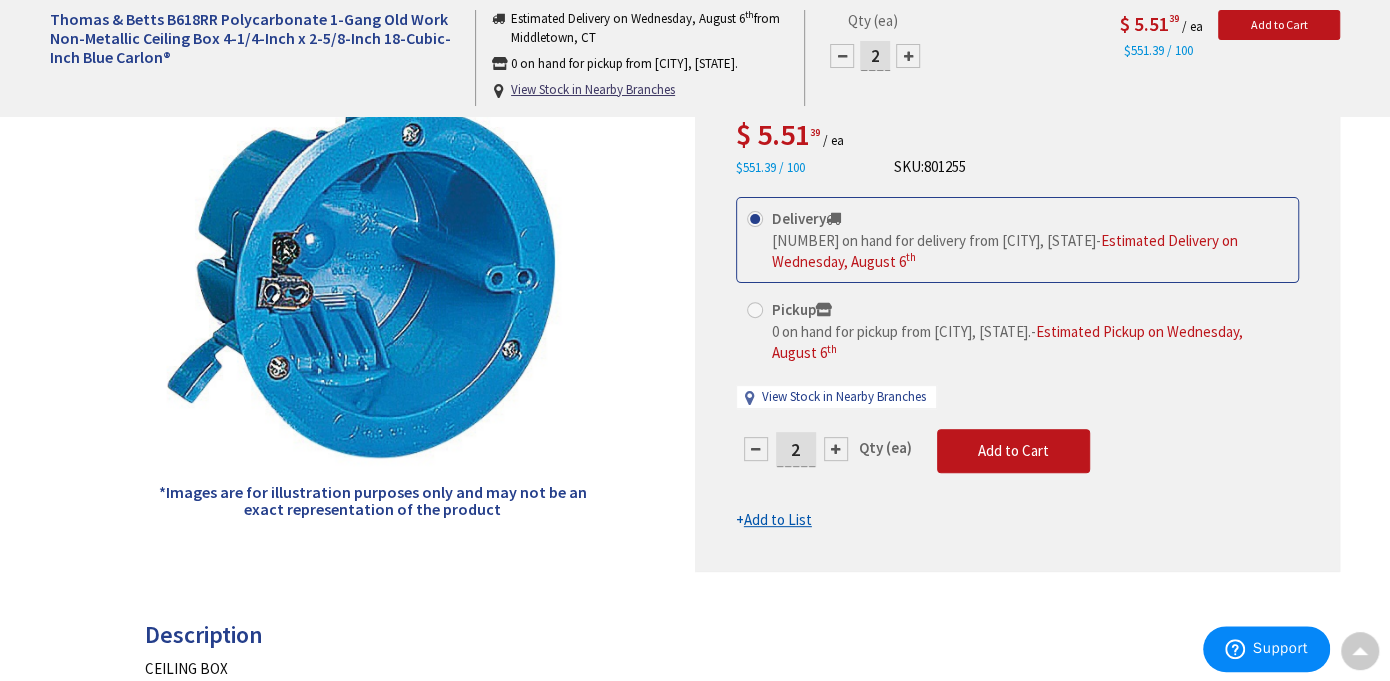 click at bounding box center (836, 449) 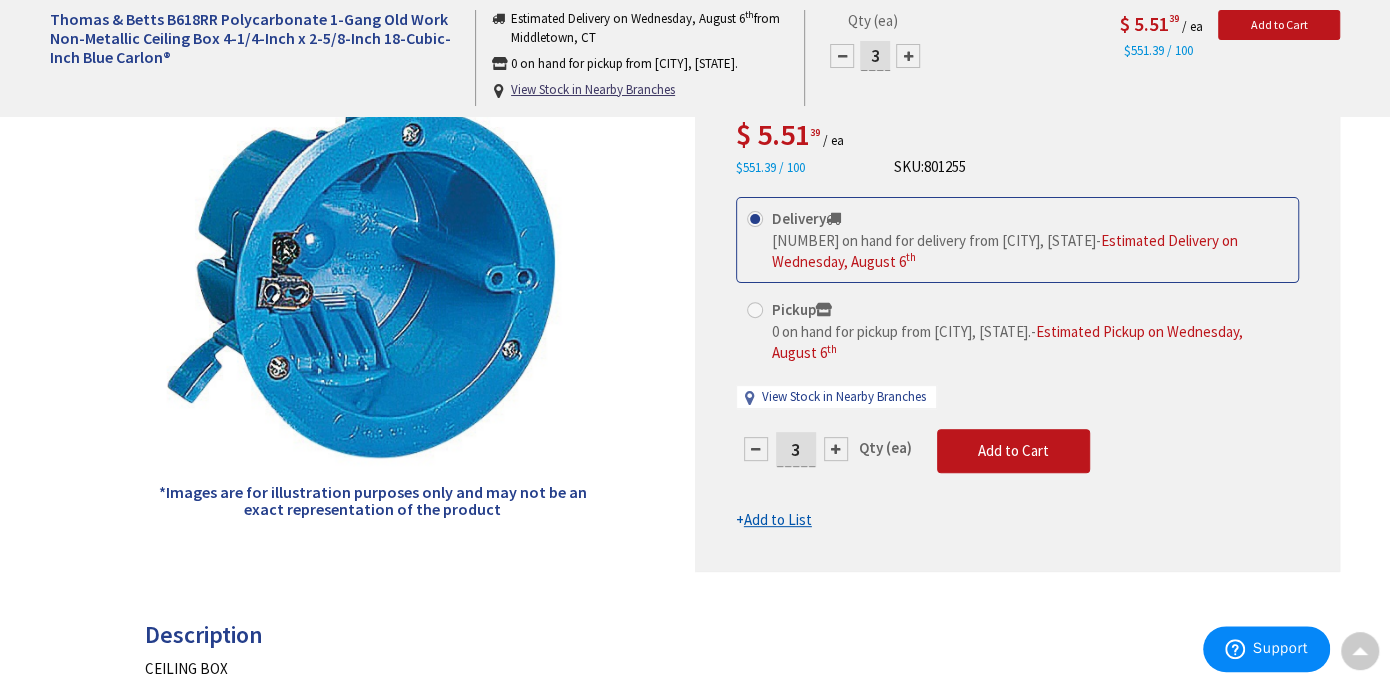 click at bounding box center [836, 449] 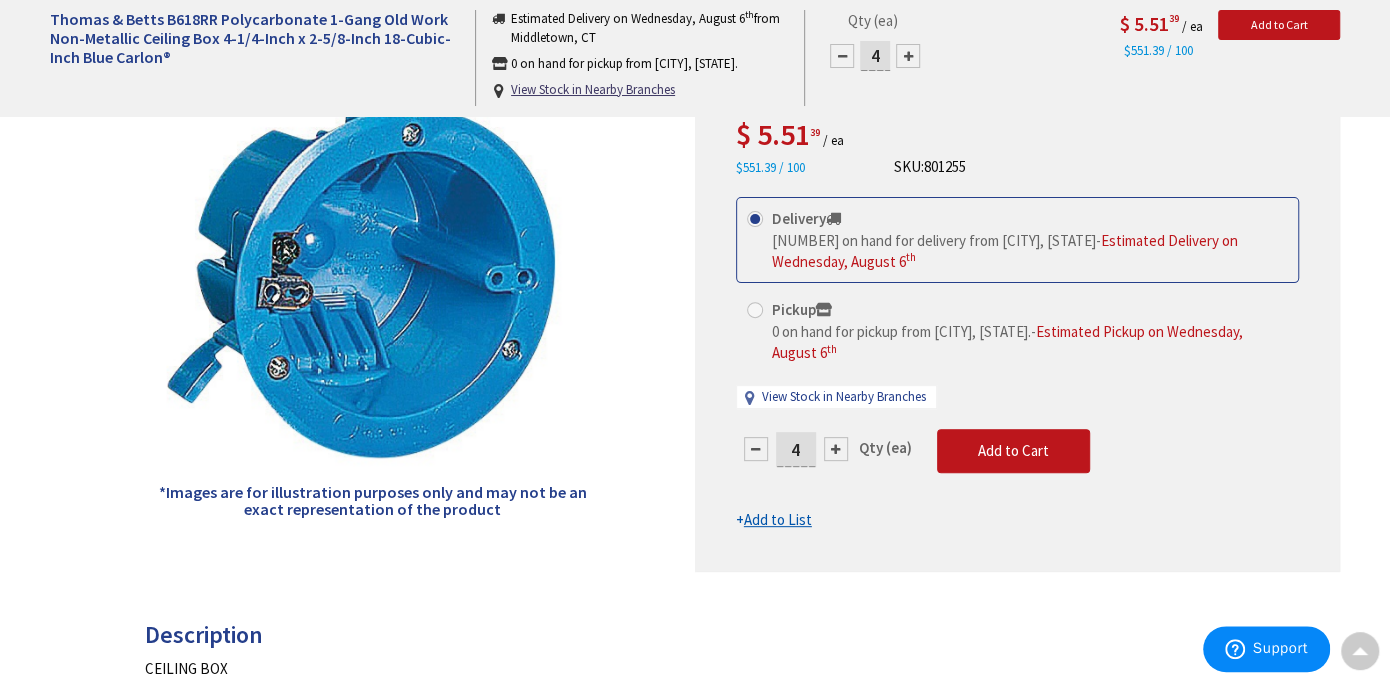 click on "Add to List" at bounding box center (778, 519) 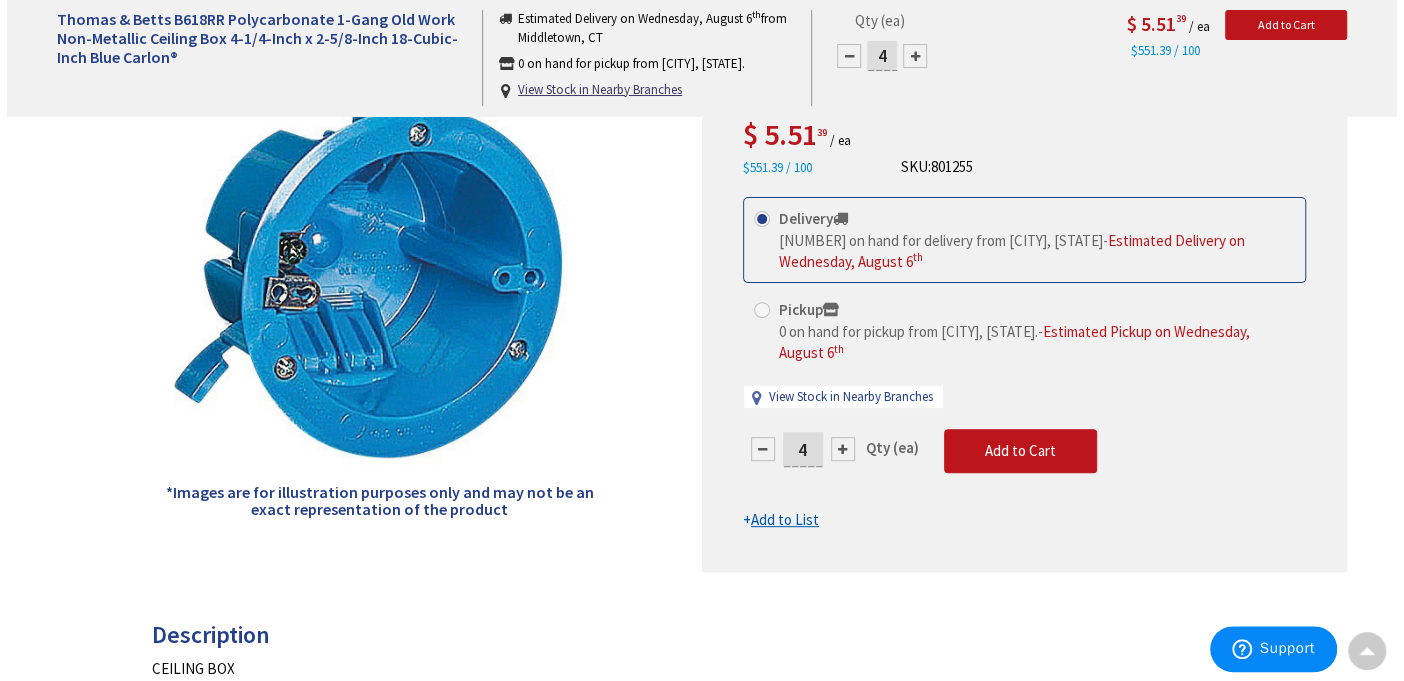 scroll, scrollTop: 300, scrollLeft: 0, axis: vertical 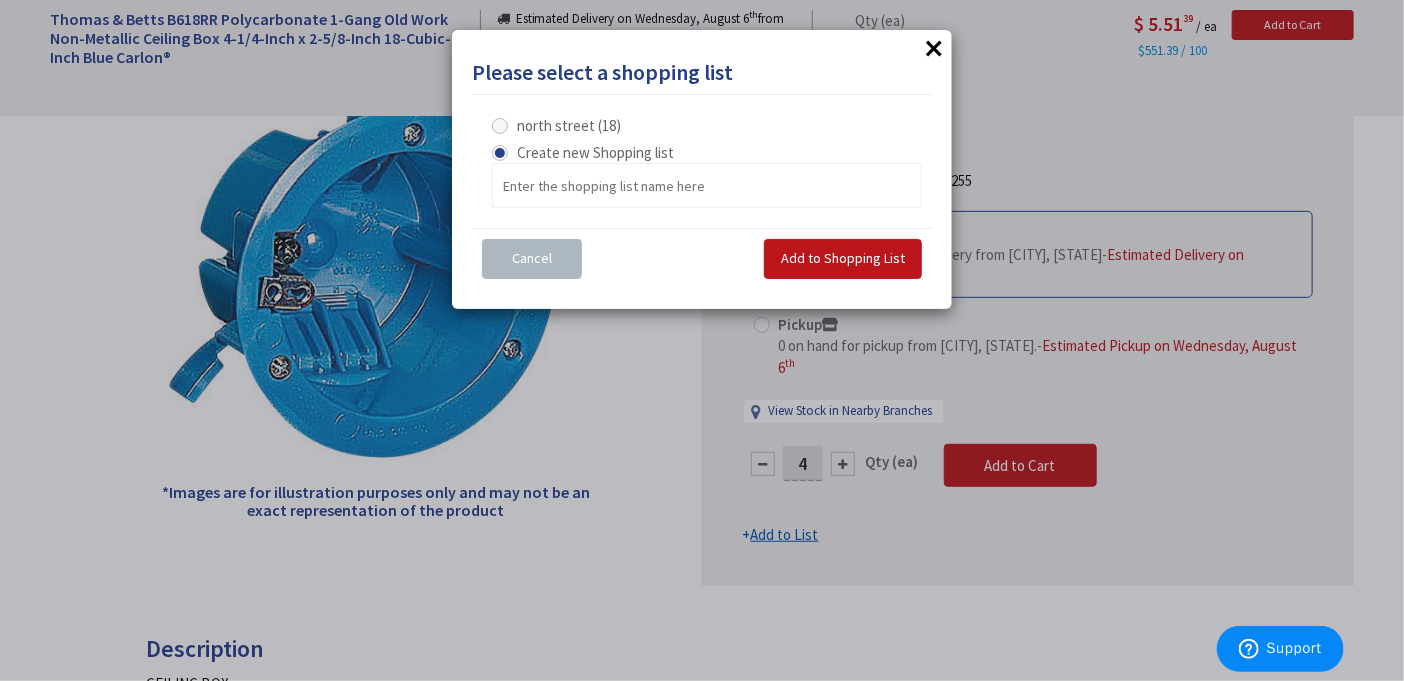 click on "north street (18)" at bounding box center (569, 125) 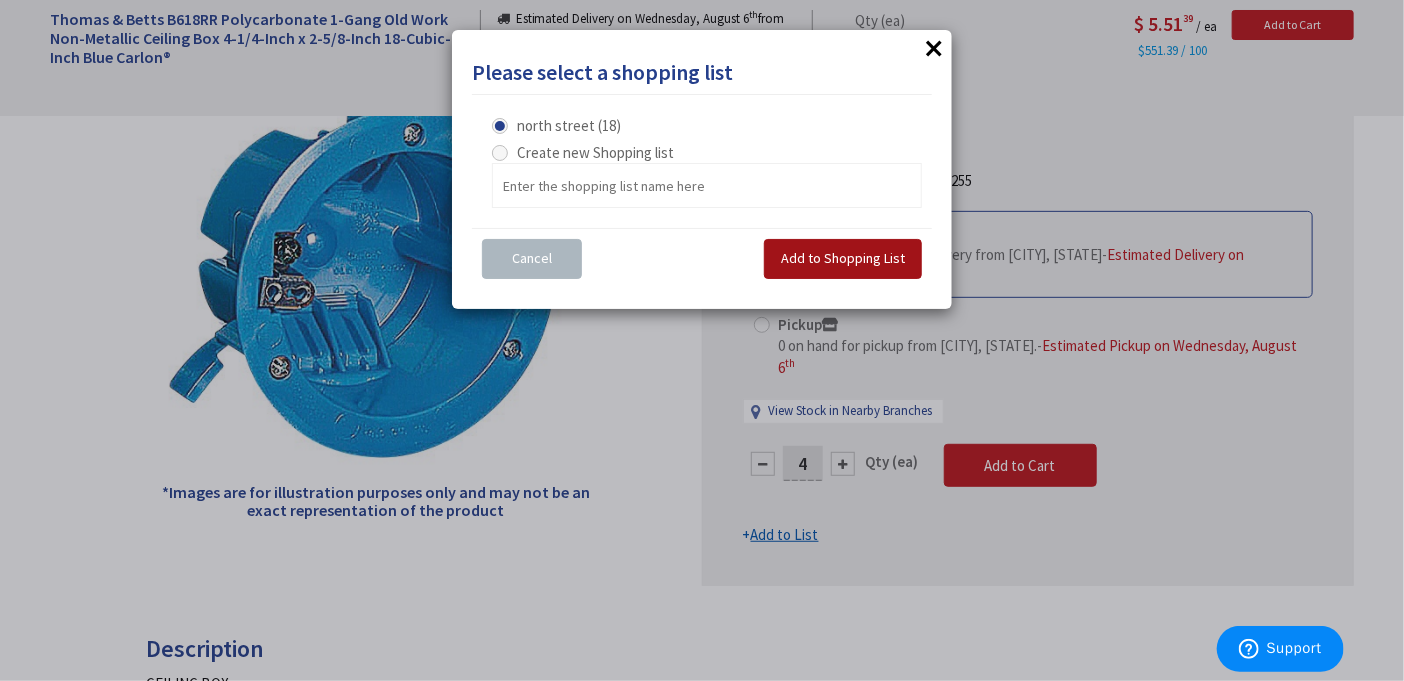 click on "Add to Shopping List" at bounding box center (843, 258) 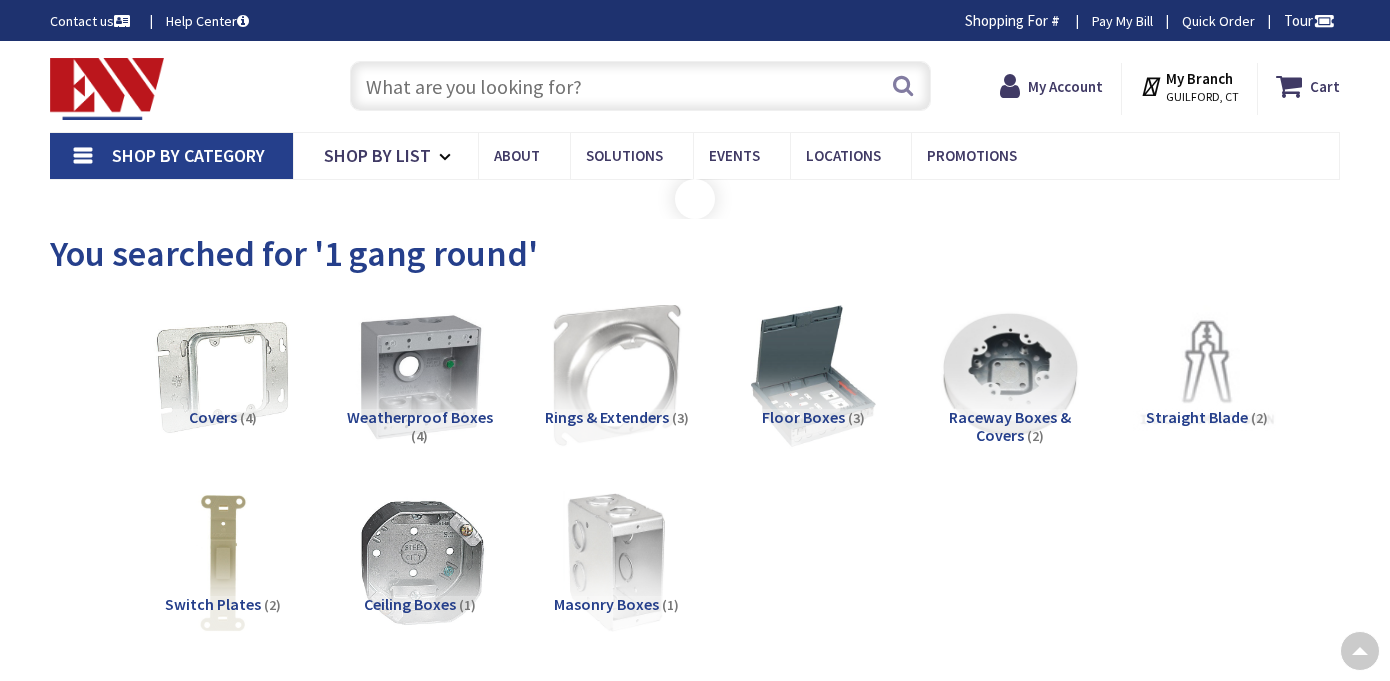 scroll, scrollTop: 762, scrollLeft: 0, axis: vertical 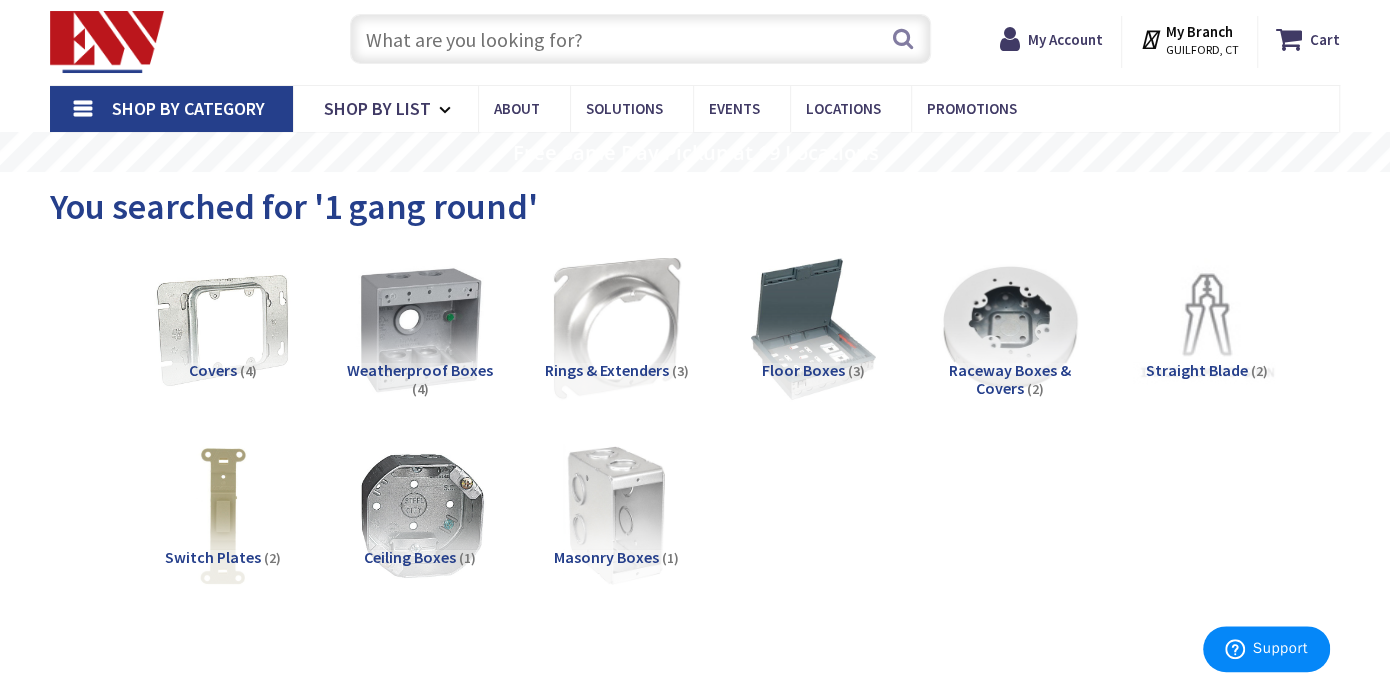 click at bounding box center (640, 39) 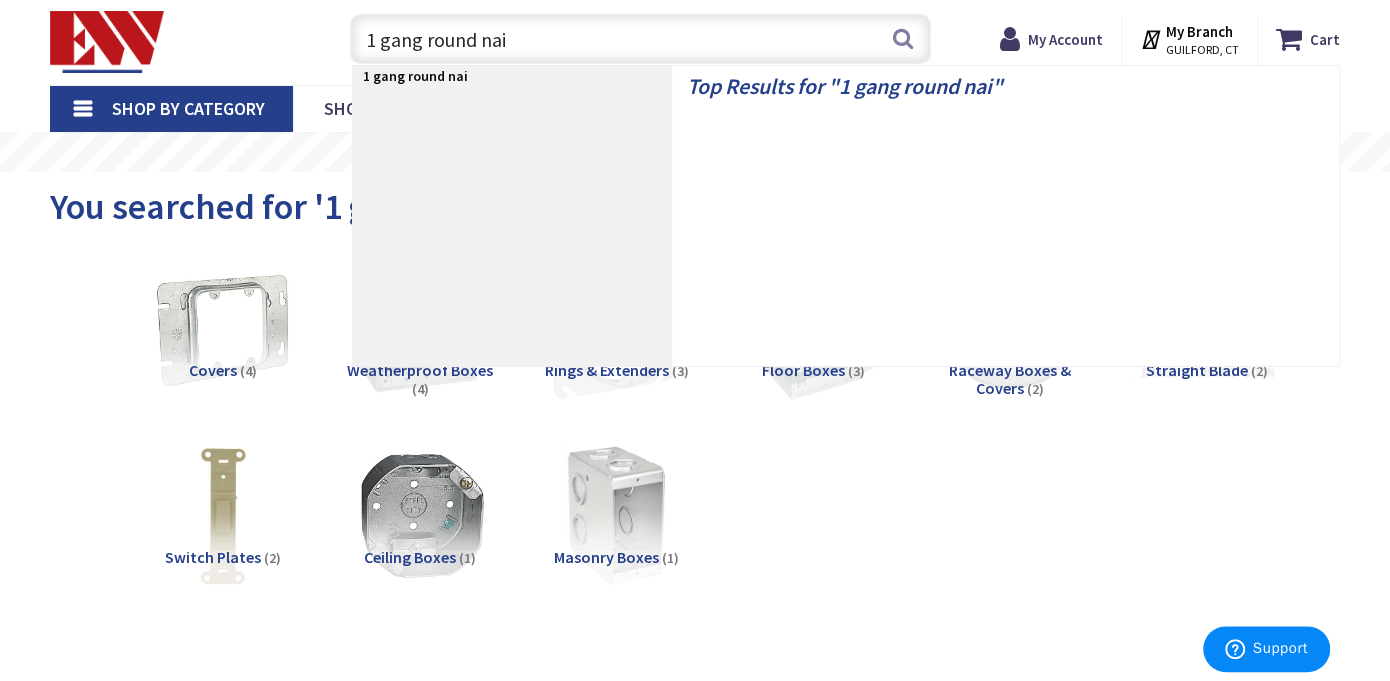type on "1 gang round nail" 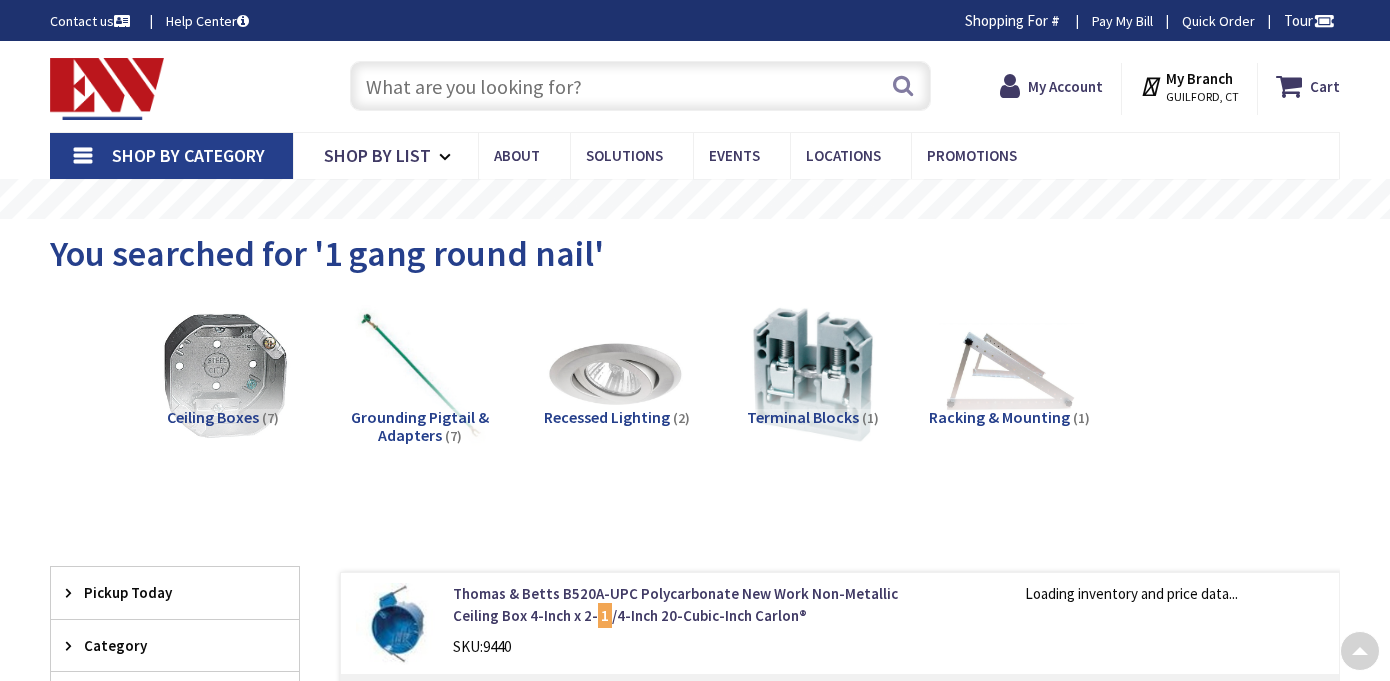 scroll, scrollTop: 382, scrollLeft: 0, axis: vertical 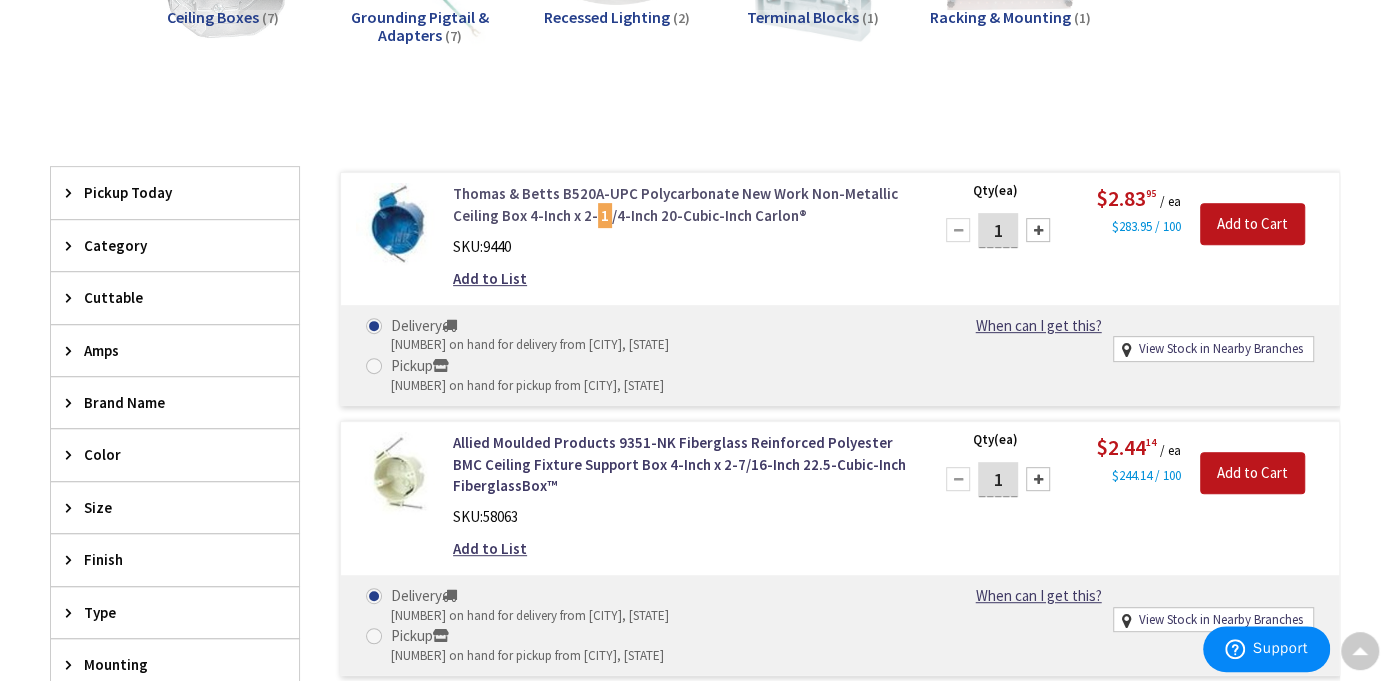 click on "Thomas & Betts B520A-UPC Polycarbonate New Work Non-Metallic Ceiling Box 4-Inch x 2- 1 /4-Inch 20-Cubic-Inch Carlon®" at bounding box center [680, 204] 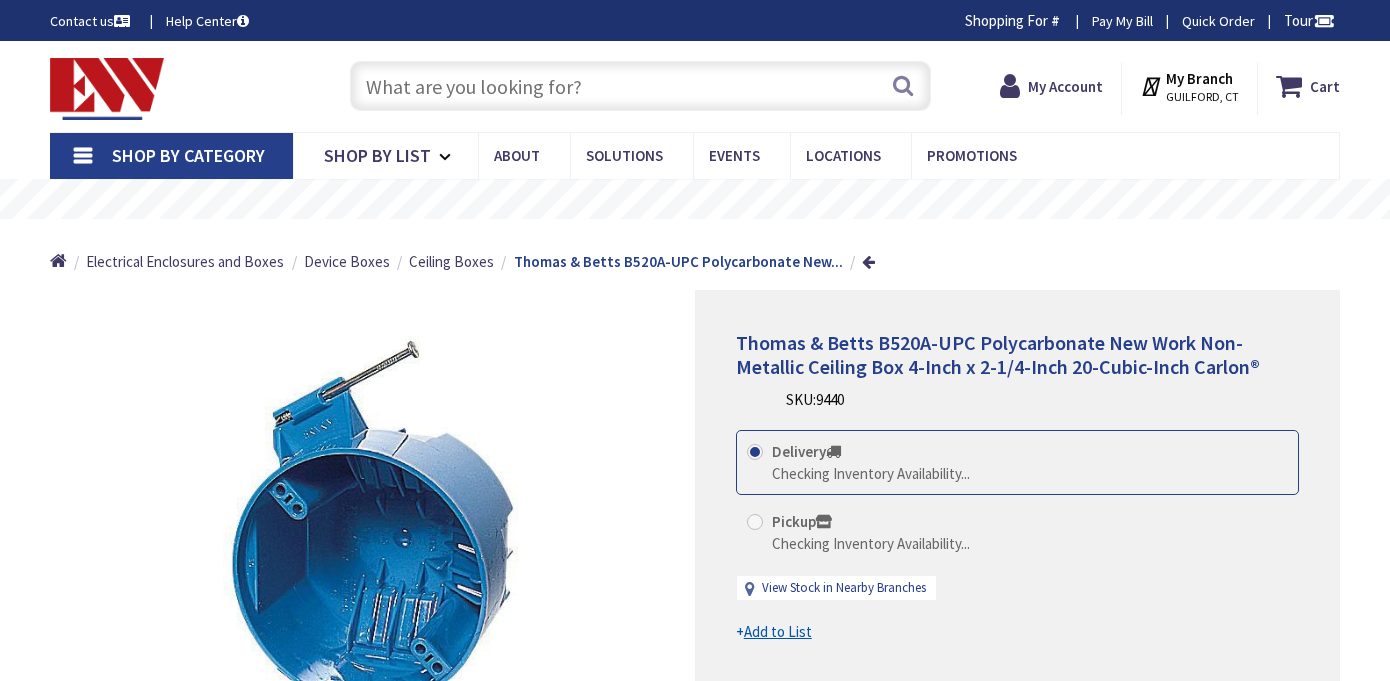 scroll, scrollTop: 0, scrollLeft: 0, axis: both 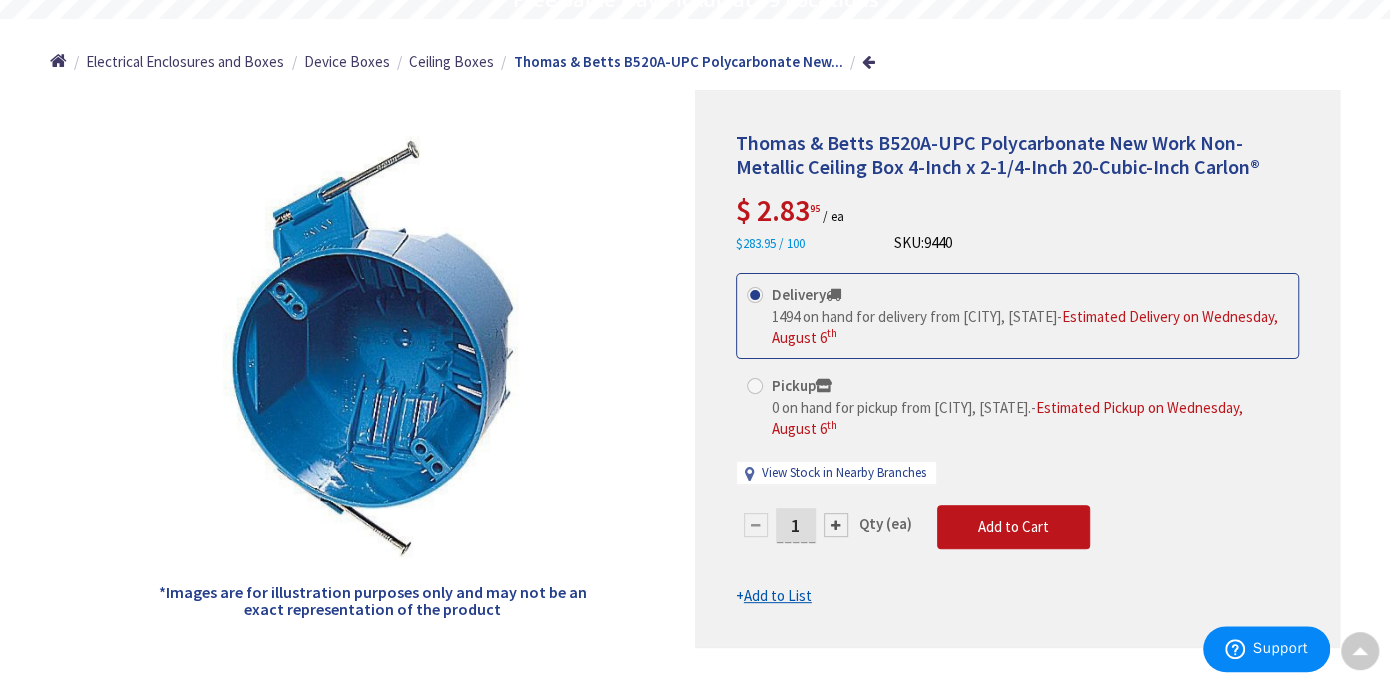 click on "1" at bounding box center [796, 525] 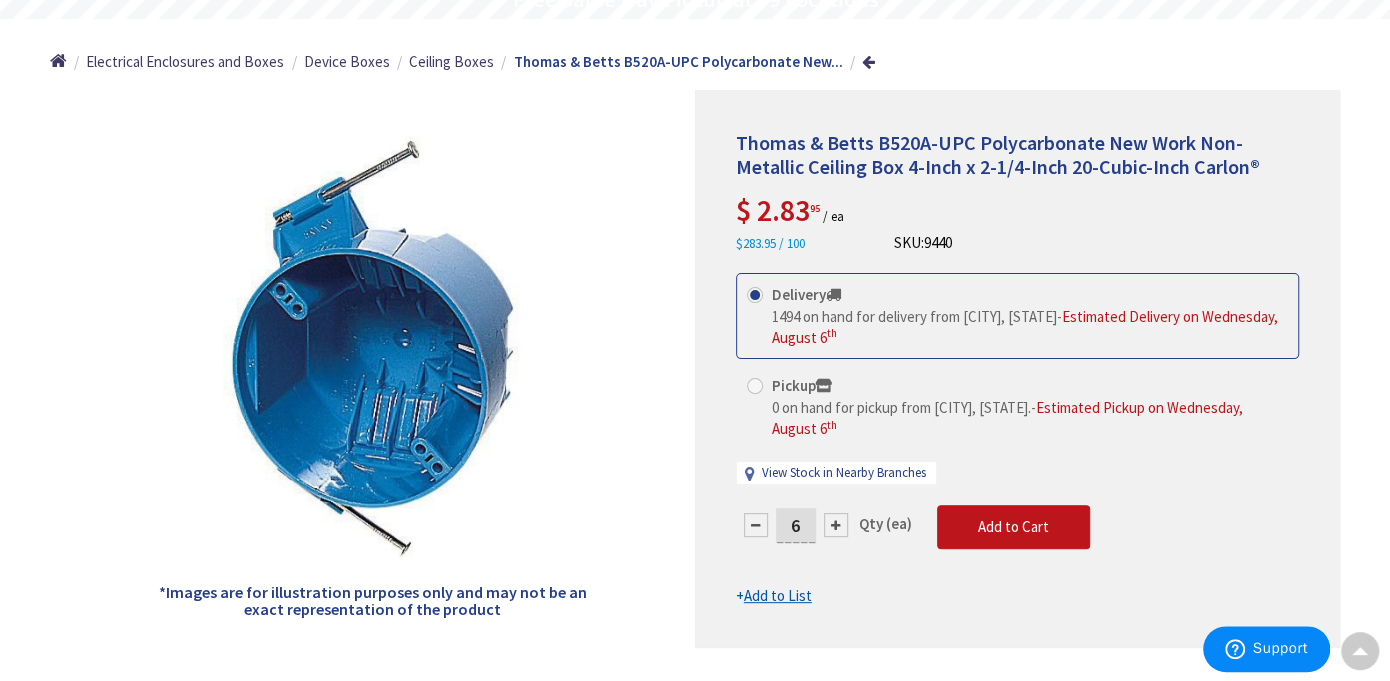 type on "6" 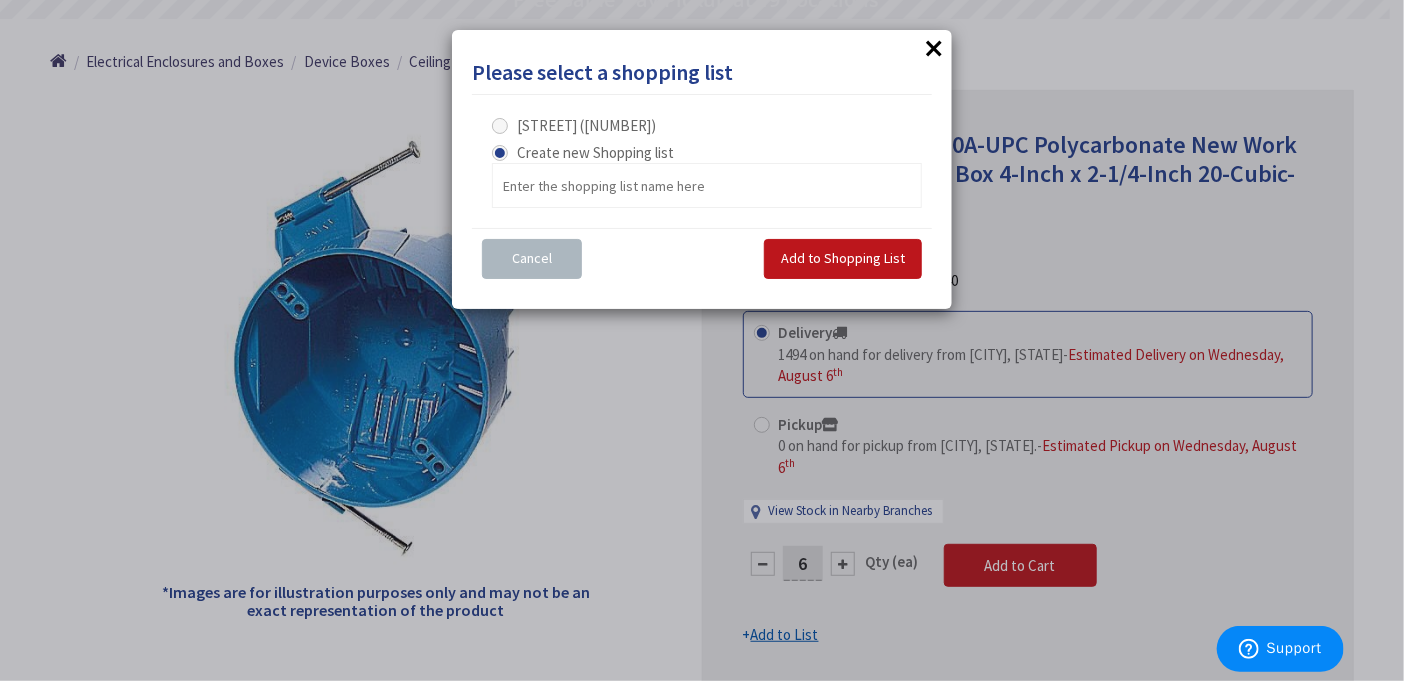 click on "north street (19)" at bounding box center (586, 125) 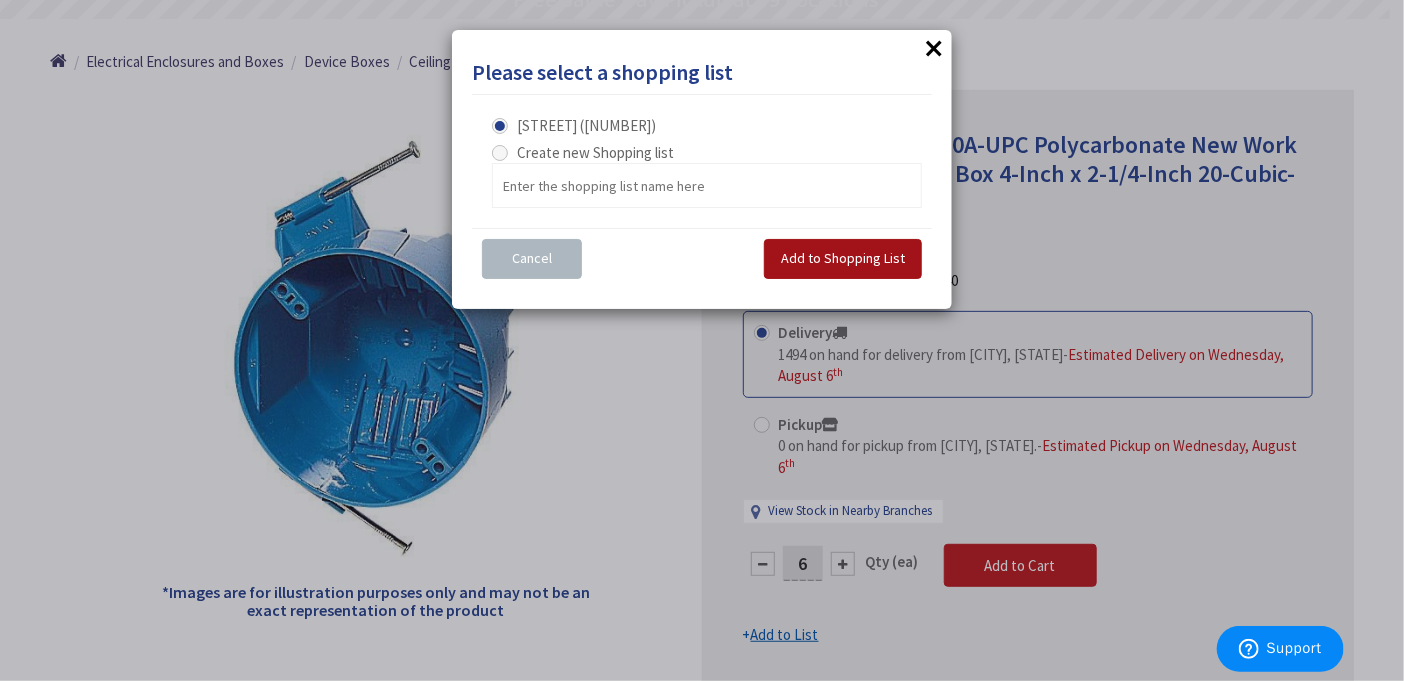 click on "Add to Shopping List" at bounding box center (843, 258) 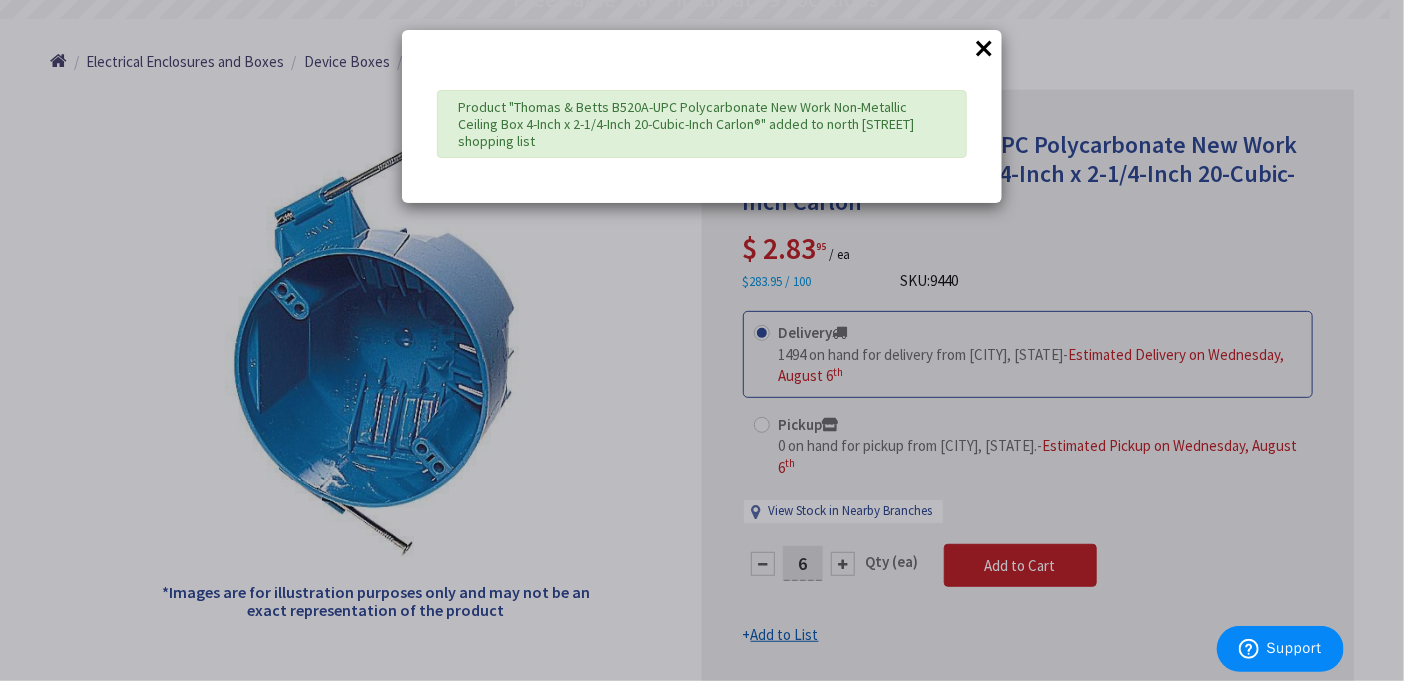 click on "×" at bounding box center [984, 48] 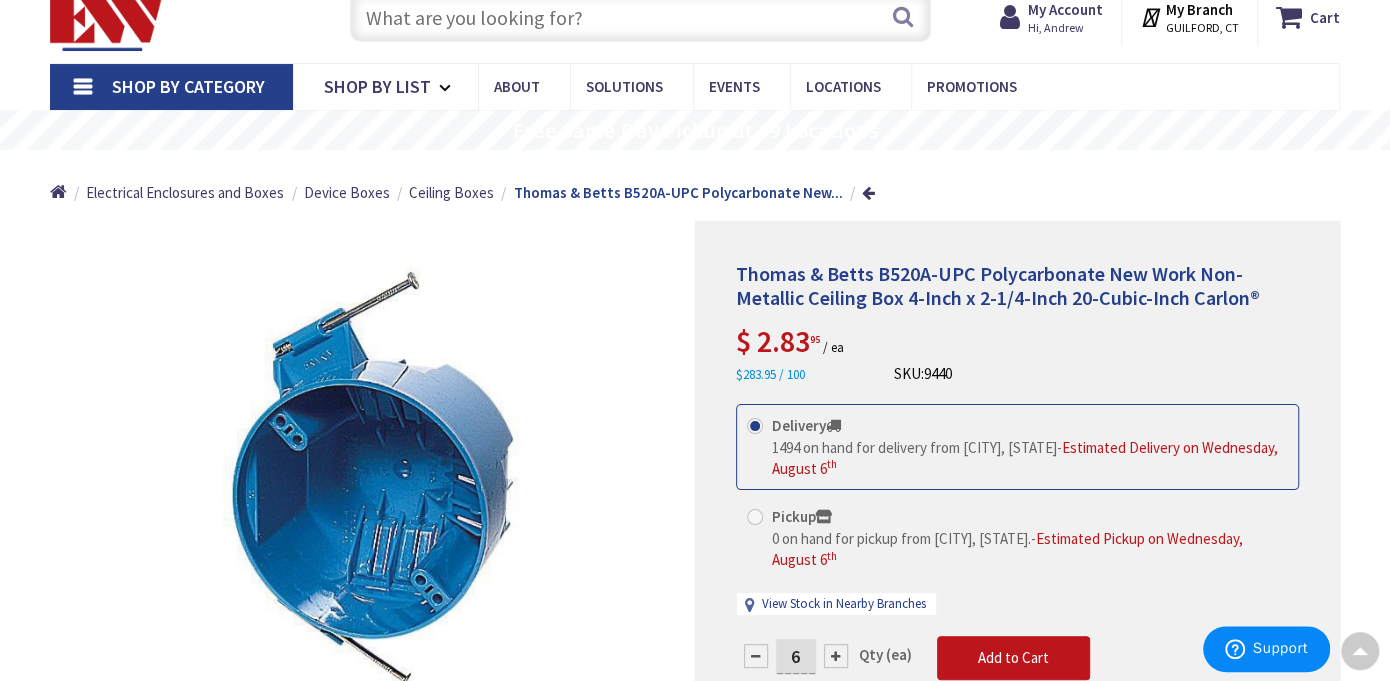 scroll, scrollTop: 0, scrollLeft: 0, axis: both 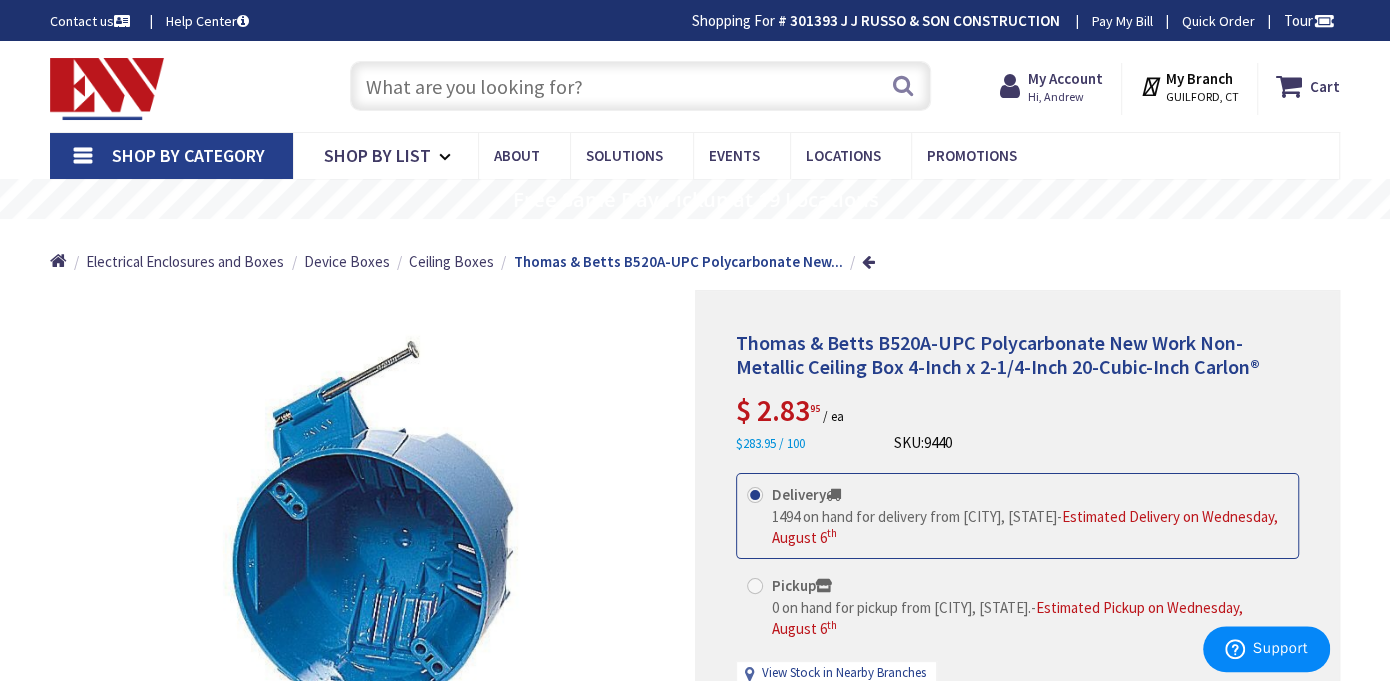 click at bounding box center [640, 86] 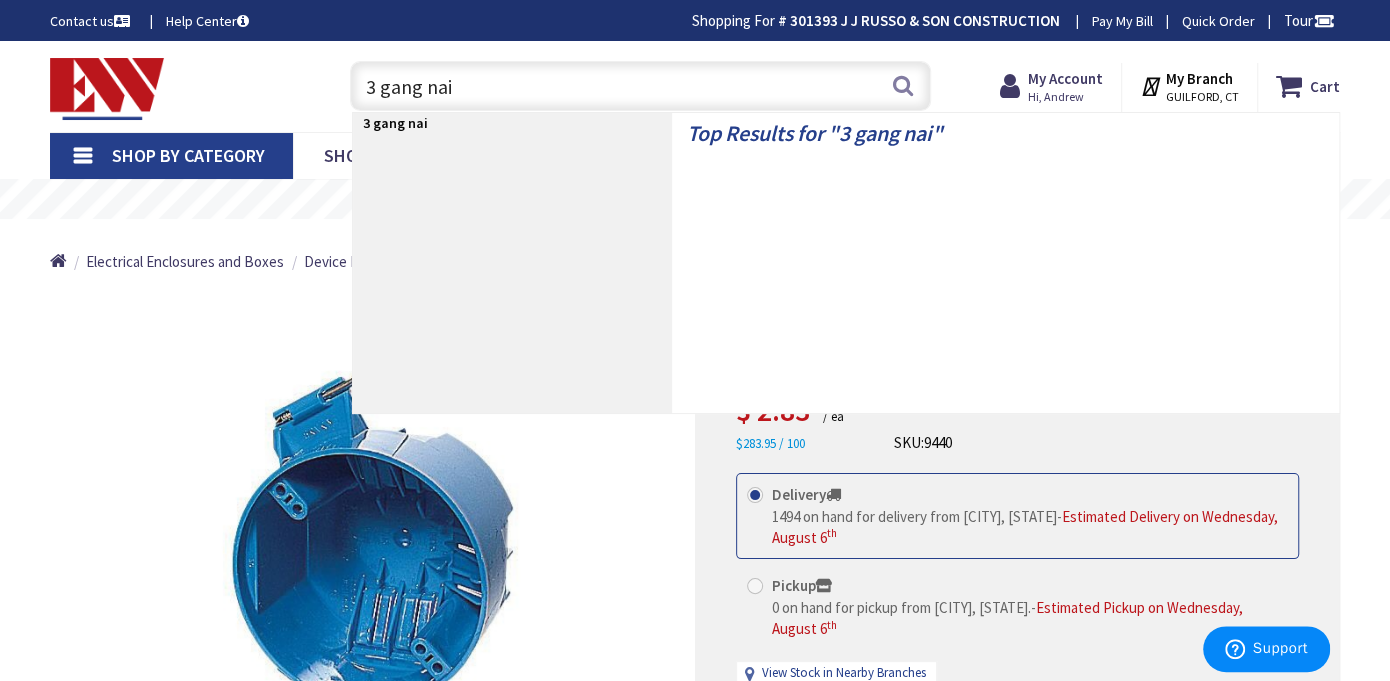 type on "3 gang nail" 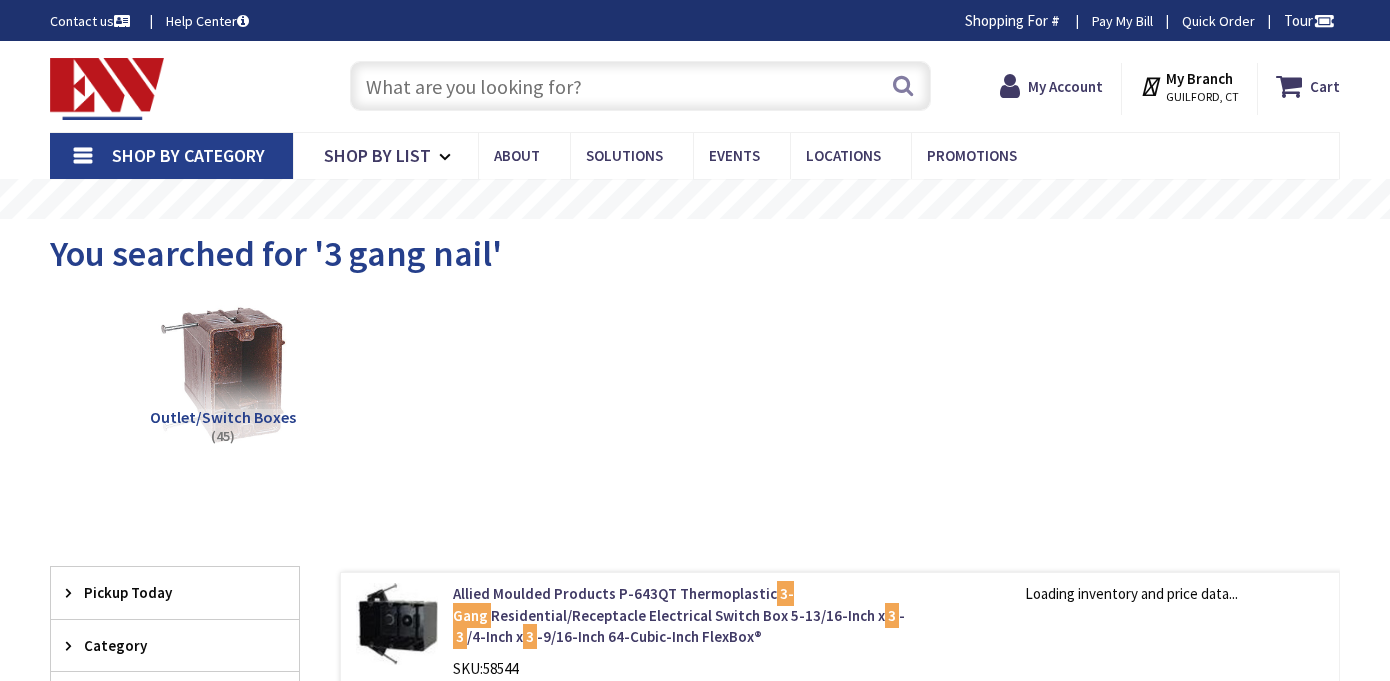 scroll, scrollTop: 0, scrollLeft: 0, axis: both 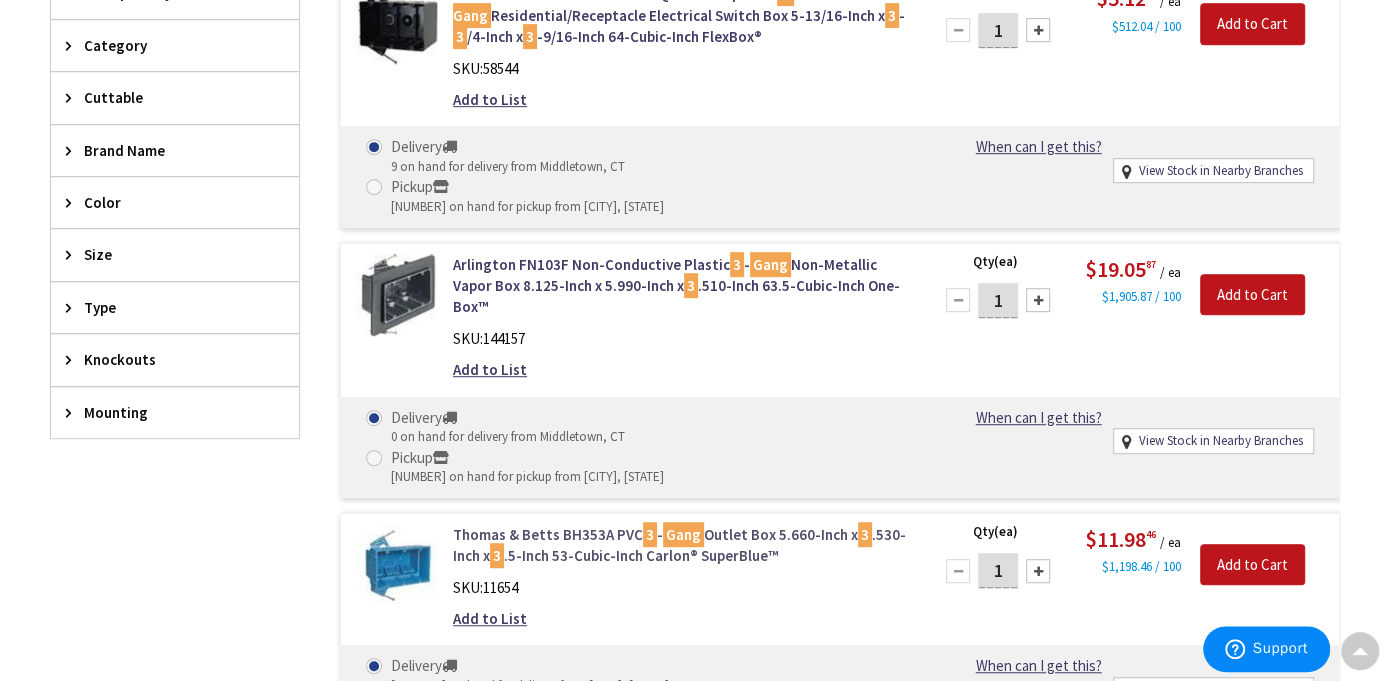 click on "[FIRST] [LAST] [BRAND] [TYPE] [NUMBER] - [GANG] [TYPE] [NUMBER]-[NUMBER] x [NUMBER].[NUMBER] x [NUMBER].[NUMBER]-[NUMBER] [NUMBER]-[CUBIC-INCH] [BRAND]™" at bounding box center (680, 545) 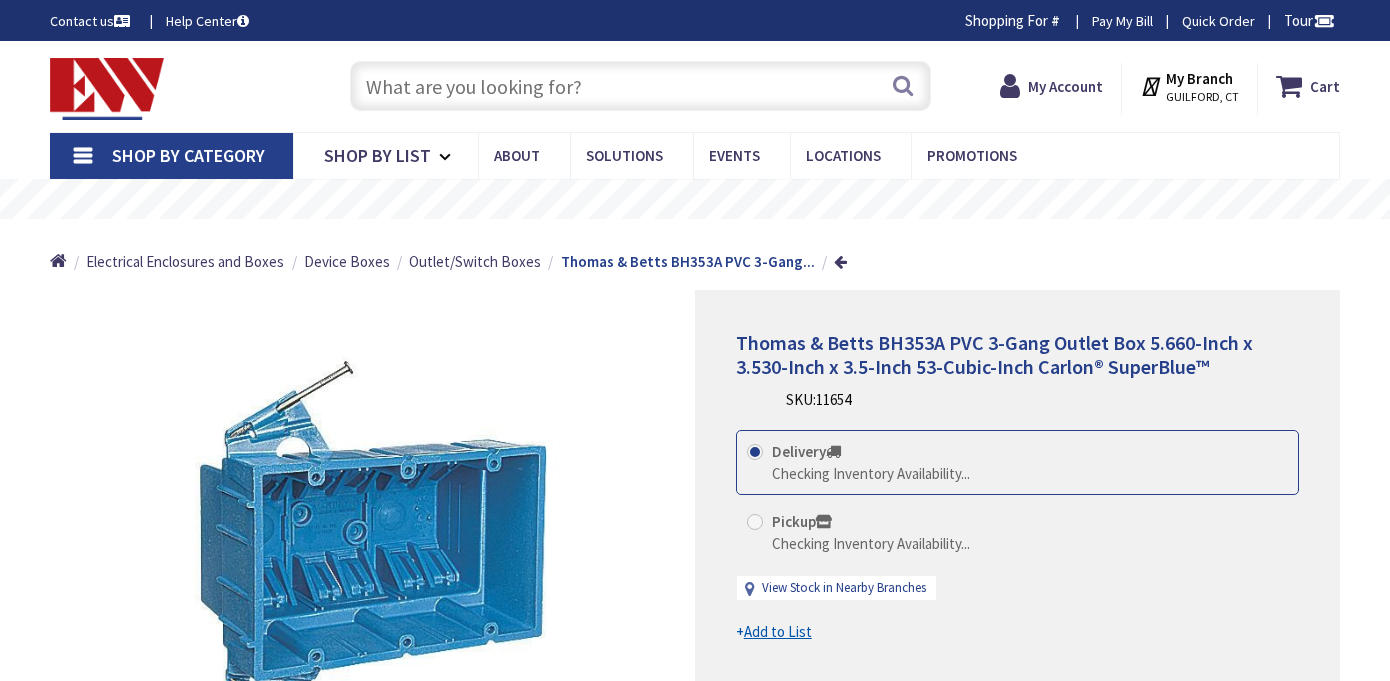 scroll, scrollTop: 0, scrollLeft: 0, axis: both 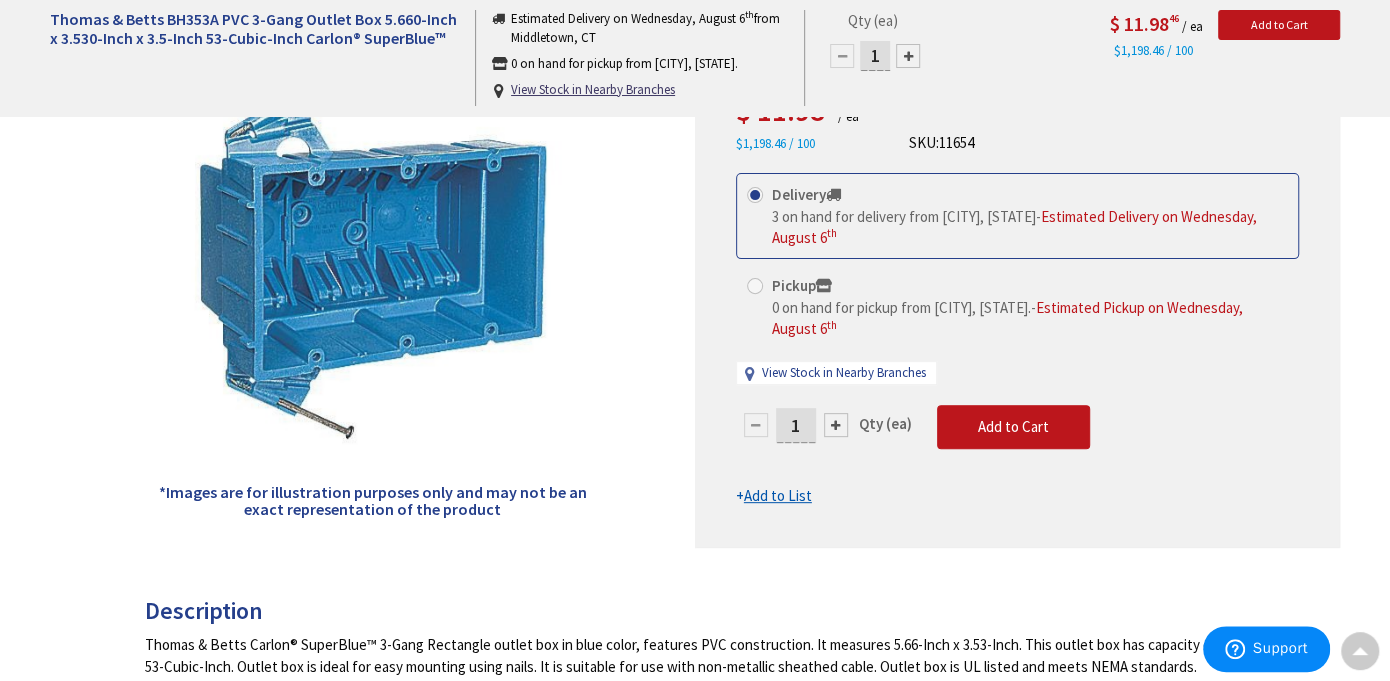 click on "1" at bounding box center [796, 425] 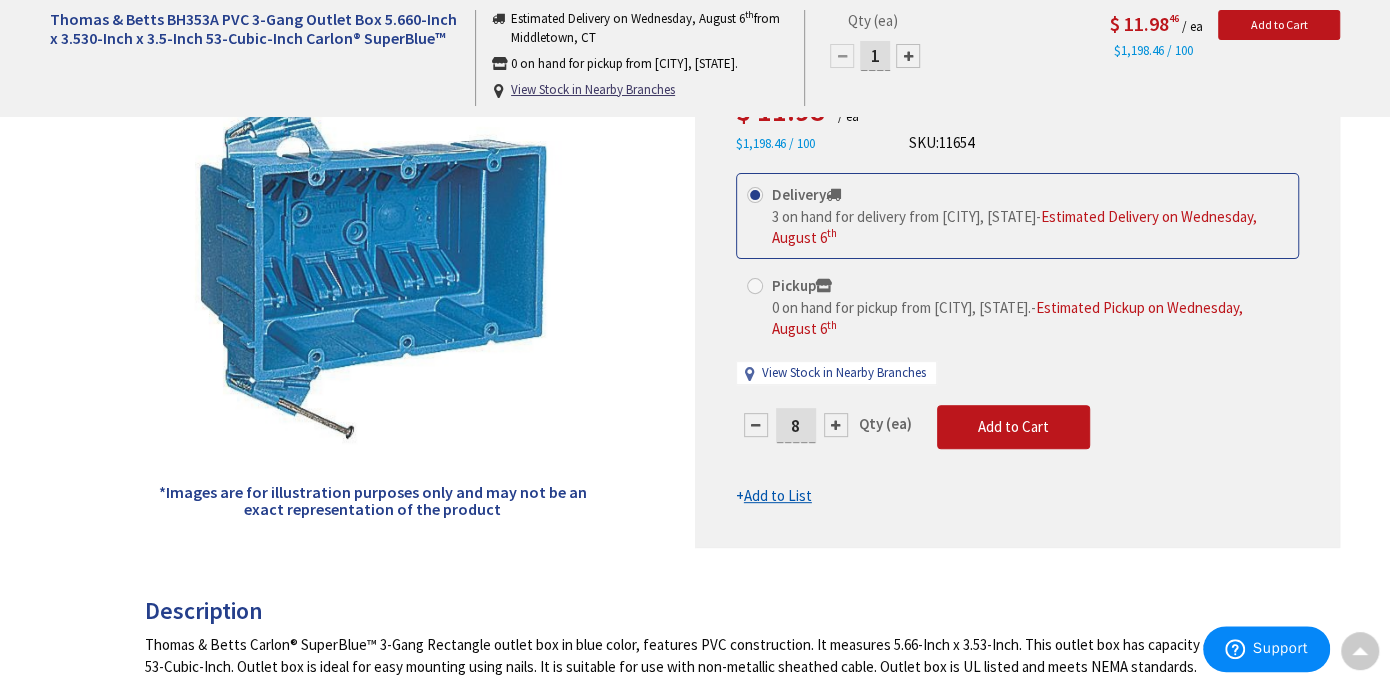type on "8" 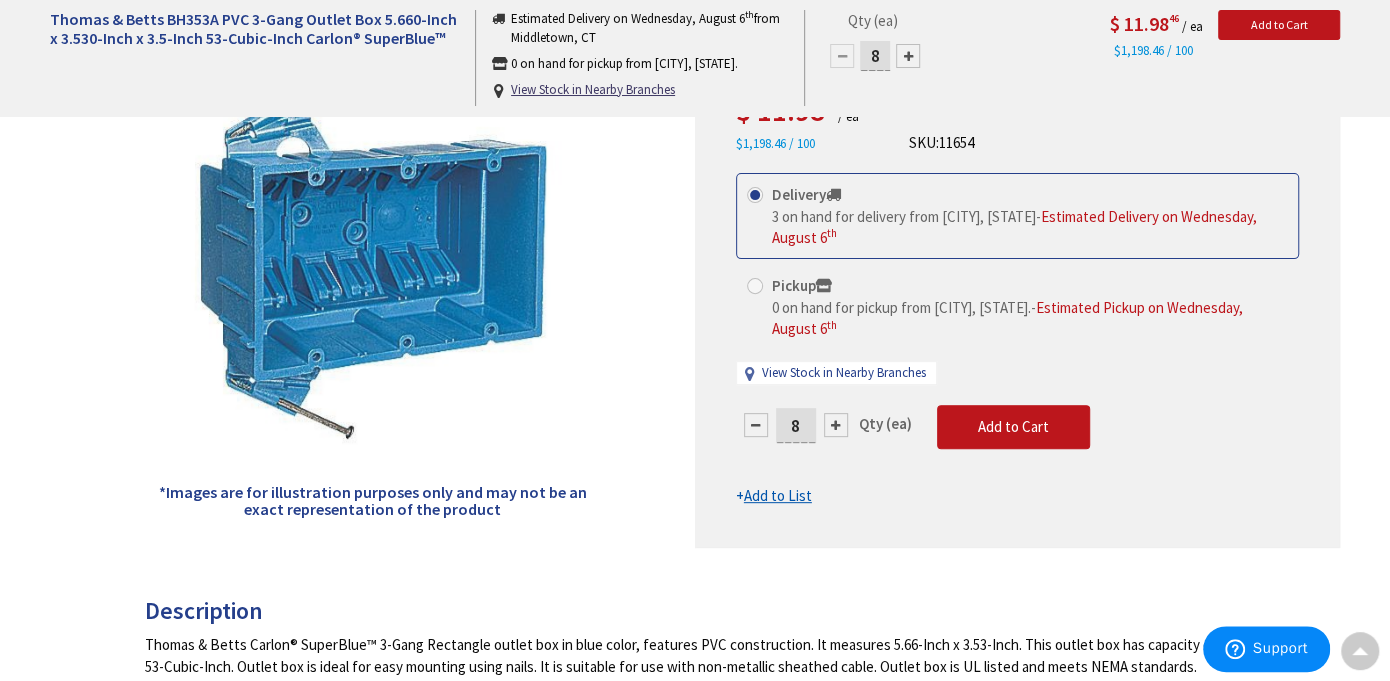 click on "This product is Discontinued
Delivery
3 on hand for delivery from [CITY], [STATE]
-  Estimated Delivery on [DATE]
Pickup
0 on hand for pickup from [CITY], [STATE].
-  Estimated Pickup on [DATE]
View Stock in Nearby Branches
8 Qty (ea)" at bounding box center [1017, 340] 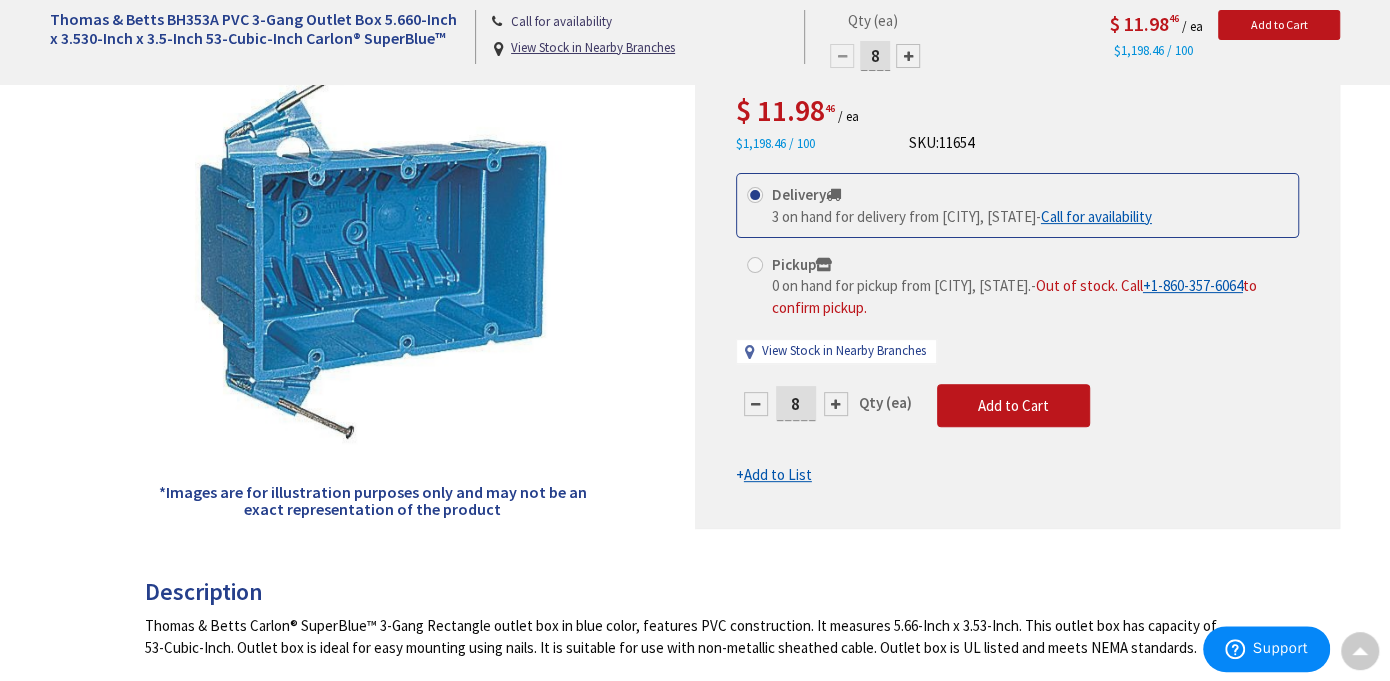 click on "Add to List" at bounding box center [778, 474] 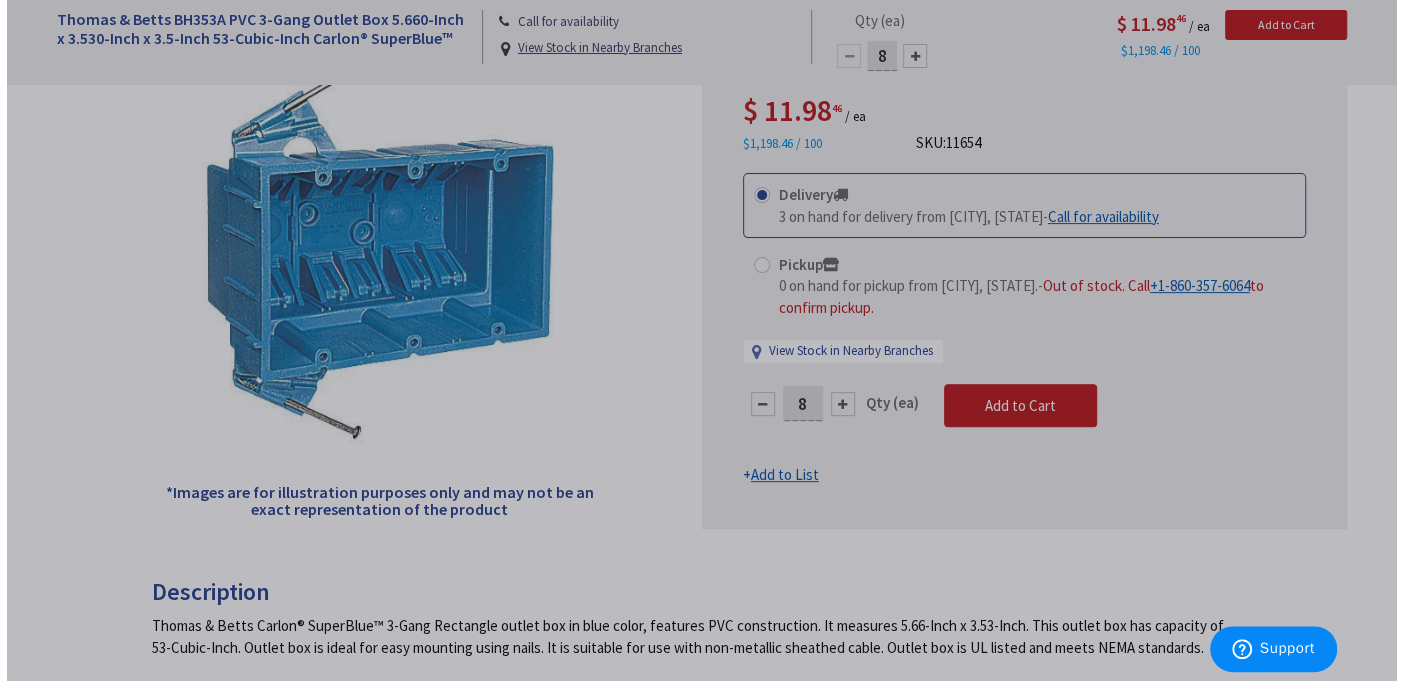 scroll, scrollTop: 300, scrollLeft: 0, axis: vertical 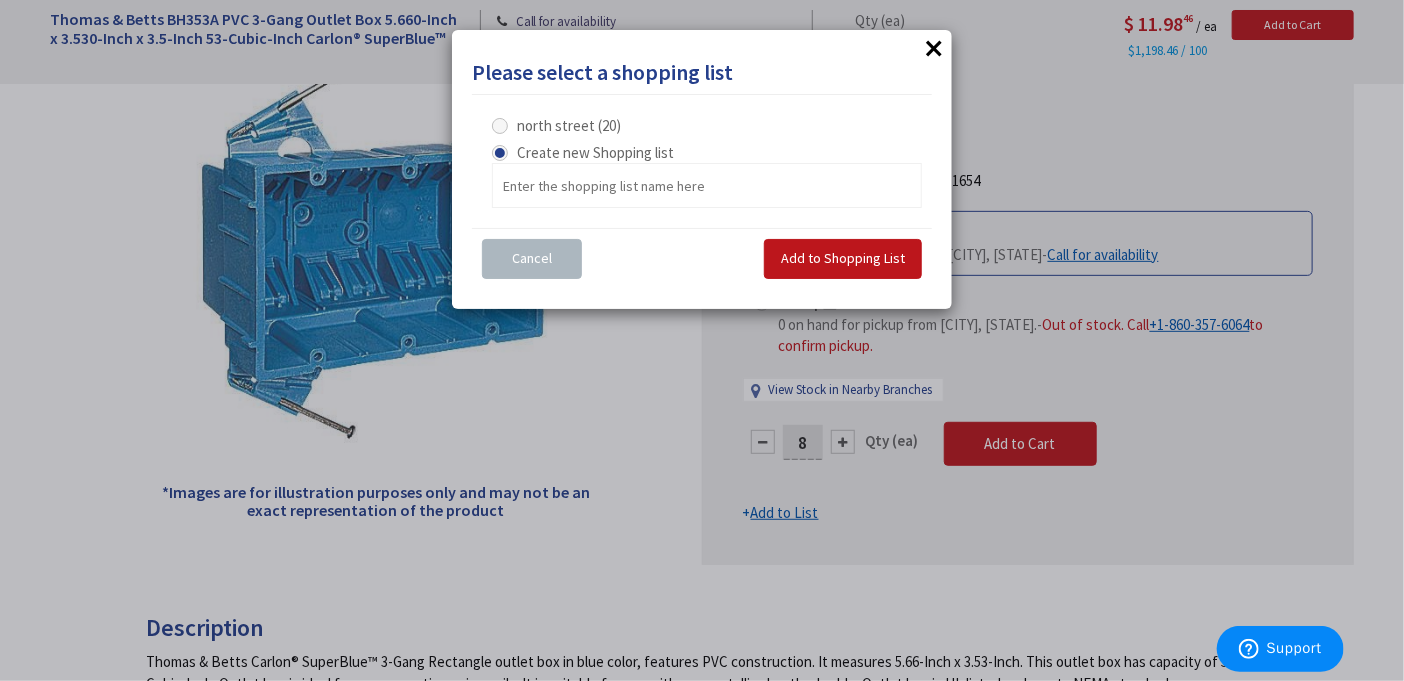 click on "north street (20)" at bounding box center [569, 125] 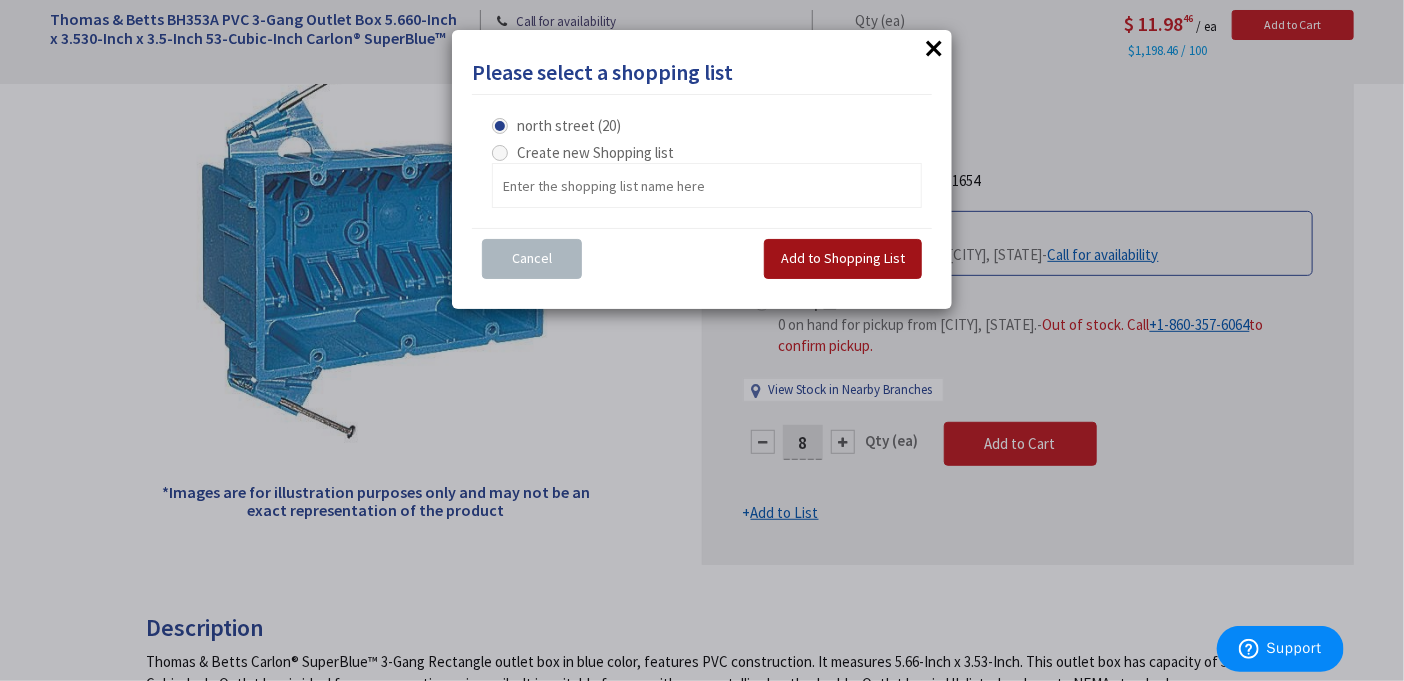 click on "Add to Shopping List" at bounding box center [843, 258] 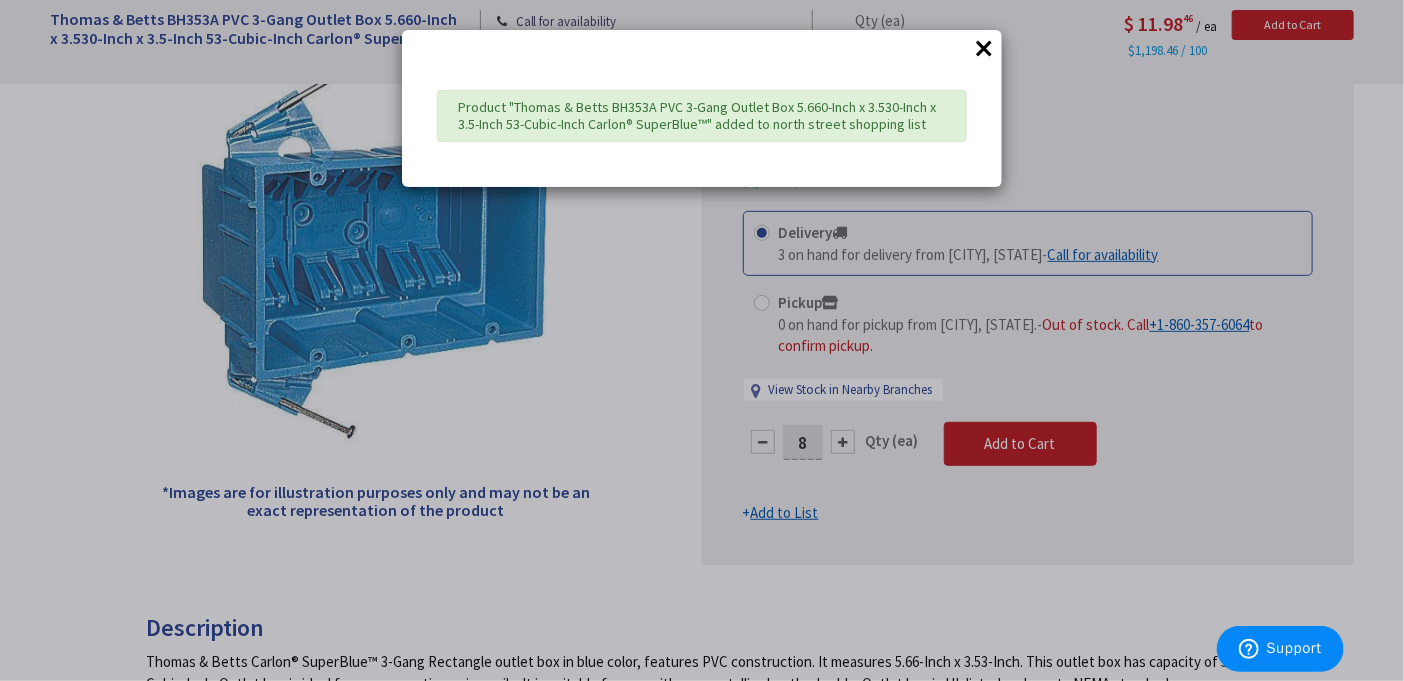 click on "×" at bounding box center [984, 48] 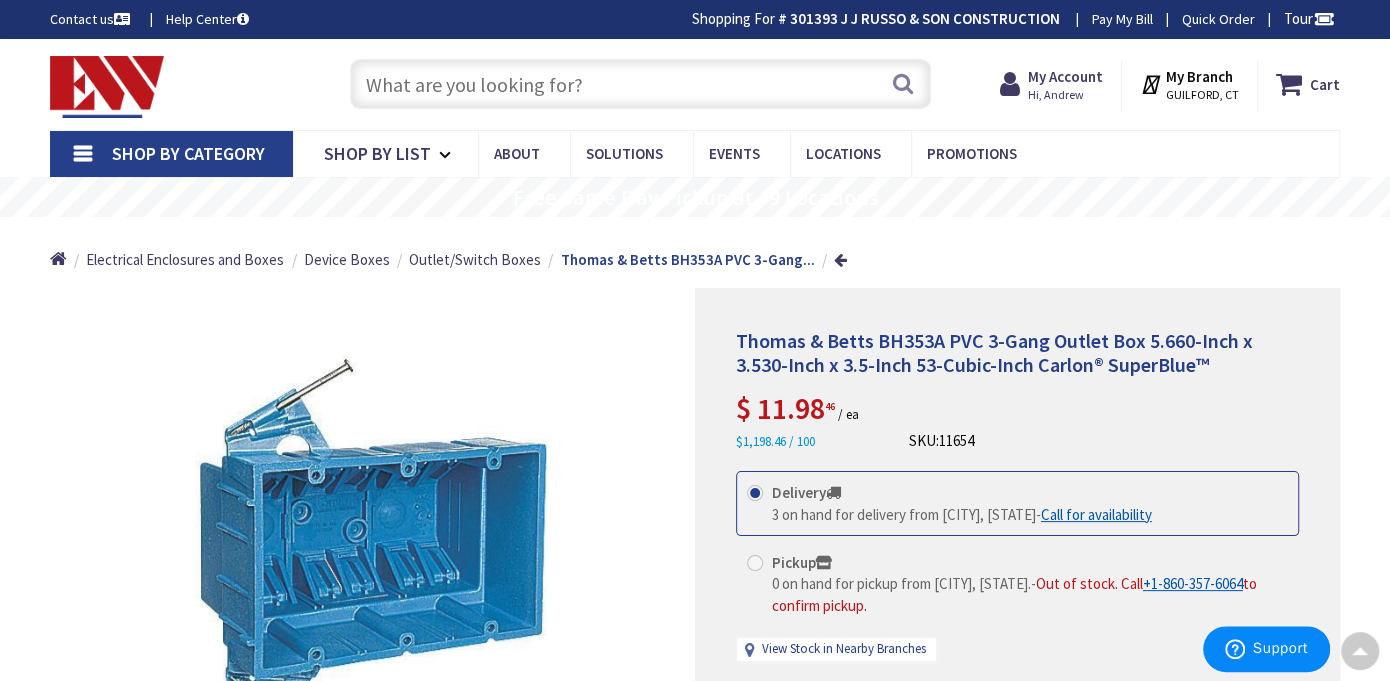 scroll, scrollTop: 0, scrollLeft: 0, axis: both 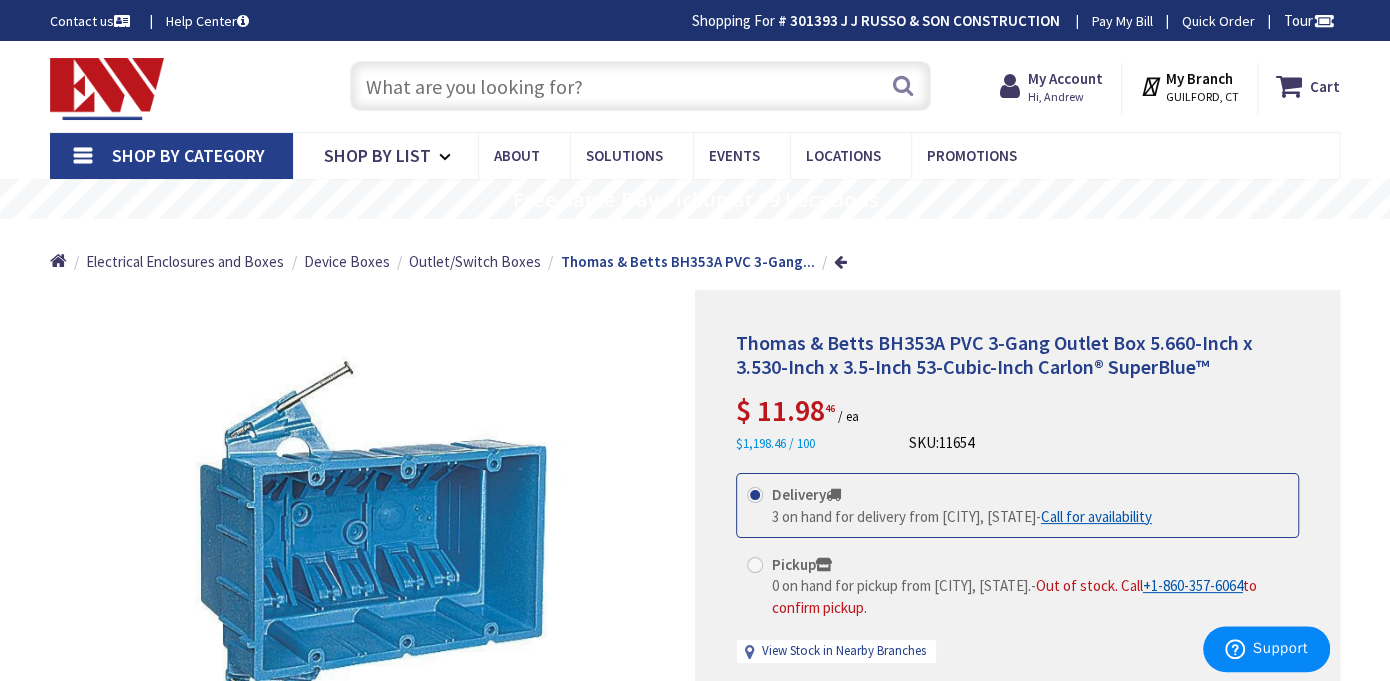 click at bounding box center (640, 86) 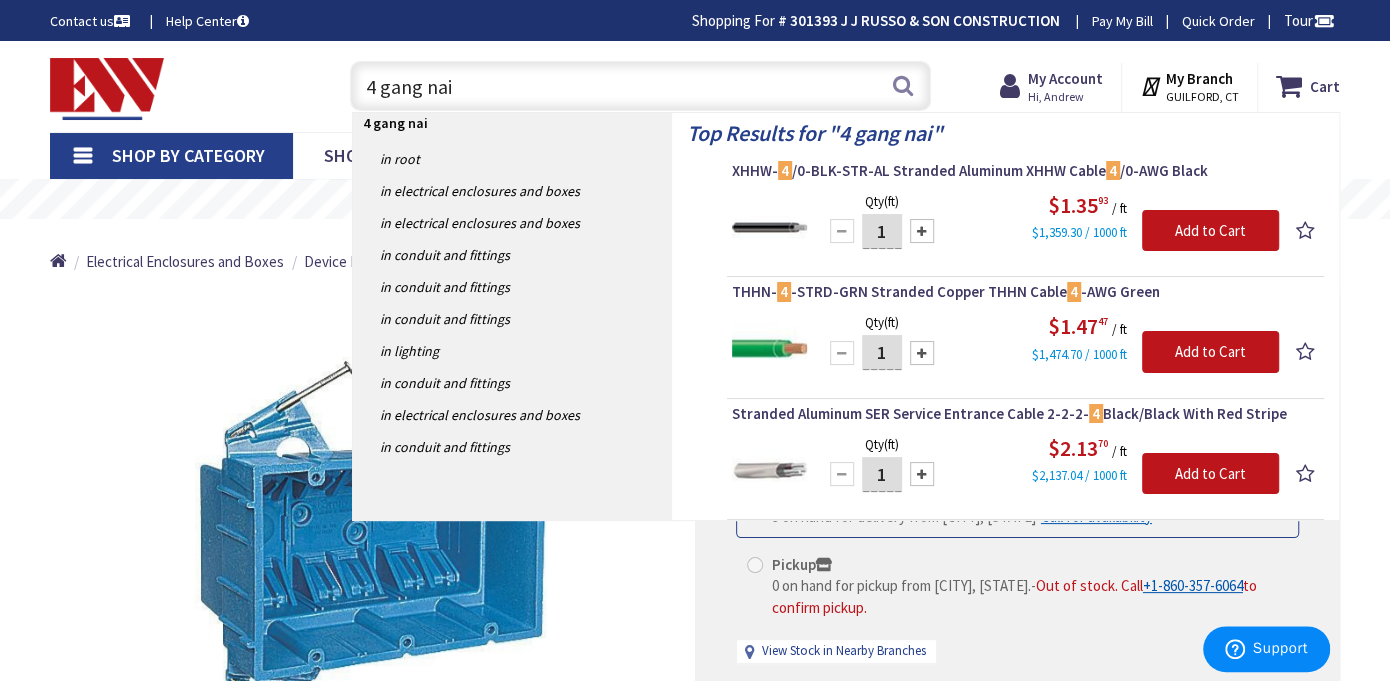 type on "4 gang nail" 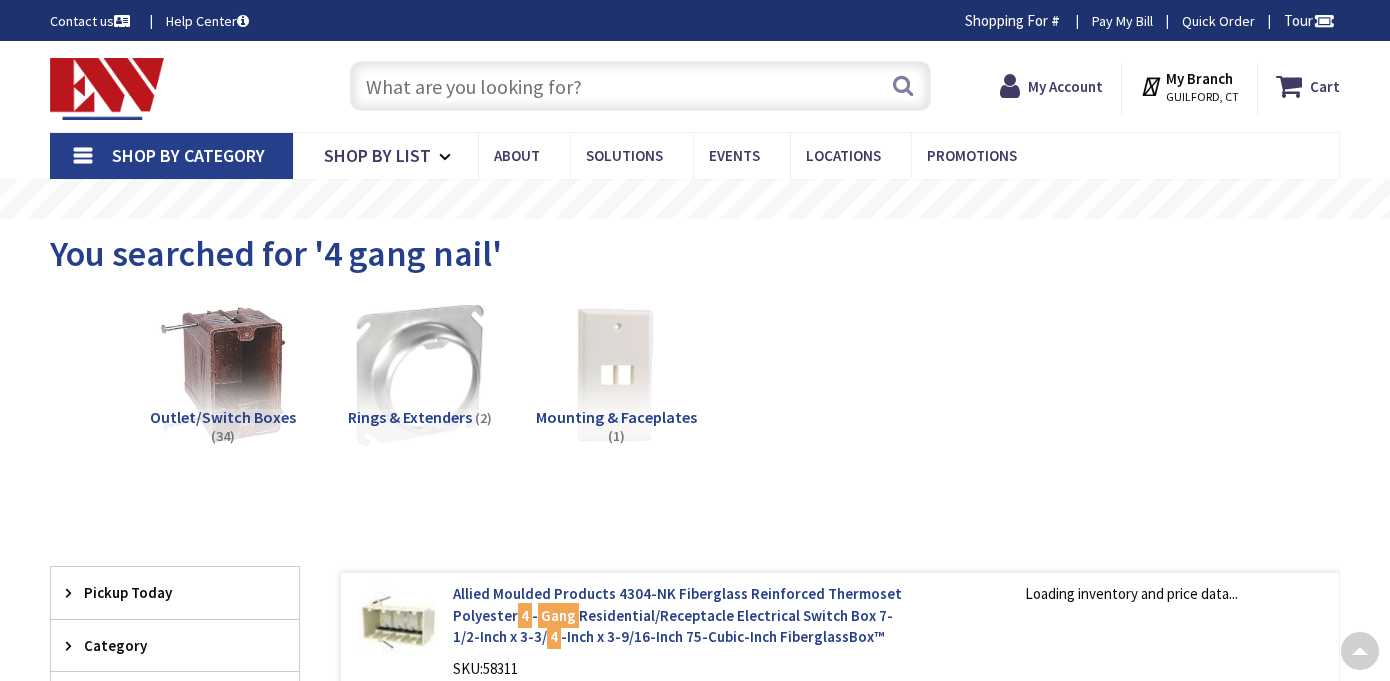 scroll, scrollTop: 300, scrollLeft: 0, axis: vertical 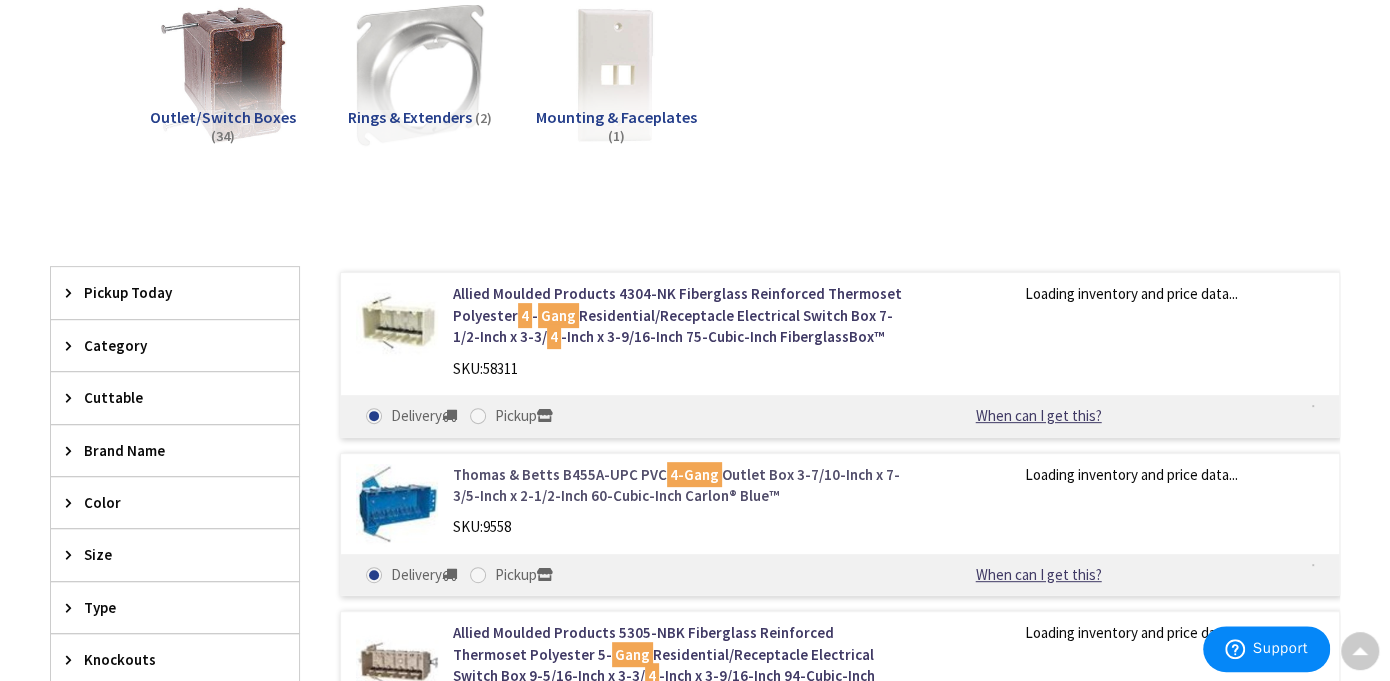 click on "Thomas & Betts B455A-UPC PVC  4-Gang  Outlet Box 3-7/10-Inch x 7-3/5-Inch x 2-1/2-Inch 60-Cubic-Inch Carlon® Blue™" at bounding box center (680, 485) 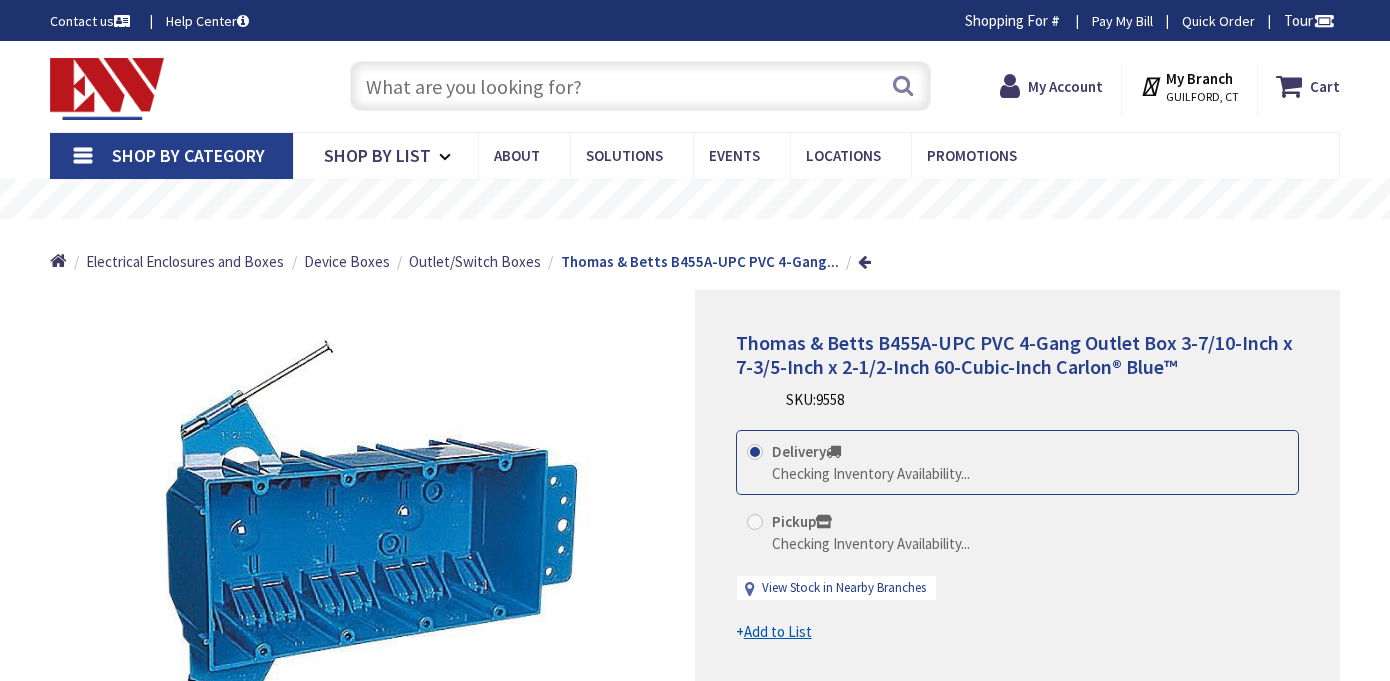 scroll, scrollTop: 0, scrollLeft: 0, axis: both 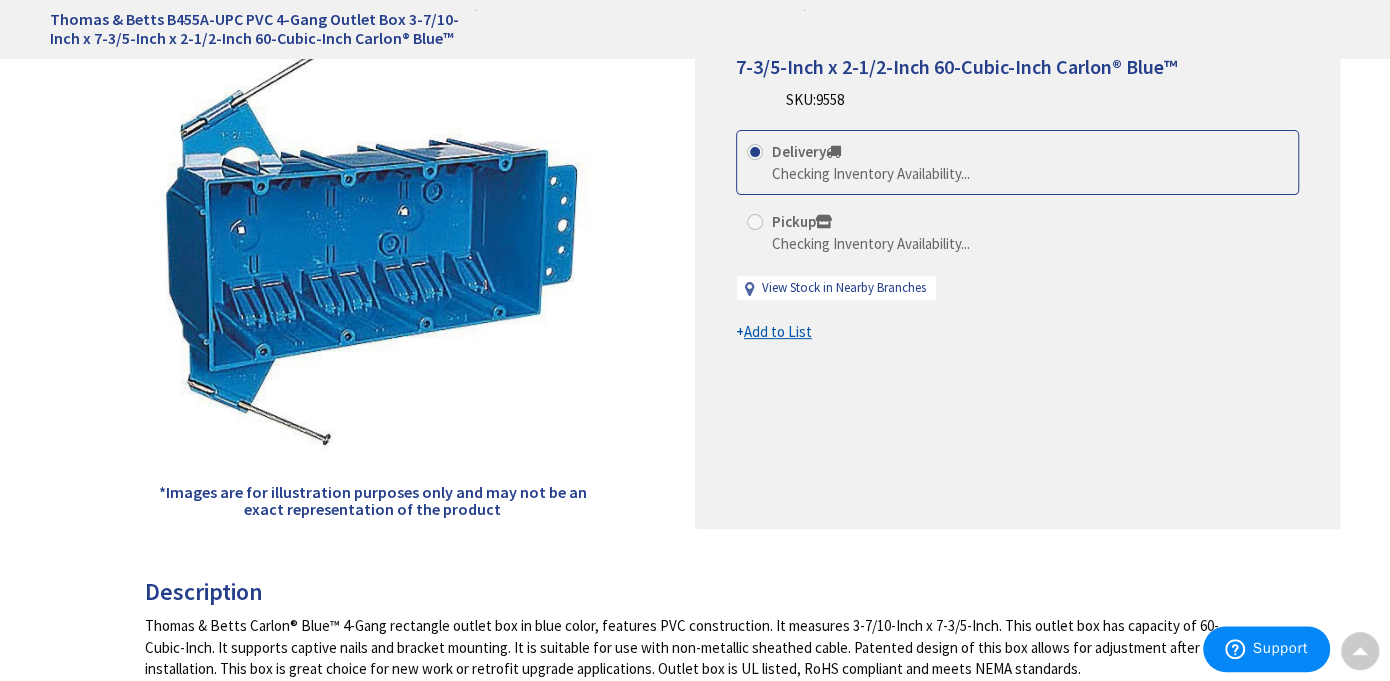 click on "Add to List" at bounding box center [778, 331] 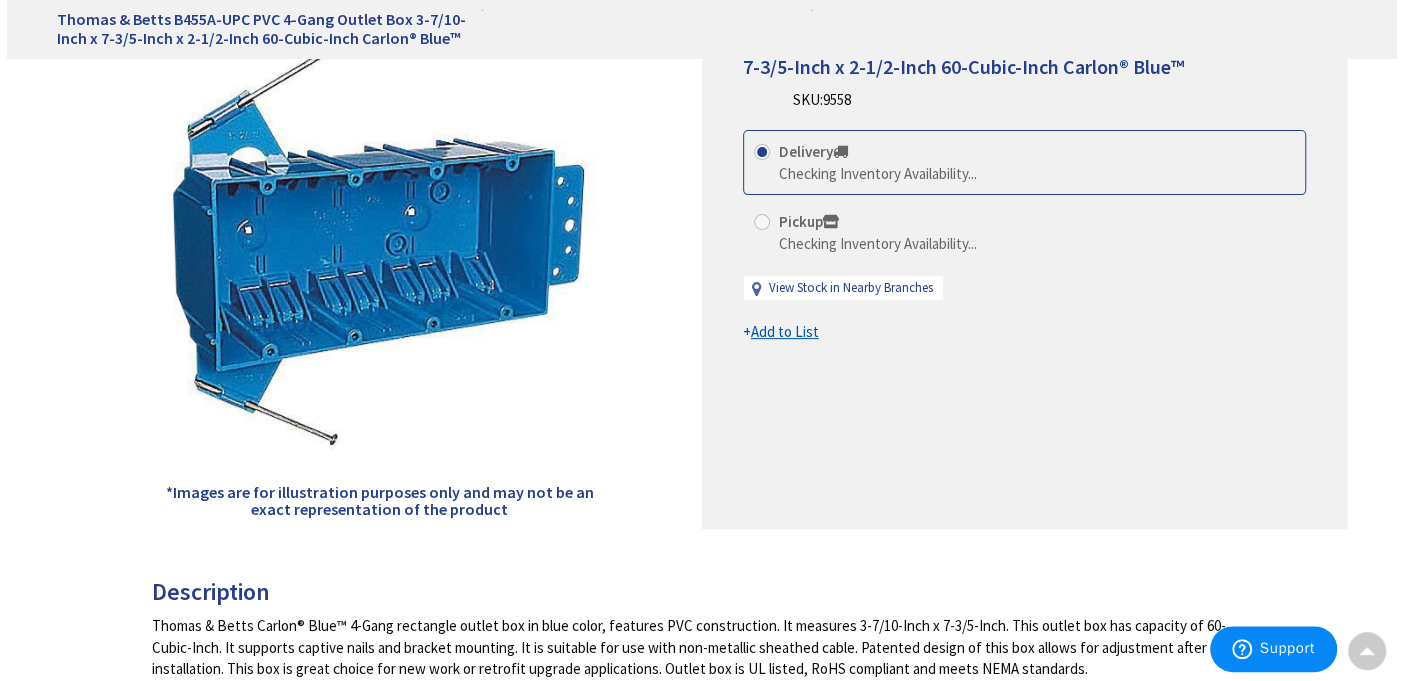 scroll, scrollTop: 300, scrollLeft: 0, axis: vertical 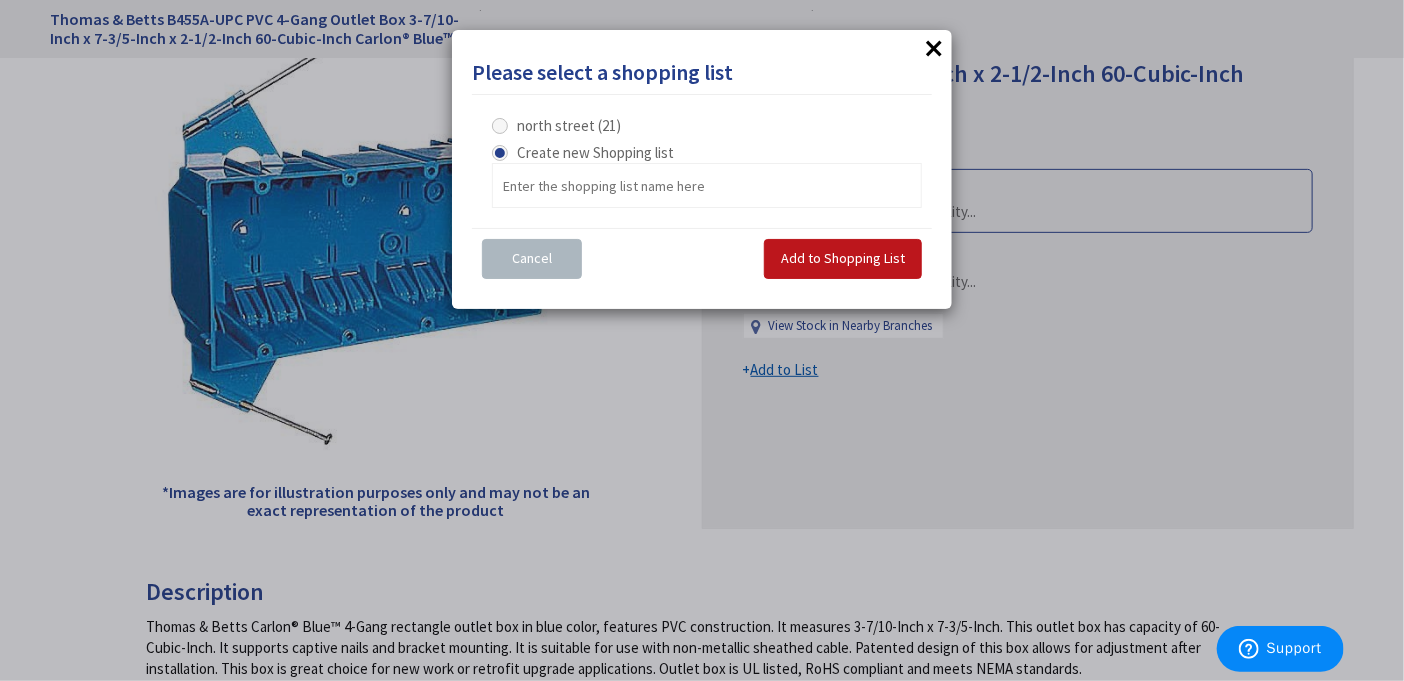 drag, startPoint x: 589, startPoint y: 243, endPoint x: 579, endPoint y: 237, distance: 11.661903 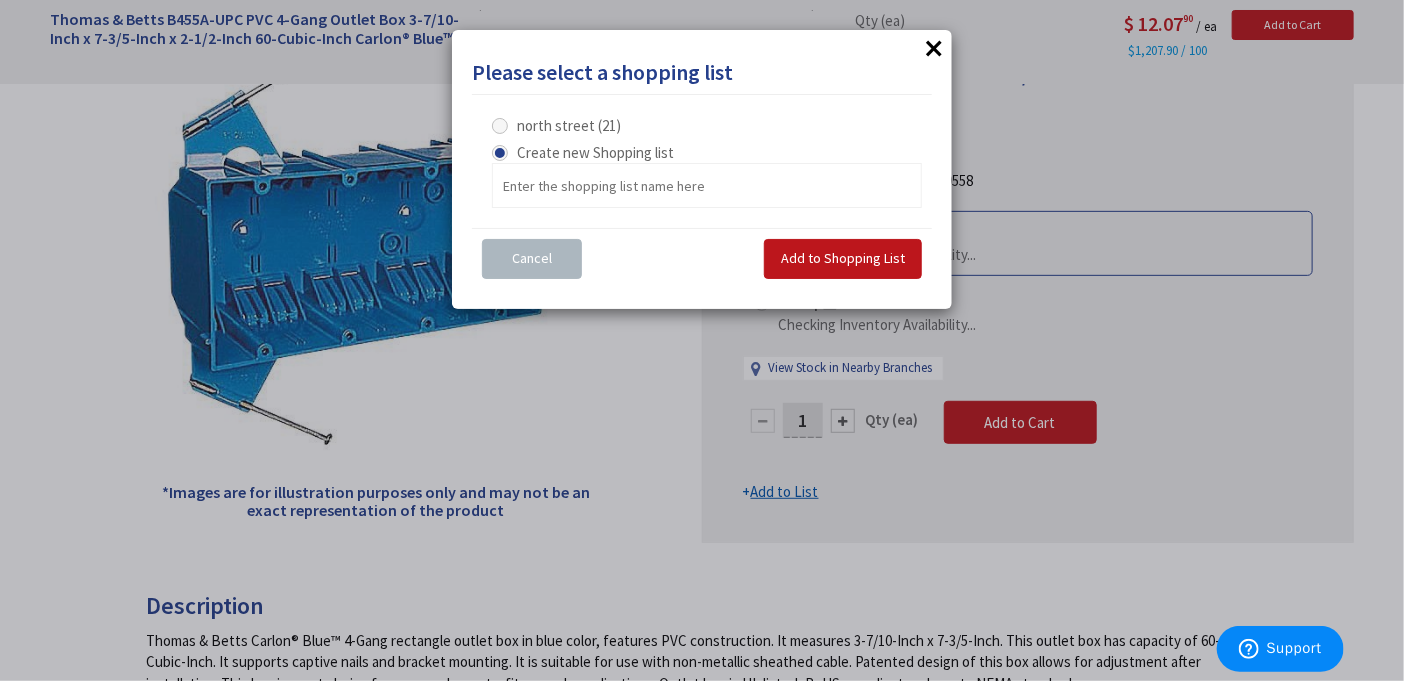 click on "Cancel
Add to Shopping List" at bounding box center [702, 264] 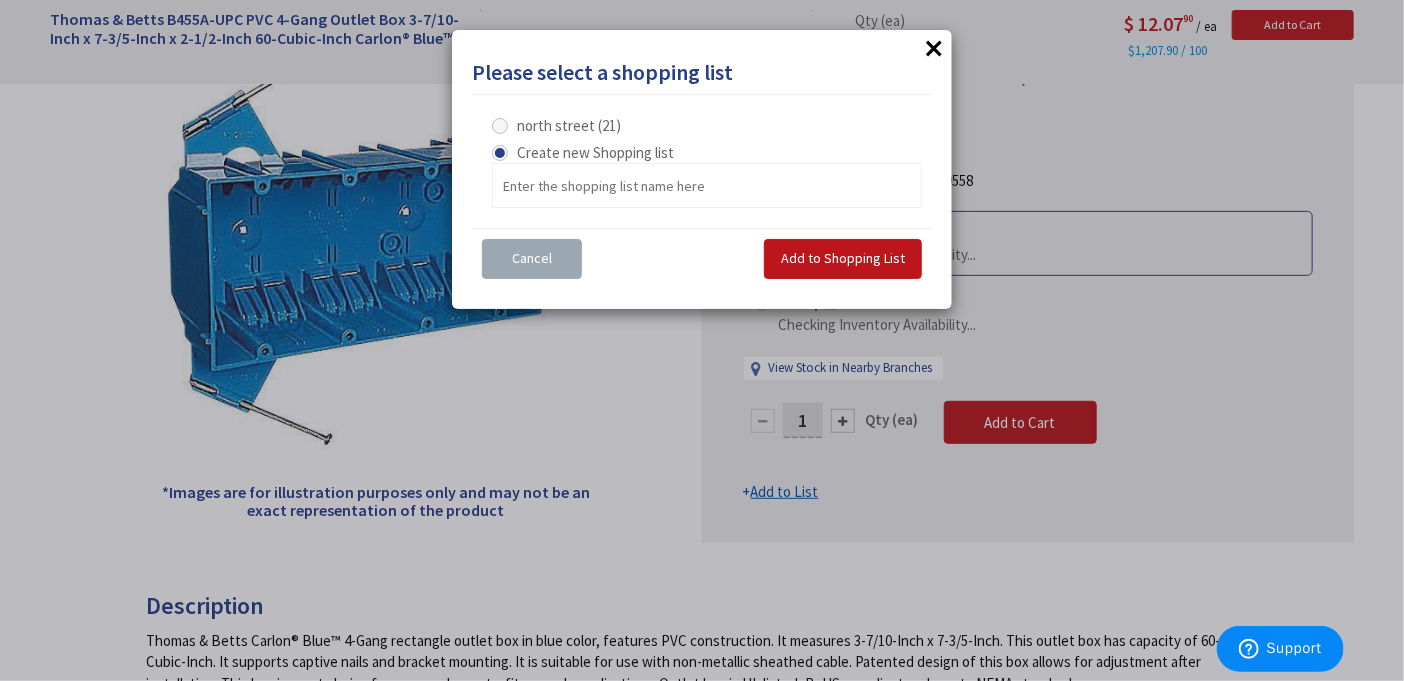 click on "Cancel" at bounding box center [532, 259] 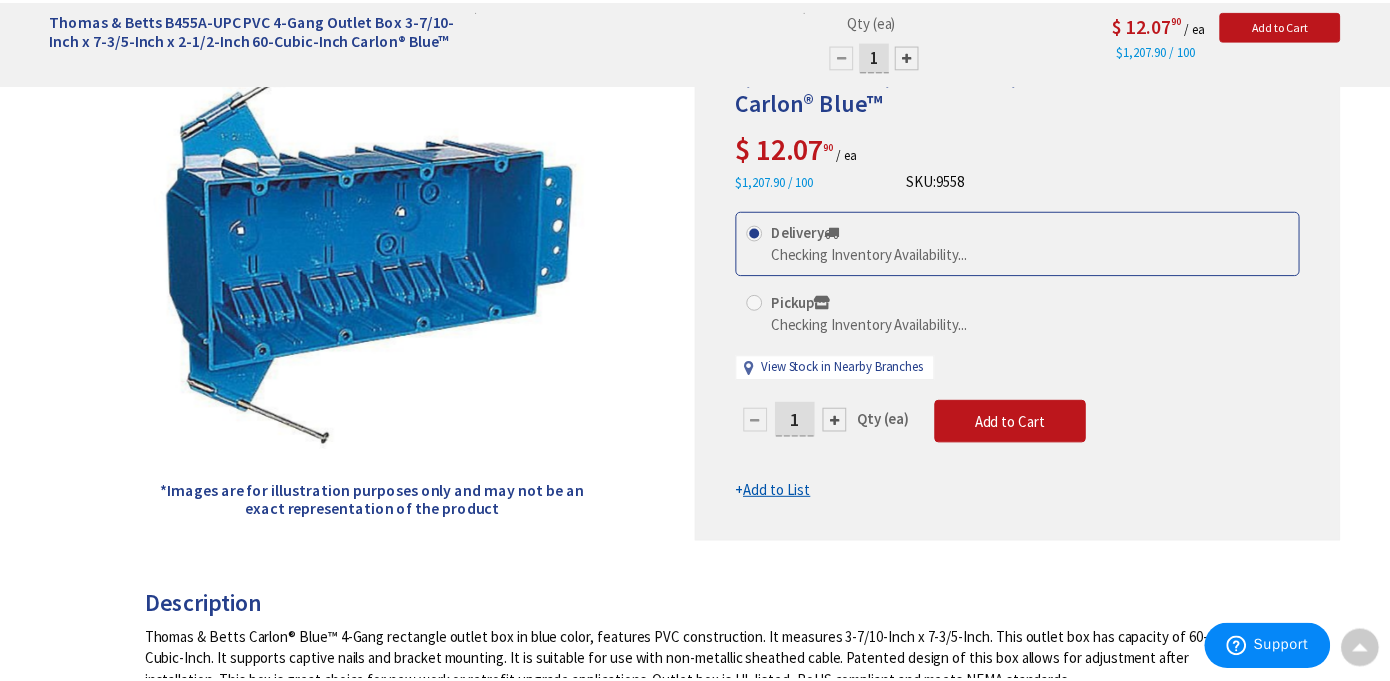 scroll, scrollTop: 300, scrollLeft: 0, axis: vertical 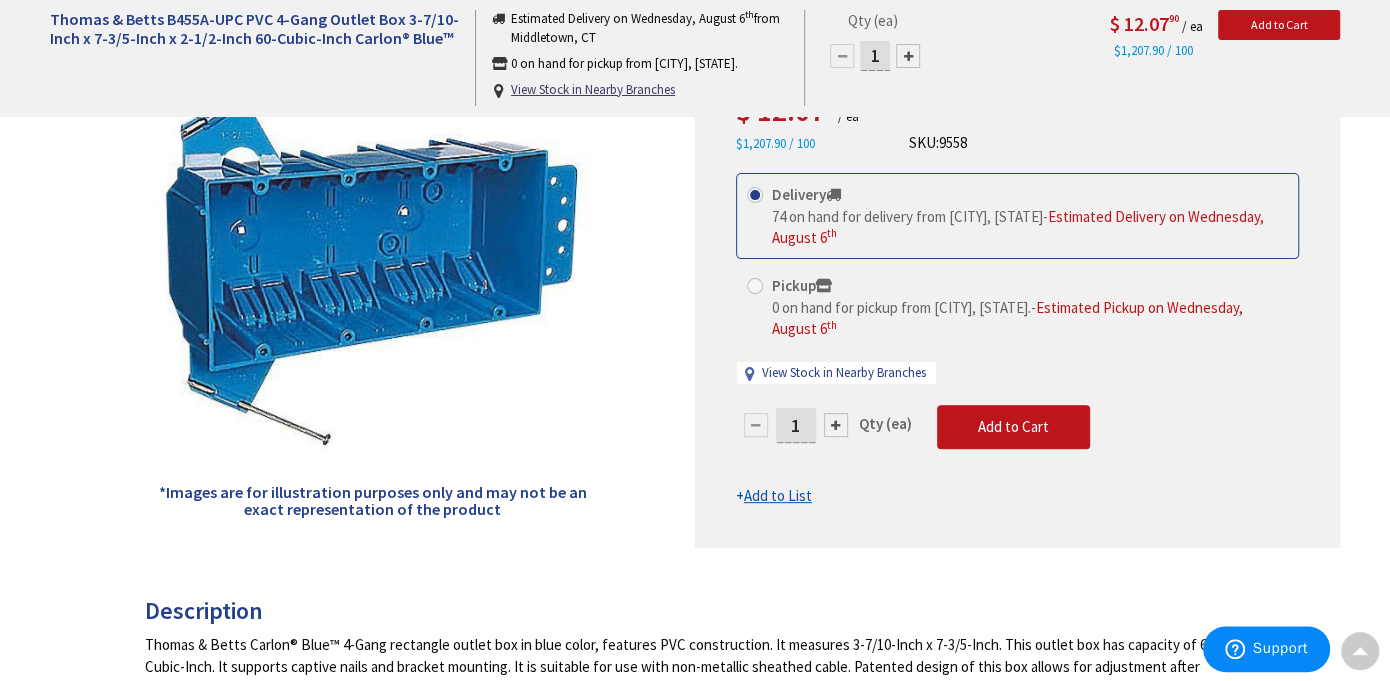 click at bounding box center (836, 425) 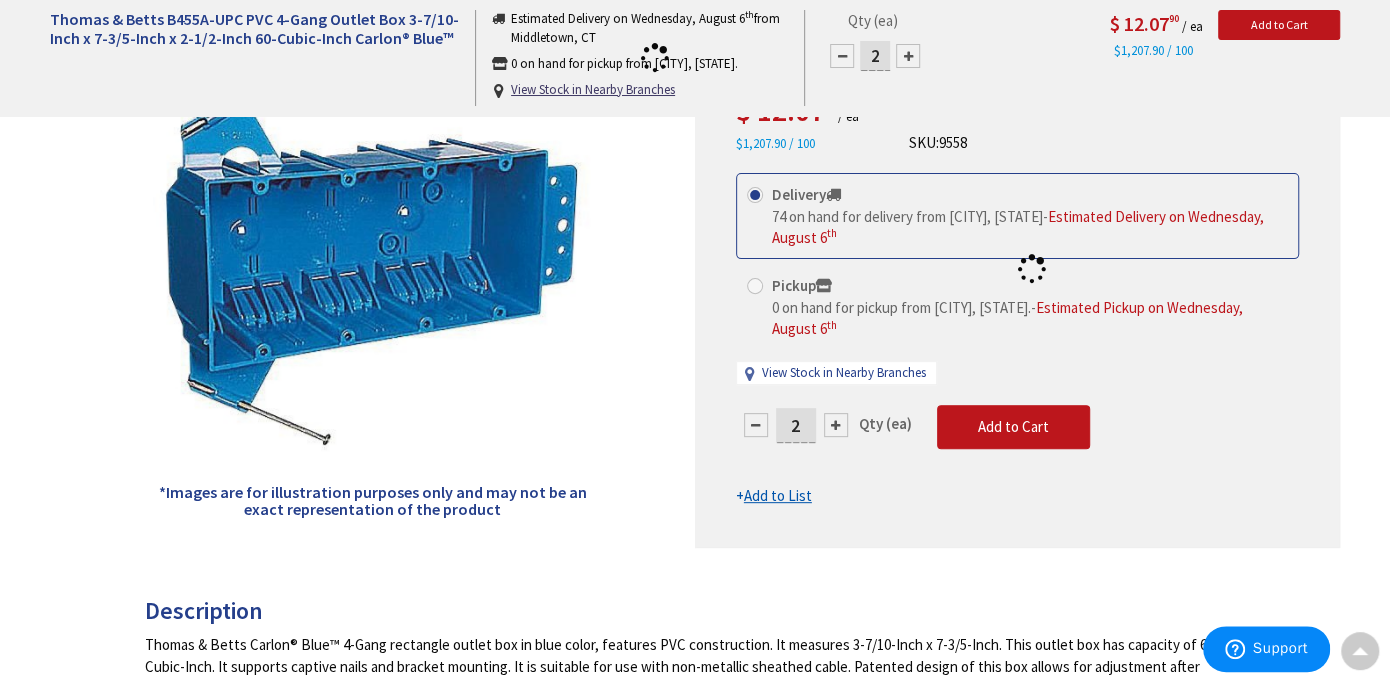 click at bounding box center (1017, 269) 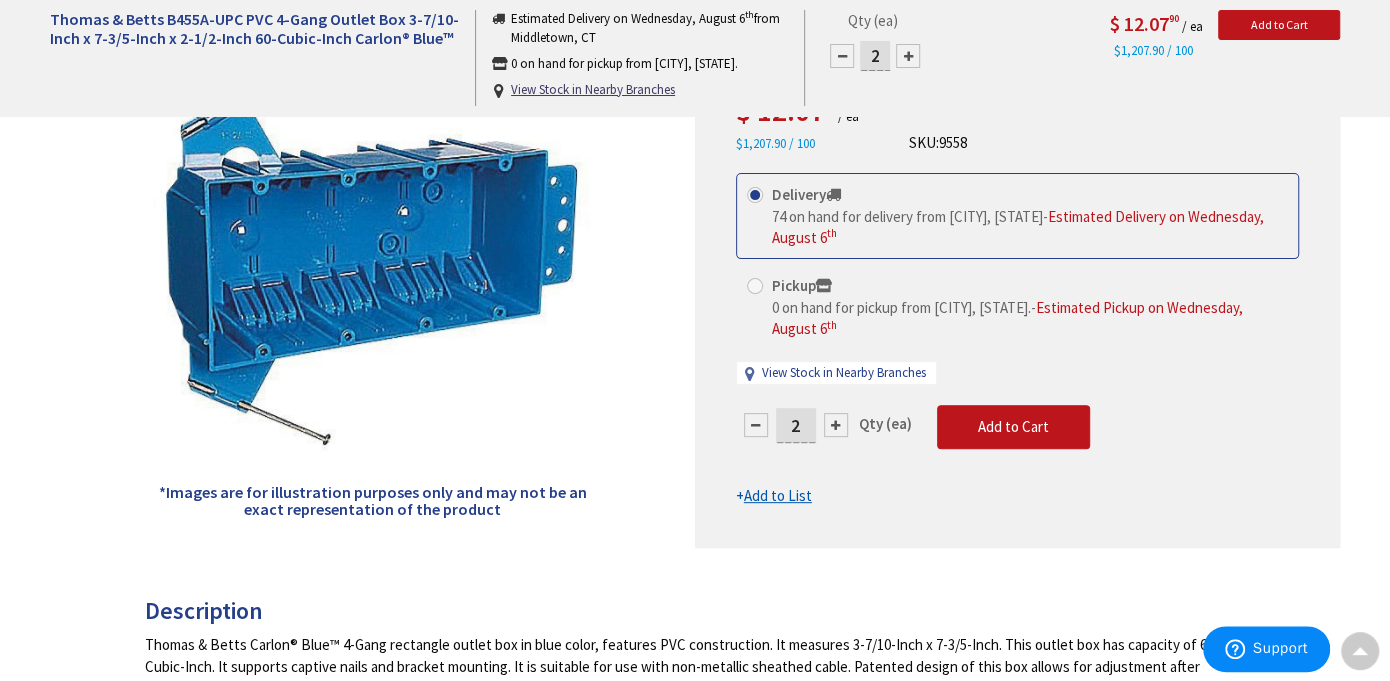 click on "2" at bounding box center (796, 425) 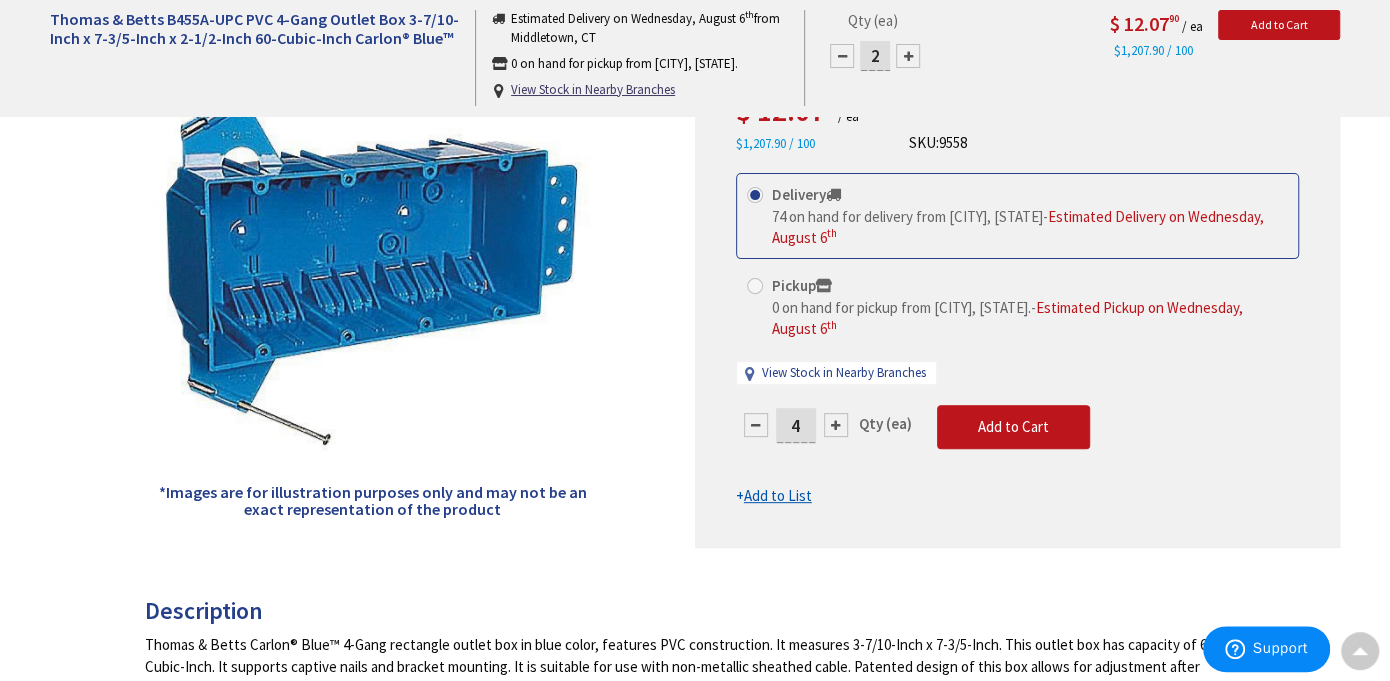 type on "4" 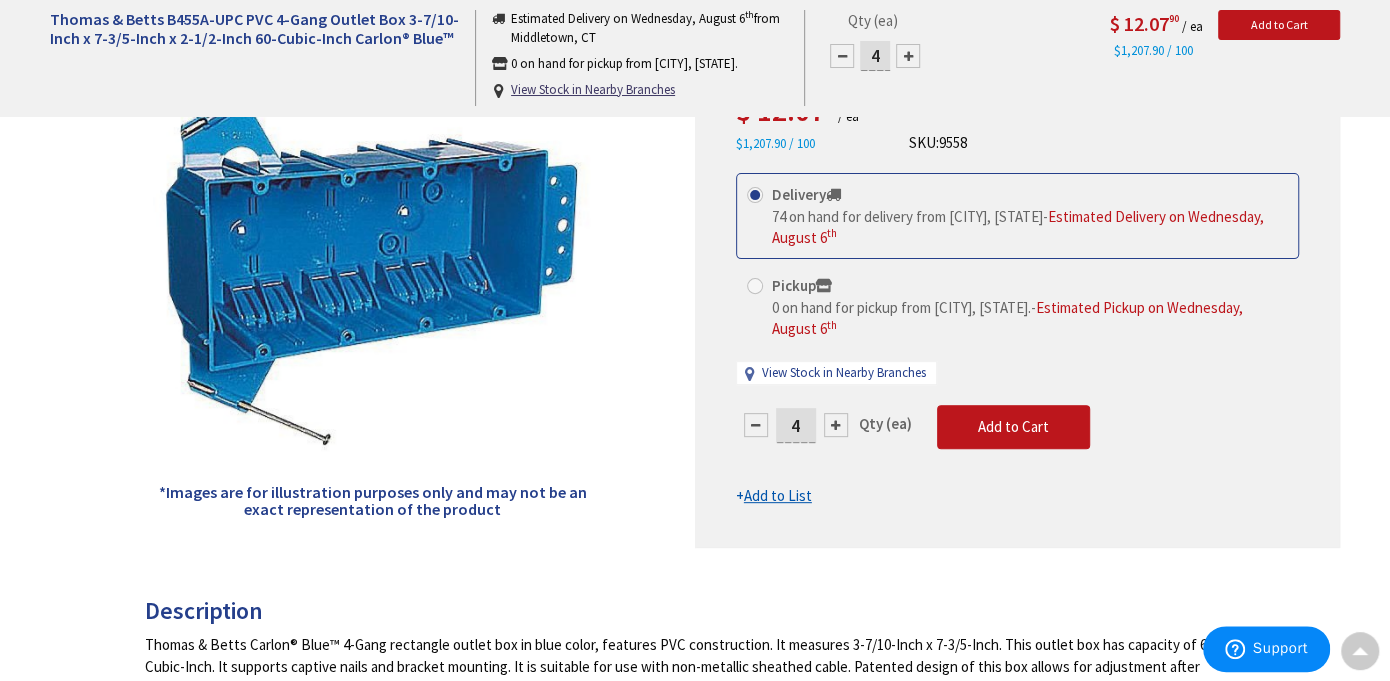 click on "This product is Discontinued
Delivery
74 on hand for delivery from Middletown, CT
-  Estimated Delivery on Wednesday, August 6 th
Pickup
0 on hand for pickup from Guilford, CT.
-  Estimated Pickup on Wednesday, August 6 th
View Stock in Nearby Branches
4 Qty (ea)" at bounding box center (1017, 340) 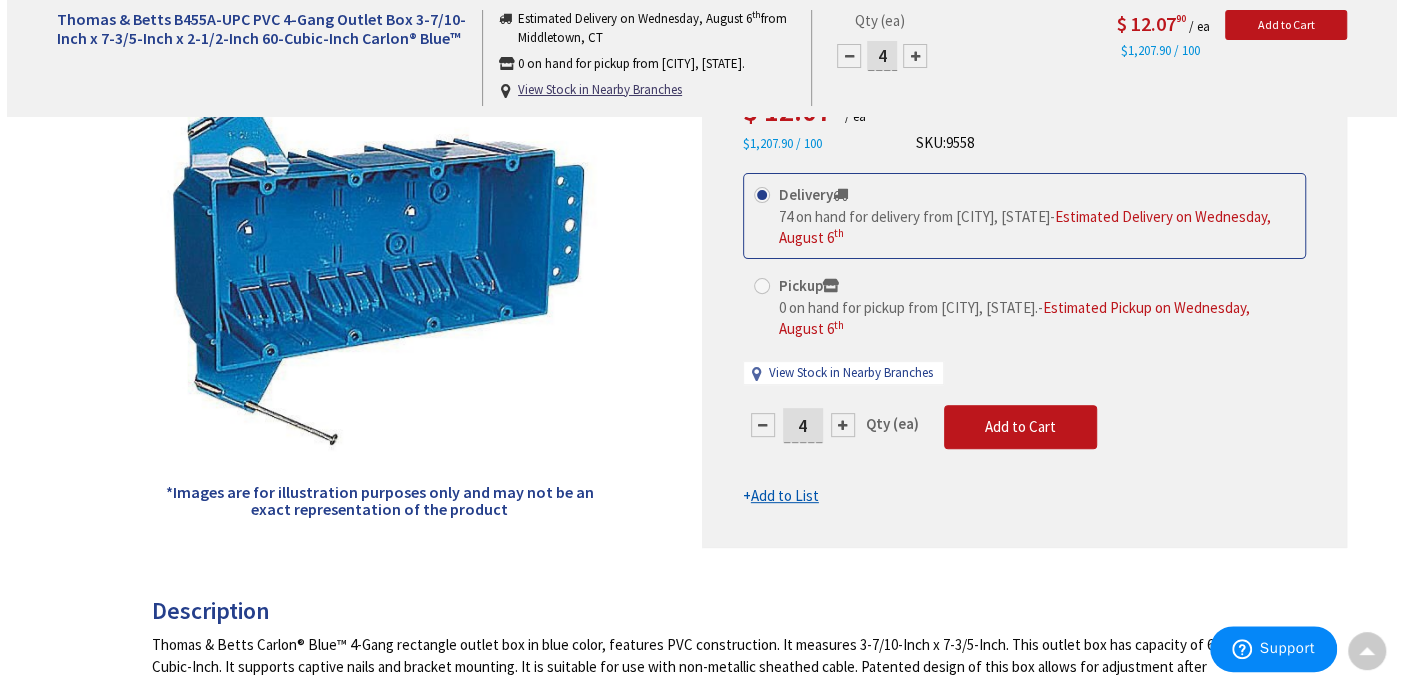 scroll, scrollTop: 300, scrollLeft: 0, axis: vertical 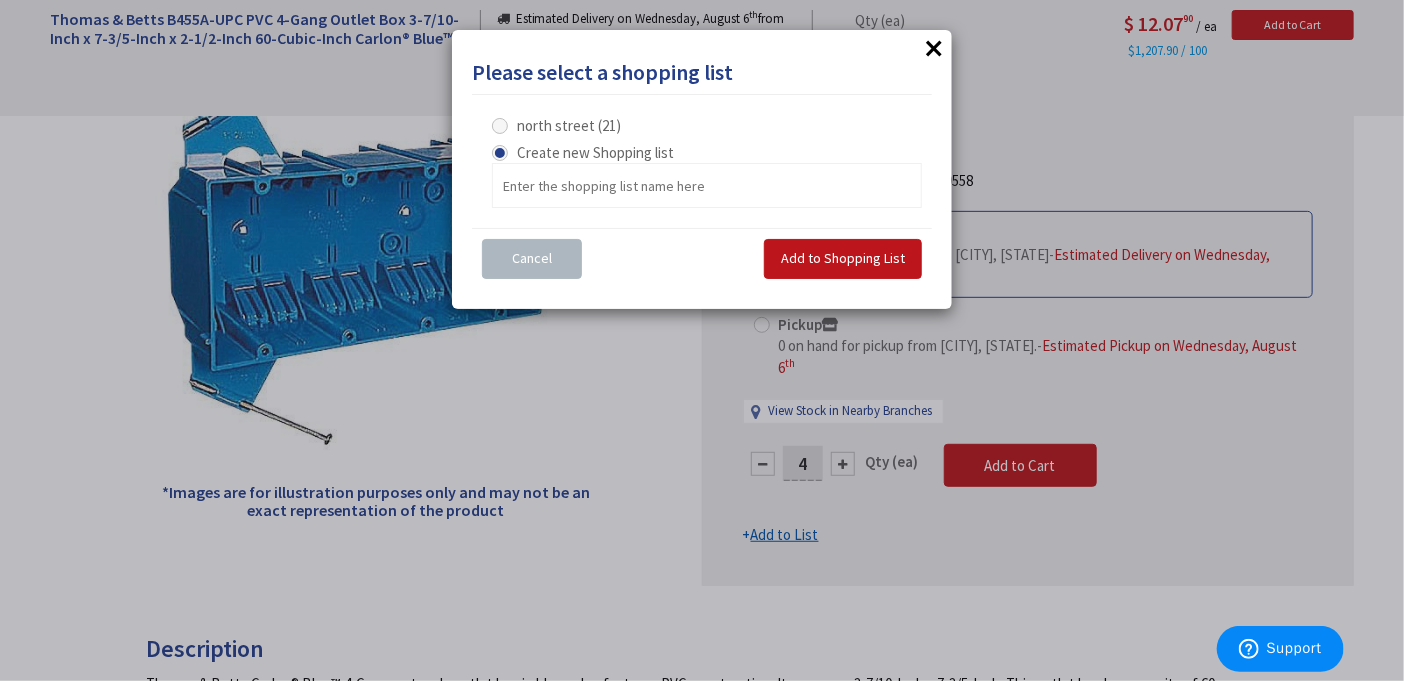 click on "north street (21)" at bounding box center [569, 125] 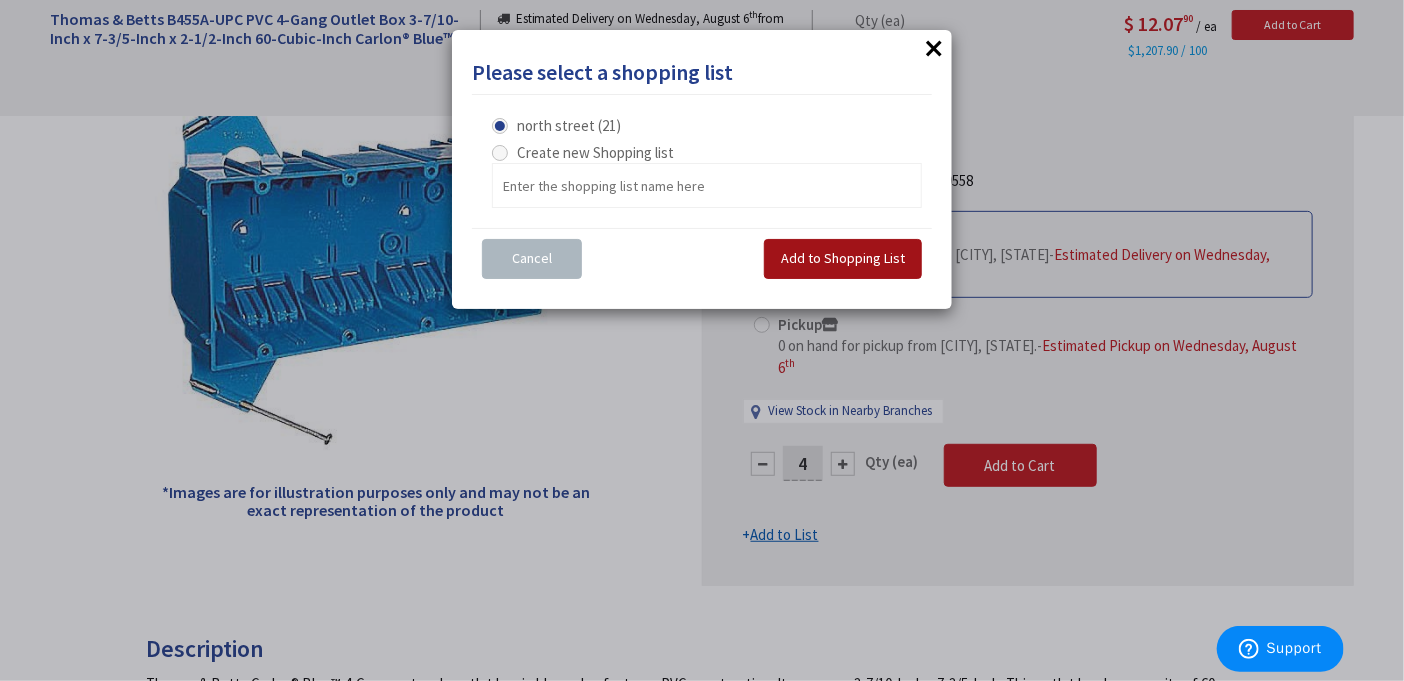 click on "Add to Shopping List" at bounding box center [843, 259] 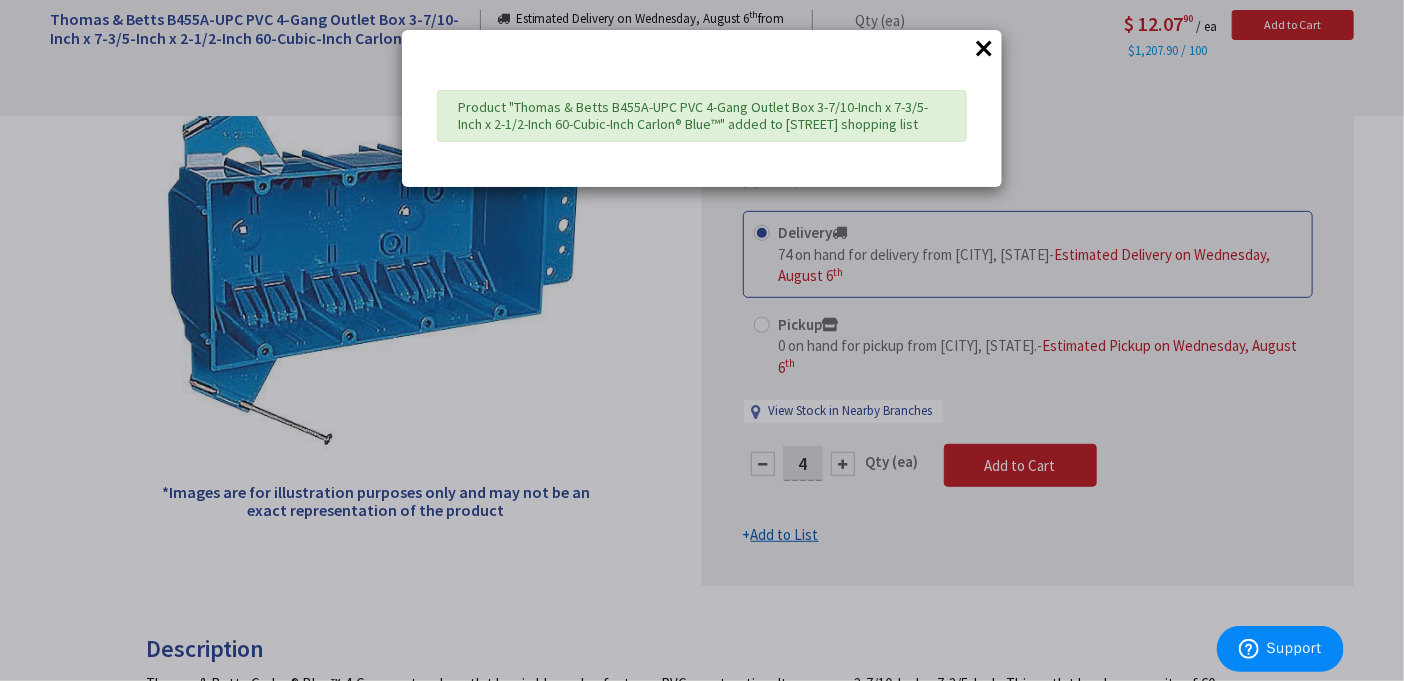 click on "×" at bounding box center [984, 48] 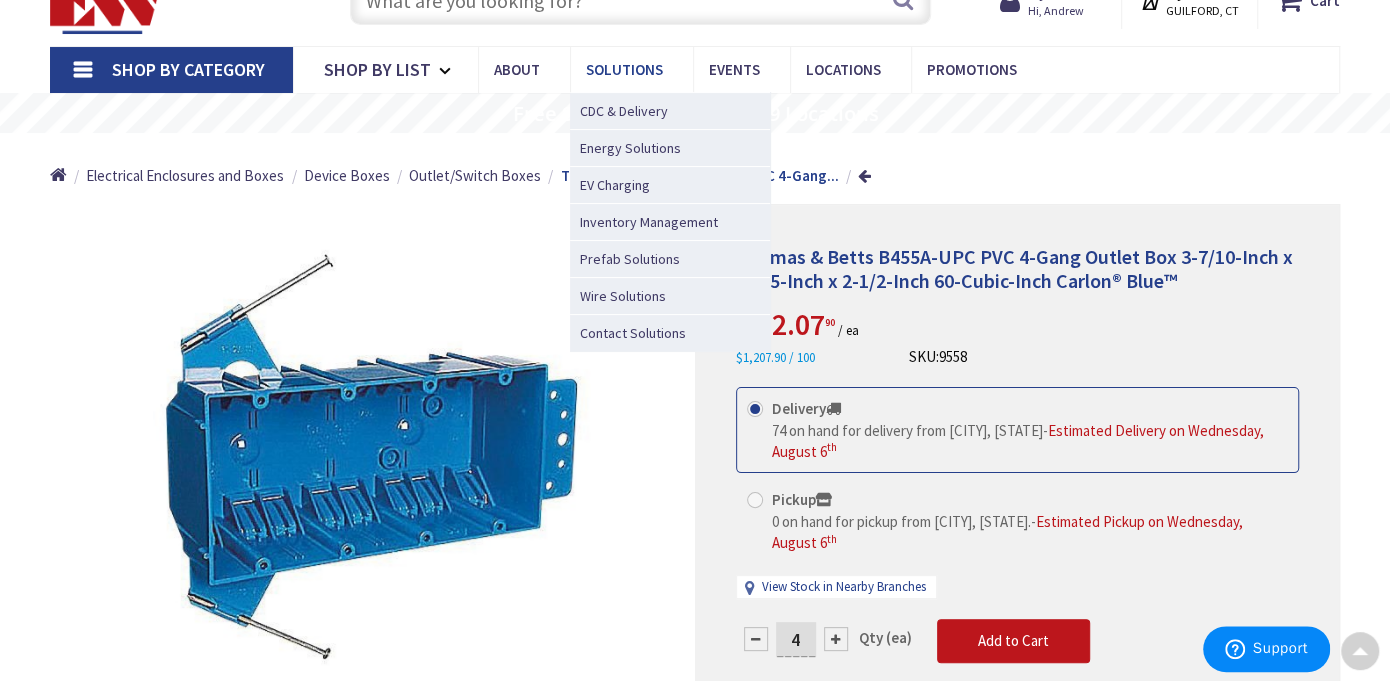 scroll, scrollTop: 0, scrollLeft: 0, axis: both 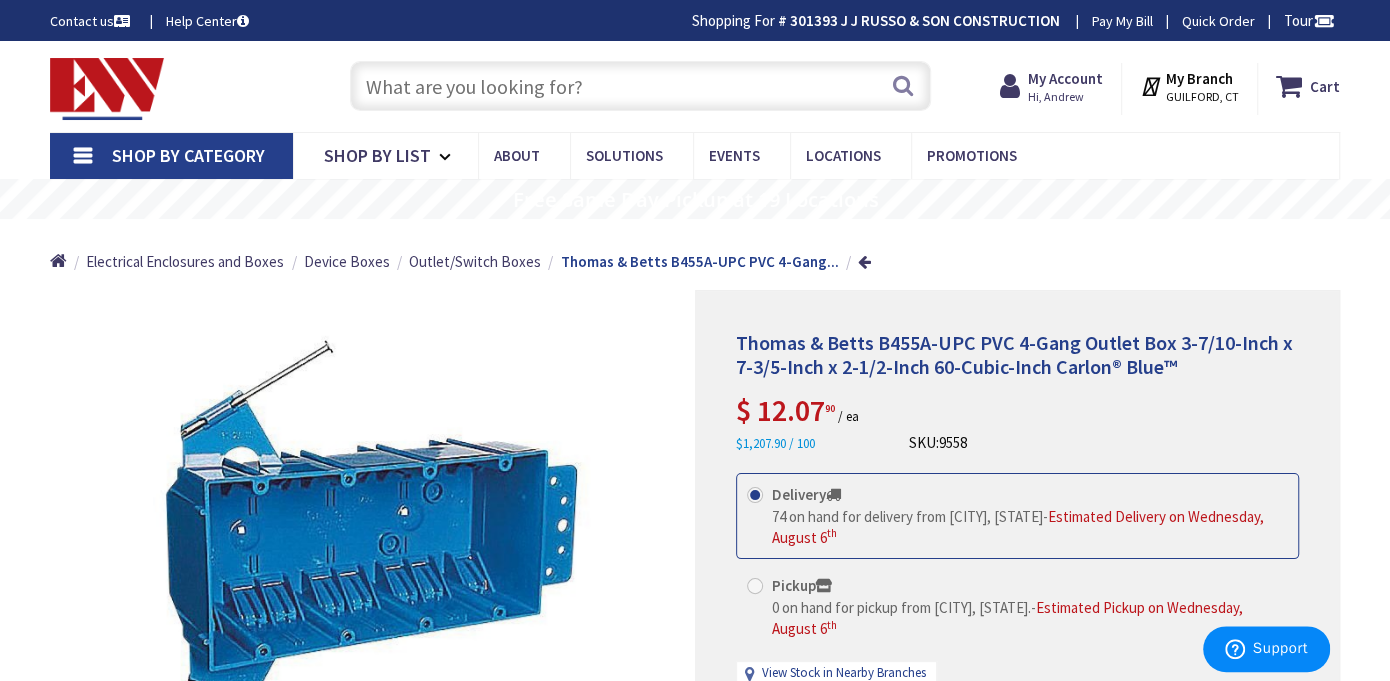 click at bounding box center (640, 86) 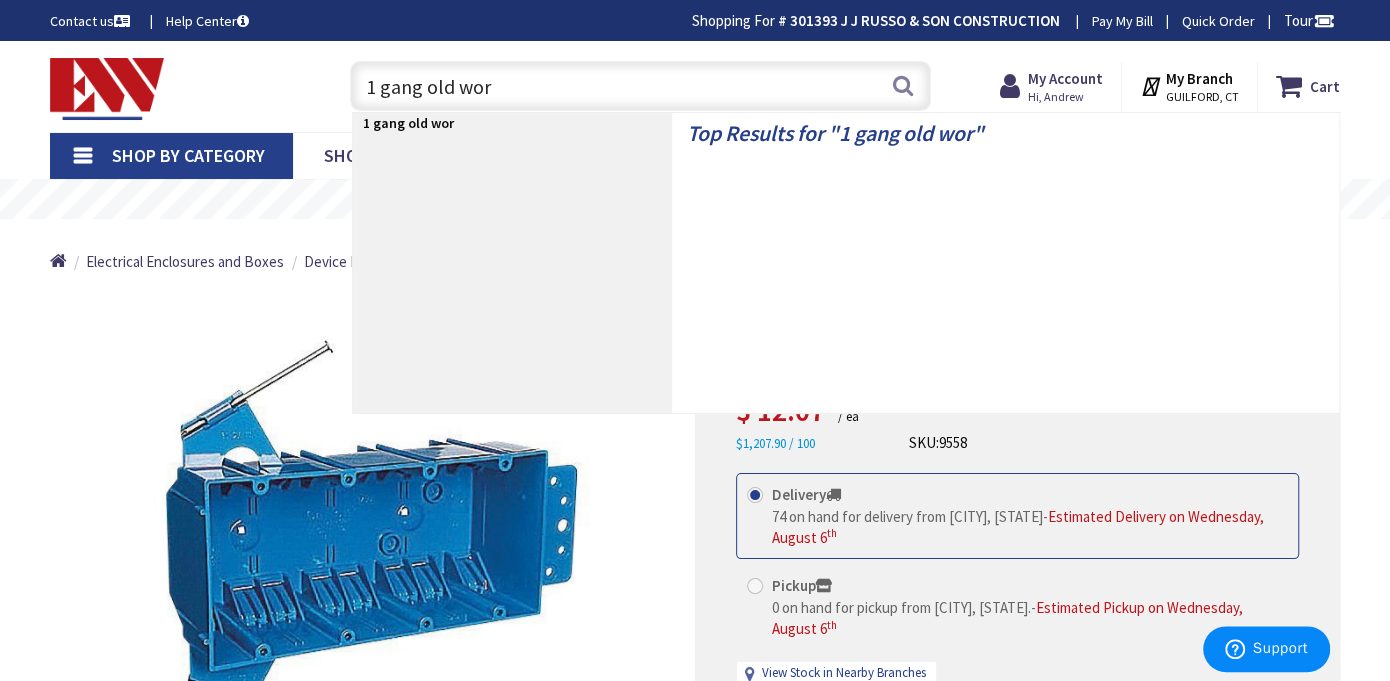 type on "1 gang old work" 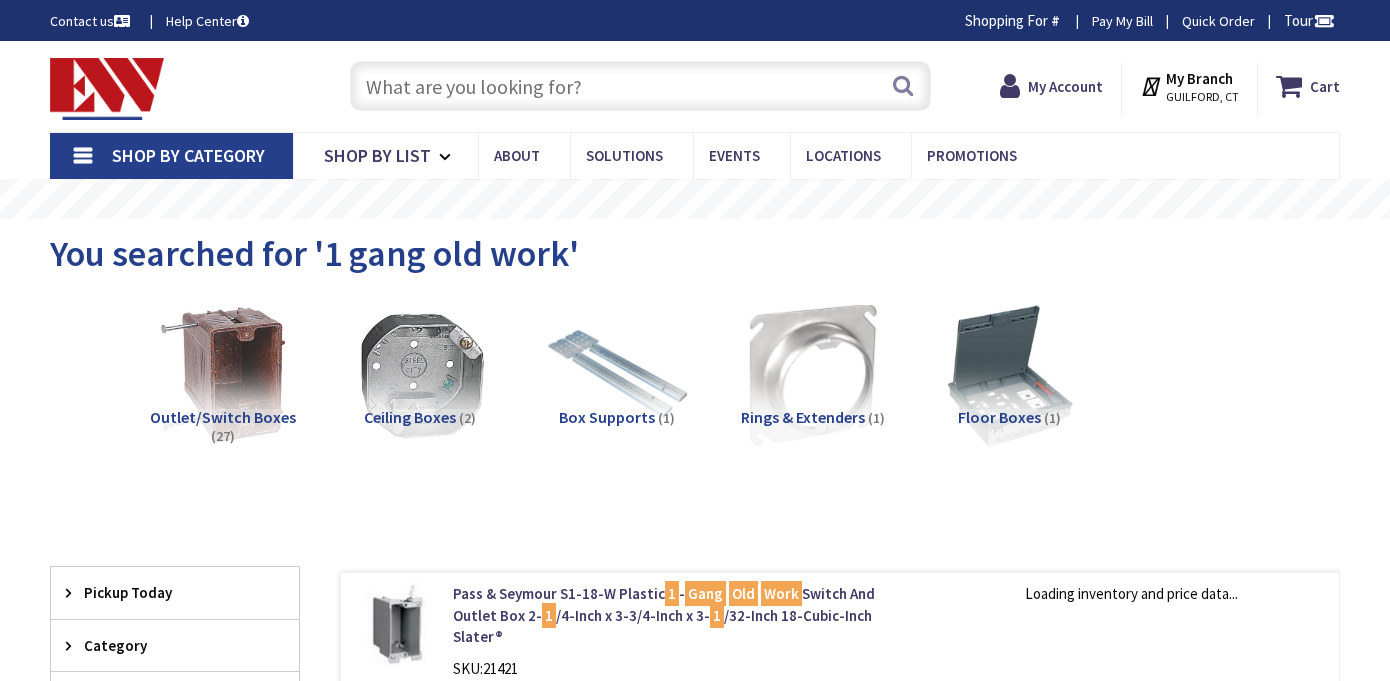 scroll, scrollTop: 0, scrollLeft: 0, axis: both 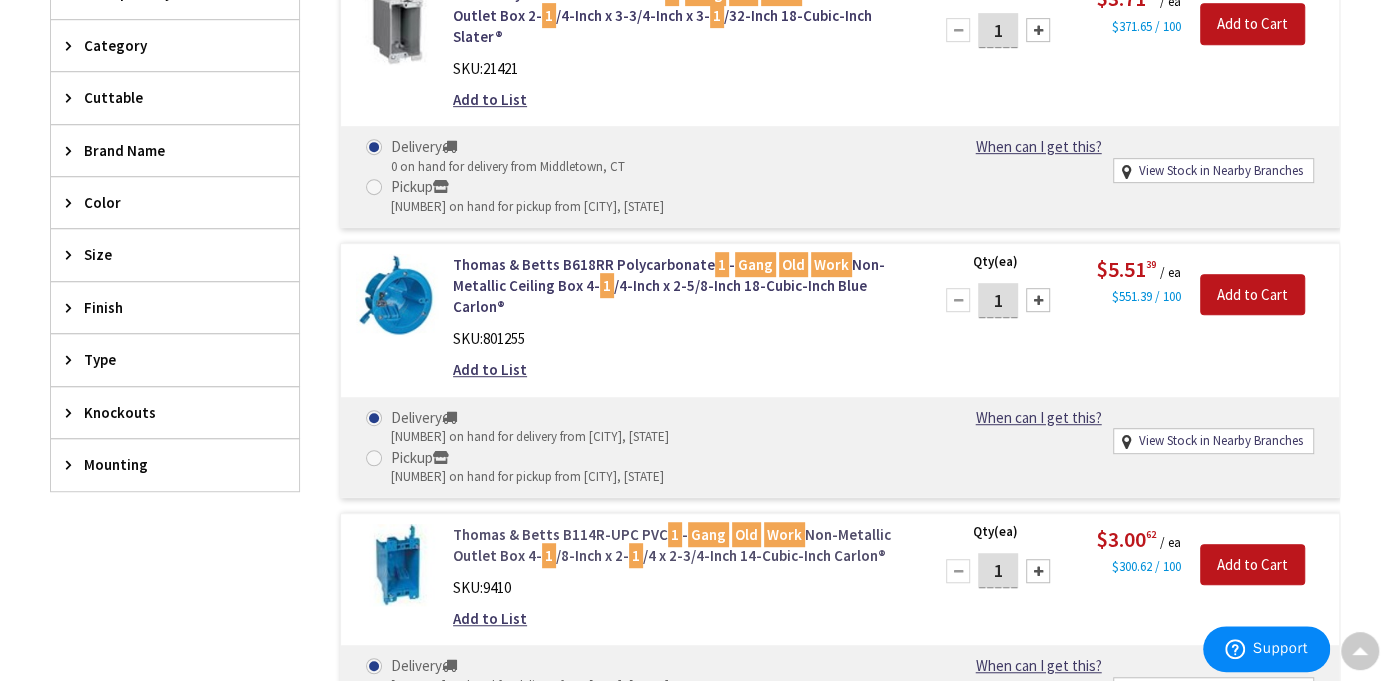 click on "Thomas & Betts B114R-UPC PVC  1 - Gang   Old   Work  Non-Metallic Outlet Box 4- 1 /8-Inch x 2- 1 /4 x 2-3/4-Inch 14-Cubic-Inch Carlon®" at bounding box center [680, 545] 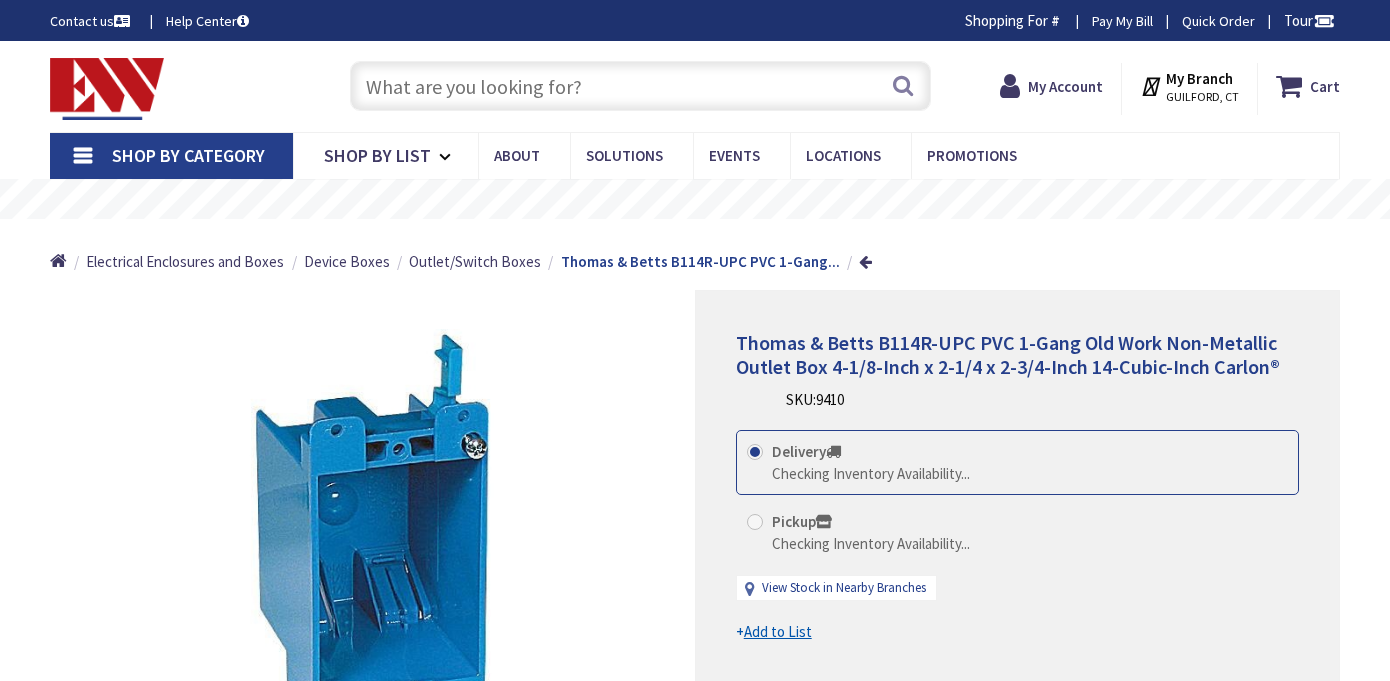 scroll, scrollTop: 0, scrollLeft: 0, axis: both 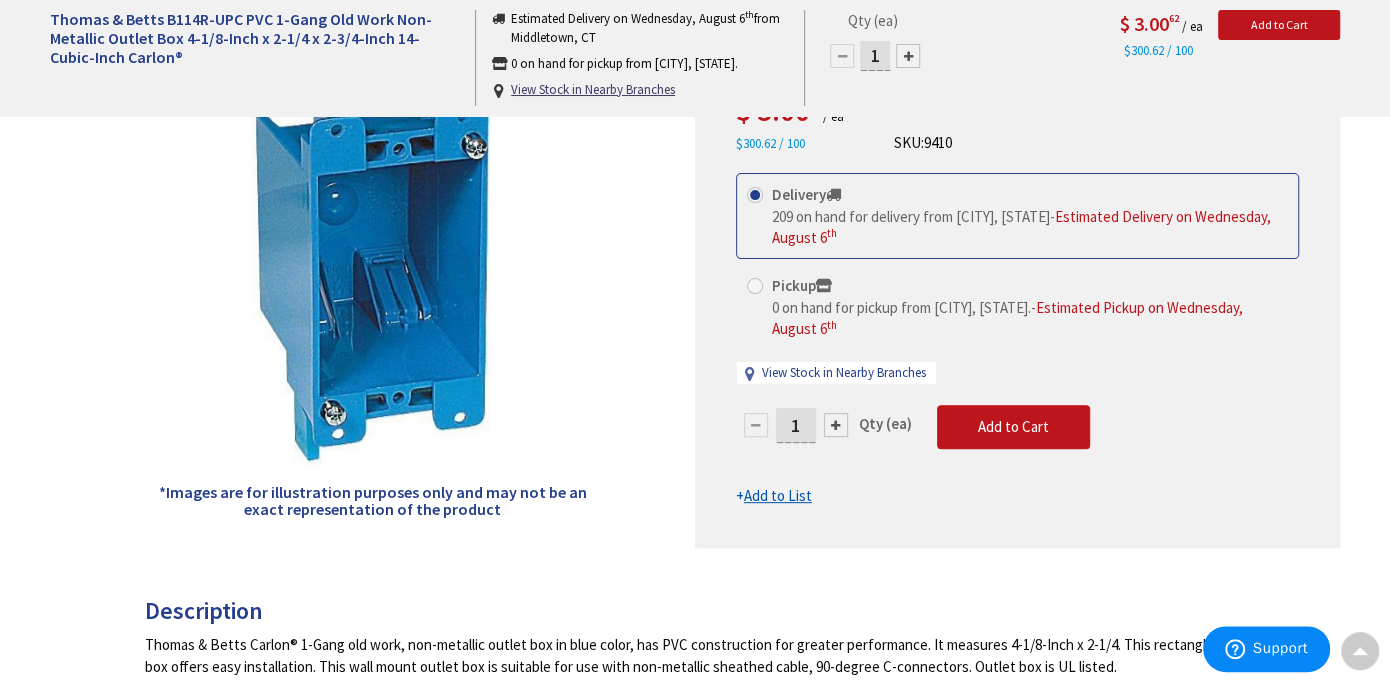drag, startPoint x: 796, startPoint y: 459, endPoint x: 782, endPoint y: 462, distance: 14.3178215 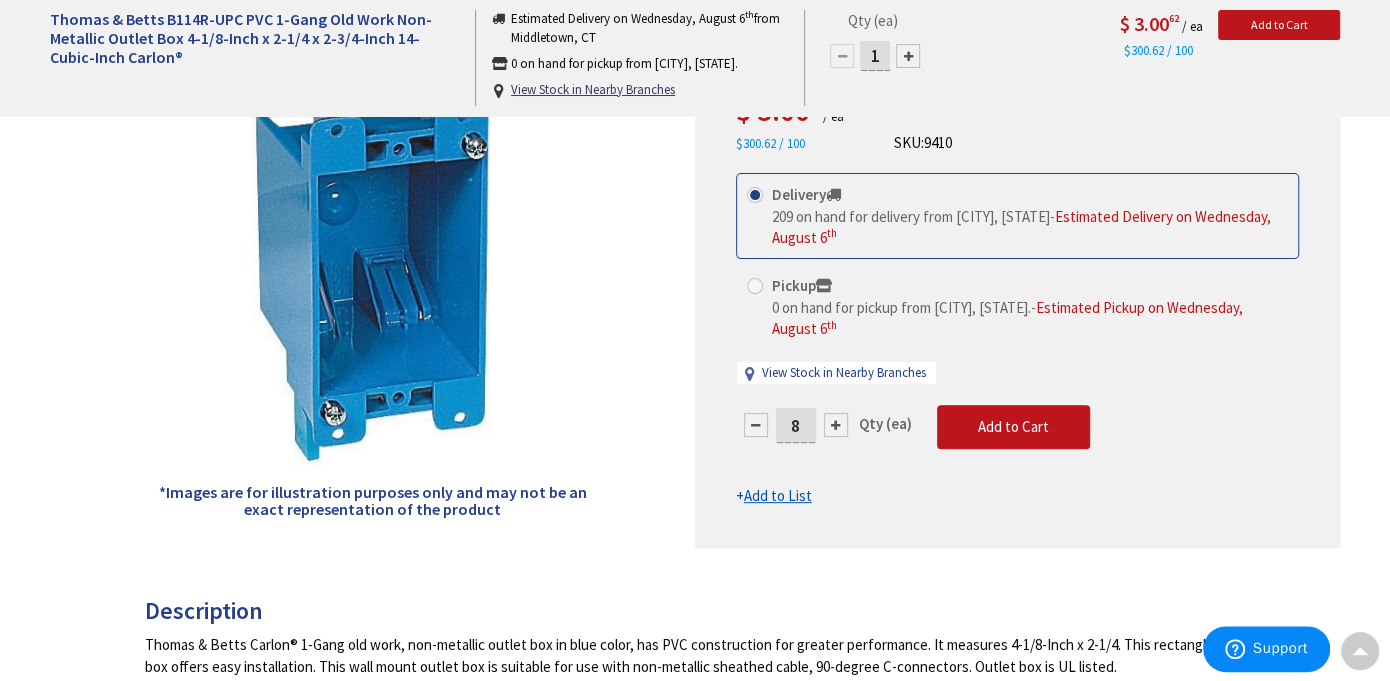type on "8" 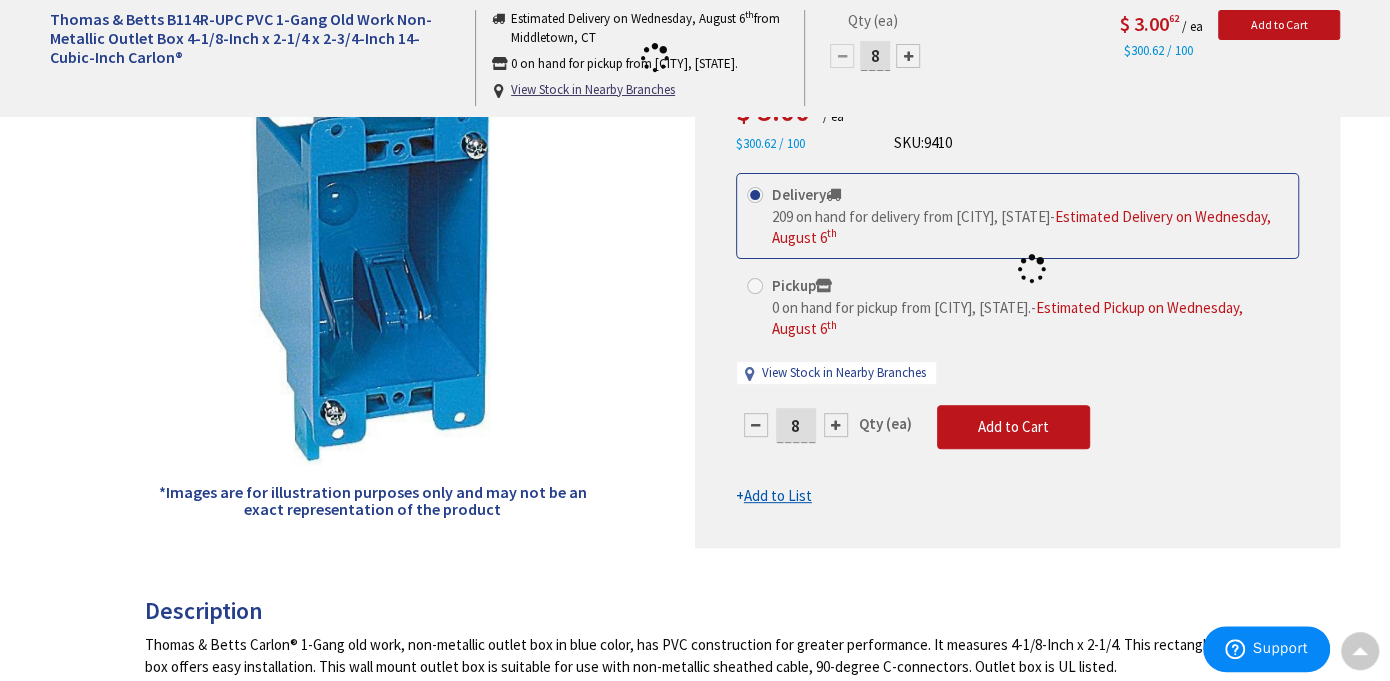 click on "This product is Discontinued
Delivery
209 on hand for delivery from Middletown, CT
-  Estimated Delivery on Wednesday, August 6 th
Pickup
0 on hand for pickup from Guilford, CT.
-  Estimated Pickup on Wednesday, August 6 th
View Stock in Nearby Branches
8 Qty (ea)" at bounding box center [1017, 340] 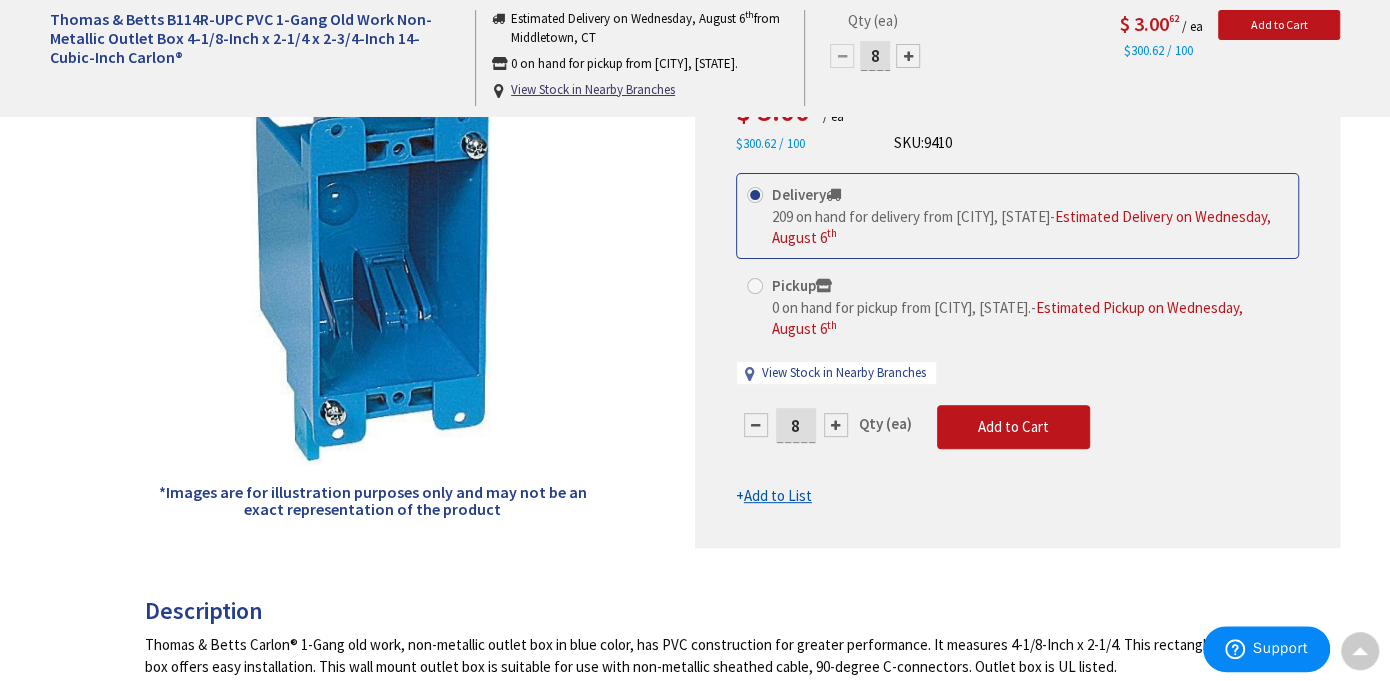 click on "Add to List" at bounding box center (778, 495) 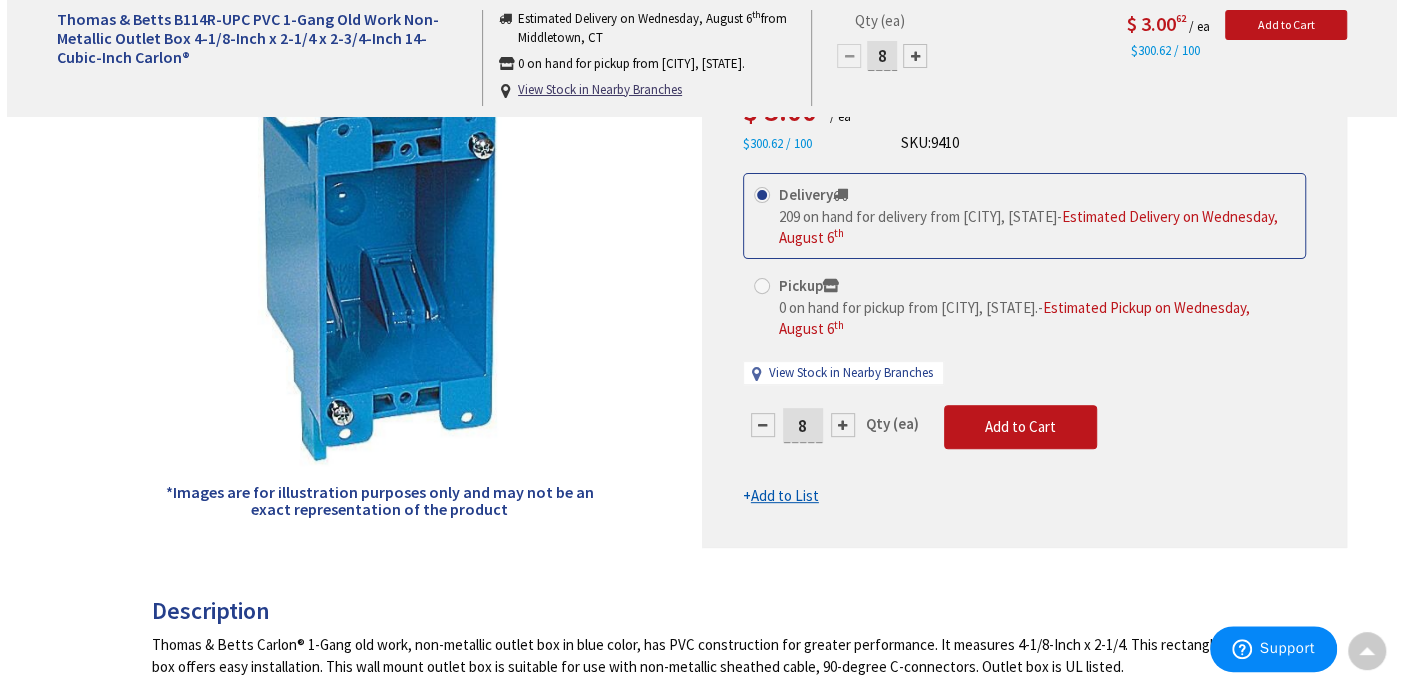 scroll, scrollTop: 300, scrollLeft: 0, axis: vertical 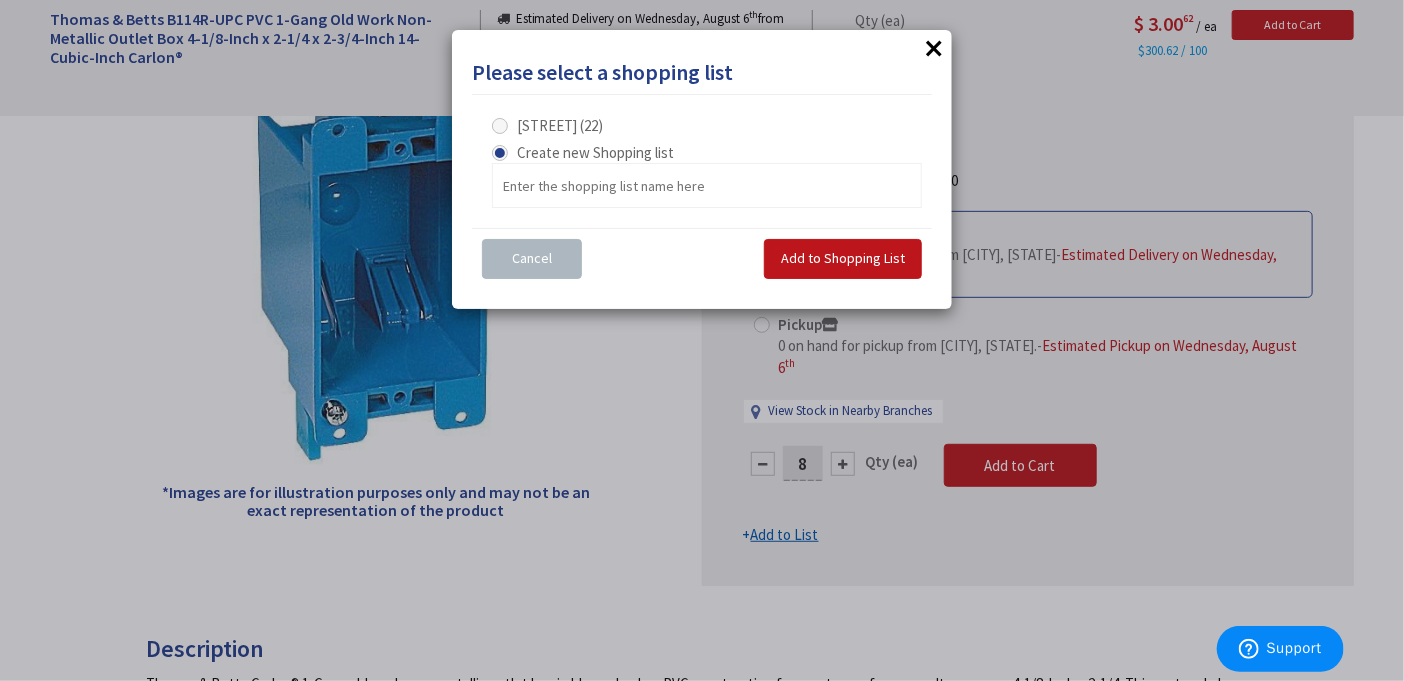 click on "north street (22)" at bounding box center [547, 125] 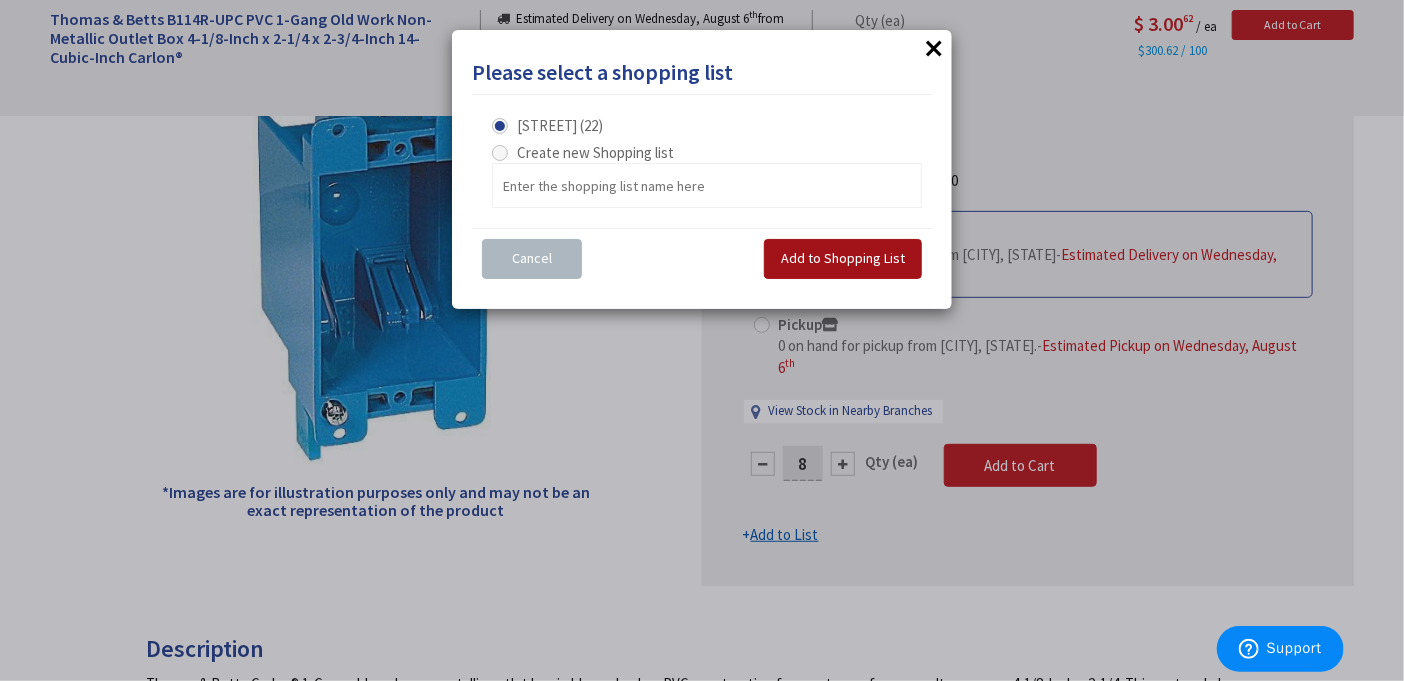 click on "Add to Shopping List" at bounding box center [843, 258] 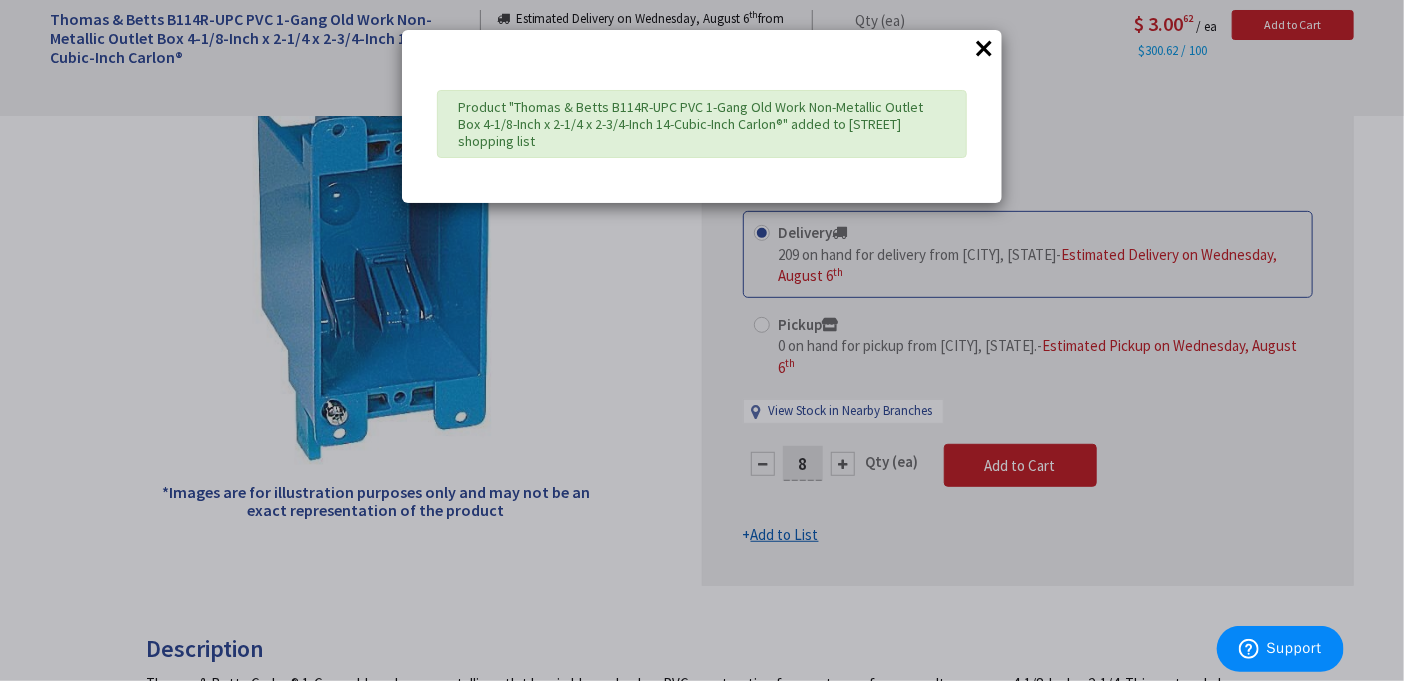 click on "×" at bounding box center (984, 48) 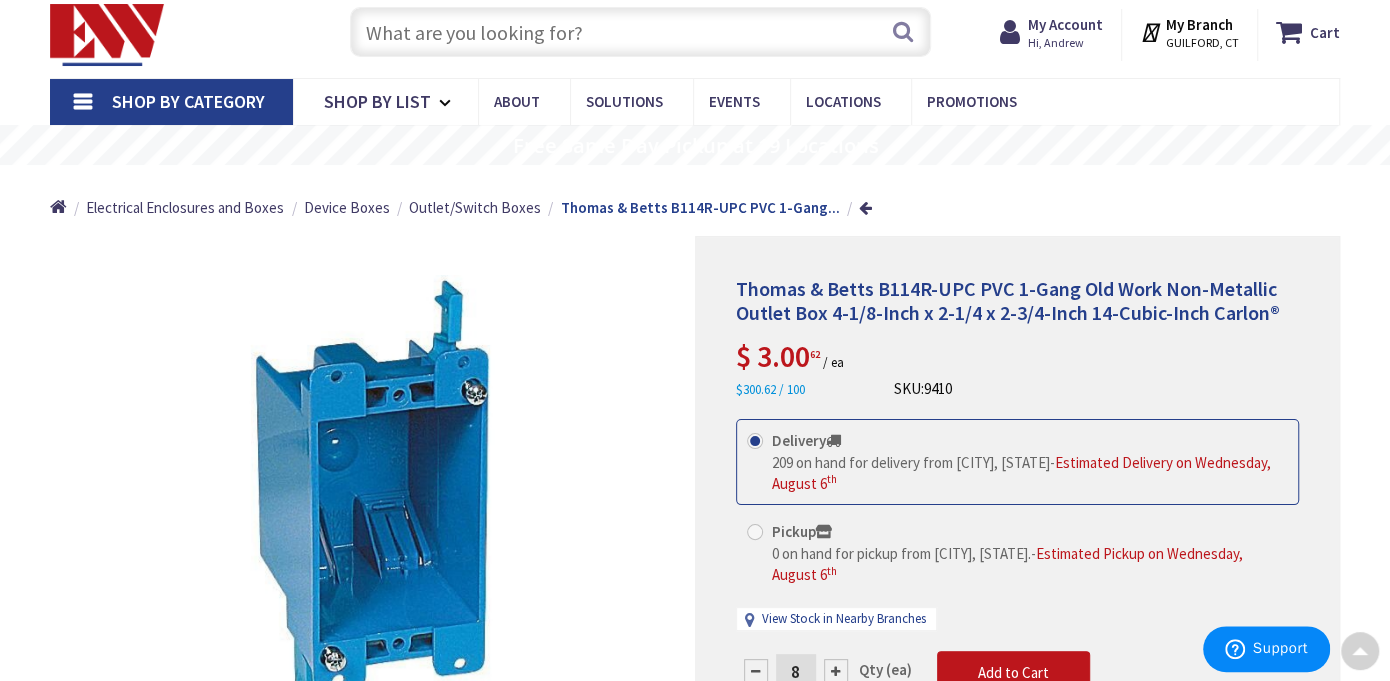scroll, scrollTop: 0, scrollLeft: 0, axis: both 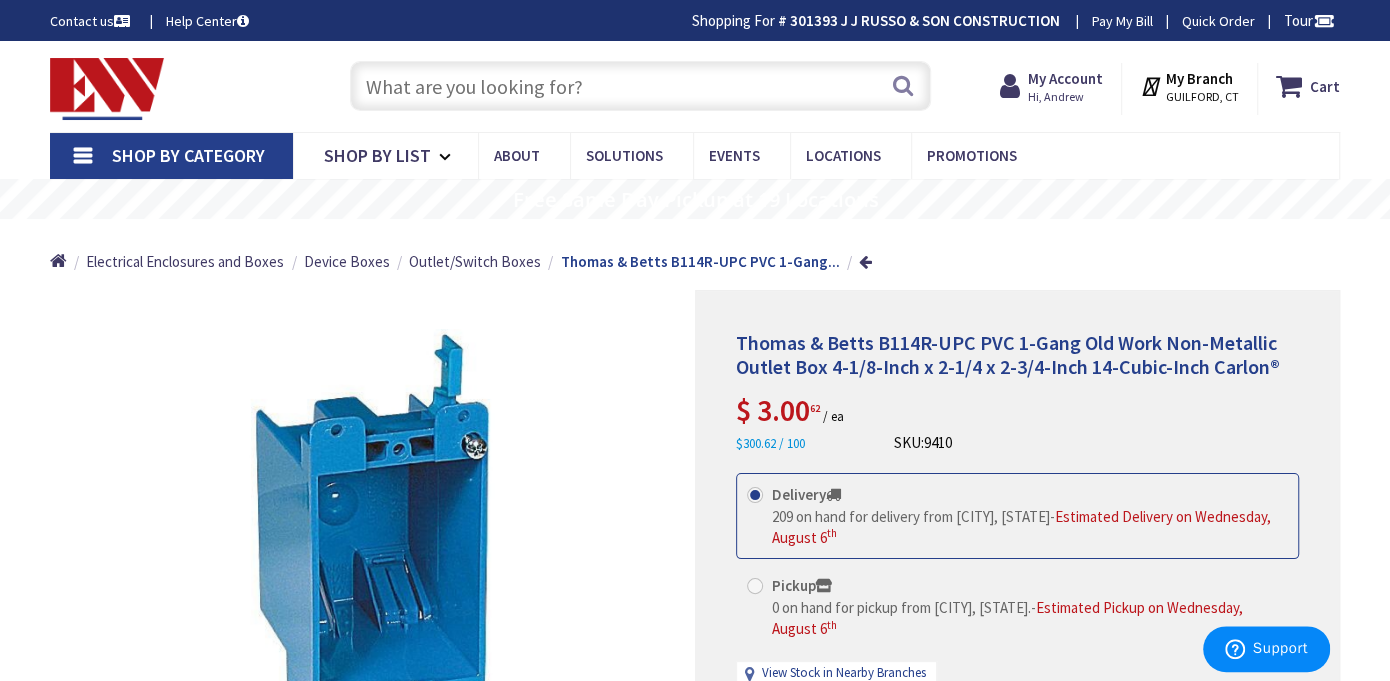 click at bounding box center (640, 86) 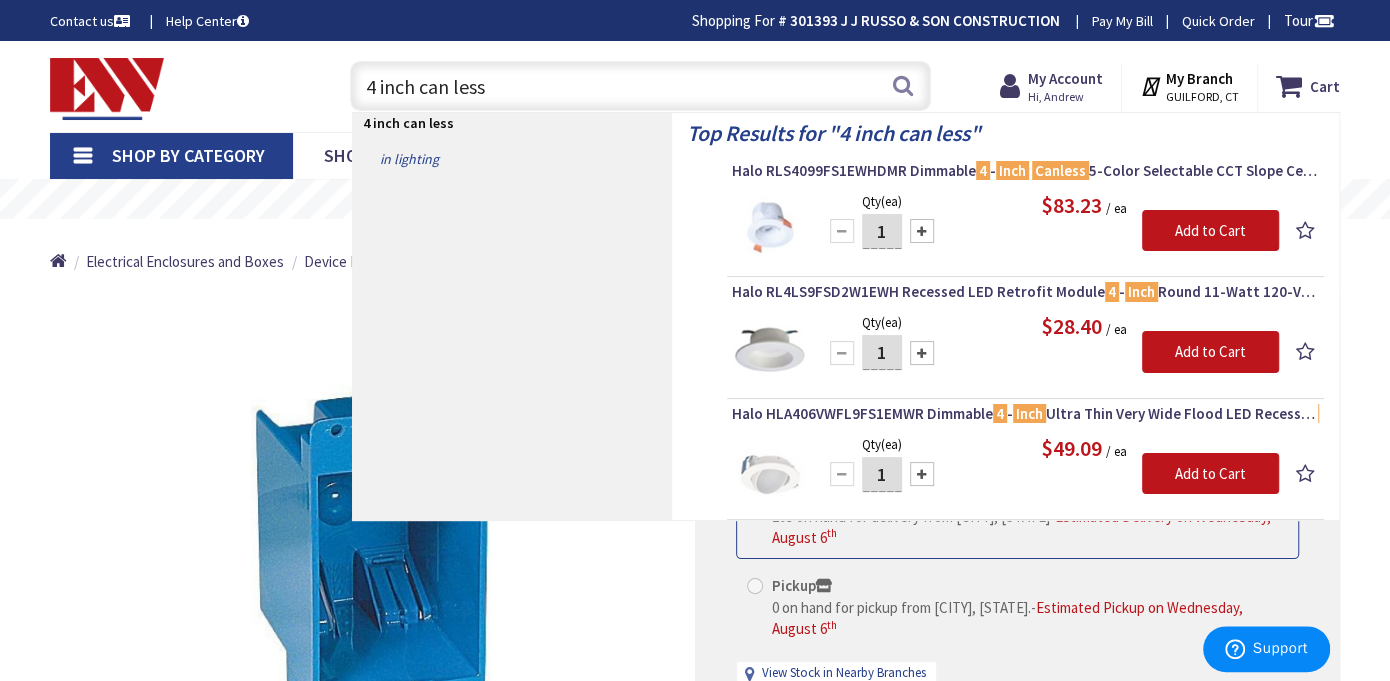 type on "4 inch can less" 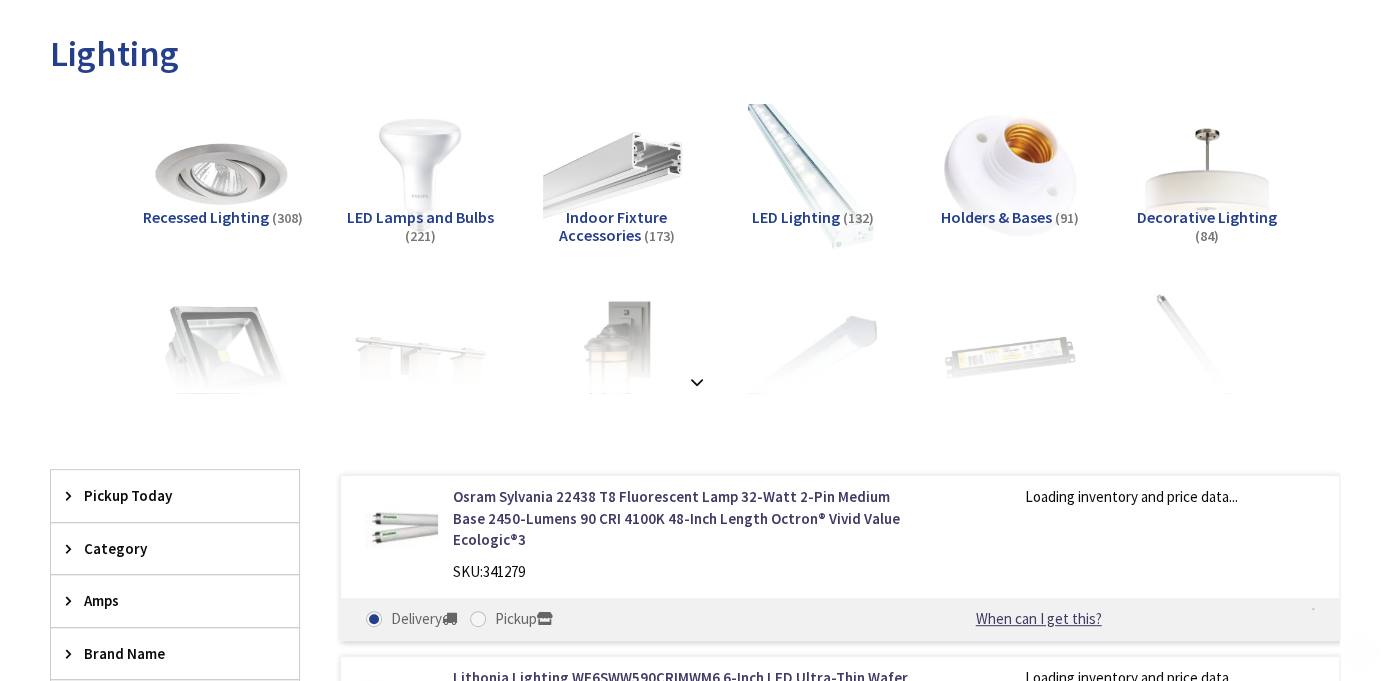 scroll, scrollTop: 0, scrollLeft: 0, axis: both 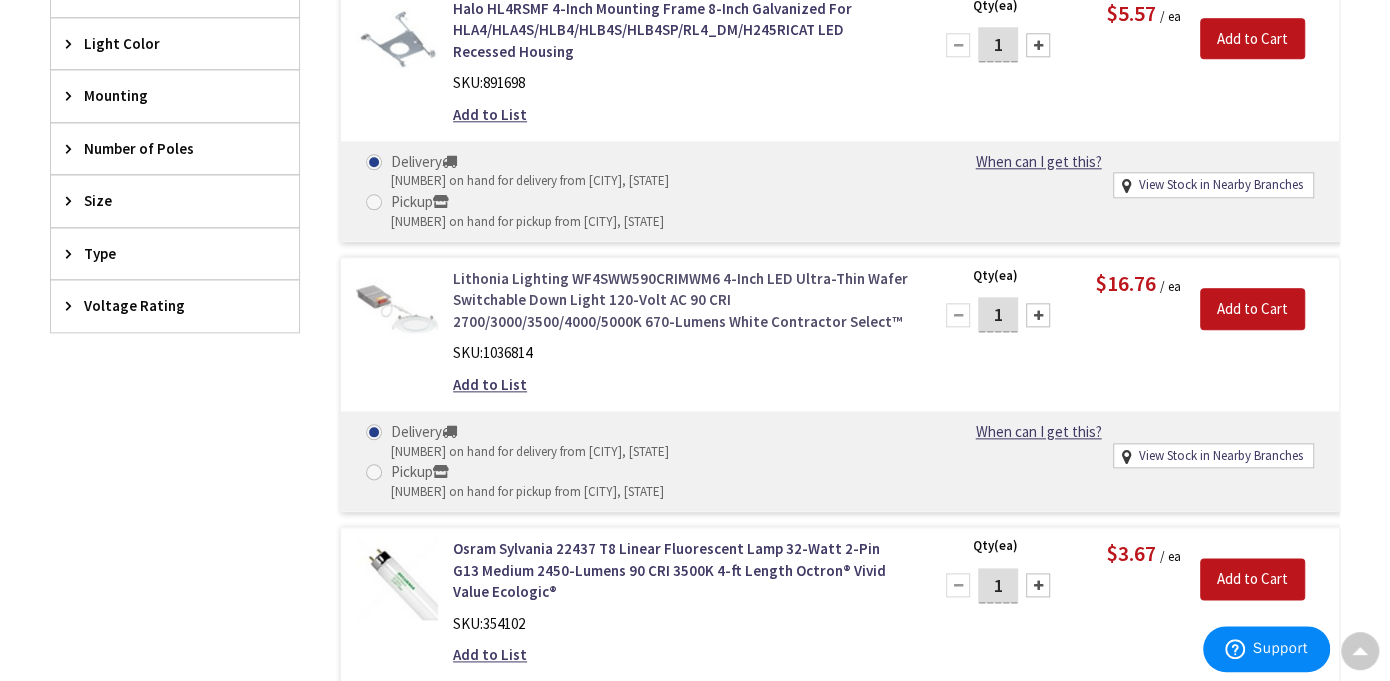 click on "Lithonia Lighting WF4SWW590CRIMWM6 4-Inch LED Ultra-Thin Wafer Switchable Down Light 120-Volt AC 90 CRI 2700/3000/3500/4000/5000K 670-Lumens White Contractor Select™" at bounding box center [680, 300] 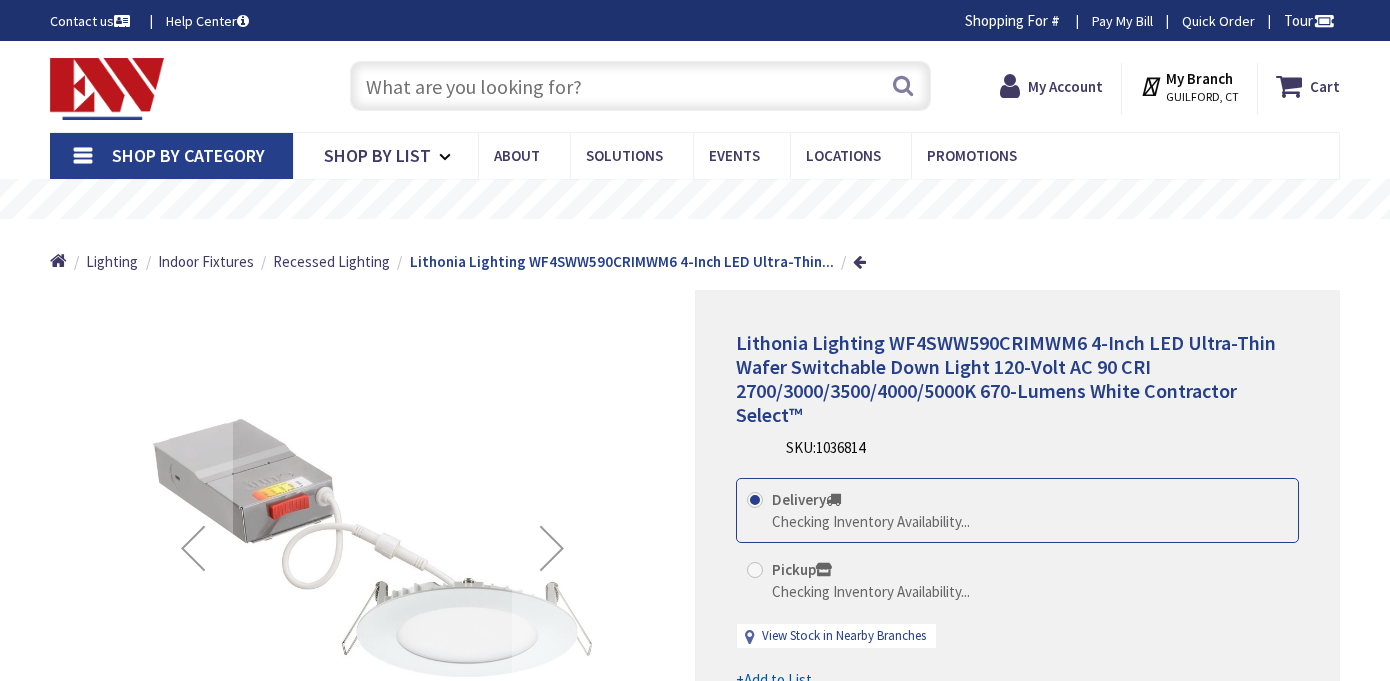 scroll, scrollTop: 0, scrollLeft: 0, axis: both 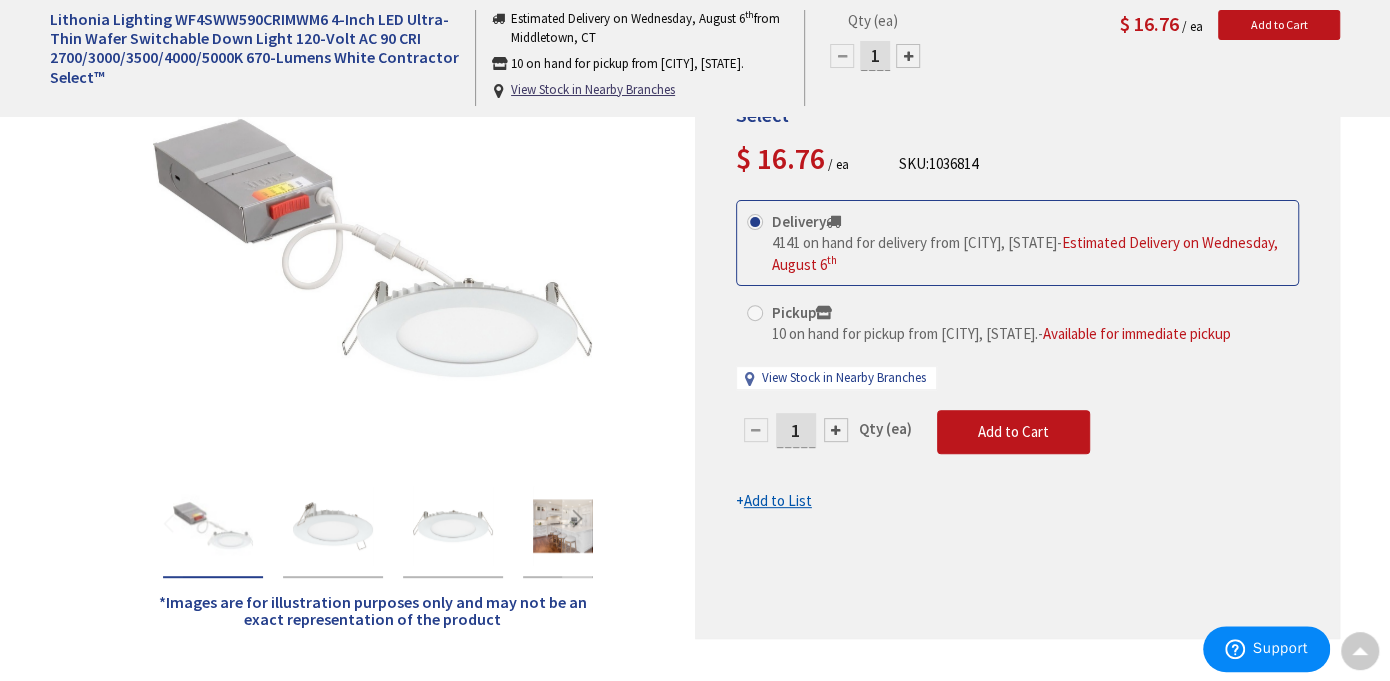 click at bounding box center [755, 313] 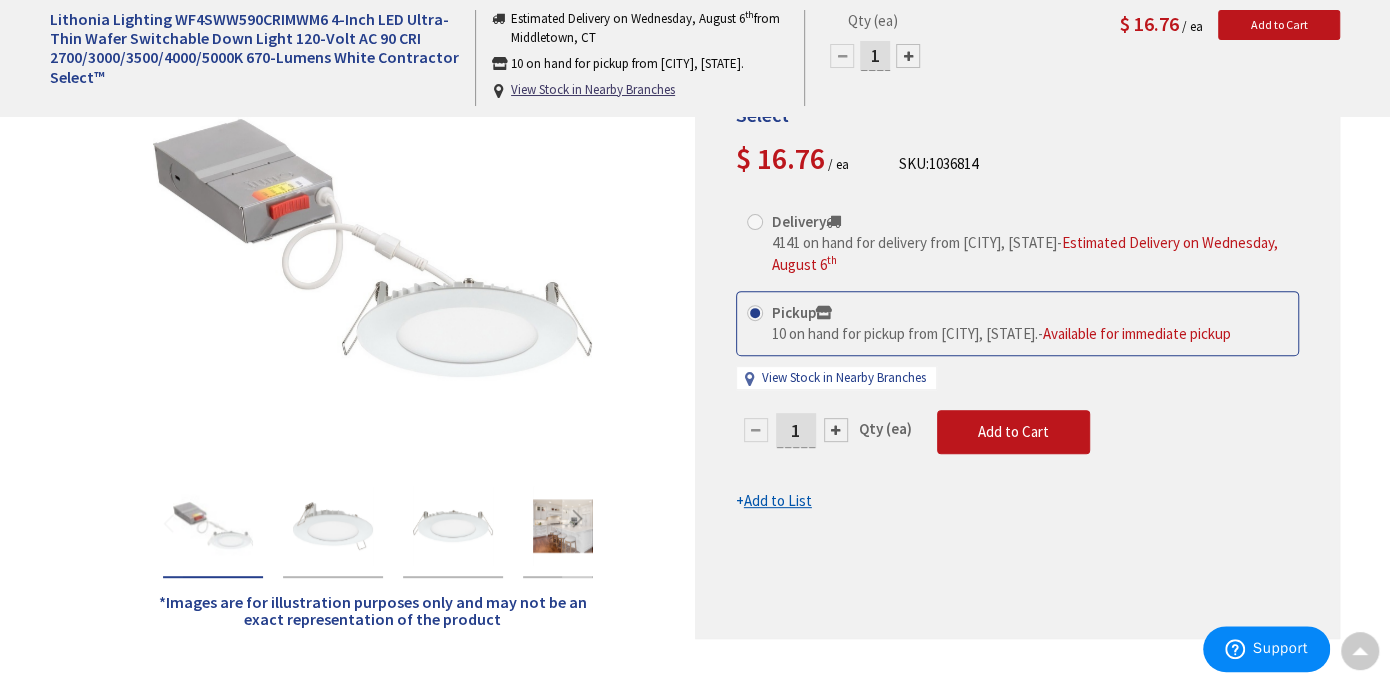 click on "1" at bounding box center (796, 430) 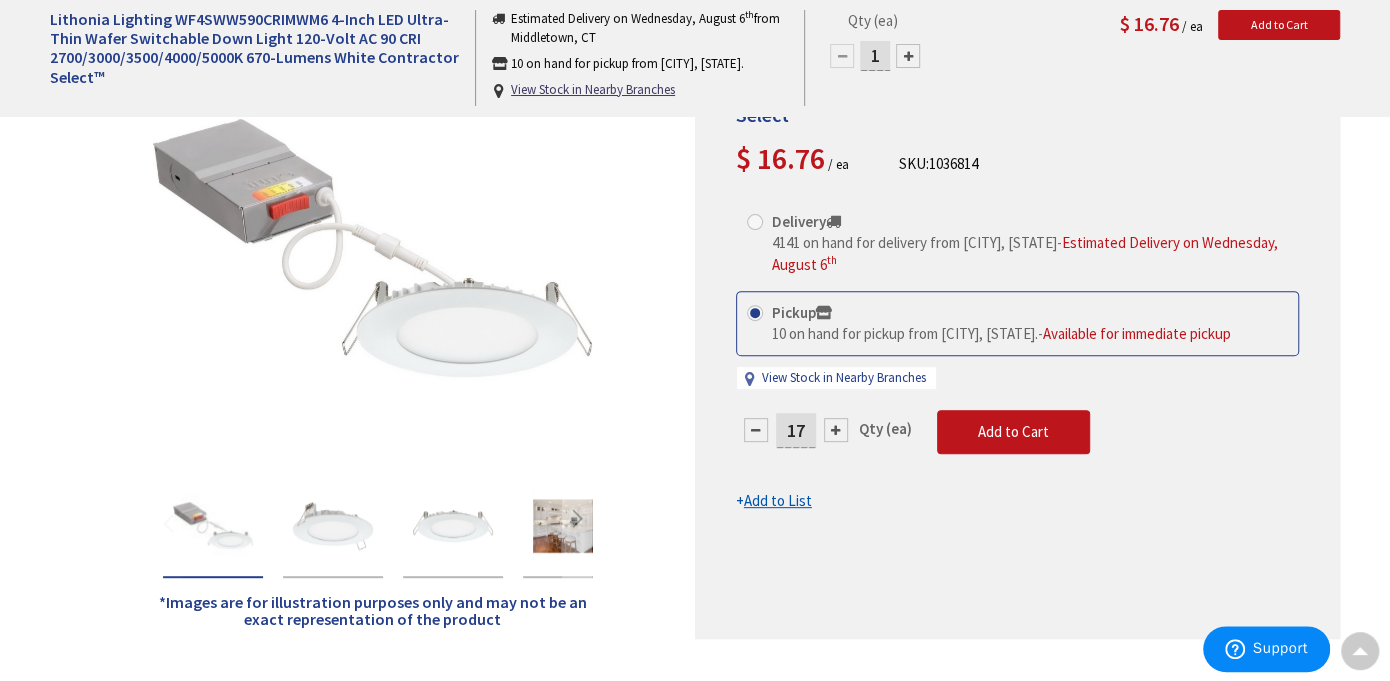 type on "17" 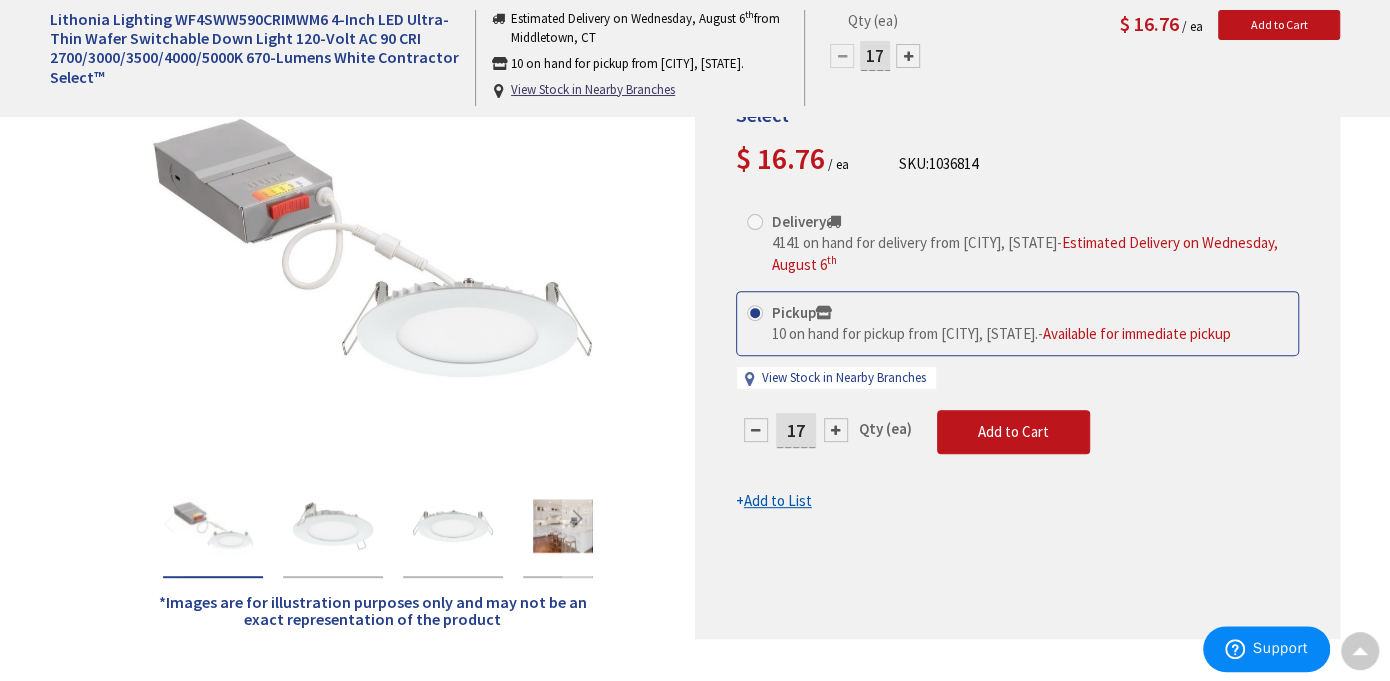 click on "This product is Discontinued
Delivery
4141 on hand for delivery from Middletown, CT
-  Estimated Delivery on Wednesday, August 6 th
Pickup
10 on hand for pickup from Guilford, CT.
-  Available for immediate pickup
View Stock in Nearby Branches
17 Qty (ea)" at bounding box center (1017, 356) 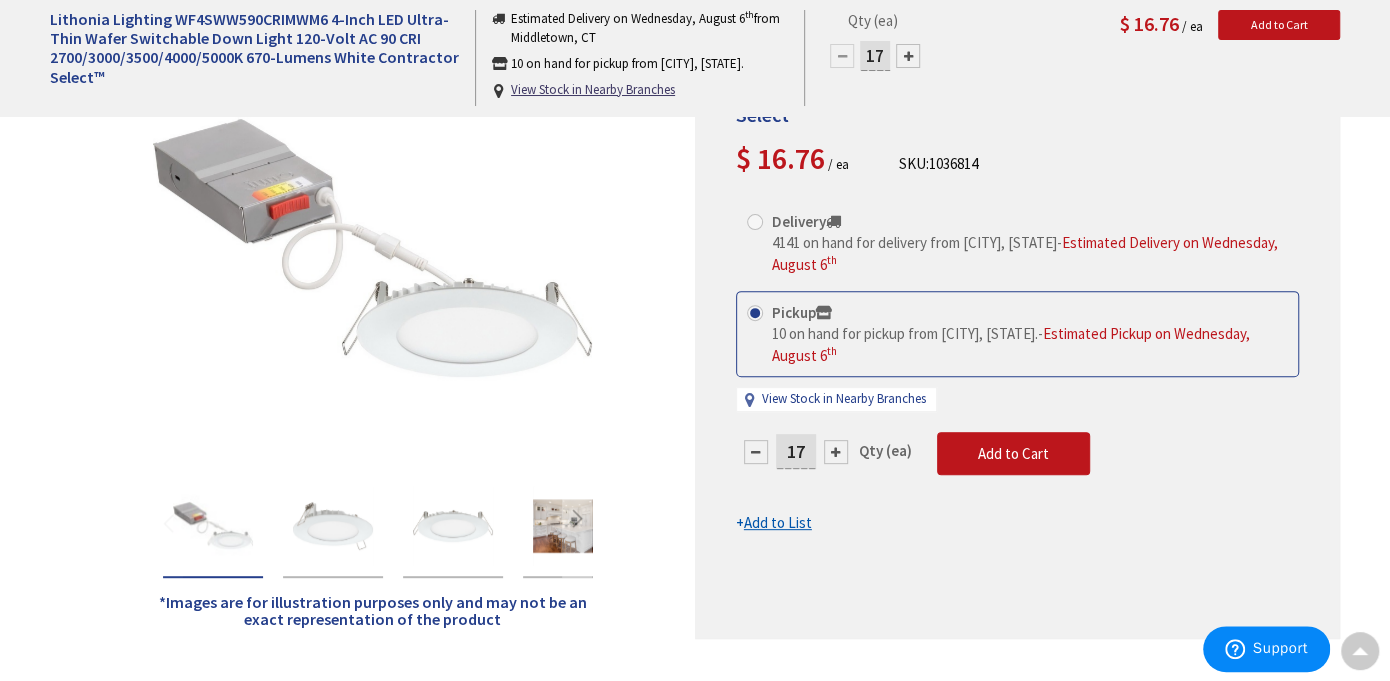 click on "Add to List" at bounding box center [778, 522] 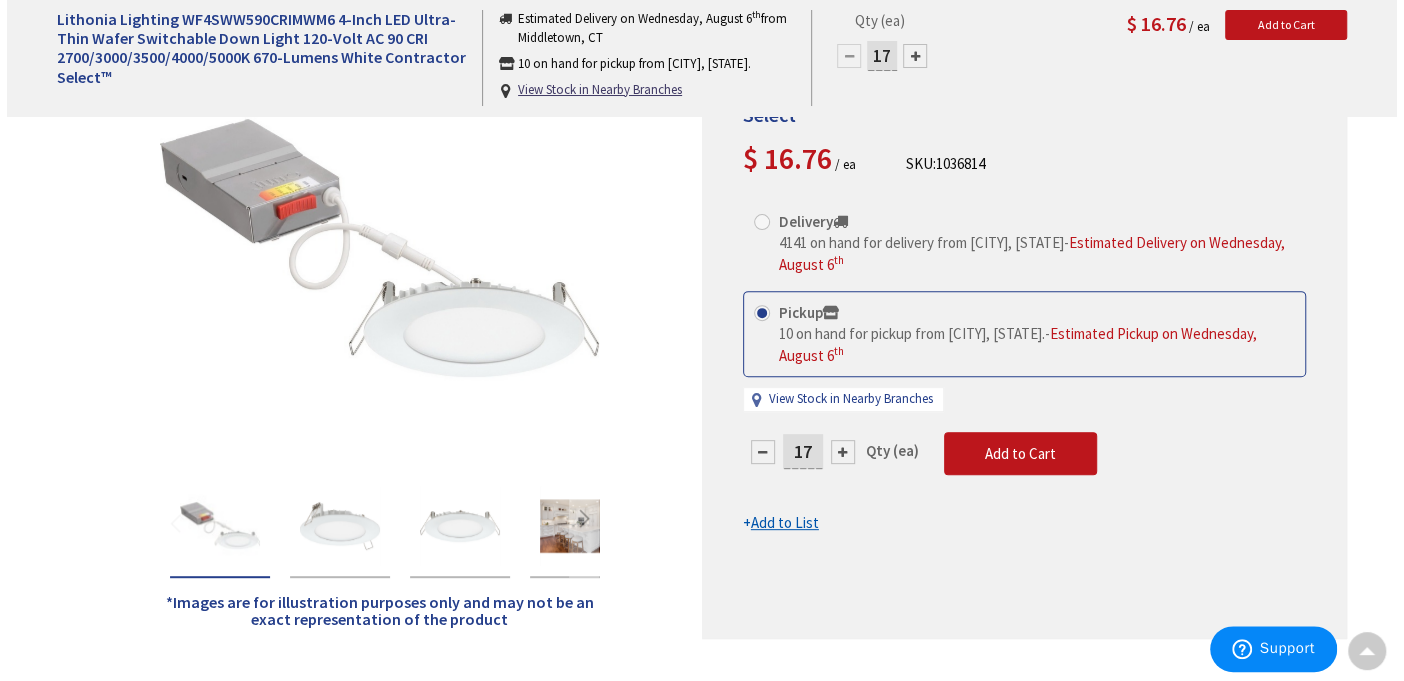 scroll, scrollTop: 300, scrollLeft: 0, axis: vertical 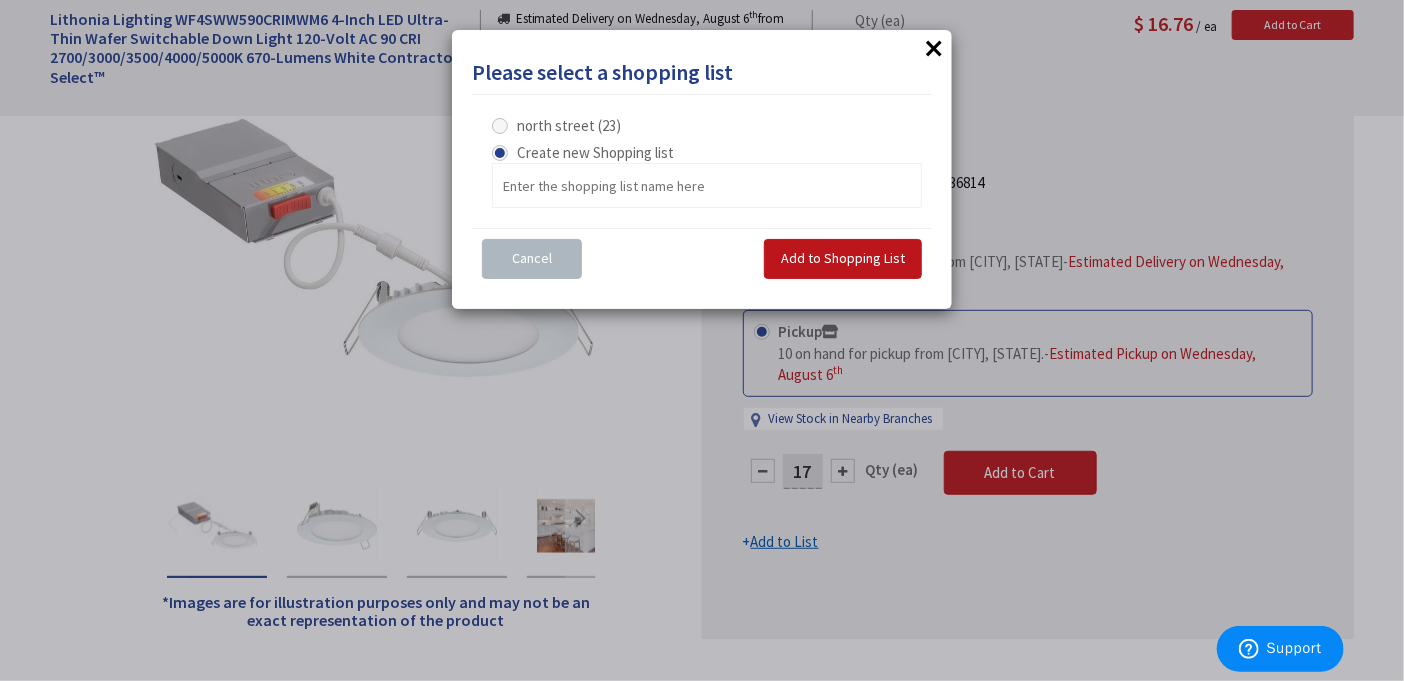 click on "north street (23)" at bounding box center [569, 125] 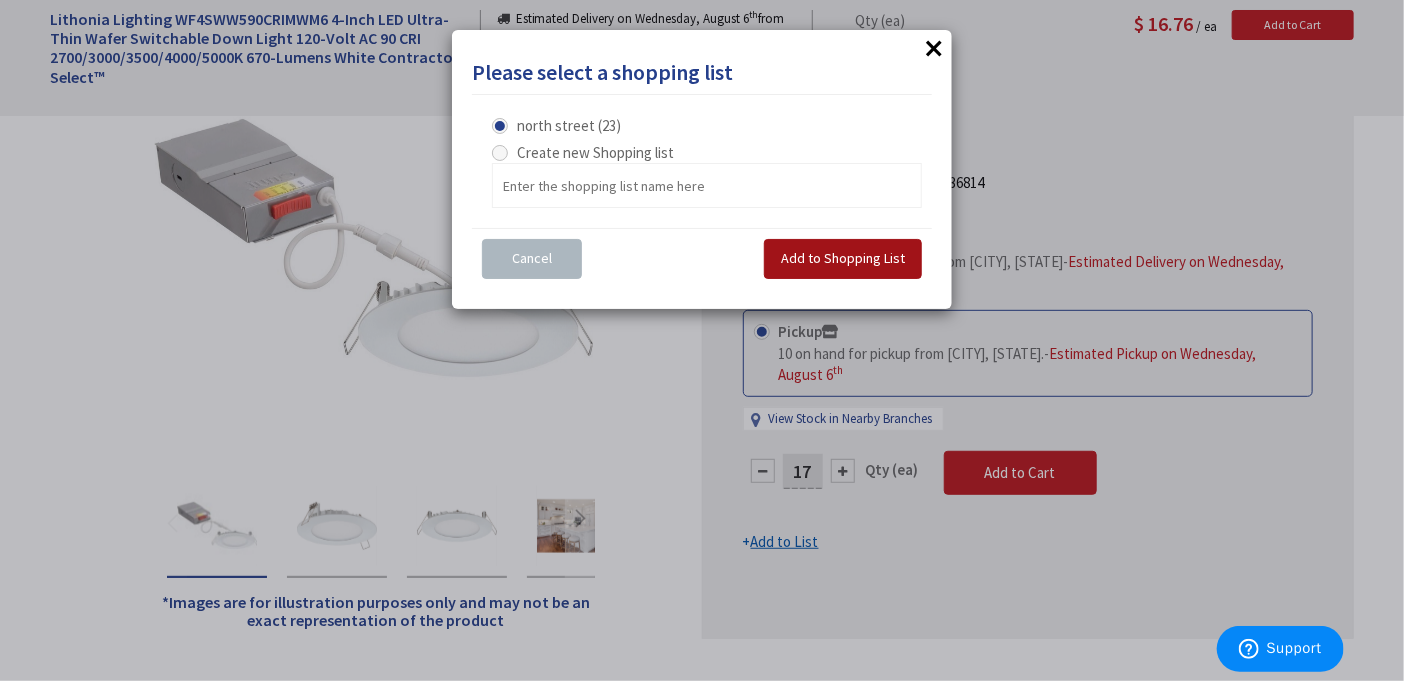 click on "Add to Shopping List" at bounding box center [843, 258] 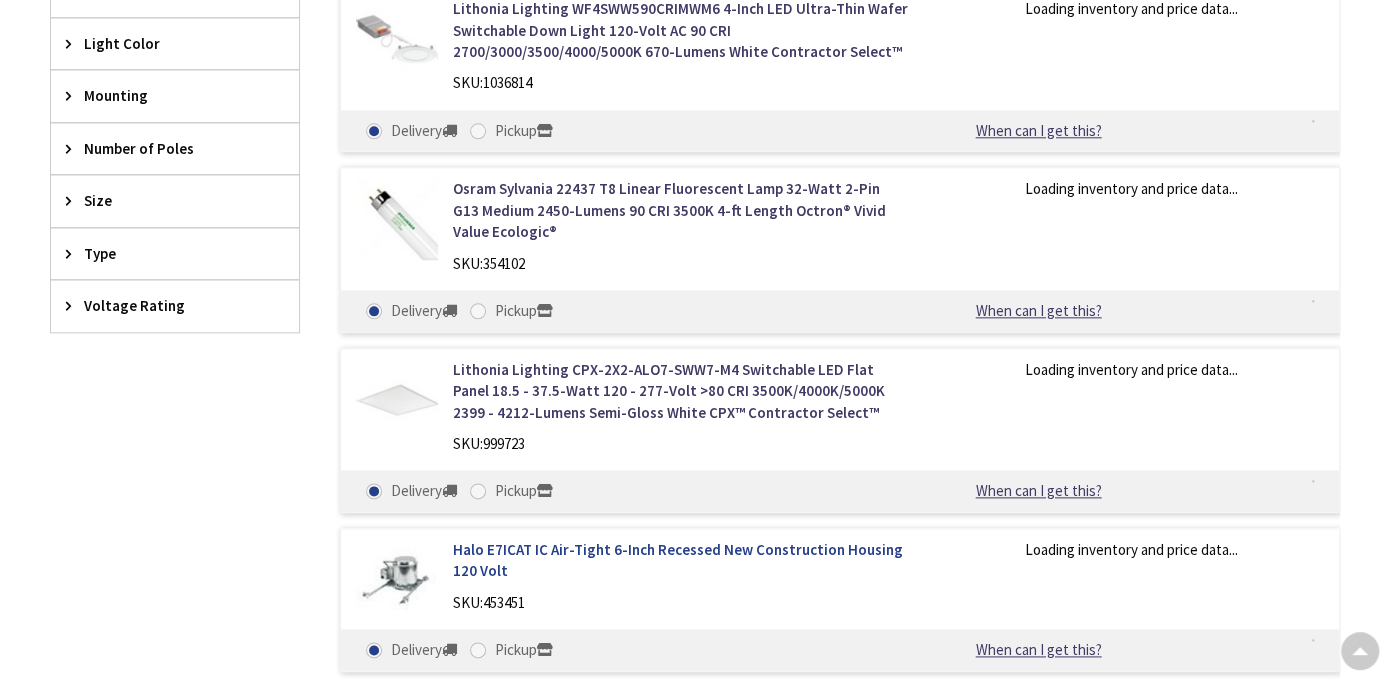 scroll, scrollTop: 0, scrollLeft: 0, axis: both 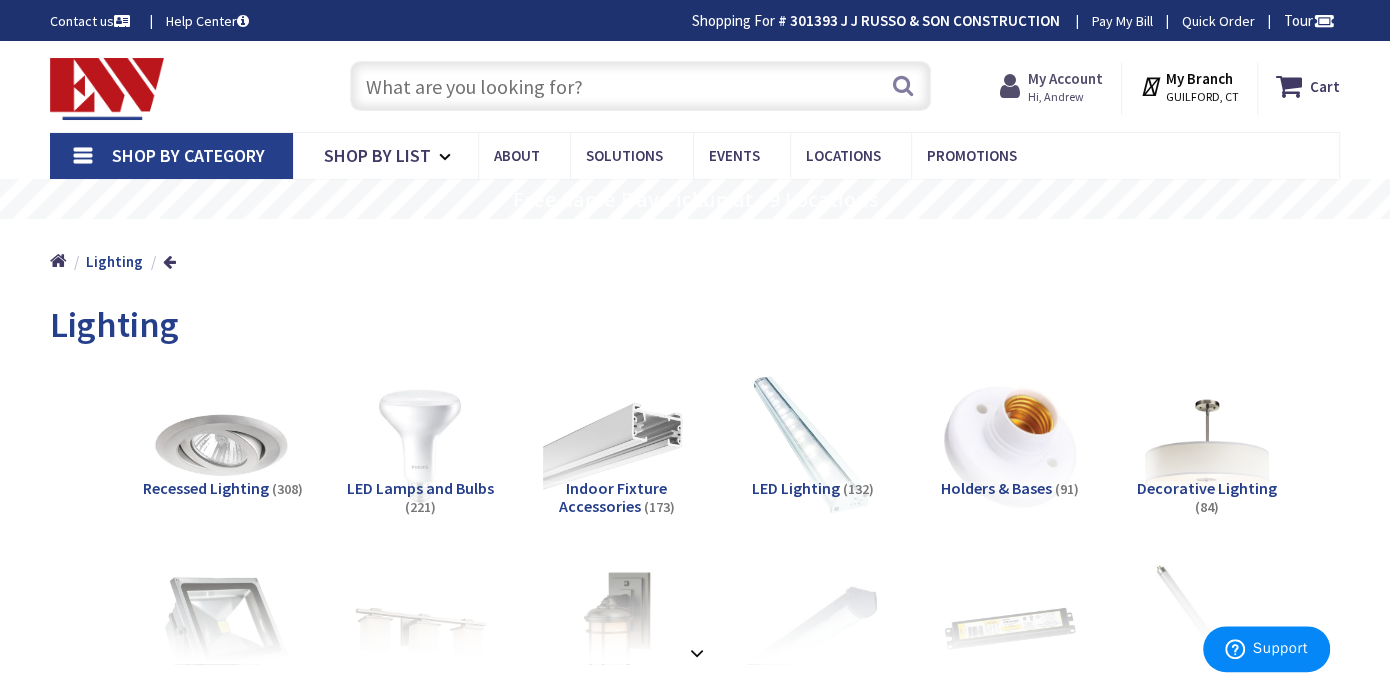 click on "Hi, Andrew" at bounding box center (1065, 97) 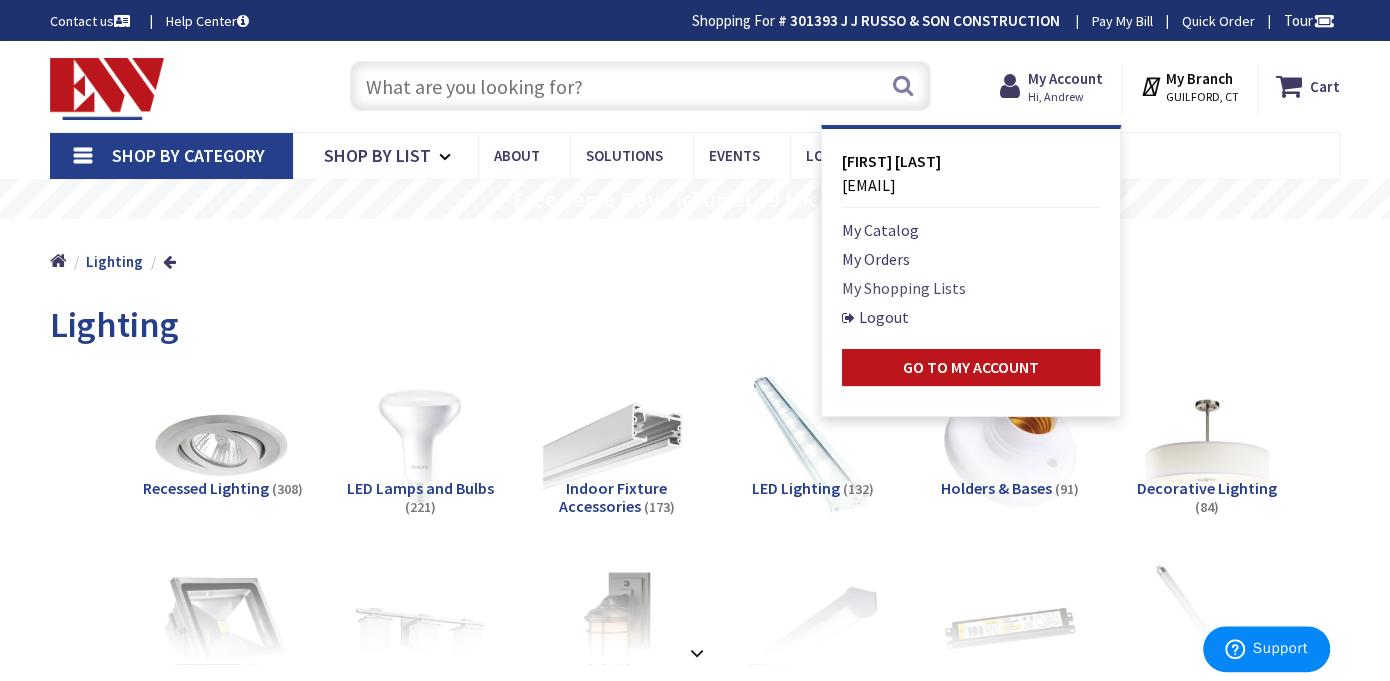 click on "My Shopping Lists" at bounding box center [904, 288] 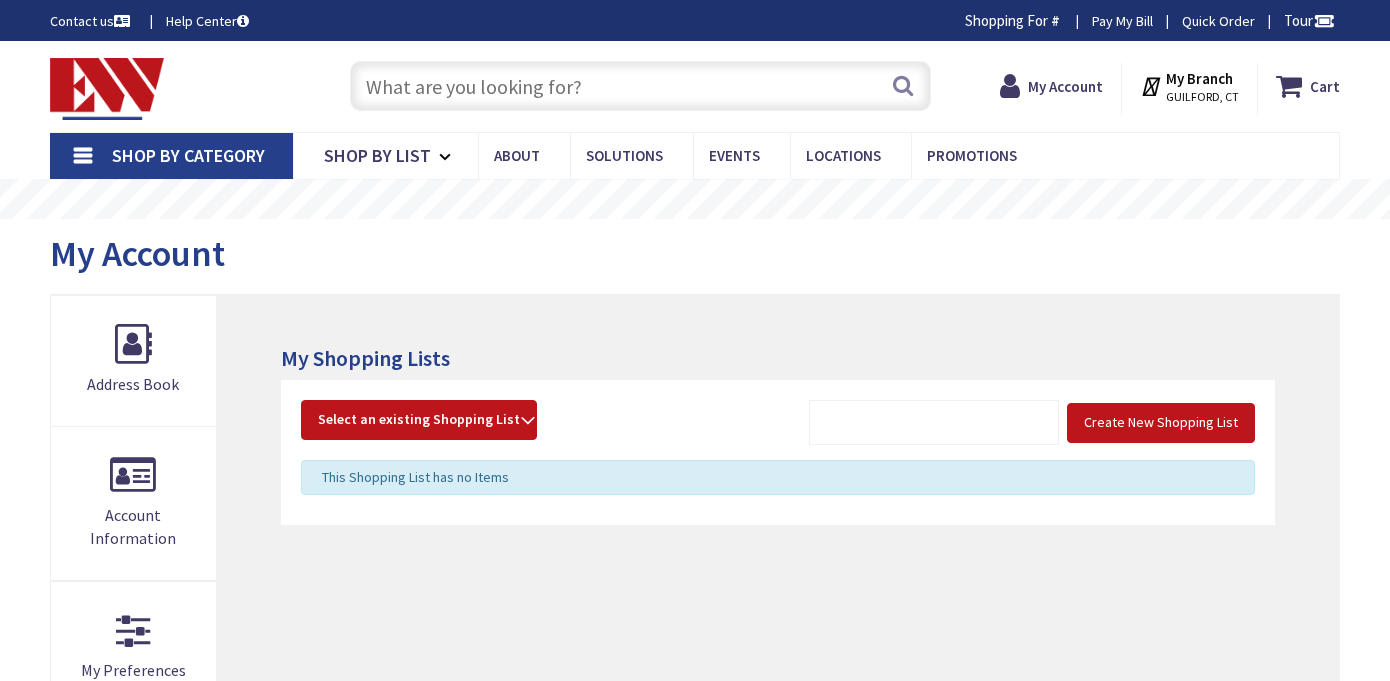 scroll, scrollTop: 0, scrollLeft: 0, axis: both 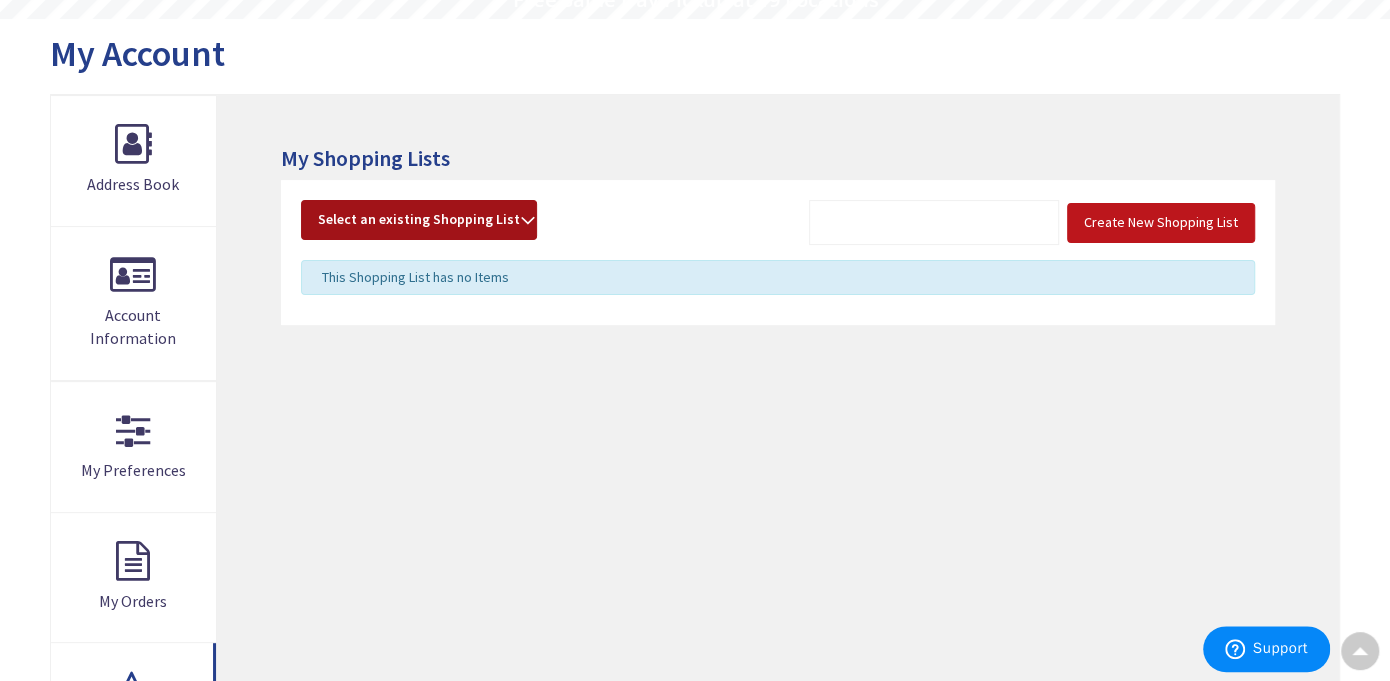 click on "Select an existing Shopping List" at bounding box center [419, 220] 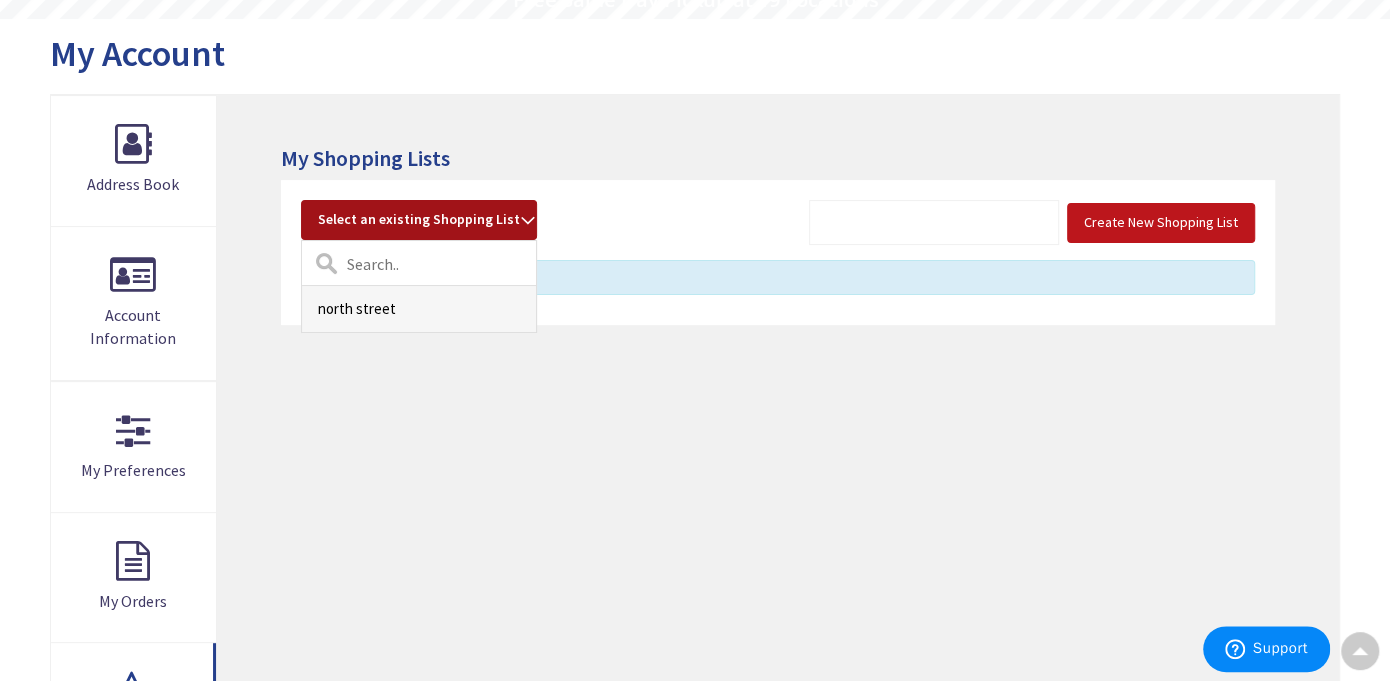 click on "Select an existing Shopping List" at bounding box center (419, 220) 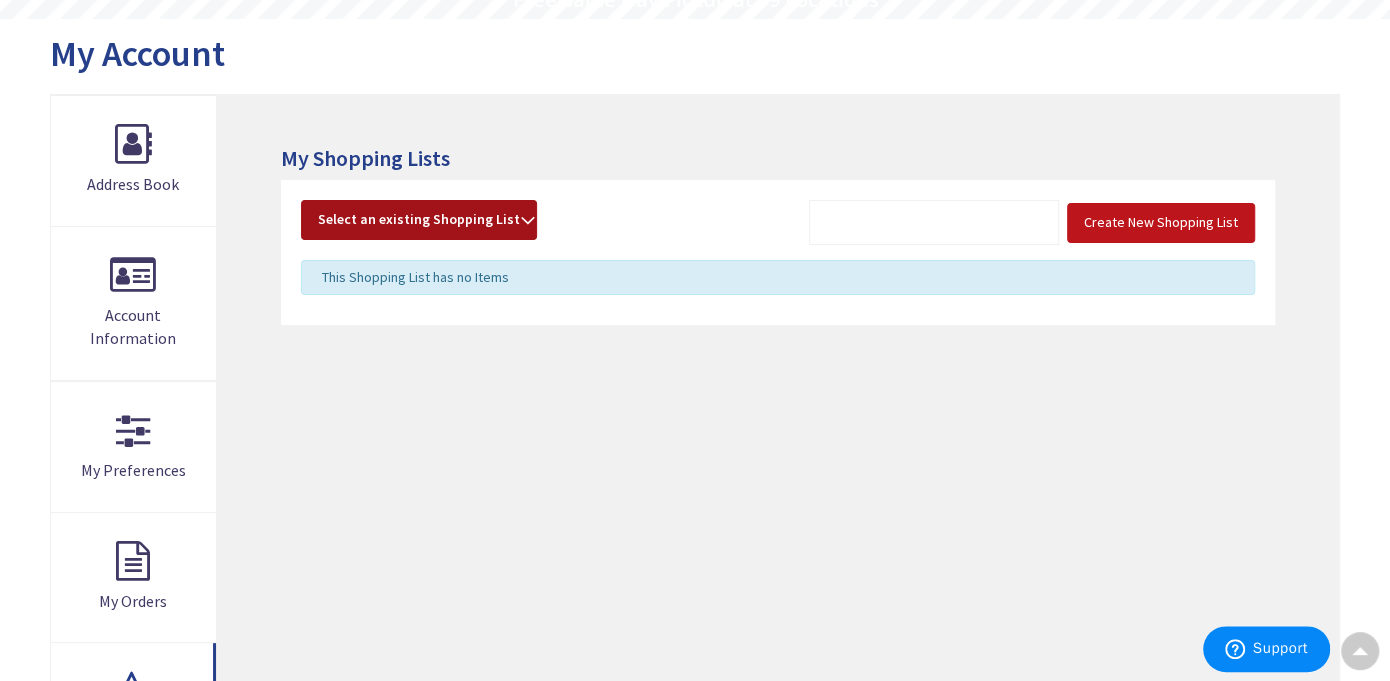 click on "Select an existing Shopping List" at bounding box center (419, 220) 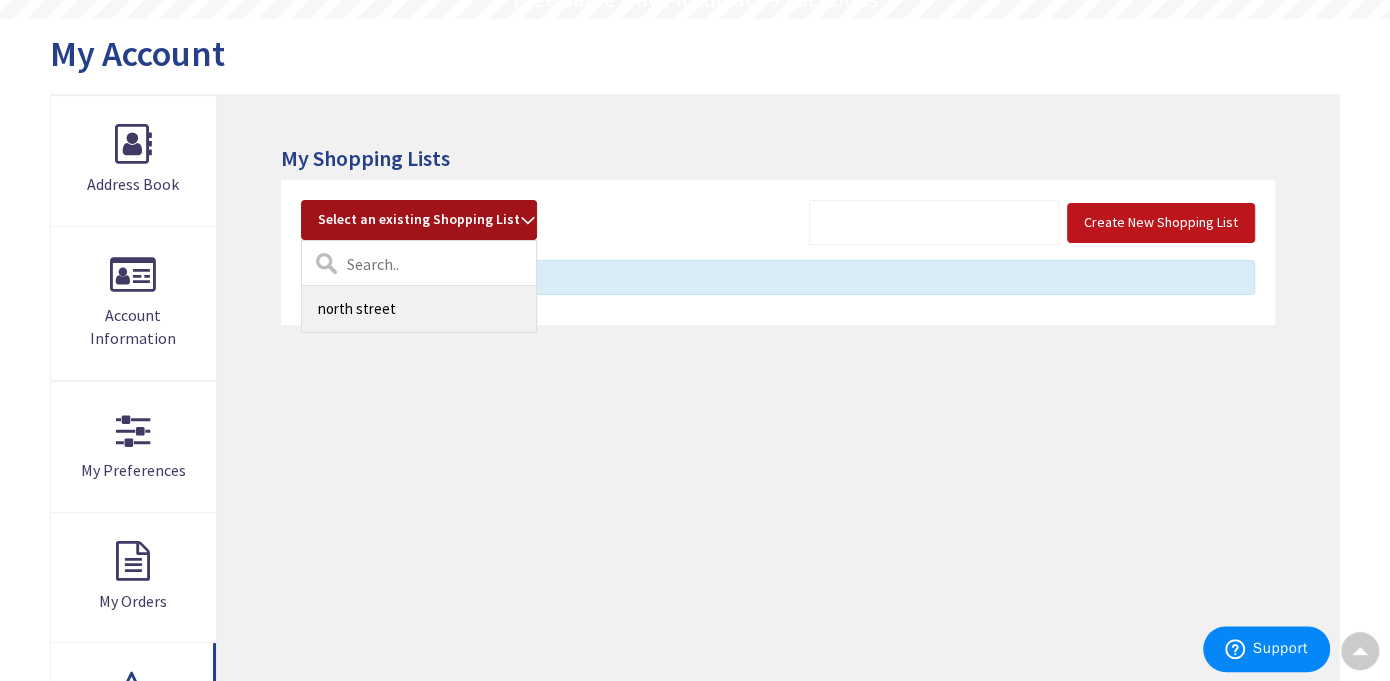 click on "north street" at bounding box center (419, 308) 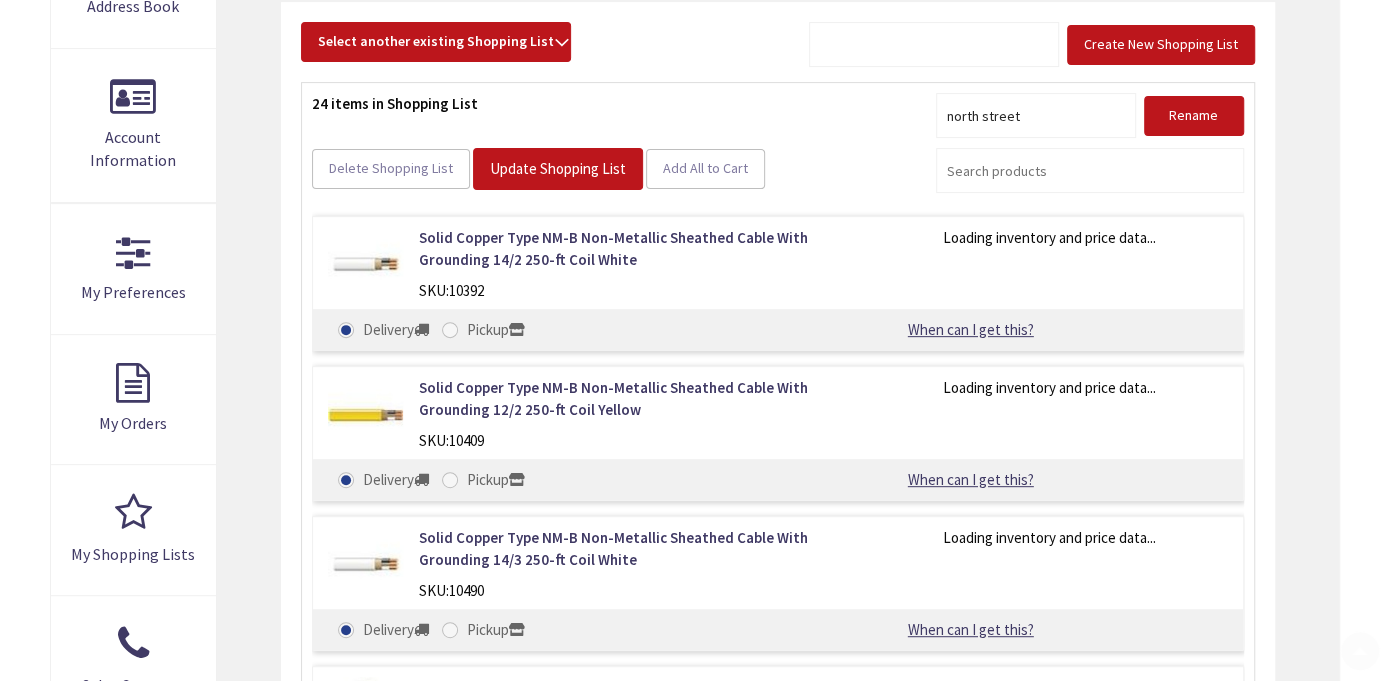 scroll, scrollTop: 0, scrollLeft: 0, axis: both 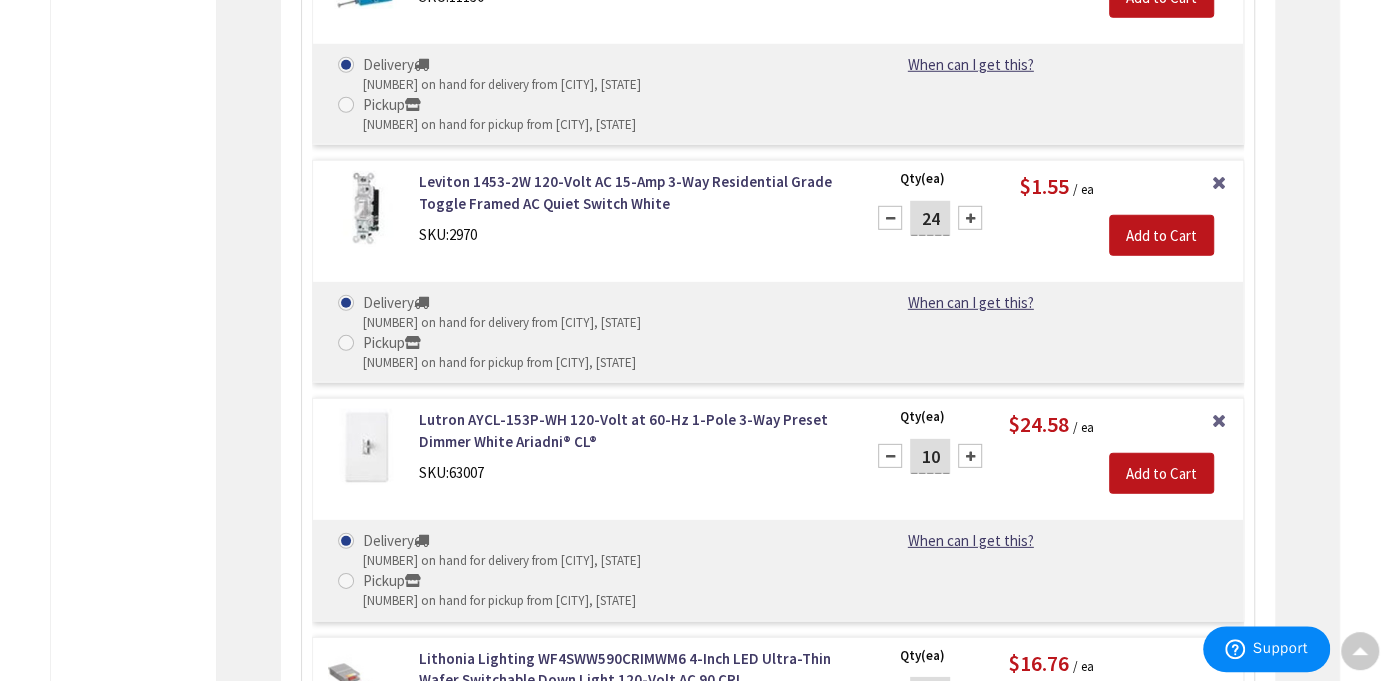 drag, startPoint x: 943, startPoint y: 459, endPoint x: 915, endPoint y: 455, distance: 28.284271 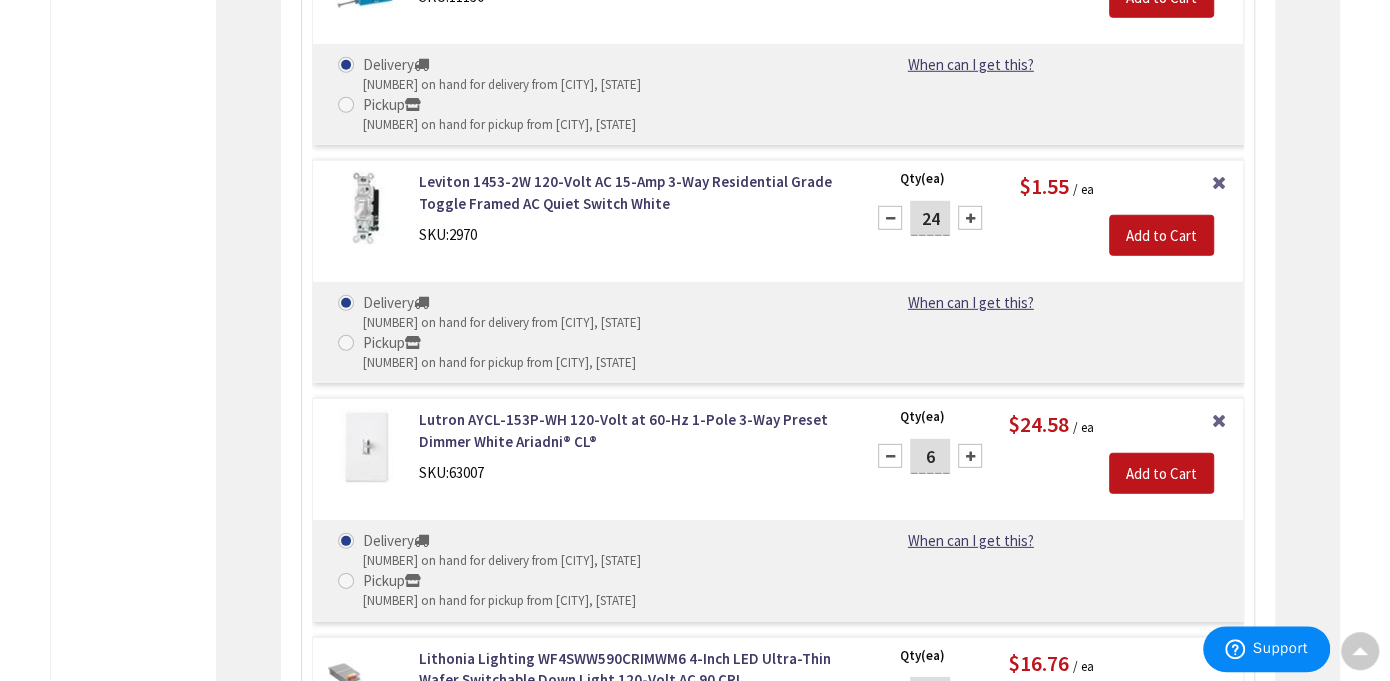 type on "6" 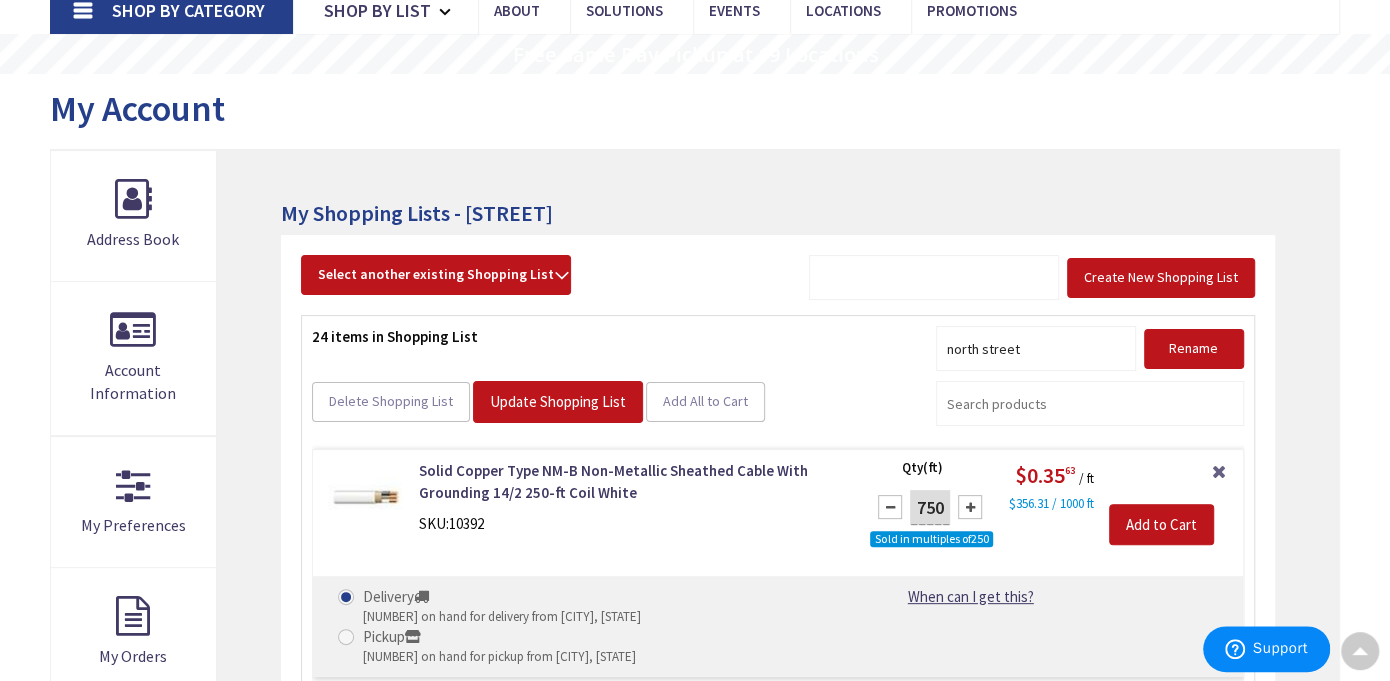 scroll, scrollTop: 73, scrollLeft: 0, axis: vertical 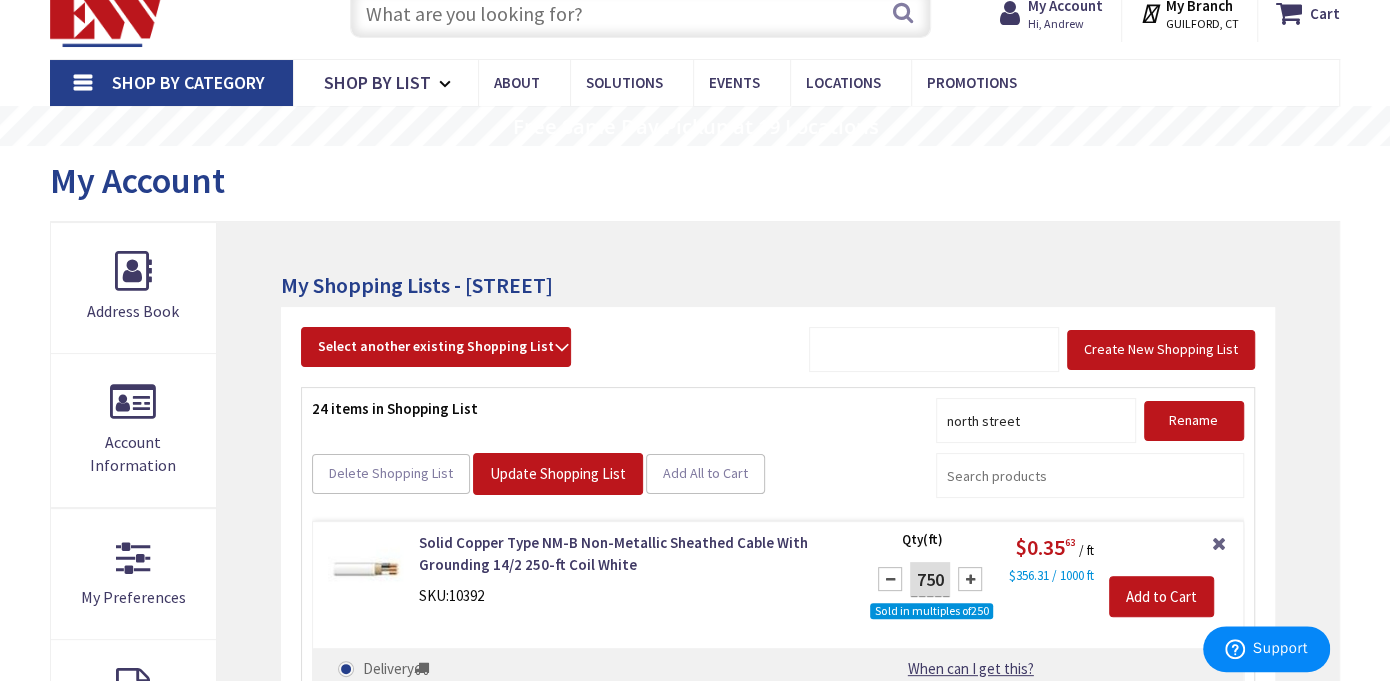 drag, startPoint x: 894, startPoint y: 242, endPoint x: 790, endPoint y: 261, distance: 105.72133 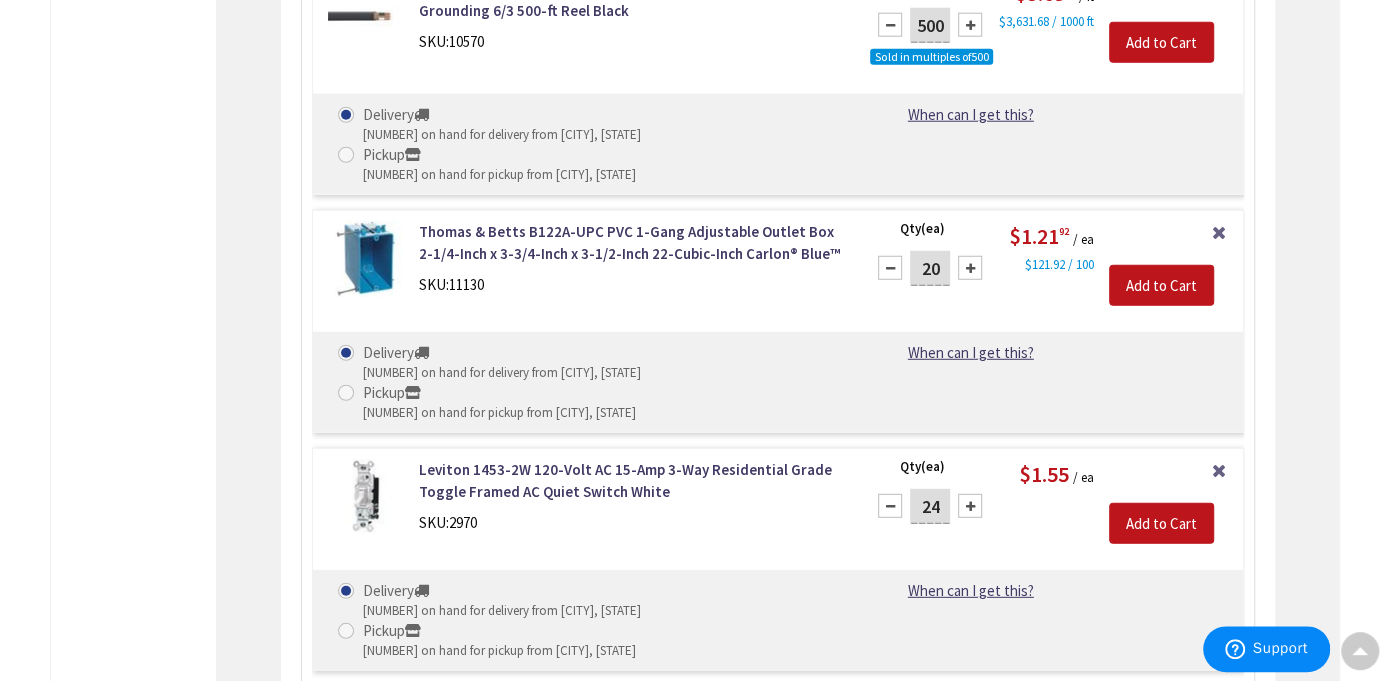 scroll, scrollTop: 3273, scrollLeft: 0, axis: vertical 